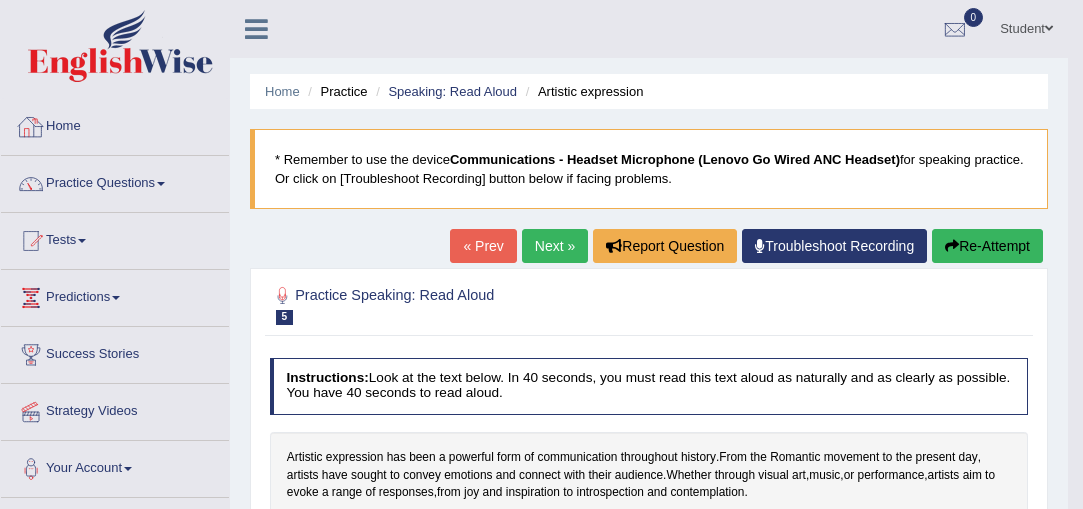 scroll, scrollTop: 0, scrollLeft: 0, axis: both 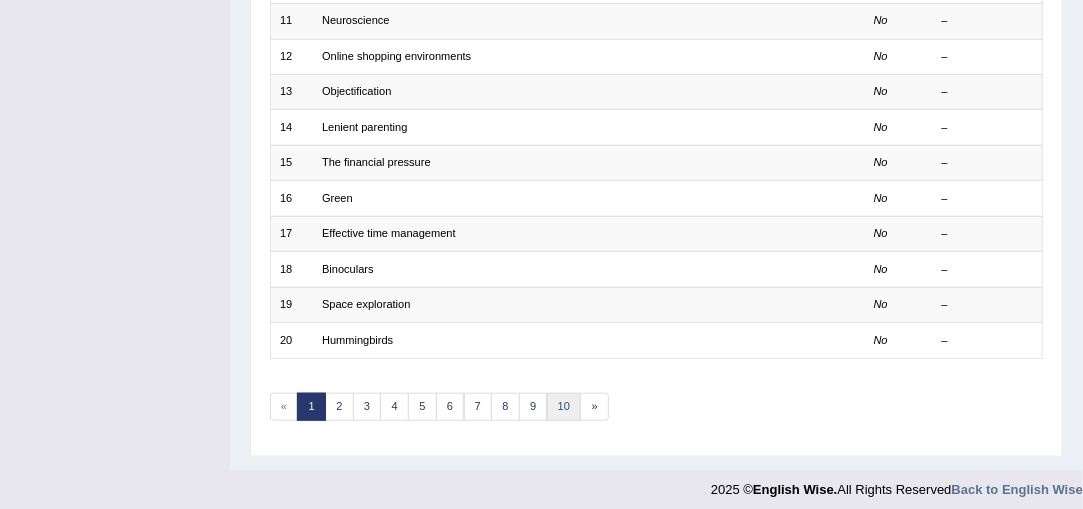 click on "10" at bounding box center [564, 407] 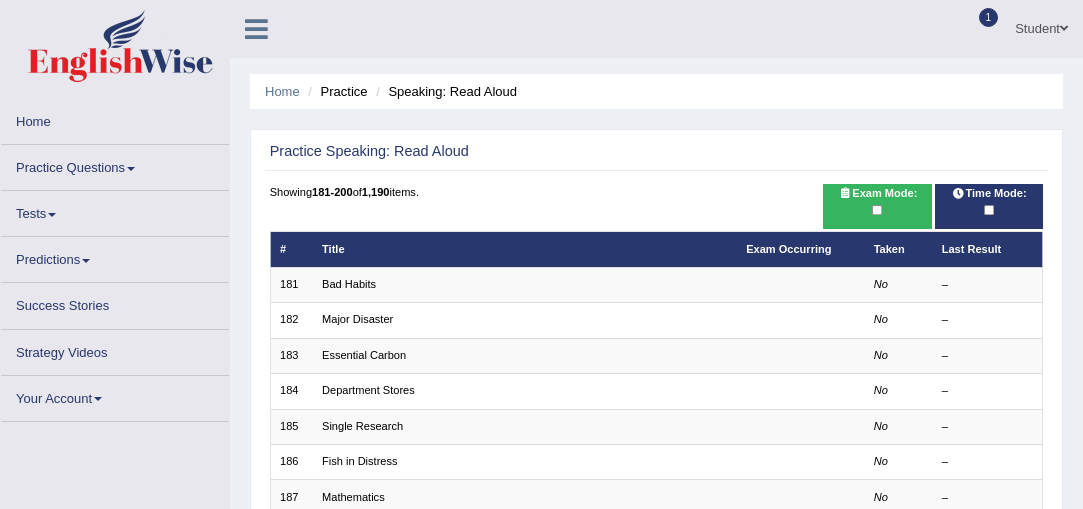 scroll, scrollTop: 0, scrollLeft: 0, axis: both 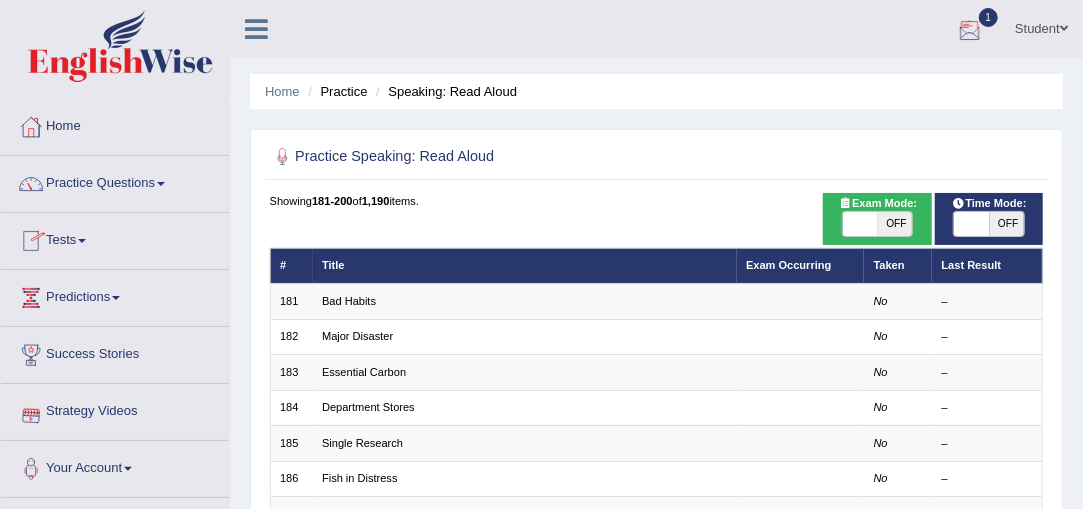 click on "1" at bounding box center (989, 17) 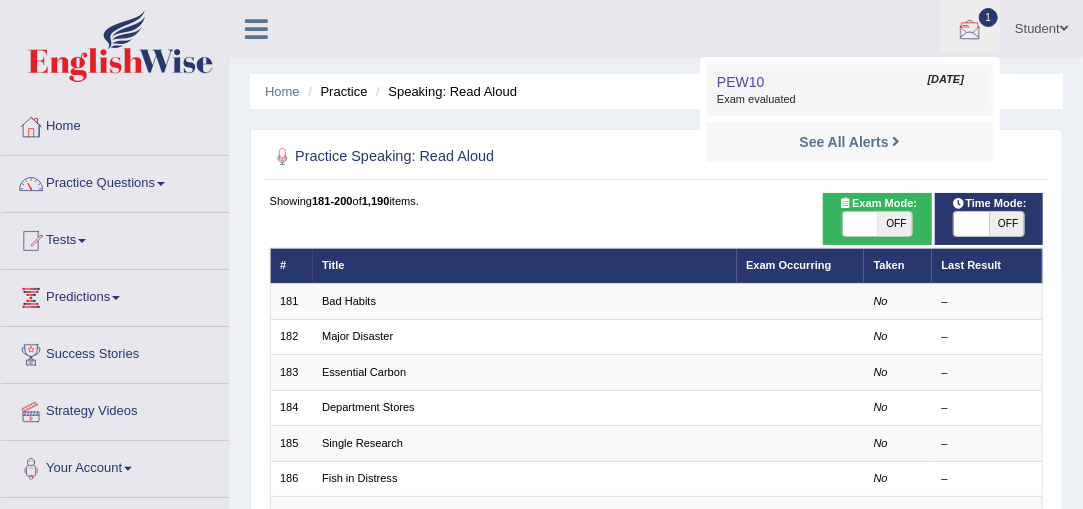 click on "PEW10
Jul 14, 2025
Exam evaluated" at bounding box center [850, 90] 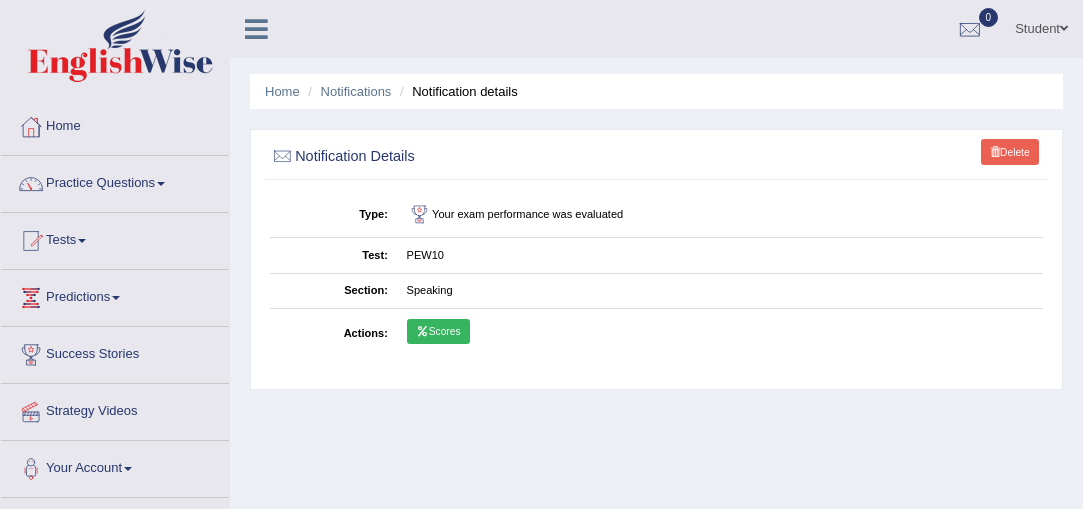 scroll, scrollTop: 0, scrollLeft: 0, axis: both 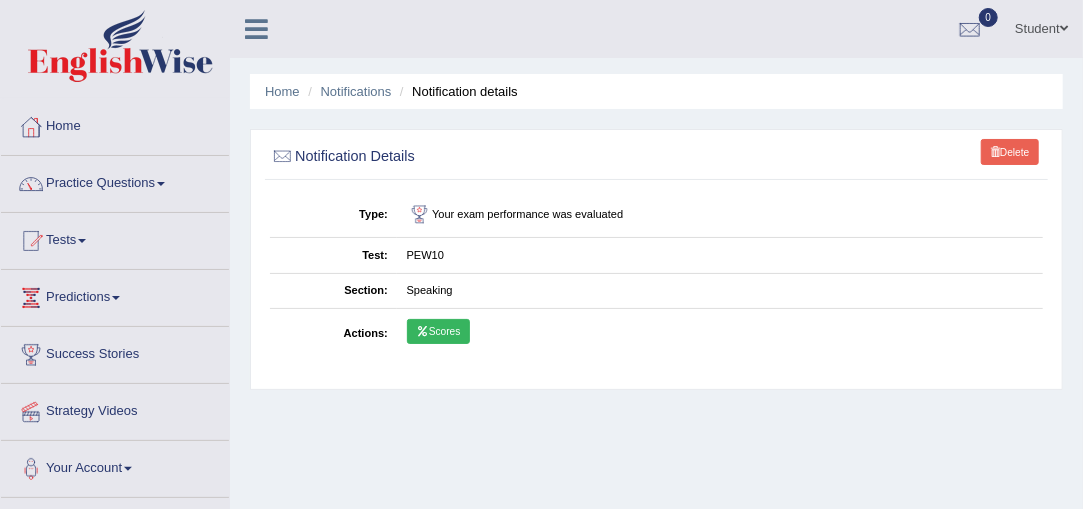 click on "Scores" at bounding box center [438, 332] 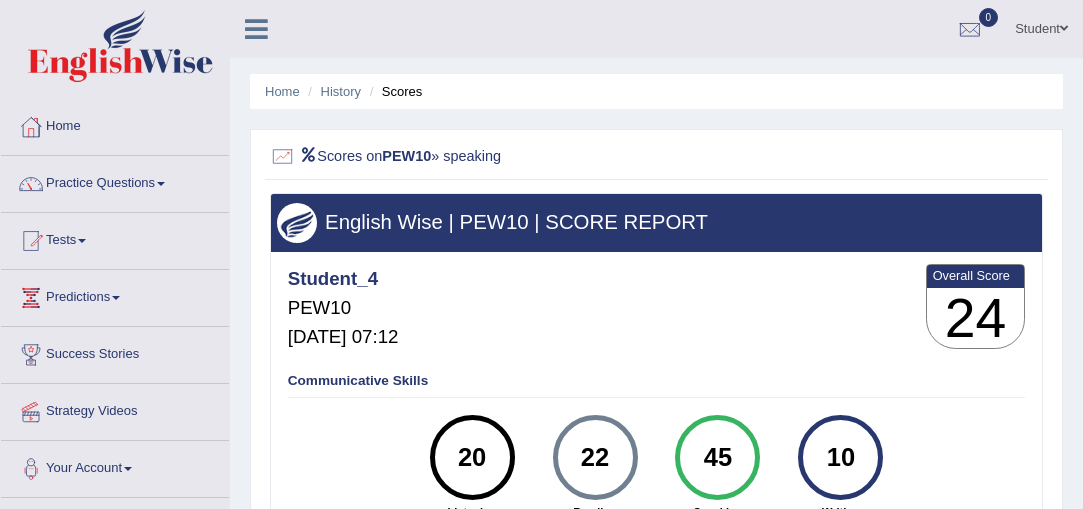 scroll, scrollTop: 0, scrollLeft: 0, axis: both 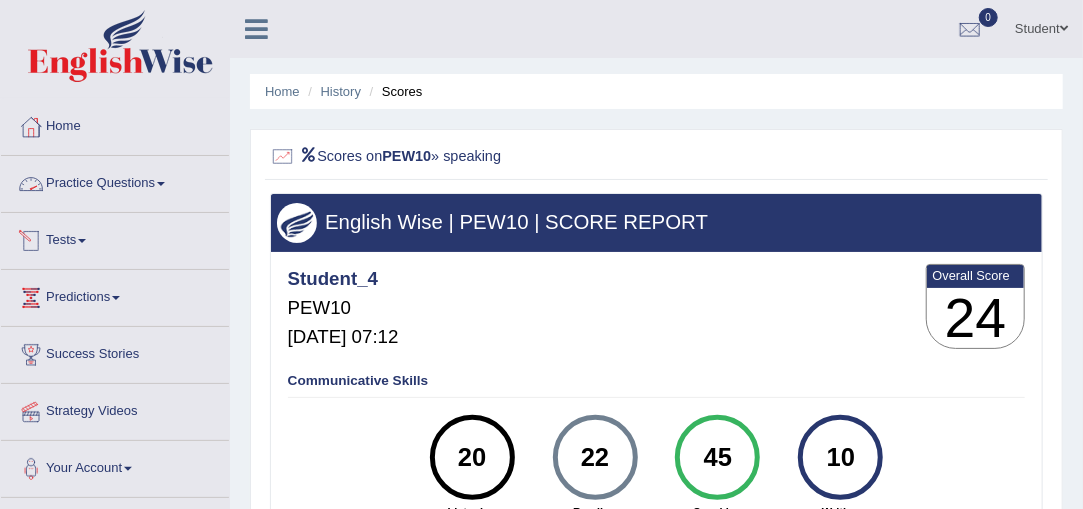 click on "Practice Questions" at bounding box center (115, 181) 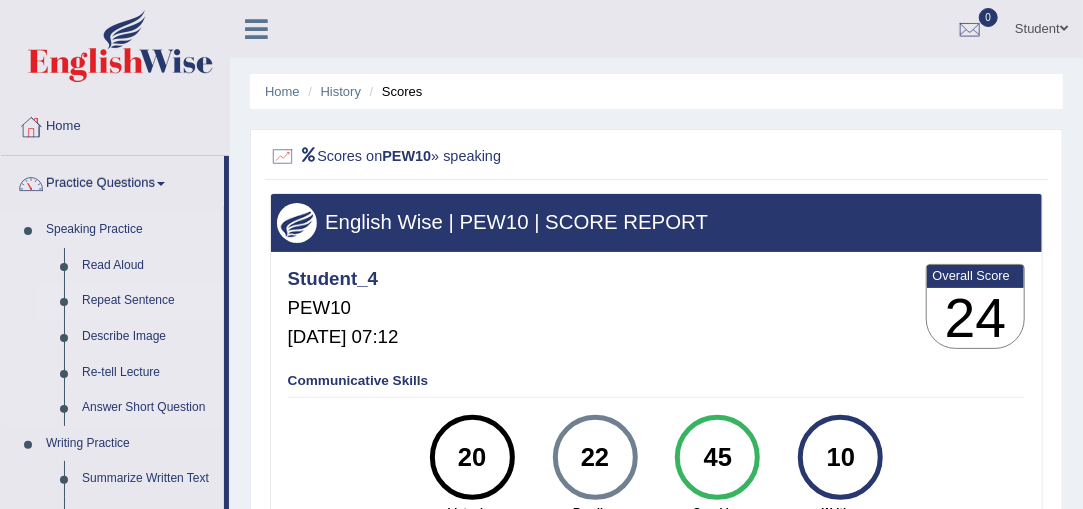 click on "Repeat Sentence" at bounding box center (148, 301) 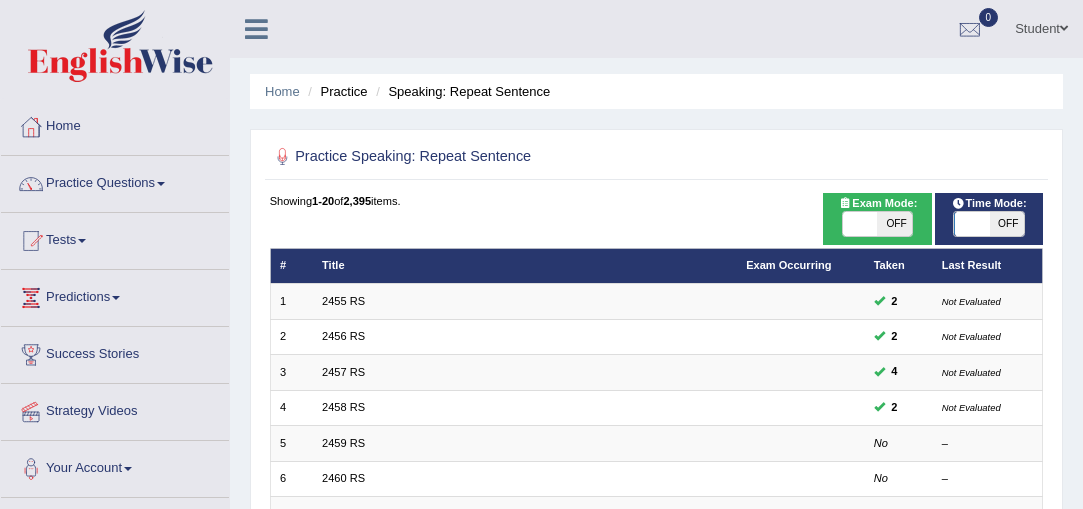 scroll, scrollTop: 0, scrollLeft: 0, axis: both 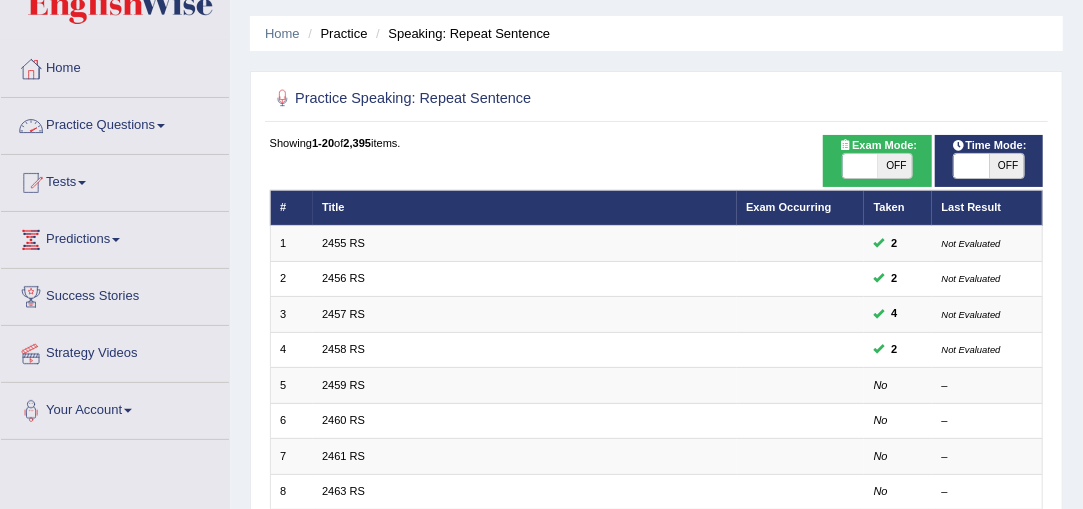 click on "Practice Questions" at bounding box center (115, 123) 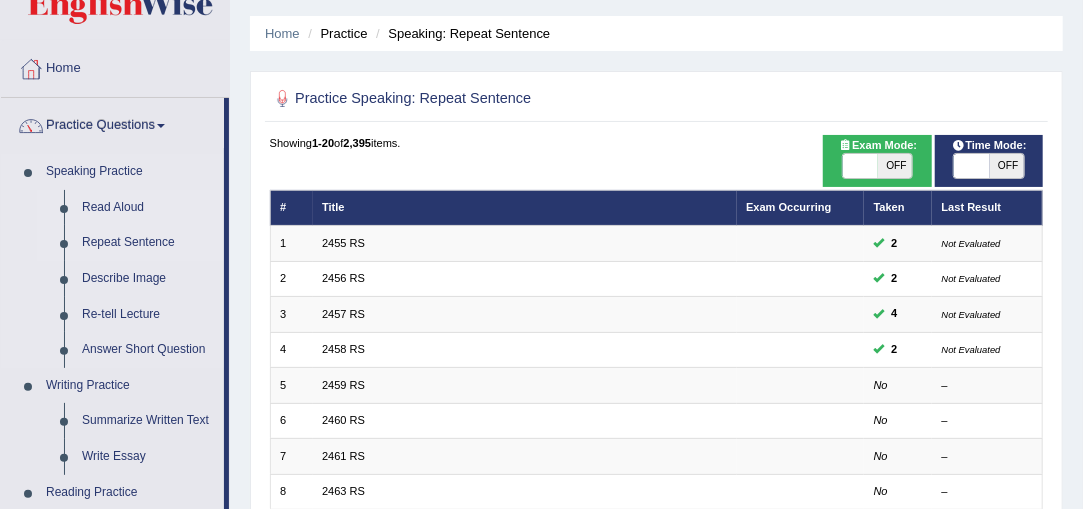 click on "Read Aloud" at bounding box center [148, 208] 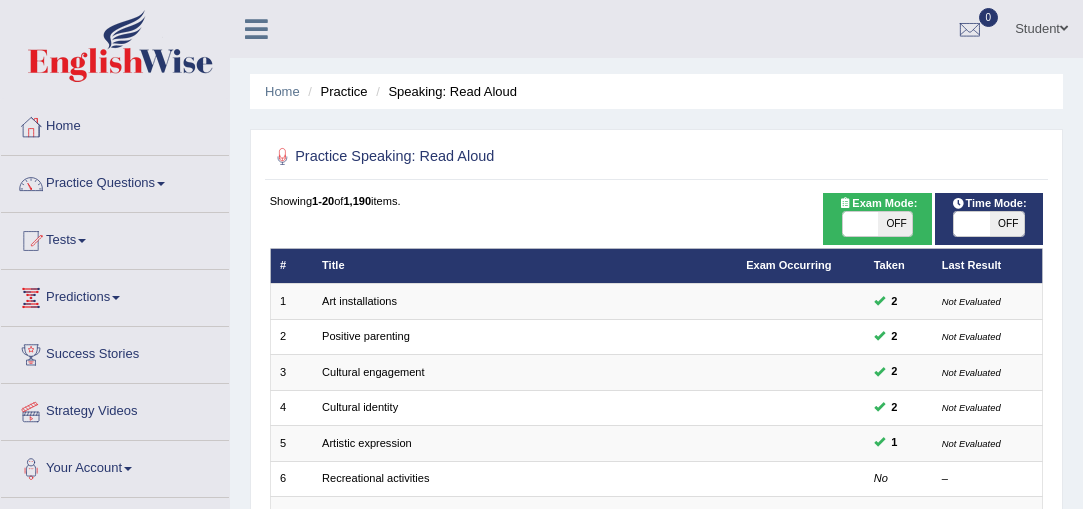 scroll, scrollTop: 635, scrollLeft: 0, axis: vertical 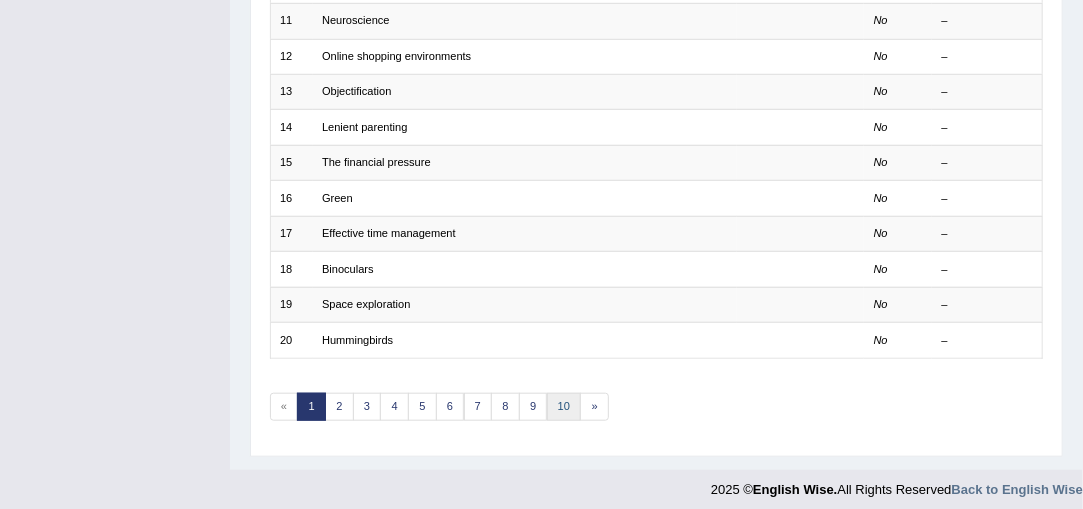 click on "10" at bounding box center [564, 407] 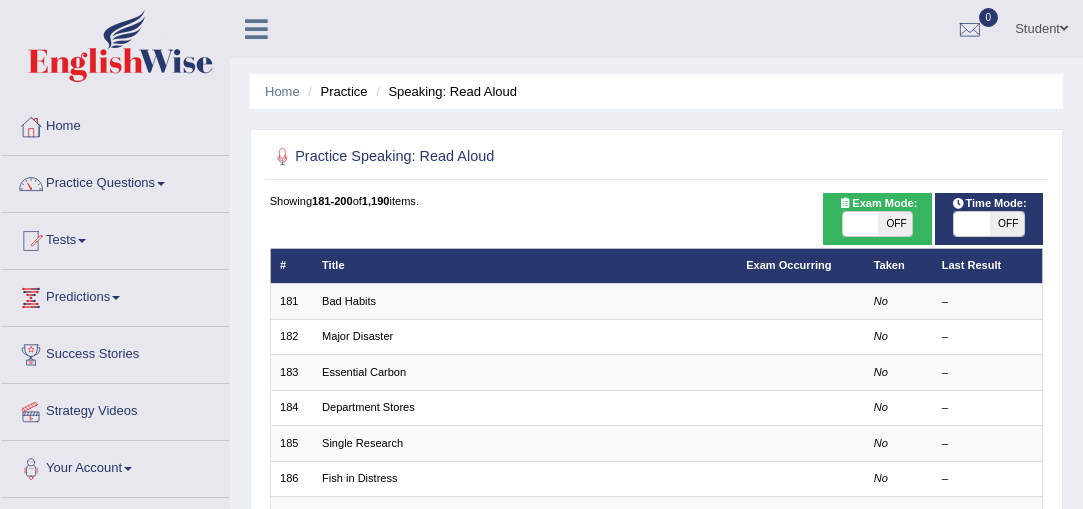 scroll, scrollTop: 0, scrollLeft: 0, axis: both 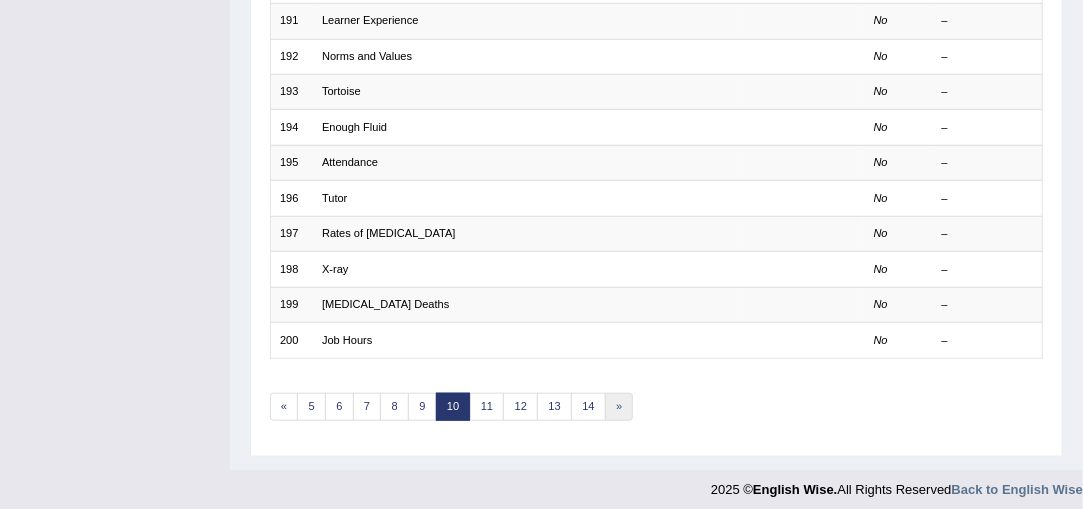 click on "»" at bounding box center (619, 407) 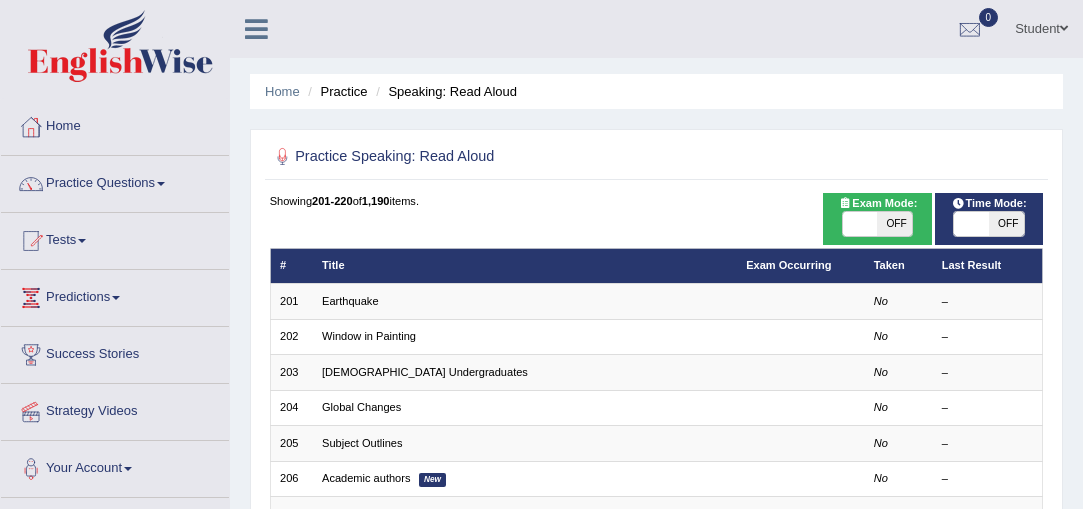 scroll, scrollTop: 0, scrollLeft: 0, axis: both 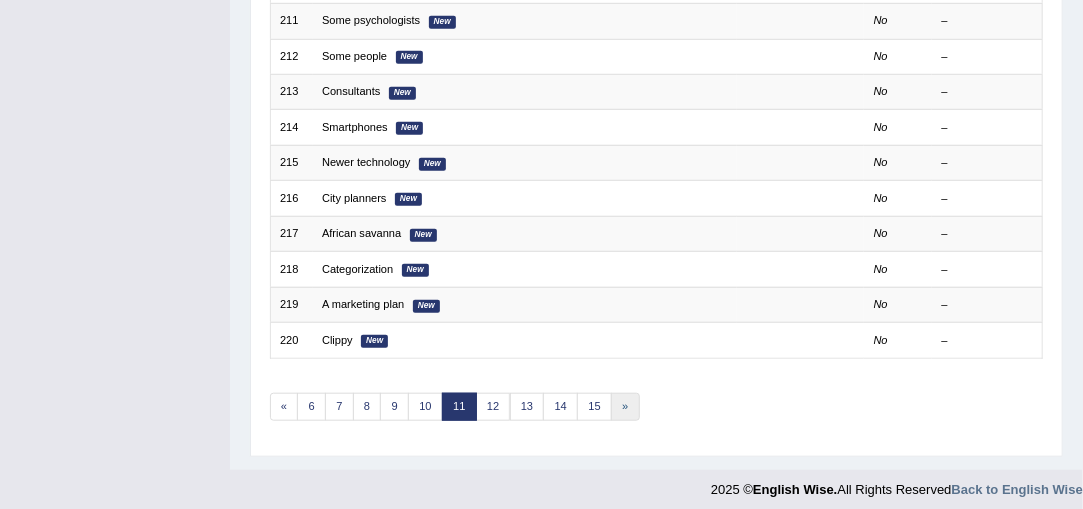 click on "»" at bounding box center (625, 407) 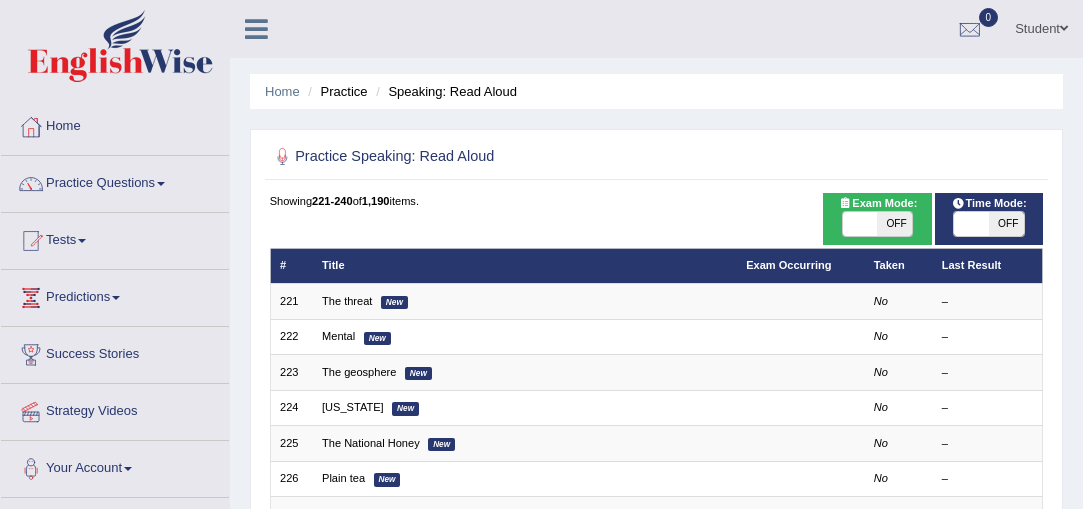 scroll, scrollTop: 0, scrollLeft: 0, axis: both 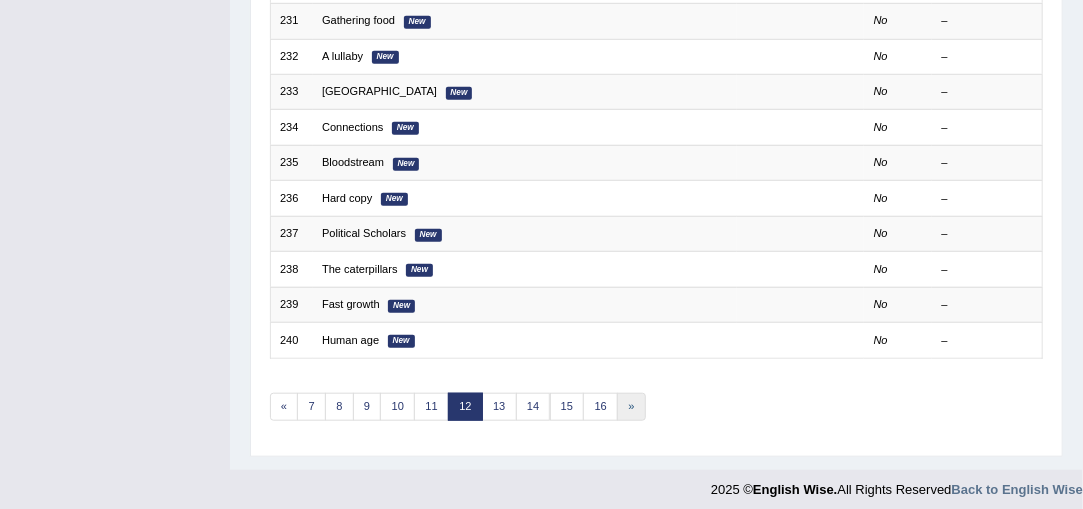 click on "»" at bounding box center (631, 407) 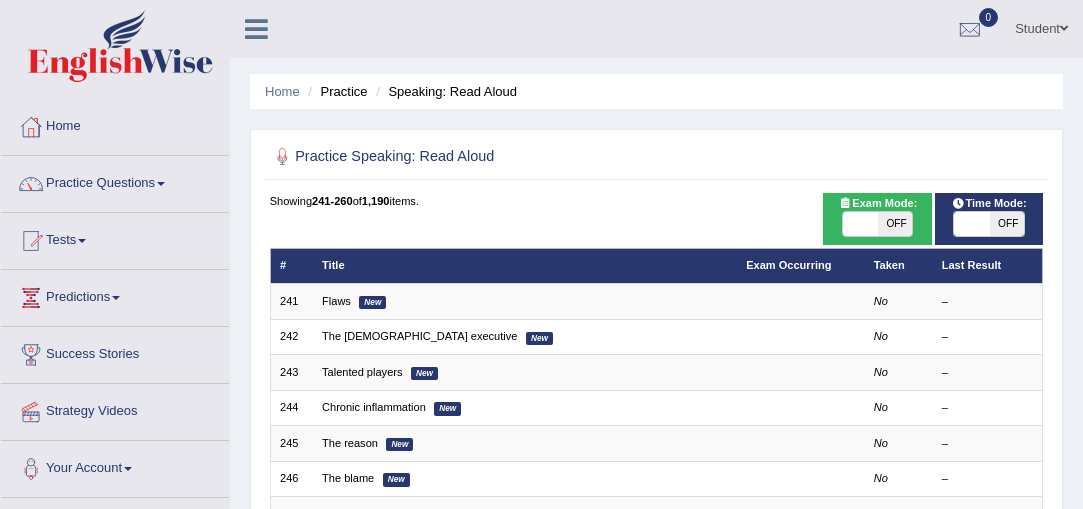scroll, scrollTop: 0, scrollLeft: 0, axis: both 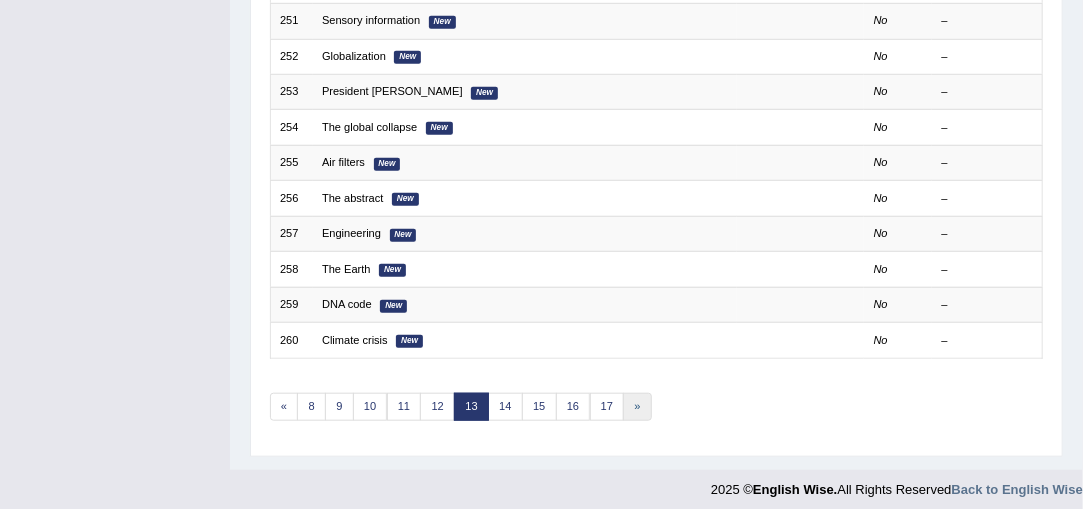 click on "»" at bounding box center [637, 407] 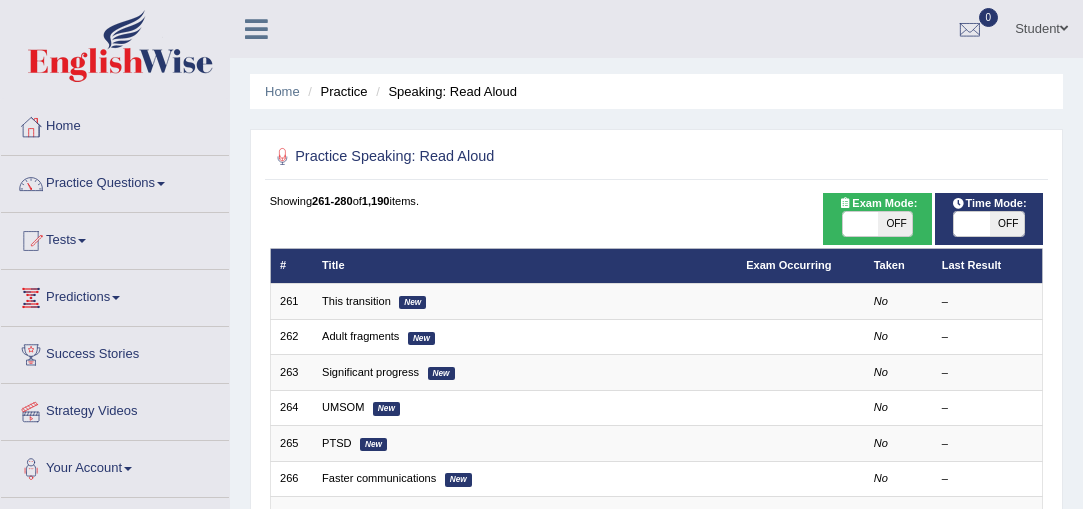 scroll, scrollTop: 0, scrollLeft: 0, axis: both 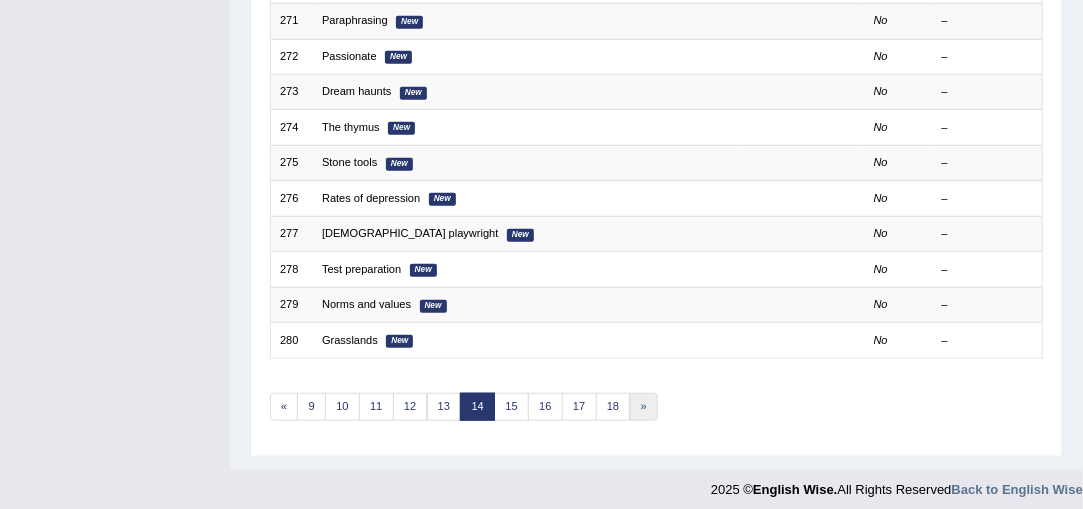 click on "»" at bounding box center [644, 407] 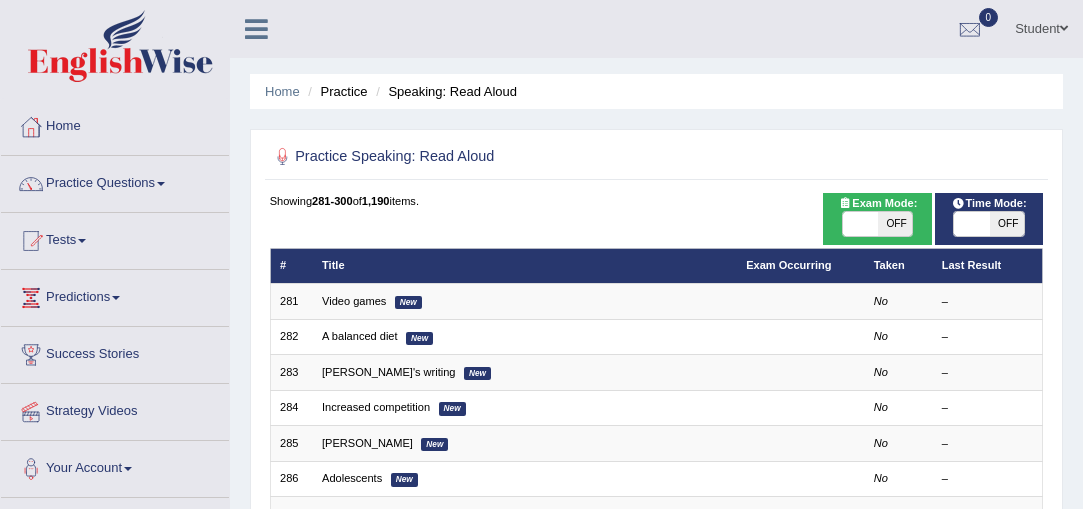 scroll, scrollTop: 0, scrollLeft: 0, axis: both 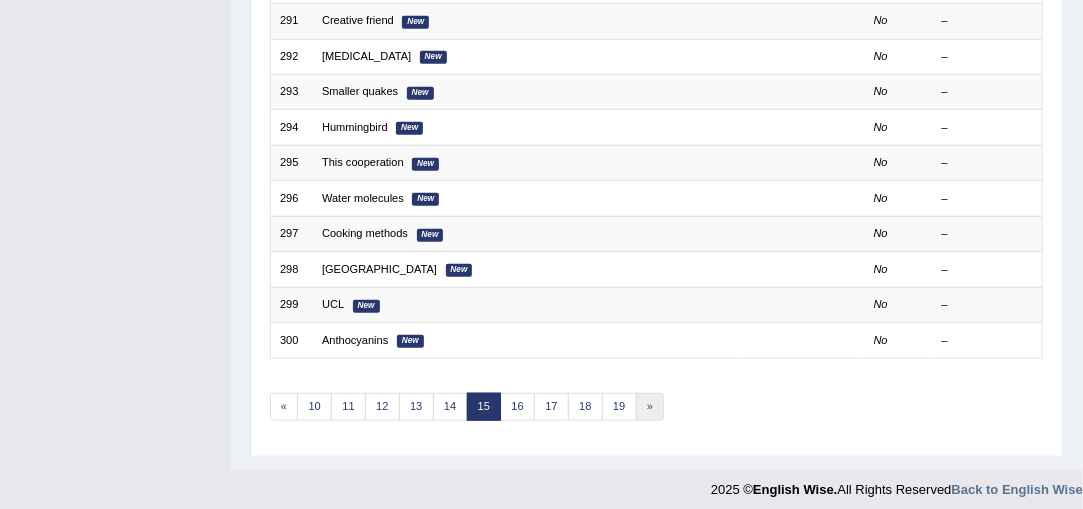 click on "»" at bounding box center (650, 407) 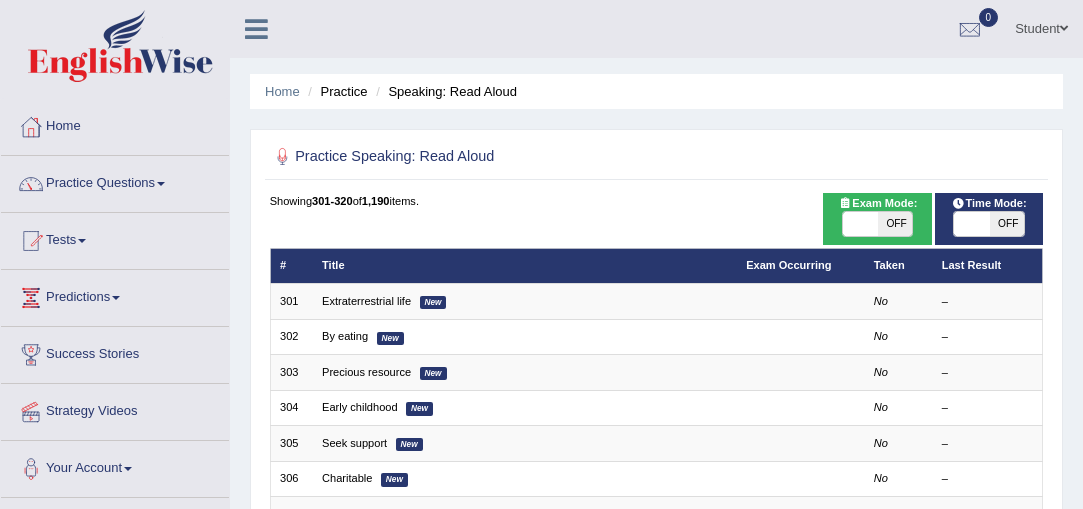 scroll, scrollTop: 0, scrollLeft: 0, axis: both 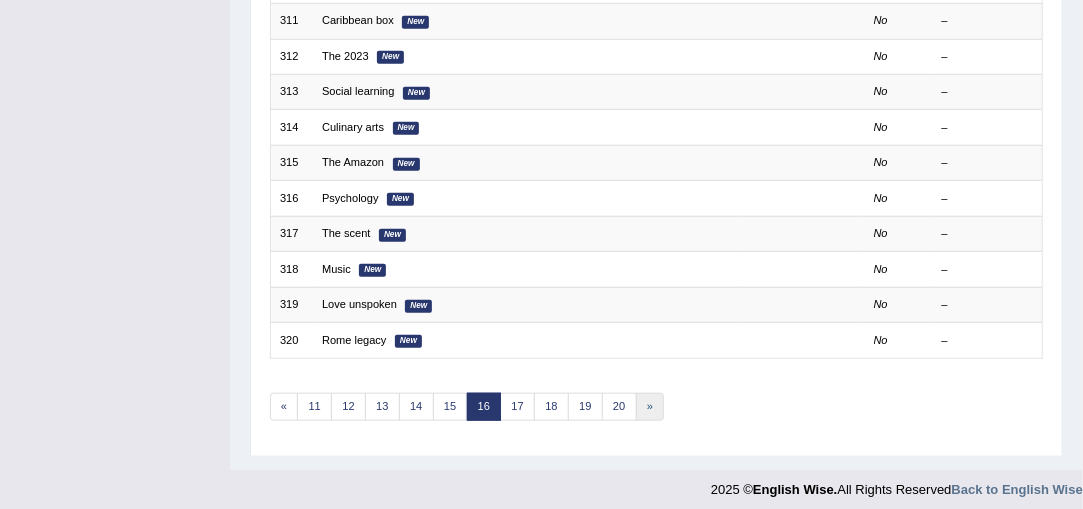 click on "»" at bounding box center (650, 407) 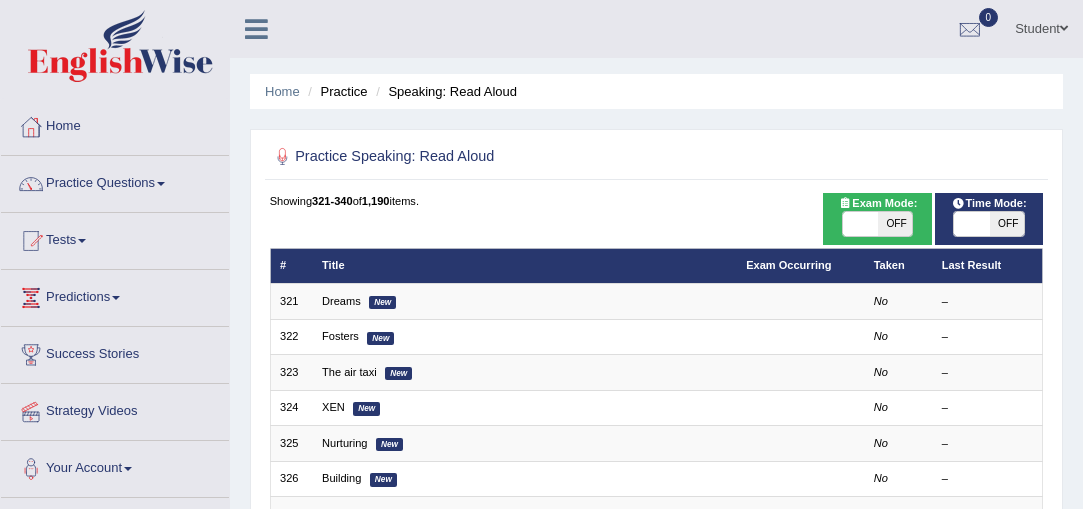 scroll, scrollTop: 0, scrollLeft: 0, axis: both 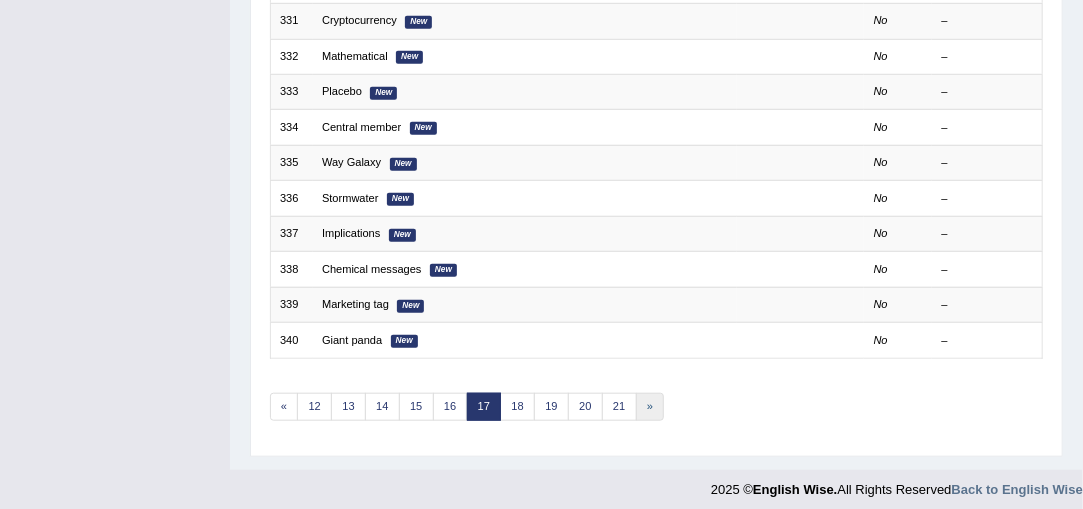 click on "»" at bounding box center (650, 407) 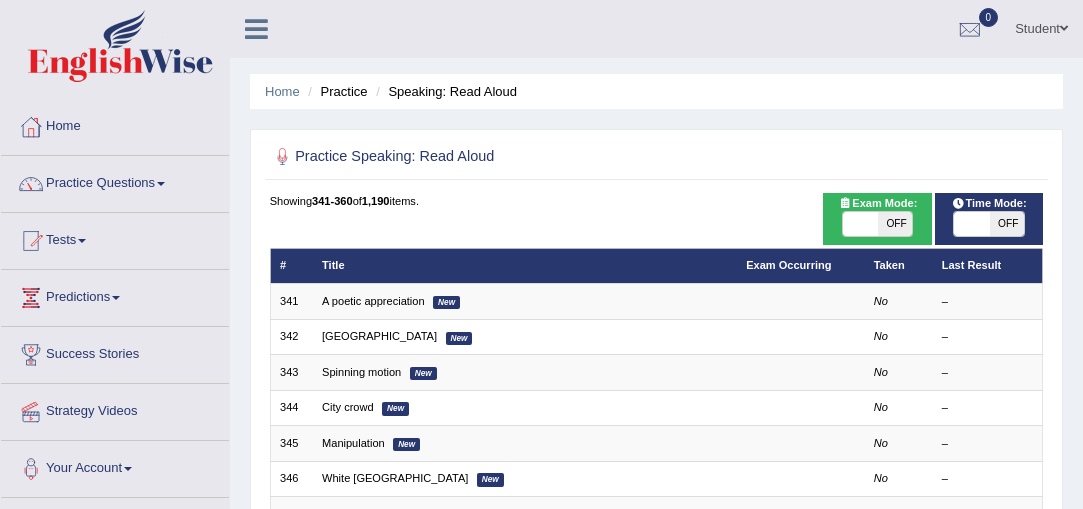 scroll, scrollTop: 0, scrollLeft: 0, axis: both 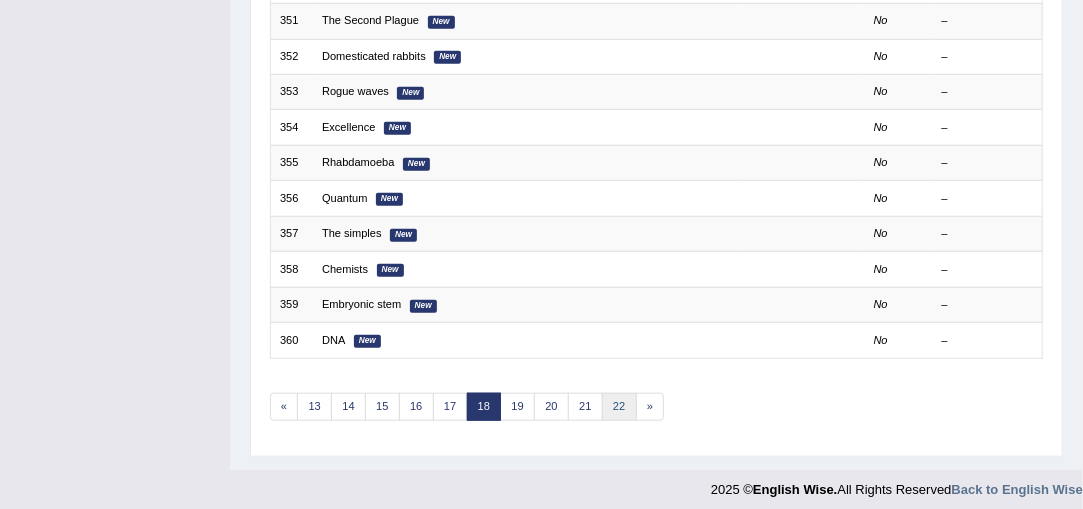 click on "22" at bounding box center [619, 407] 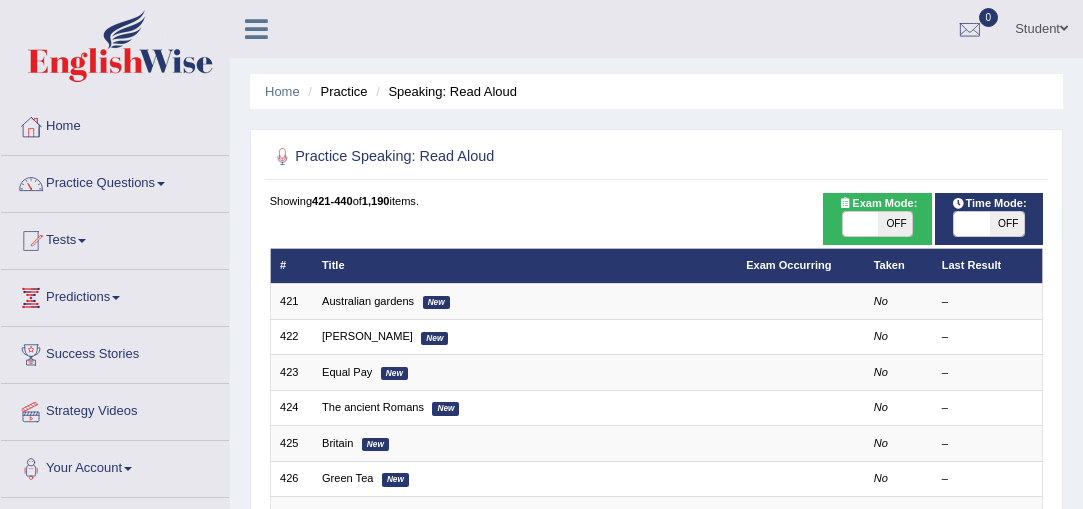 scroll, scrollTop: 0, scrollLeft: 0, axis: both 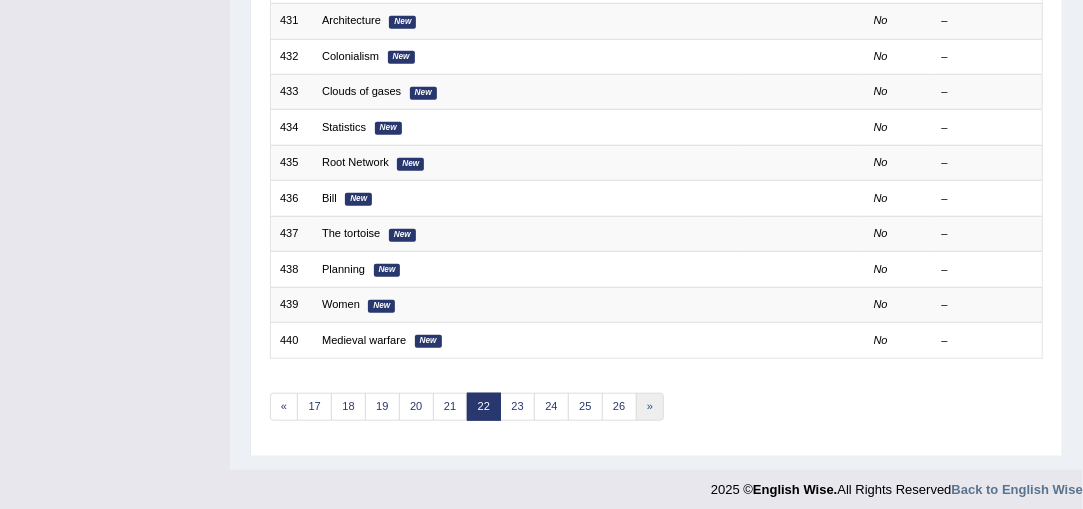 click on "»" at bounding box center (650, 407) 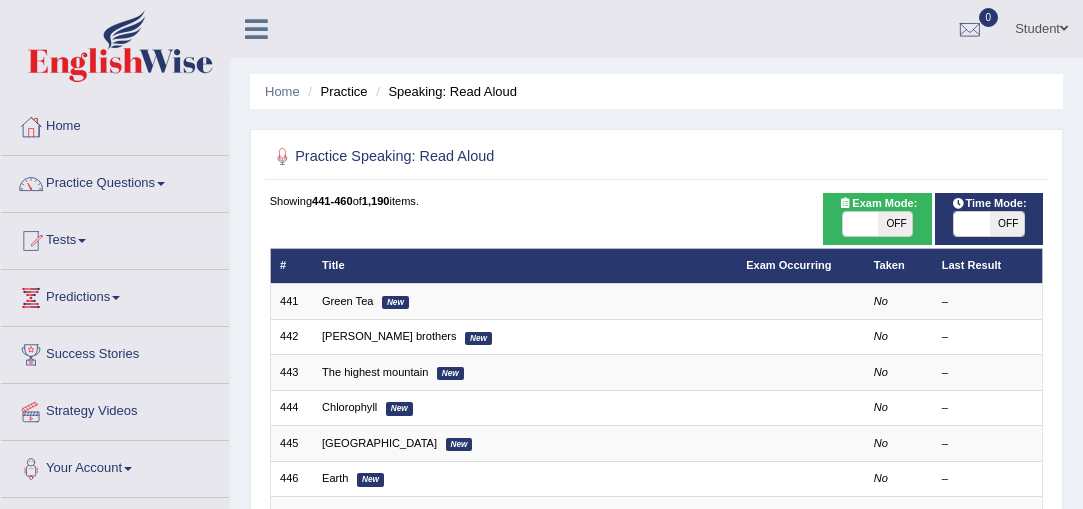 scroll, scrollTop: 0, scrollLeft: 0, axis: both 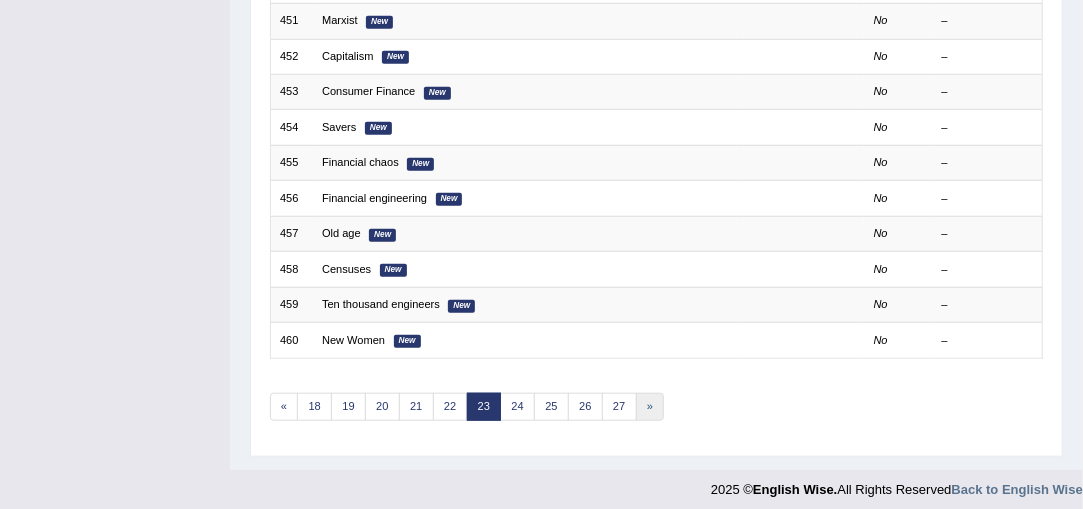 click on "»" at bounding box center [650, 407] 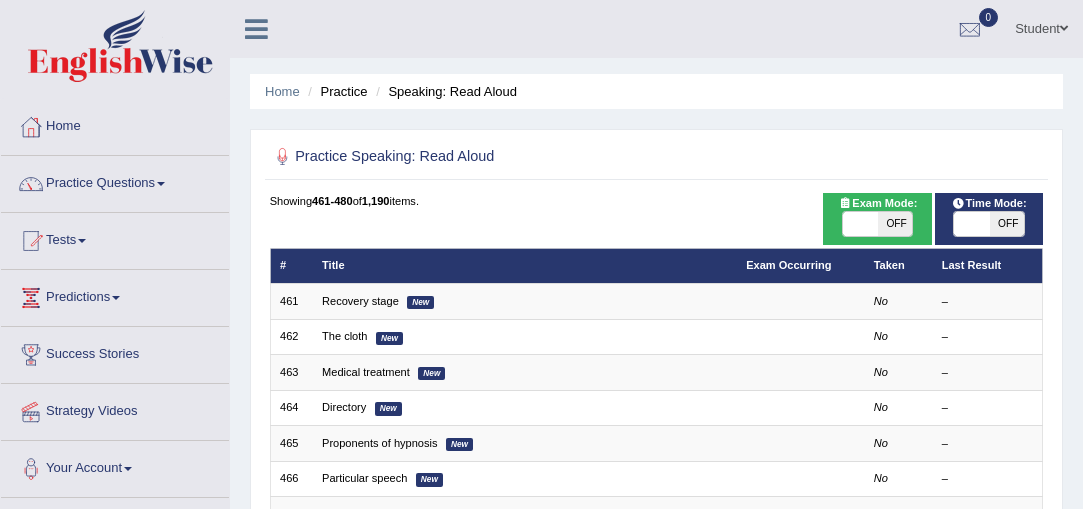 scroll, scrollTop: 0, scrollLeft: 0, axis: both 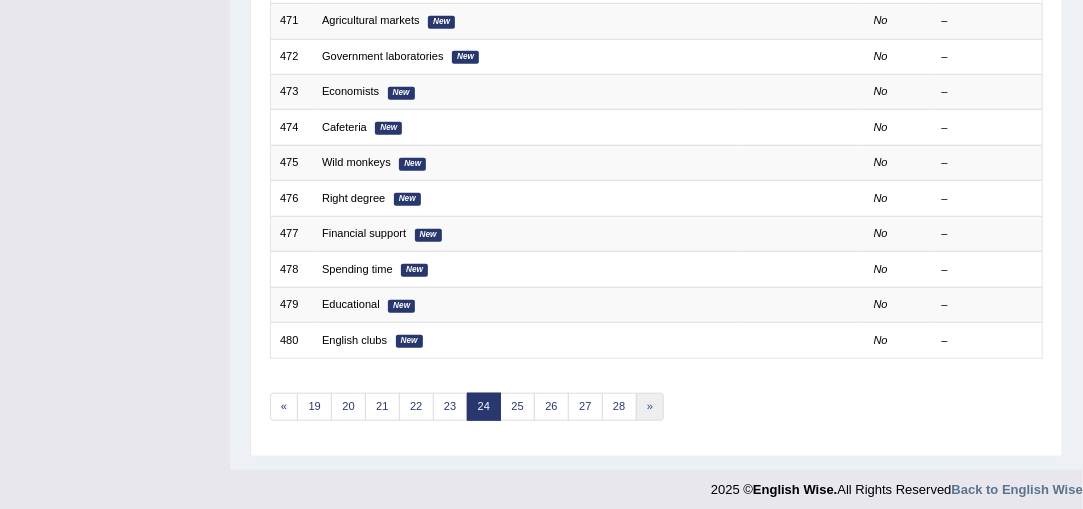 click on "»" at bounding box center (650, 407) 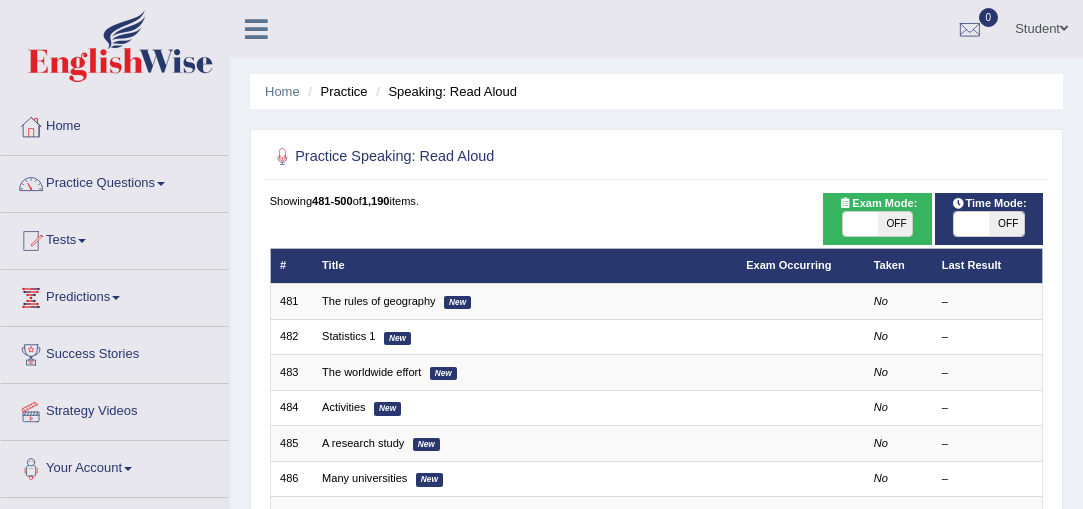 scroll, scrollTop: 0, scrollLeft: 0, axis: both 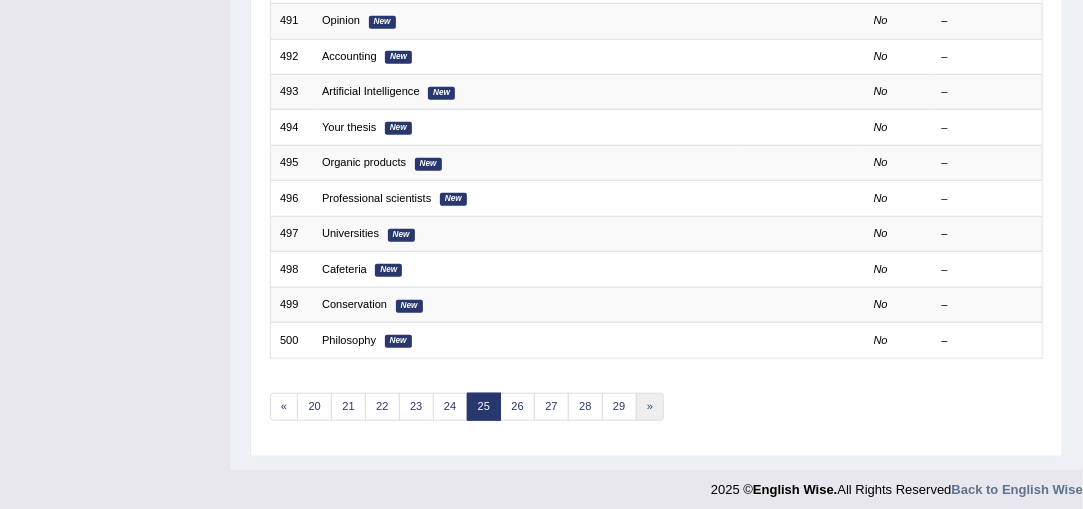click on "»" at bounding box center (650, 407) 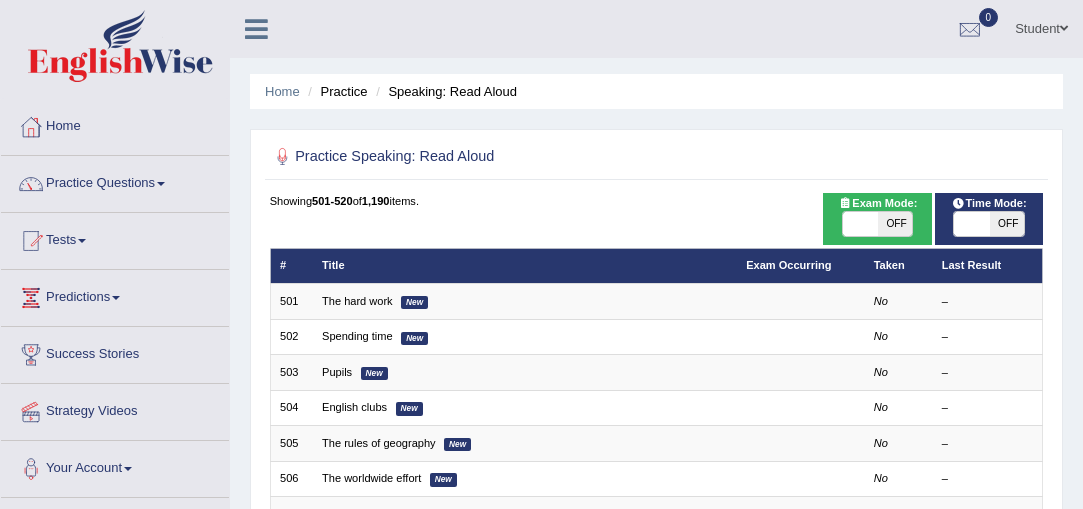 scroll, scrollTop: 0, scrollLeft: 0, axis: both 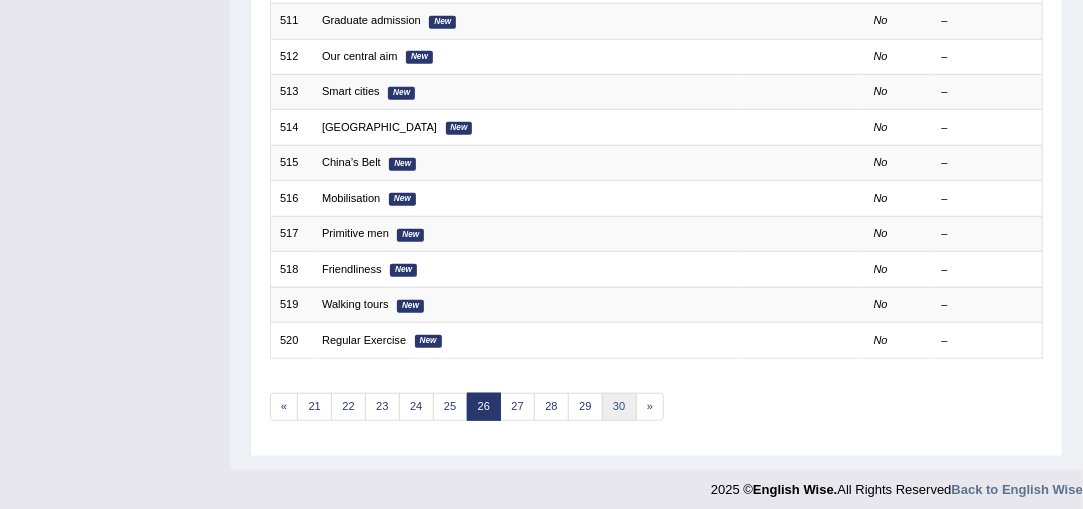 click on "30" at bounding box center [619, 407] 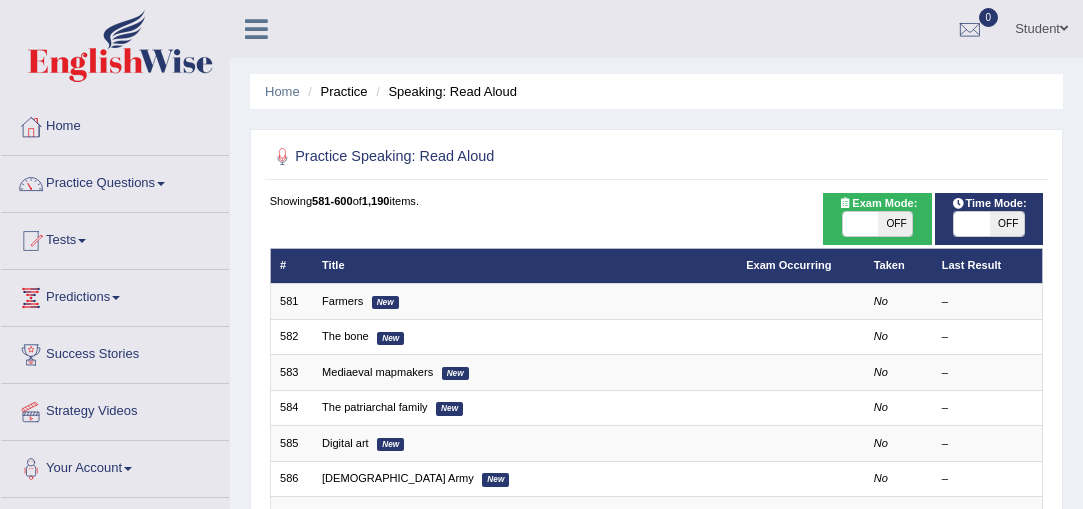 scroll, scrollTop: 0, scrollLeft: 0, axis: both 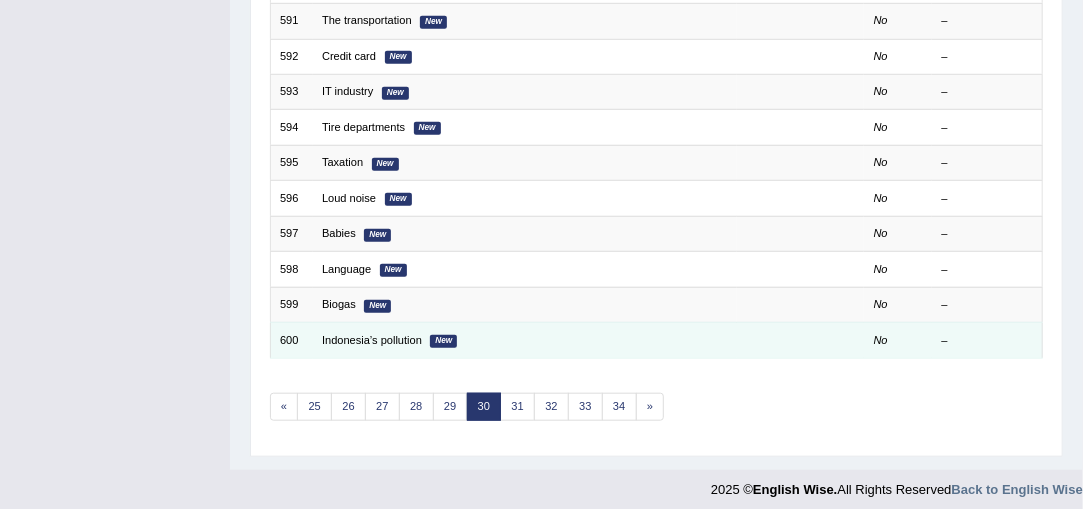 click on "Indonesia’s pollution New" at bounding box center (525, 340) 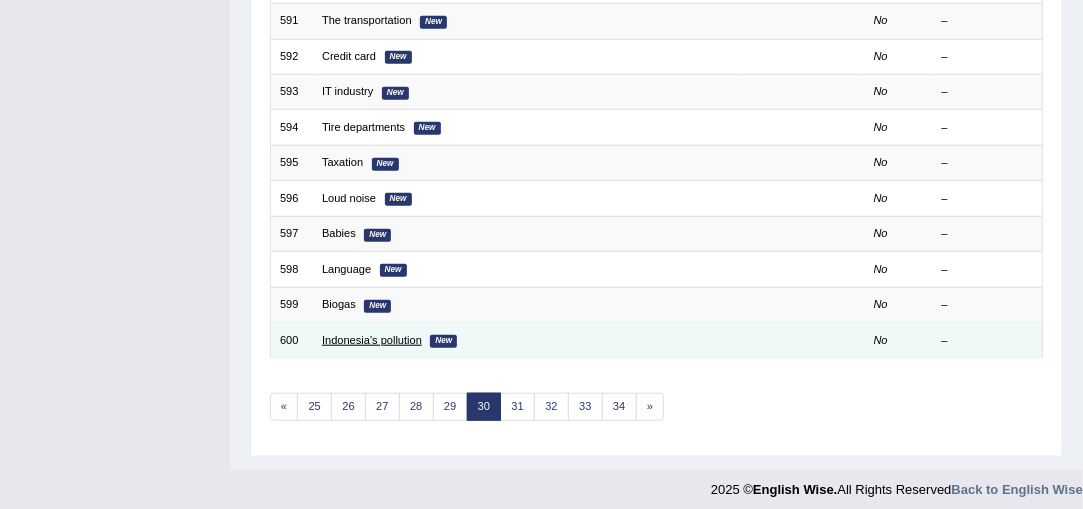 click on "Indonesia’s pollution" at bounding box center (372, 340) 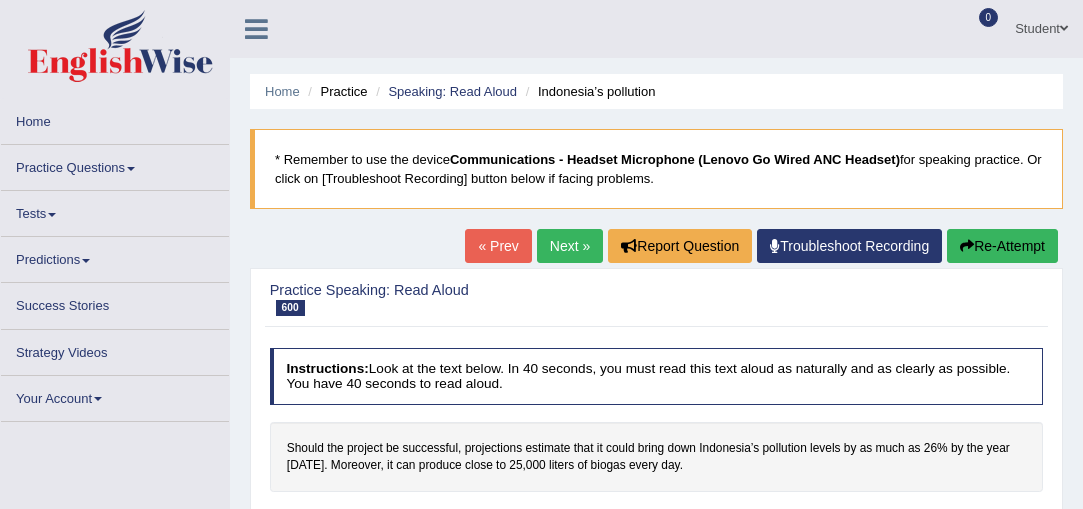 scroll, scrollTop: 0, scrollLeft: 0, axis: both 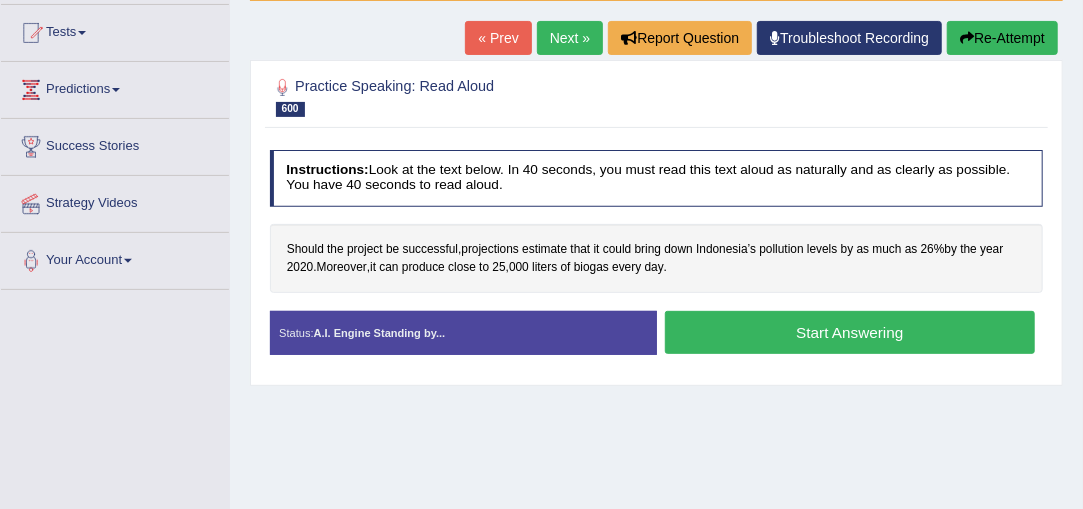 click on "Start Answering" at bounding box center [850, 332] 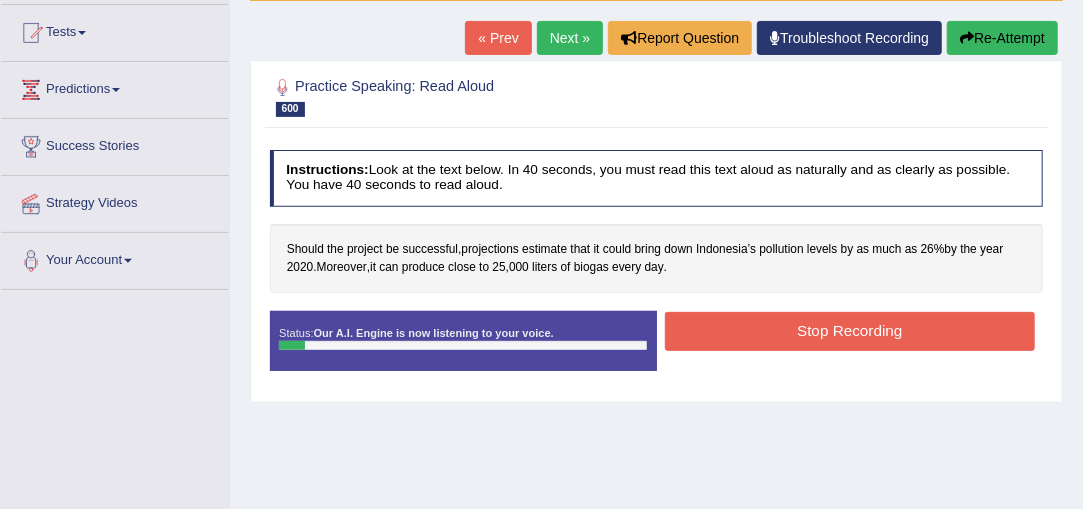 click on "Stop Recording" at bounding box center (850, 331) 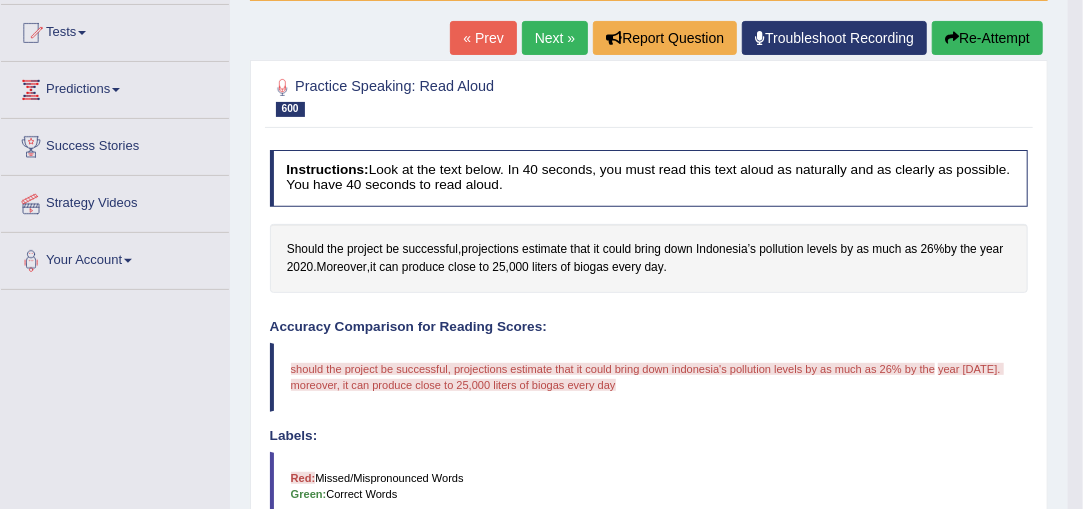 click on "Re-Attempt" at bounding box center [987, 38] 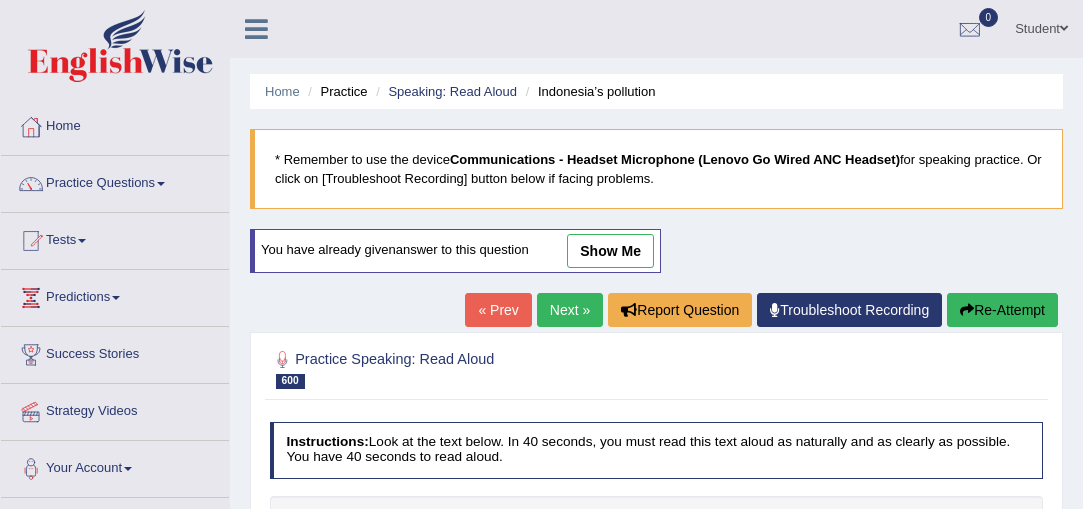 scroll, scrollTop: 224, scrollLeft: 0, axis: vertical 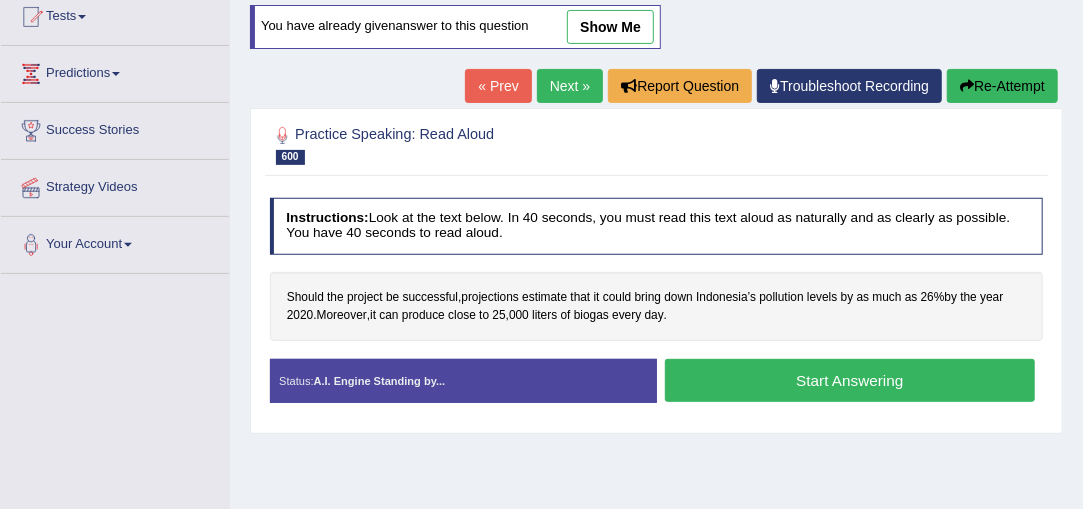 click on "Start Answering" at bounding box center [850, 380] 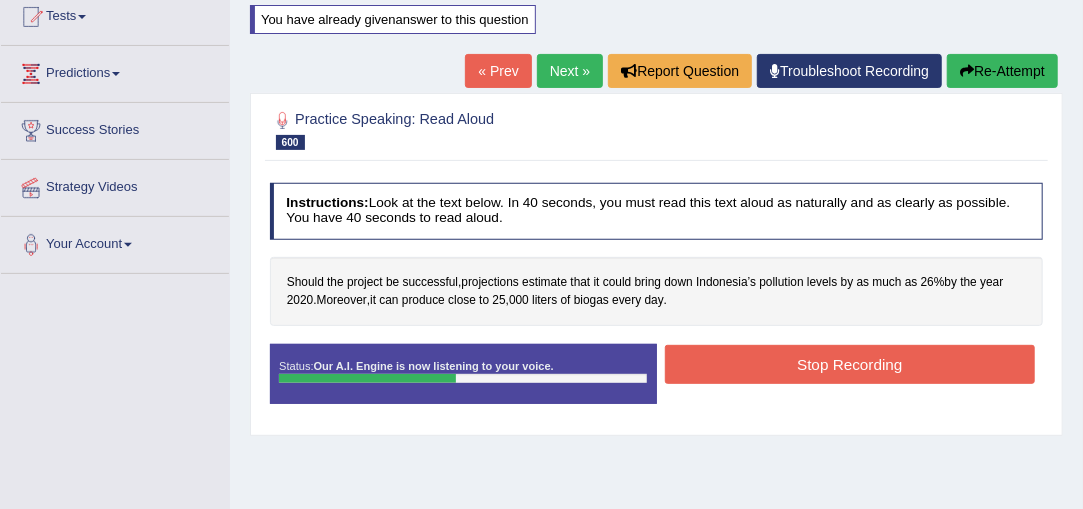 click on "Stop Recording" at bounding box center [850, 364] 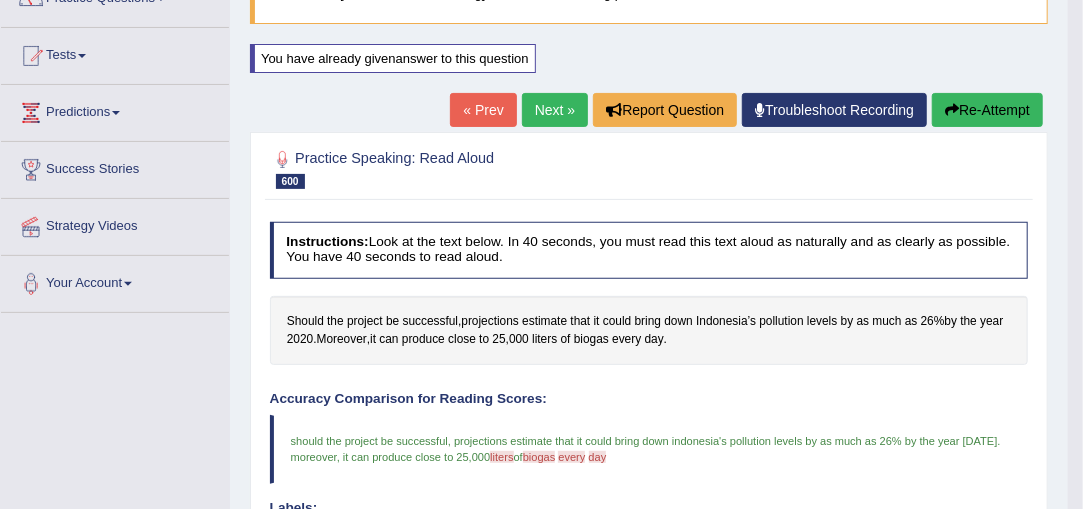 scroll, scrollTop: 181, scrollLeft: 0, axis: vertical 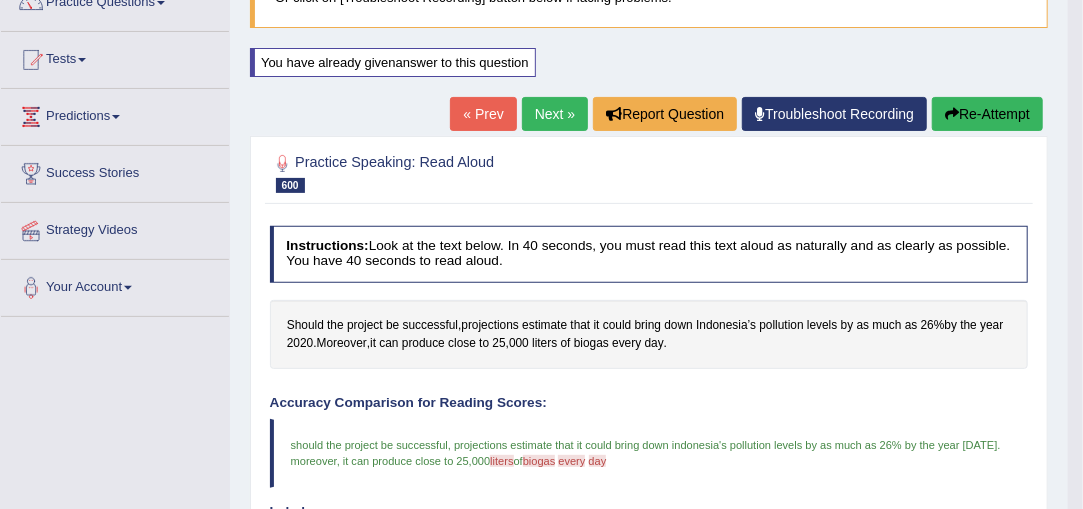 click on "Next »" at bounding box center (555, 114) 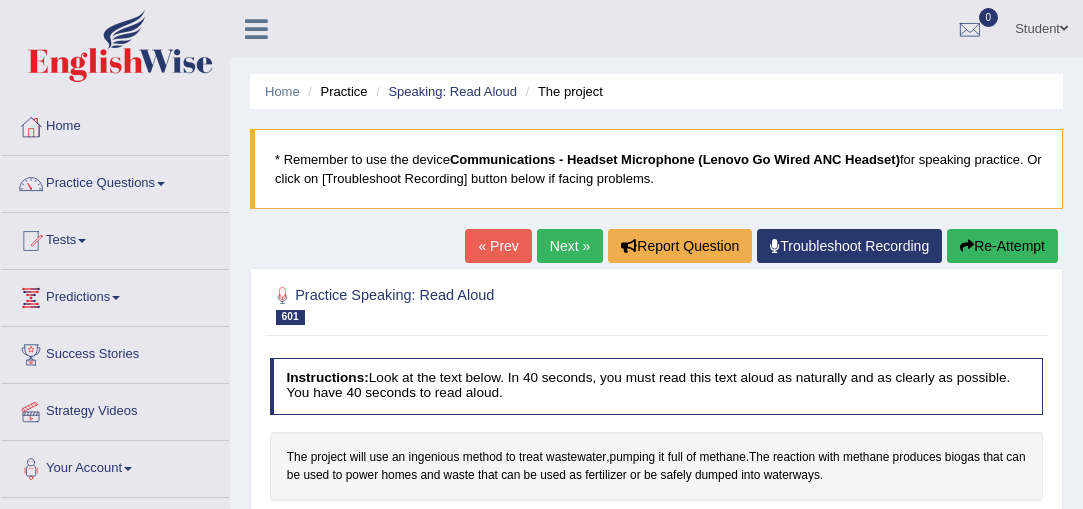 scroll, scrollTop: 0, scrollLeft: 0, axis: both 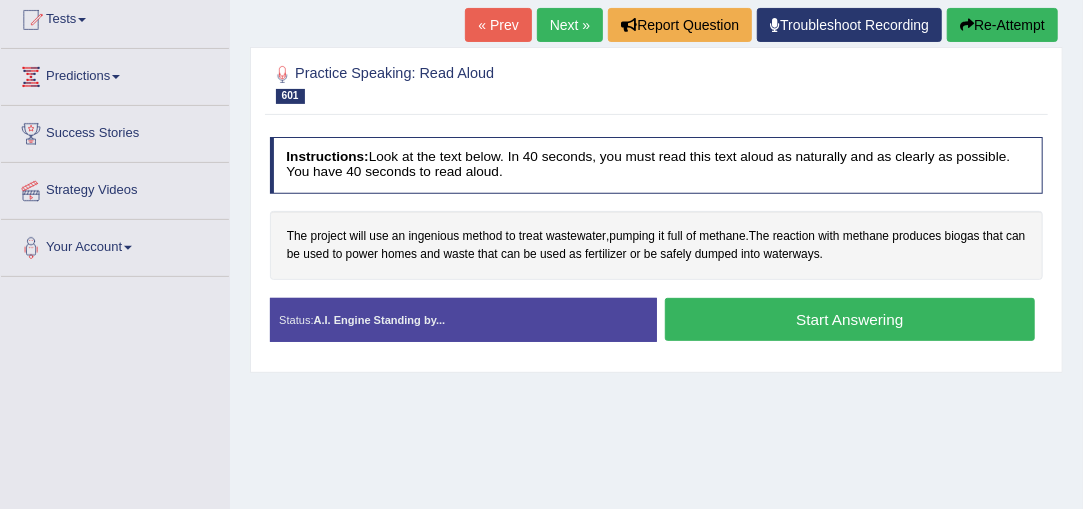 click on "Start Answering" at bounding box center (850, 319) 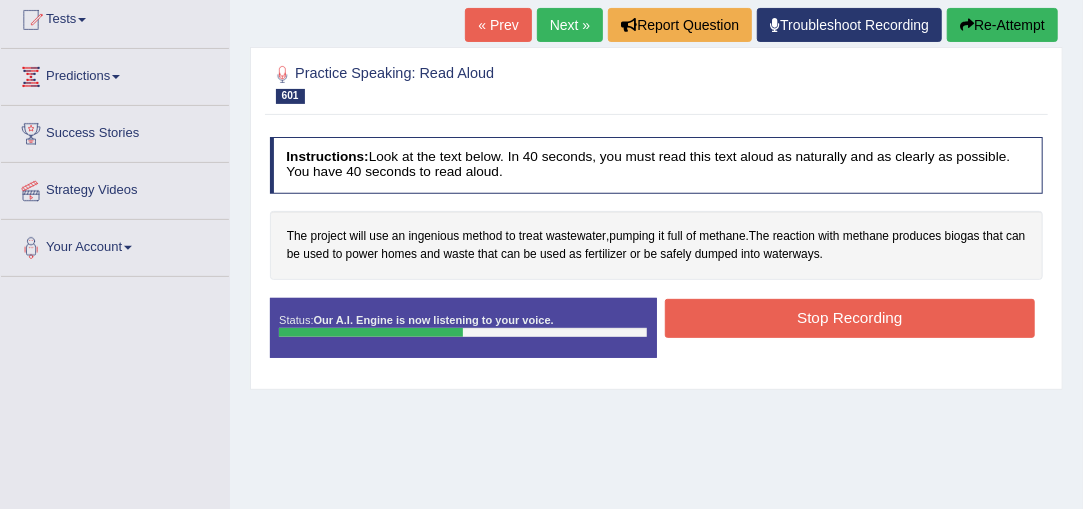 click on "Stop Recording" at bounding box center (850, 318) 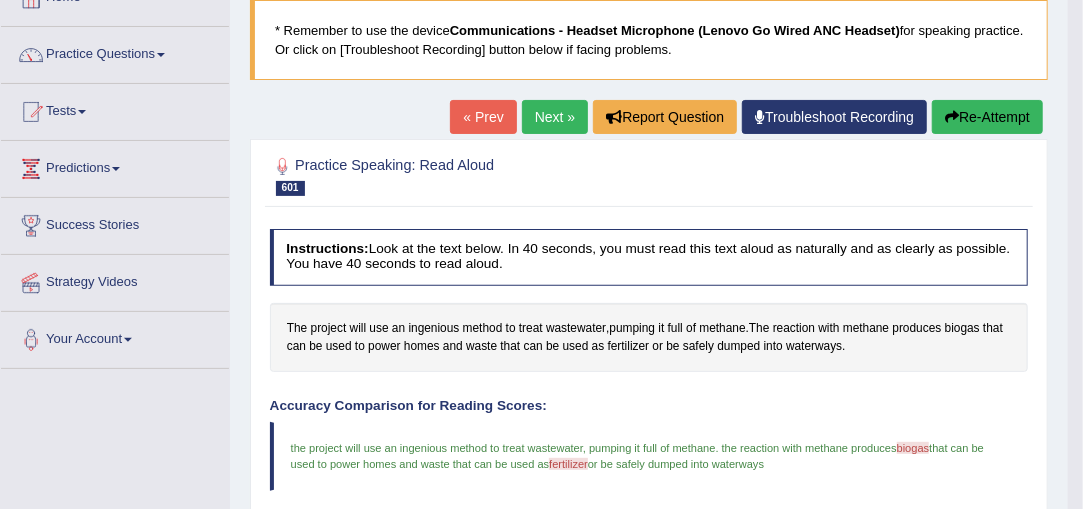 scroll, scrollTop: 109, scrollLeft: 0, axis: vertical 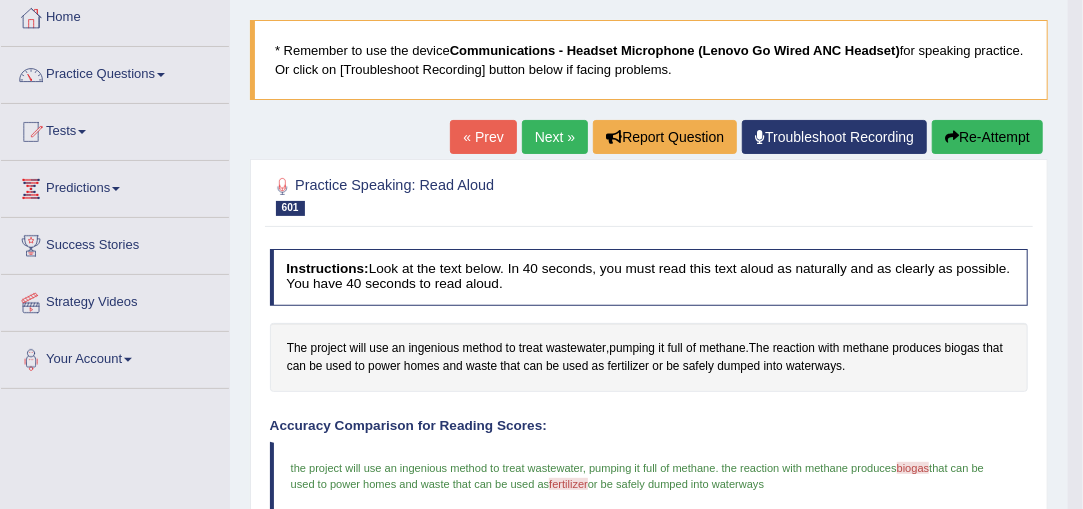 click on "Next »" at bounding box center (555, 137) 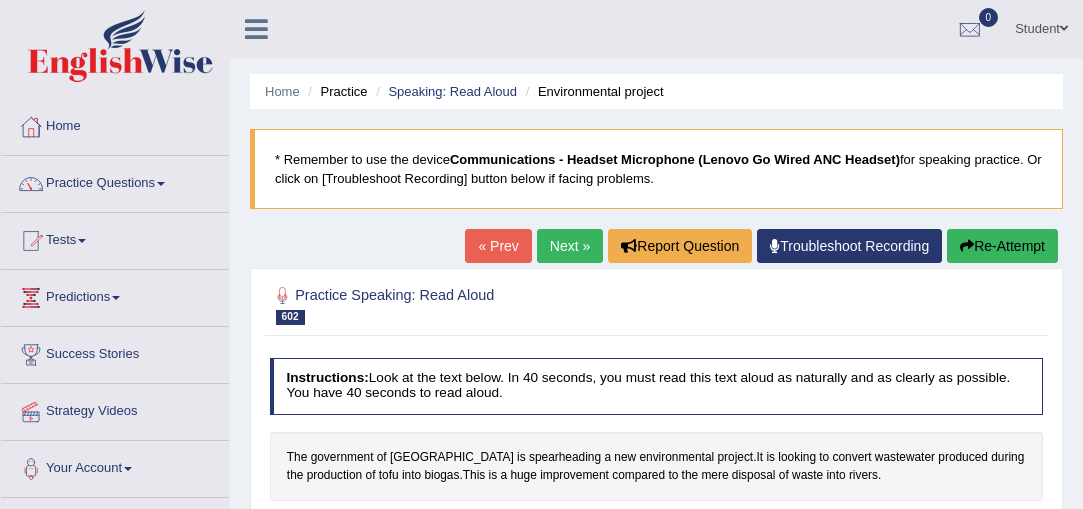 scroll, scrollTop: 0, scrollLeft: 0, axis: both 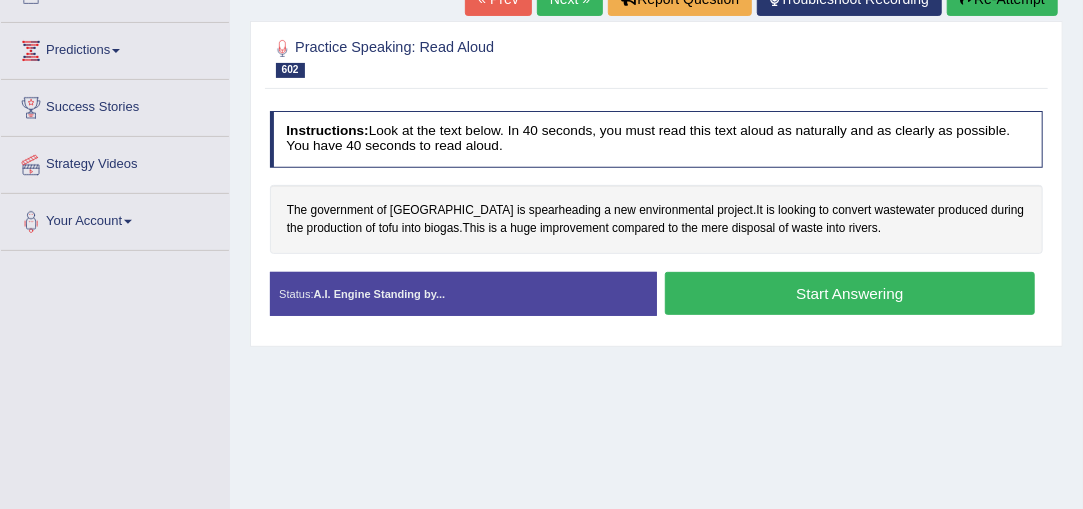 click on "Start Answering" at bounding box center [850, 293] 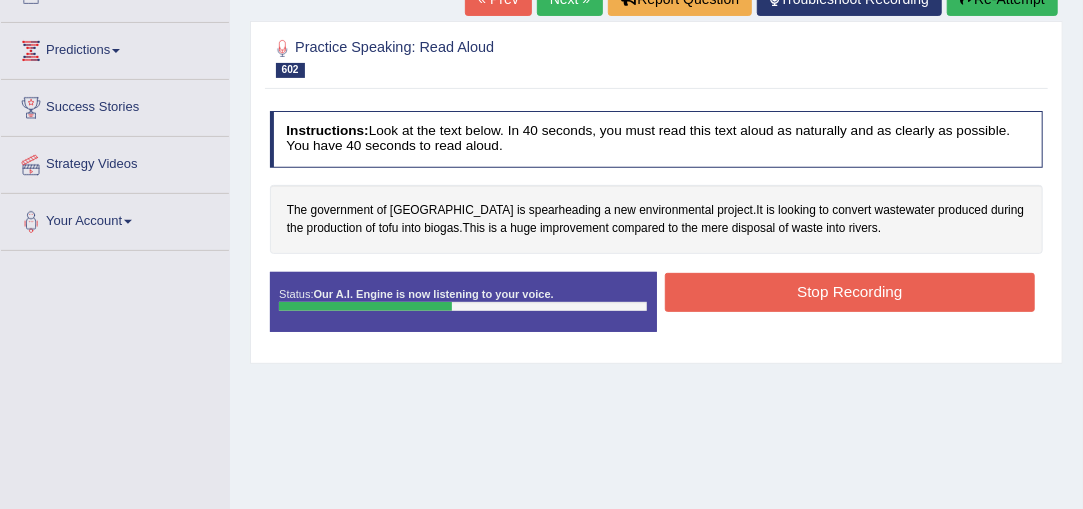 click on "Stop Recording" at bounding box center (850, 292) 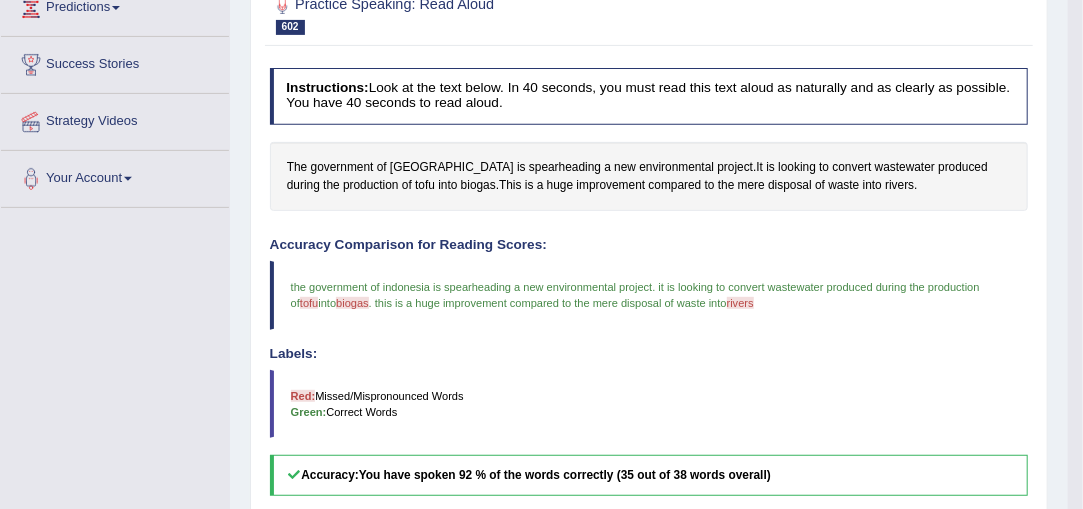 scroll, scrollTop: 0, scrollLeft: 0, axis: both 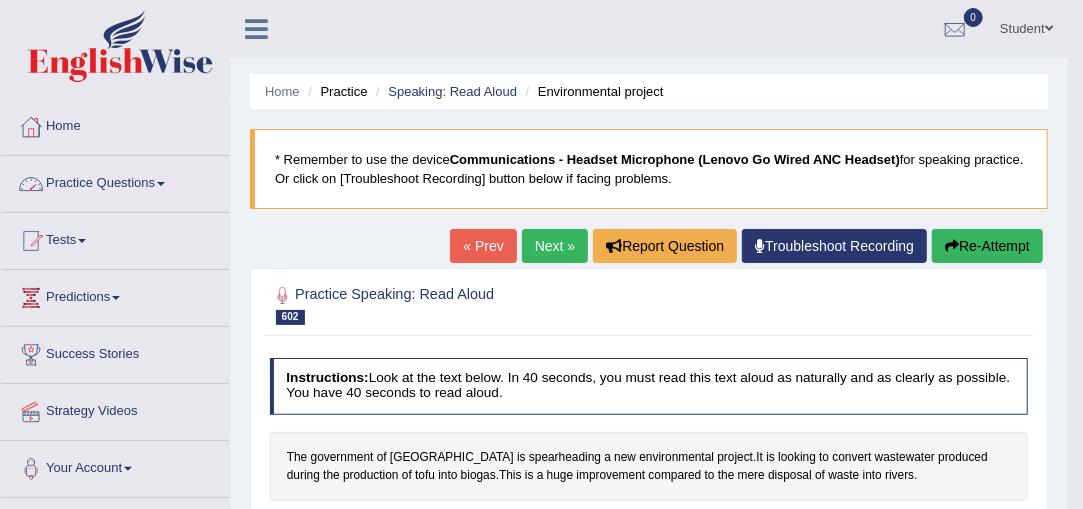 click on "Practice Questions" at bounding box center (115, 181) 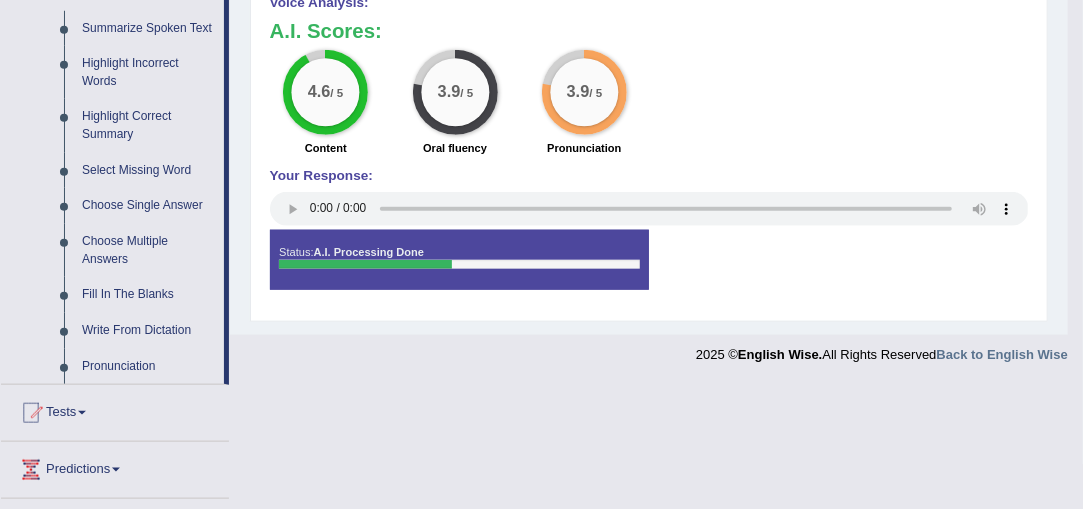 scroll, scrollTop: 816, scrollLeft: 0, axis: vertical 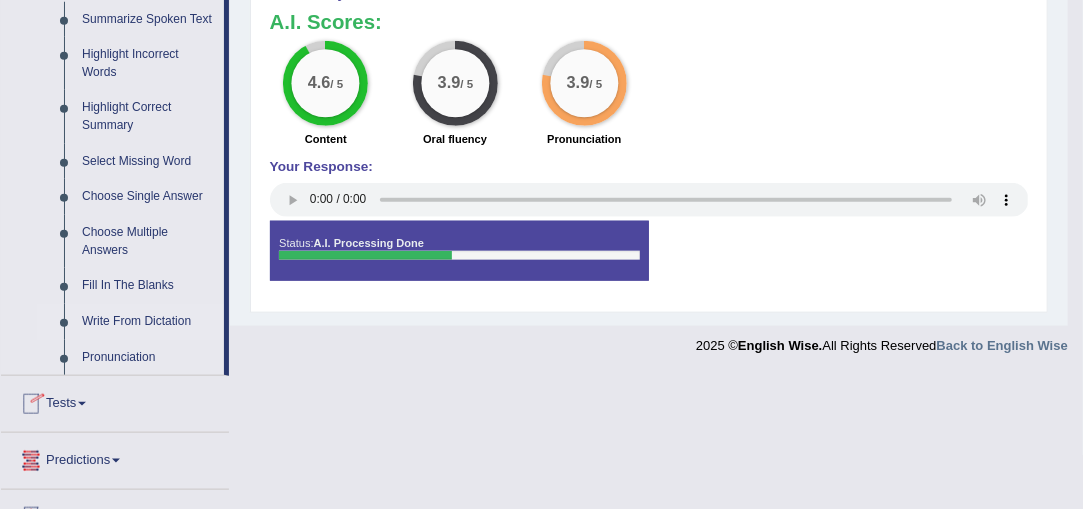 click on "Write From Dictation" at bounding box center [148, 322] 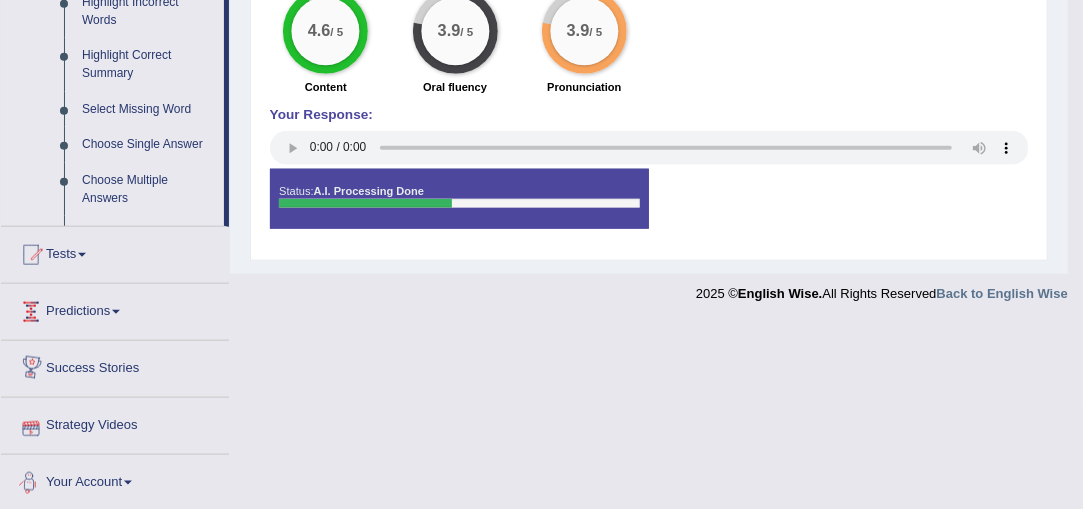 scroll, scrollTop: 795, scrollLeft: 0, axis: vertical 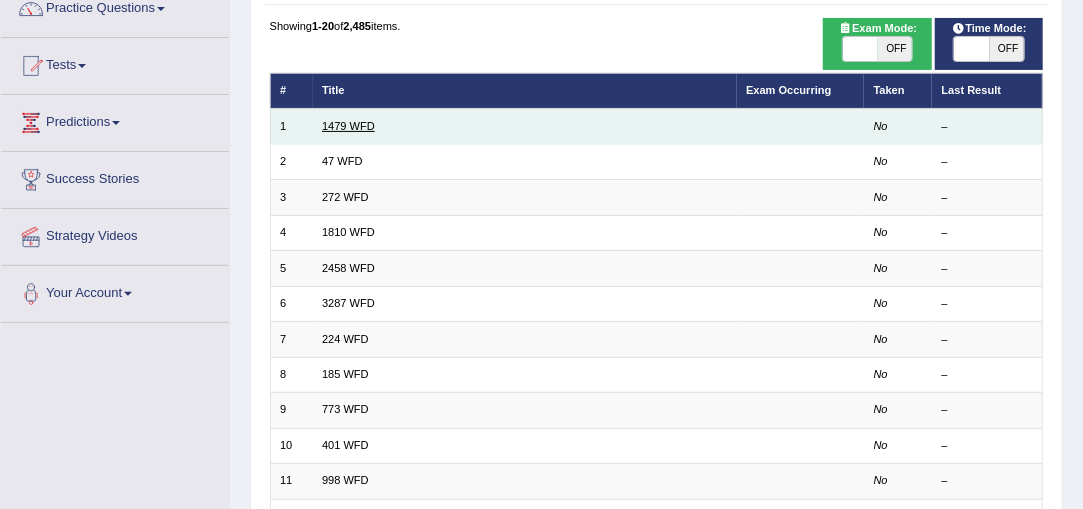 click on "1479 WFD" at bounding box center (348, 126) 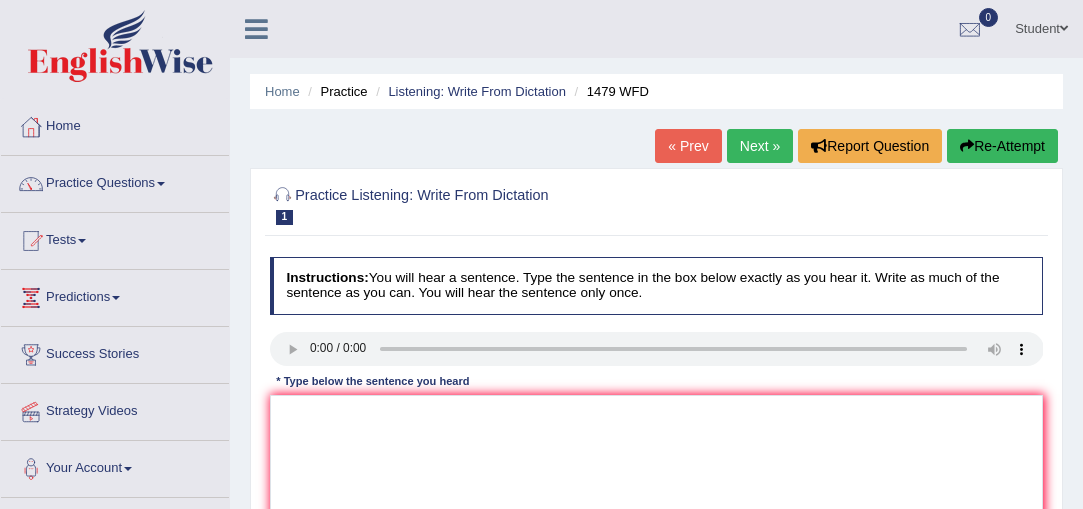 scroll, scrollTop: 0, scrollLeft: 0, axis: both 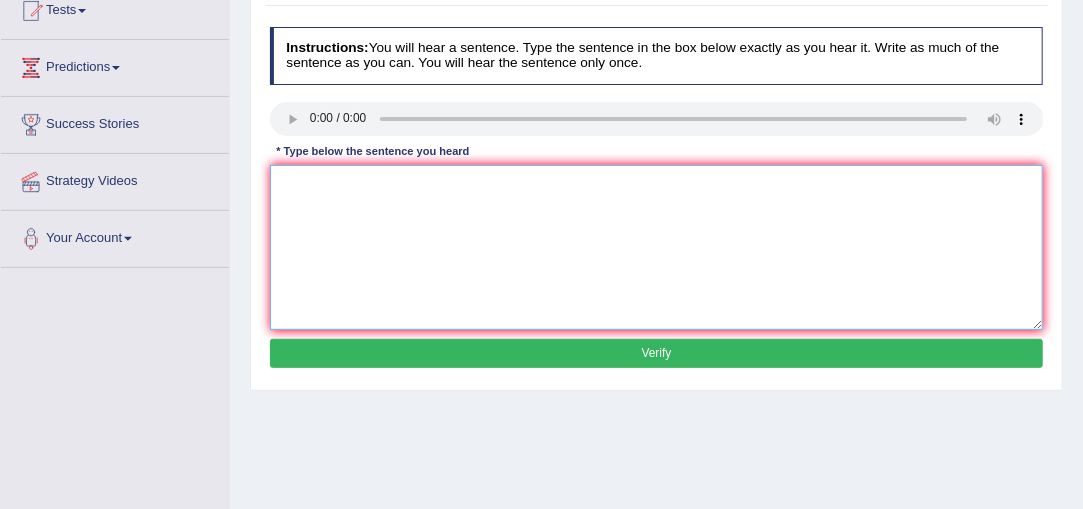 click at bounding box center [657, 247] 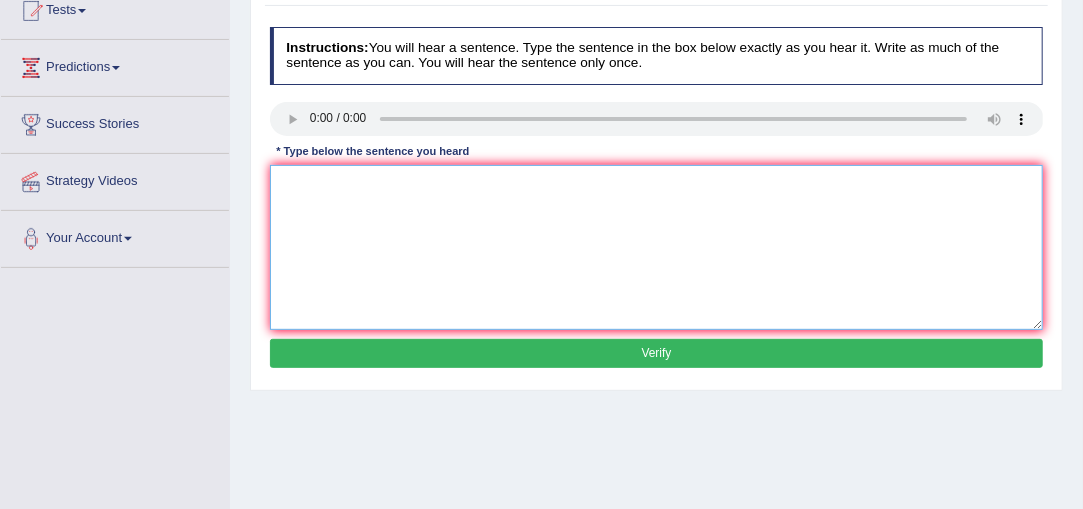 click at bounding box center (657, 247) 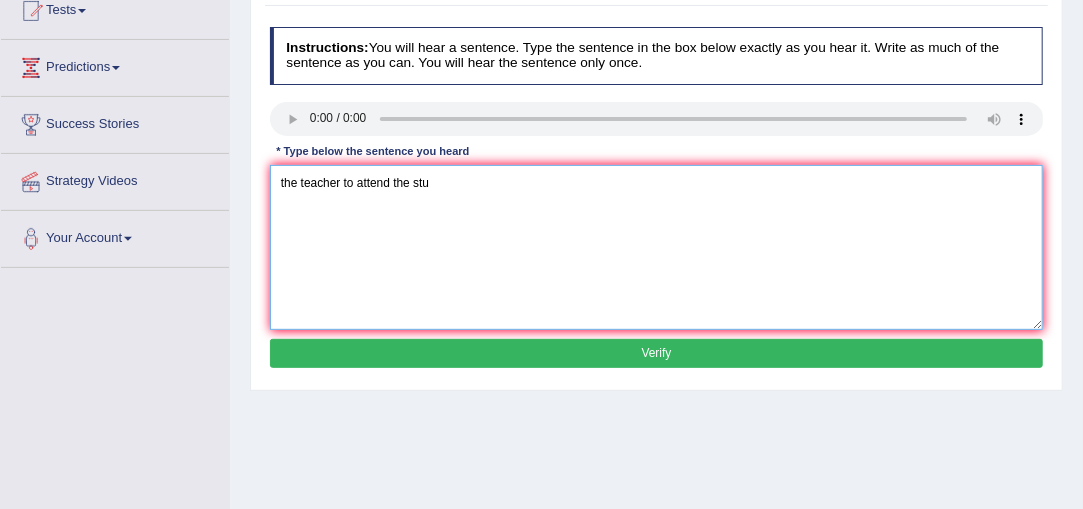 click on "the teacher to attend the stu" at bounding box center (657, 247) 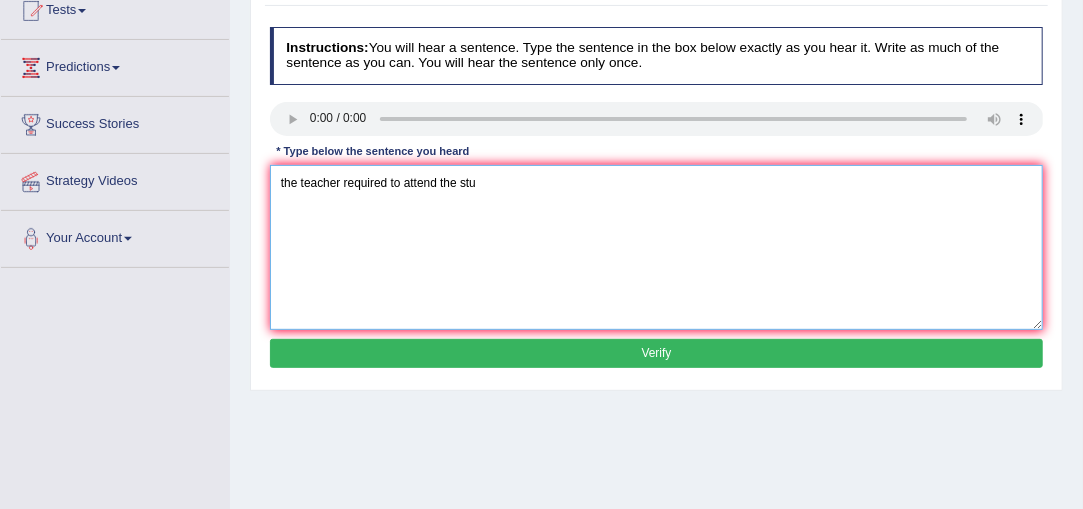 click on "the teacher required to attend the stu" at bounding box center (657, 247) 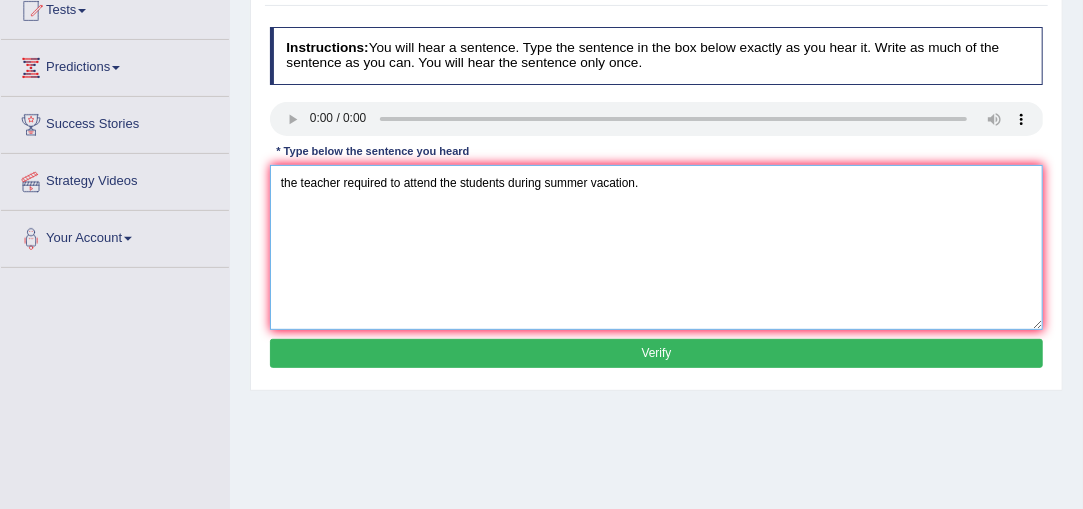 click on "the teacher required to attend the students during summer vacation." at bounding box center [657, 247] 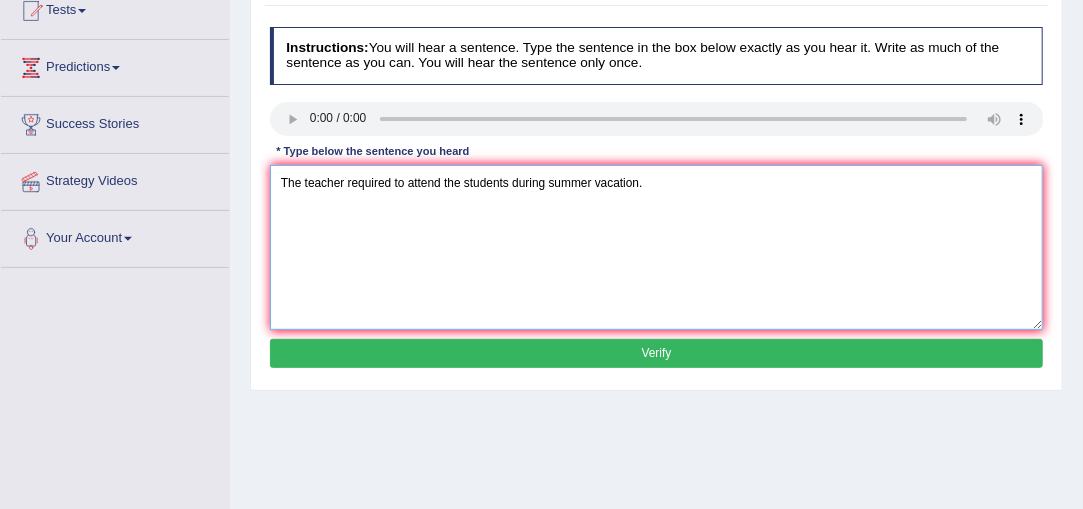 type on "The teacher required to attend the students during summer vacation." 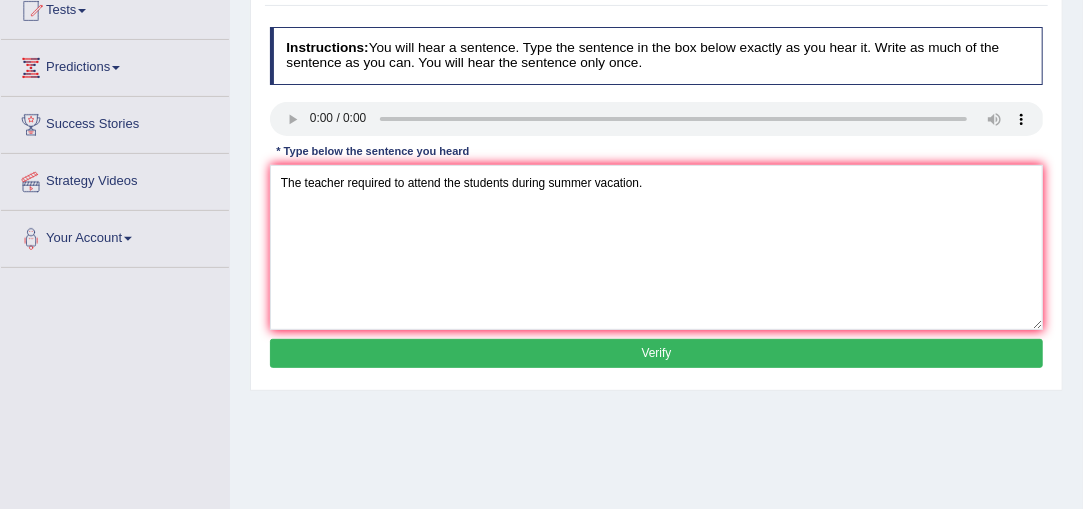 click on "Verify" at bounding box center [657, 353] 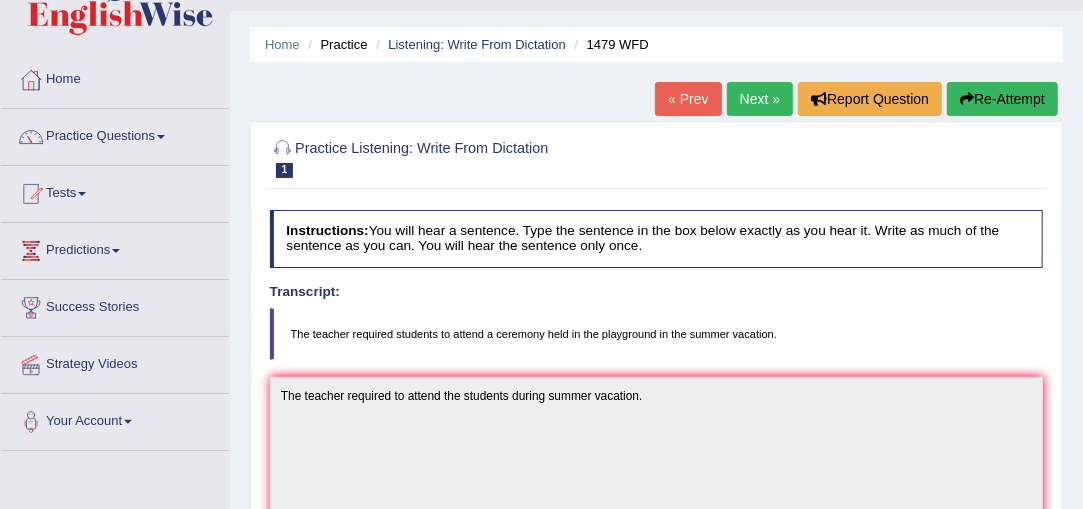 scroll, scrollTop: 40, scrollLeft: 0, axis: vertical 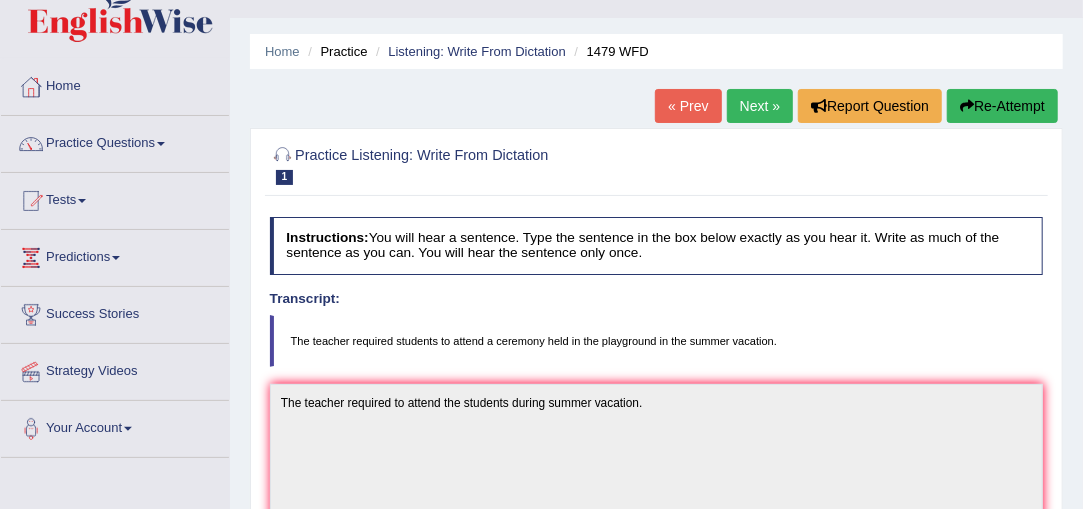 click on "Next »" at bounding box center [760, 106] 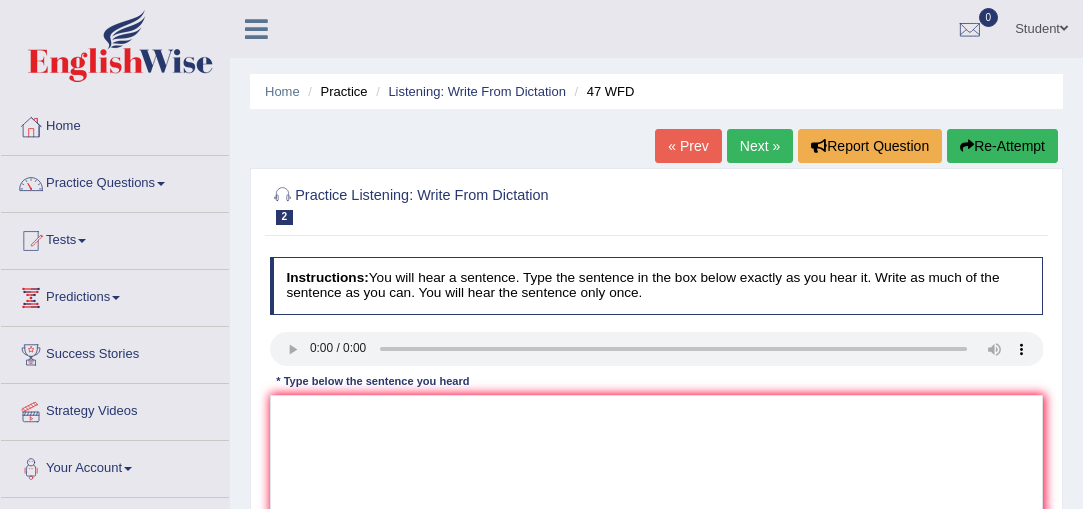 scroll, scrollTop: 0, scrollLeft: 0, axis: both 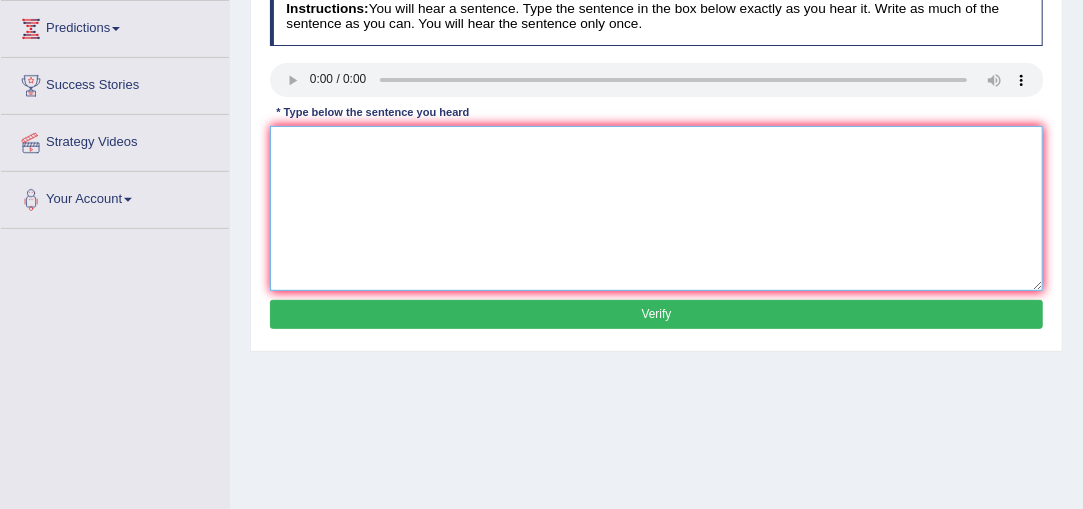click at bounding box center [657, 208] 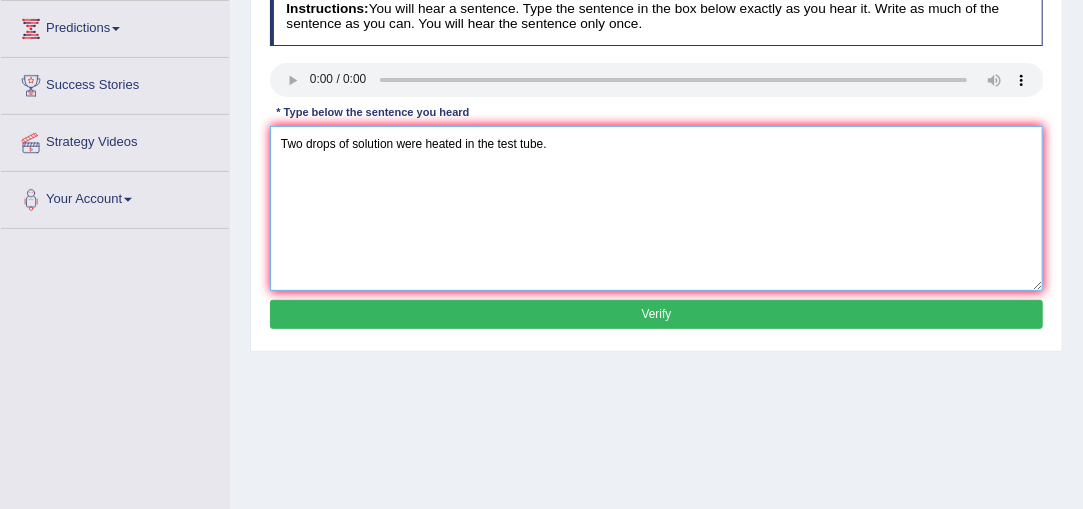 click on "Two drops of solution were heated in the test tube." at bounding box center (657, 208) 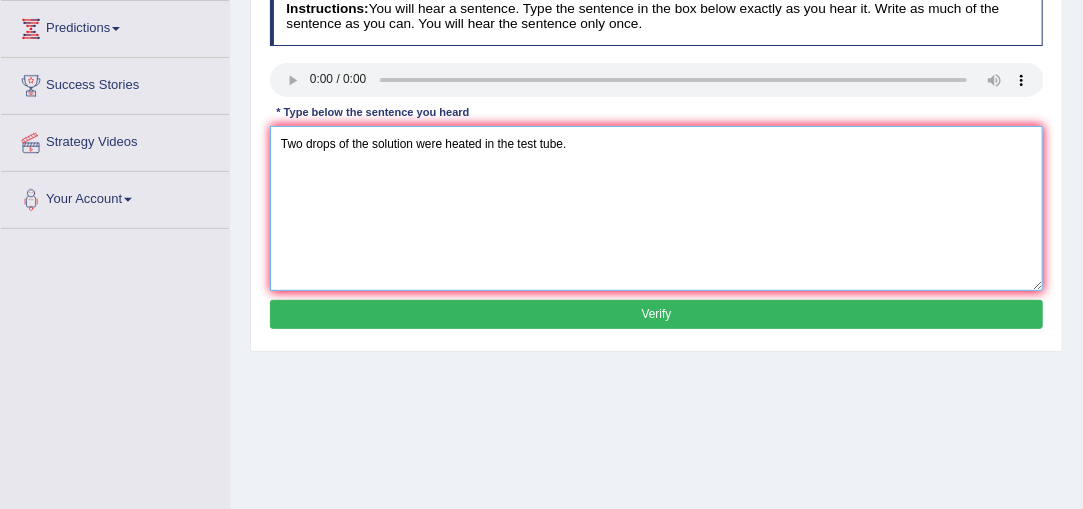 type on "Two drops of the solution were heated in the test tube." 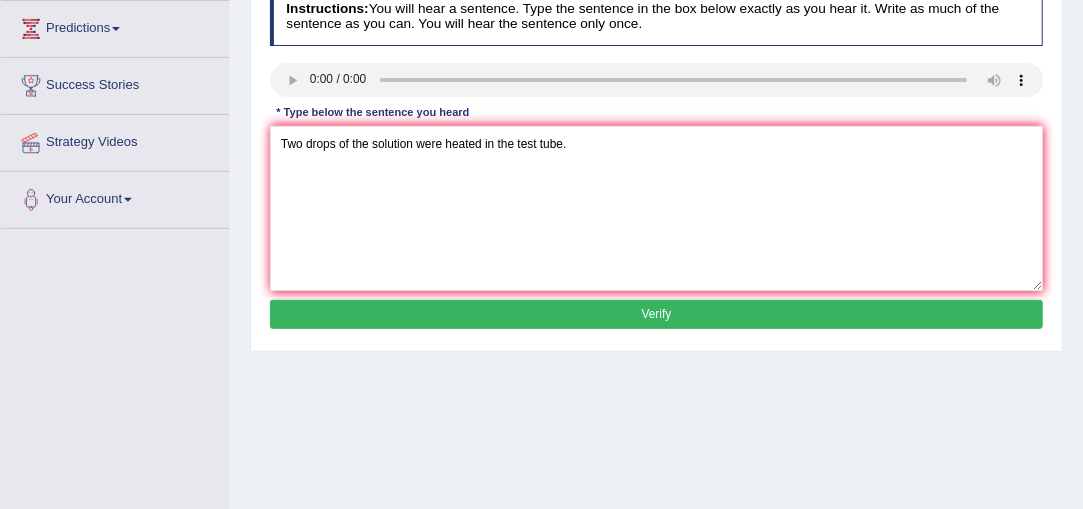 click on "Verify" at bounding box center [657, 314] 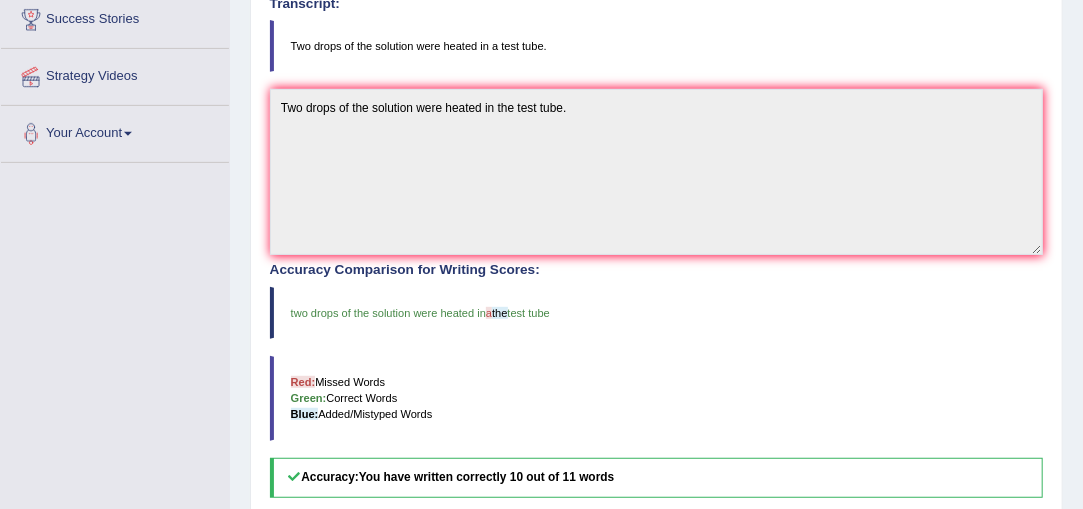 scroll, scrollTop: 128, scrollLeft: 0, axis: vertical 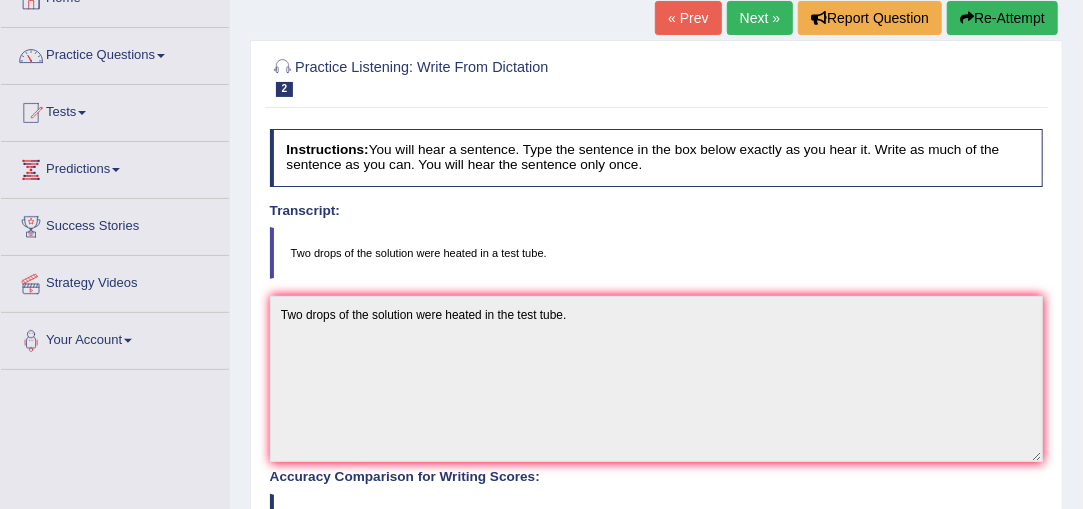click on "Next »" at bounding box center [760, 18] 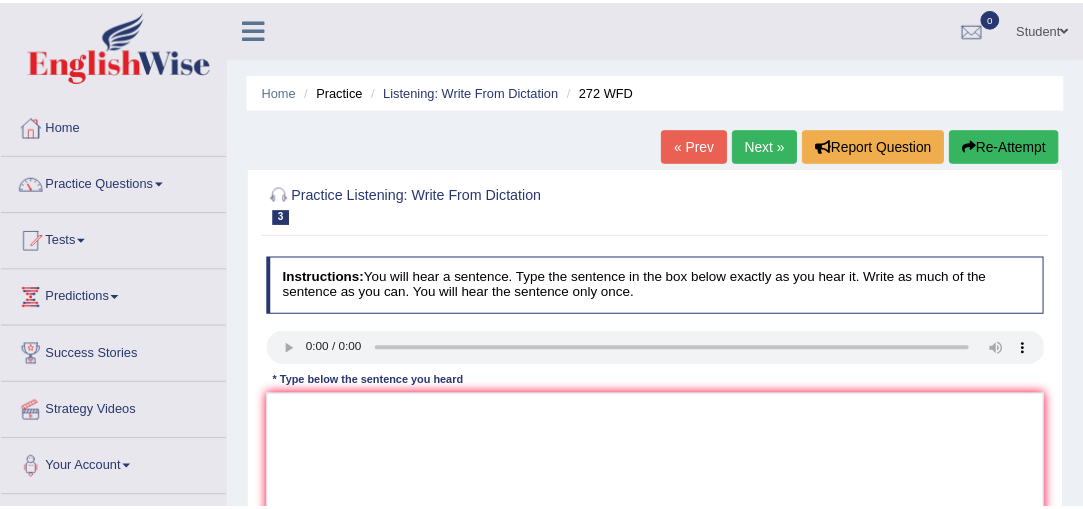 scroll, scrollTop: 0, scrollLeft: 0, axis: both 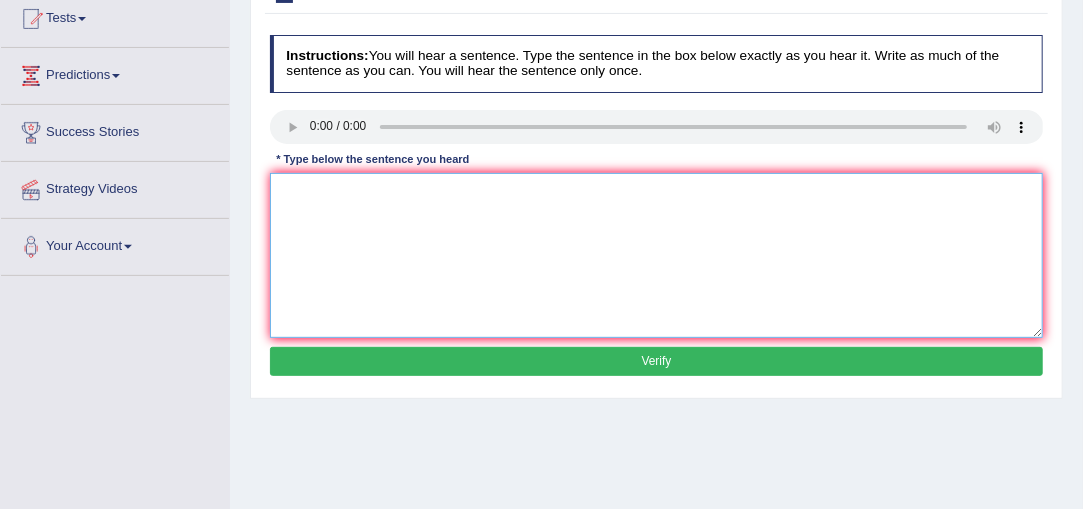 click at bounding box center [657, 255] 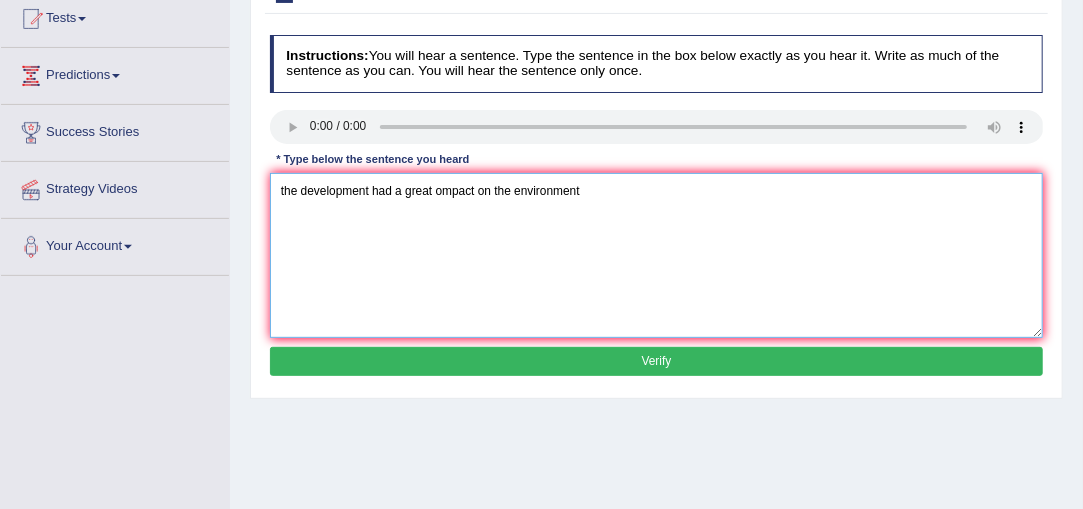 click on "the development had a great ompact on the environment" at bounding box center [657, 255] 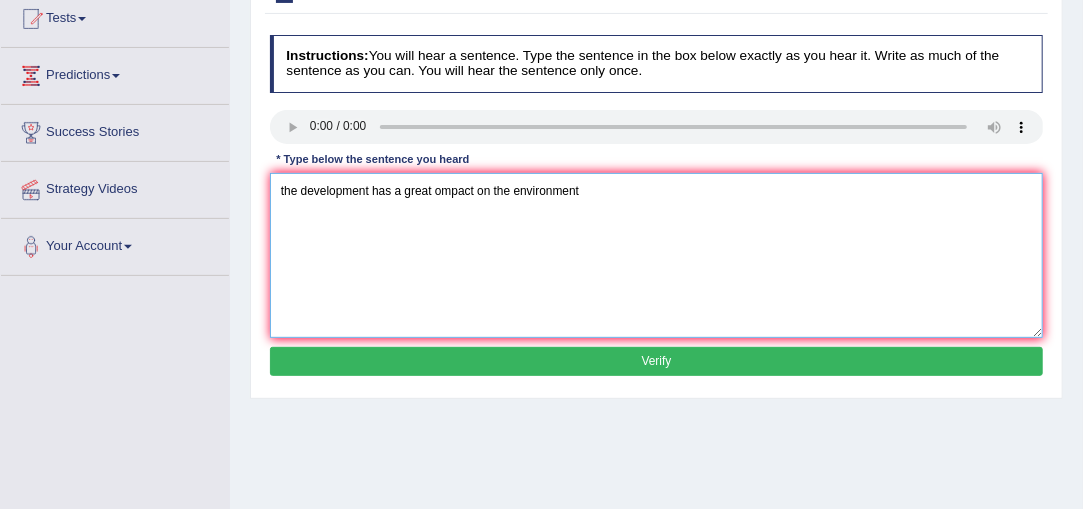 click on "the development has a great ompact on the environment" at bounding box center [657, 255] 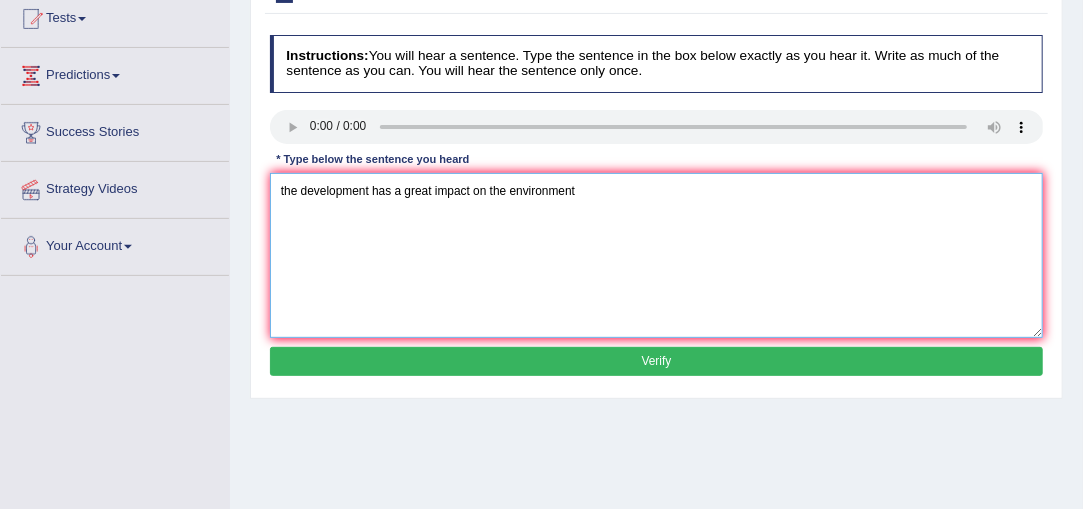 click on "the development has a great impact on the environment" at bounding box center [657, 255] 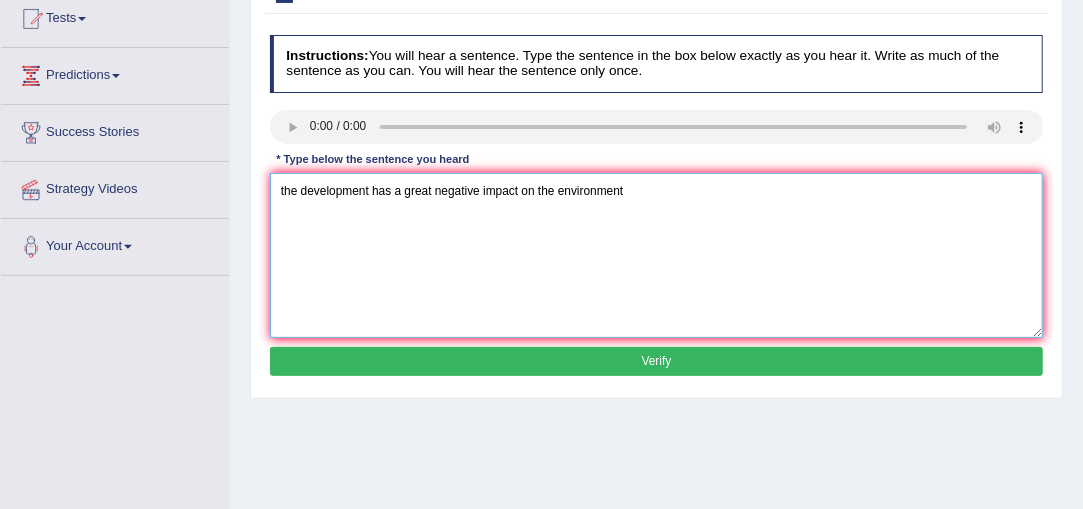 click on "the development has a great negative impact on the environment" at bounding box center (657, 255) 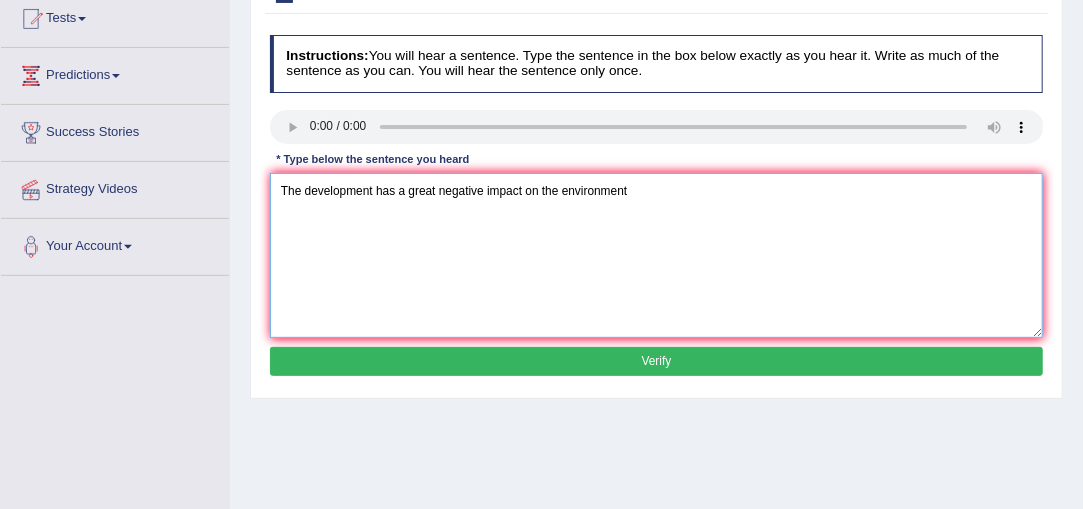 click on "The development has a great negative impact on the environment" at bounding box center [657, 255] 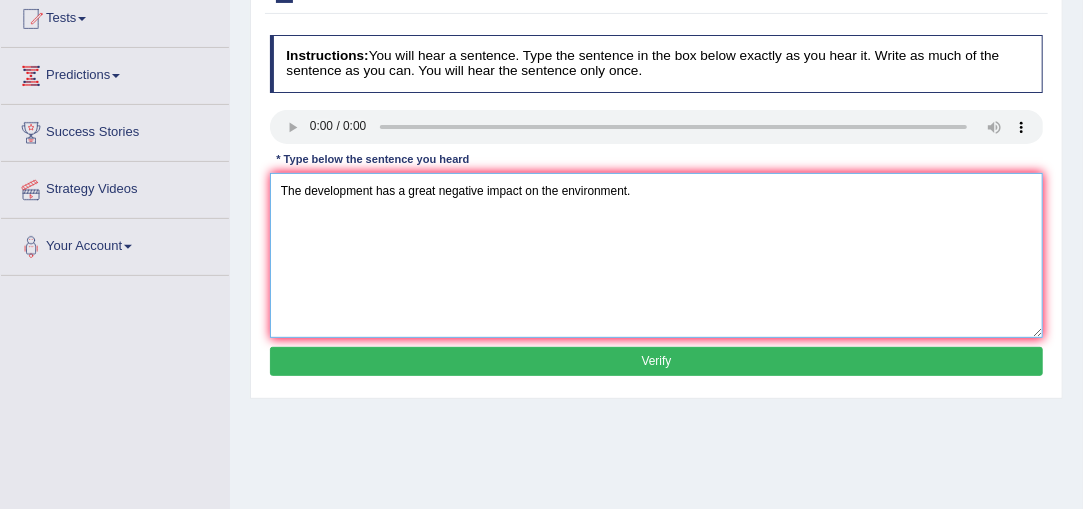 type on "The development has a great negative impact on the environment." 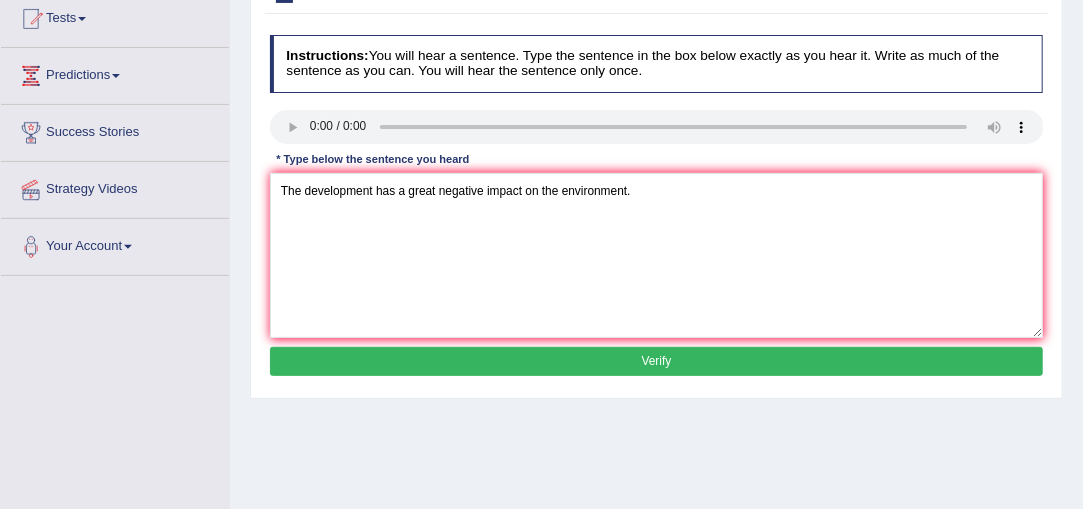 click on "Verify" at bounding box center (657, 361) 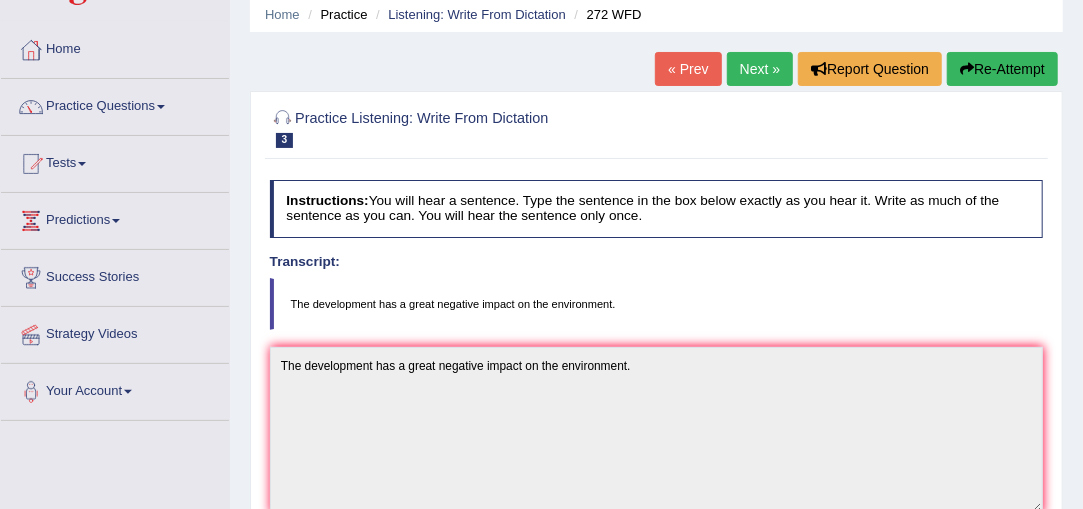 scroll, scrollTop: 88, scrollLeft: 0, axis: vertical 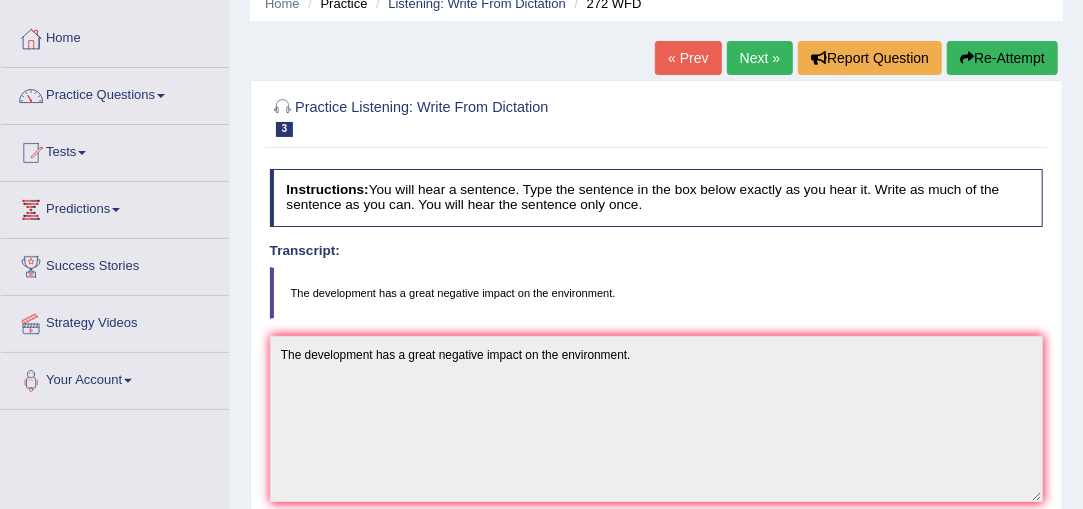 click on "Next »" at bounding box center [760, 58] 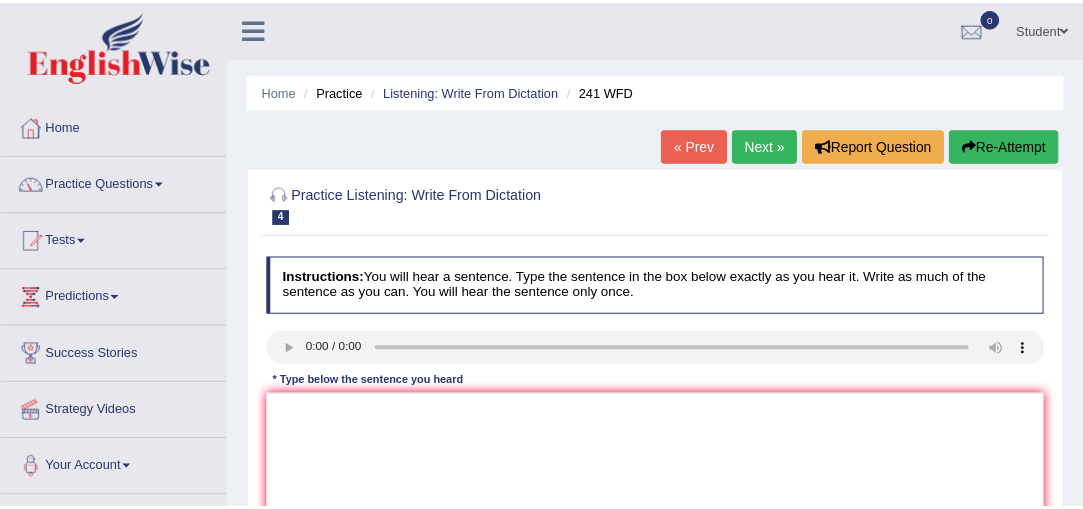 scroll, scrollTop: 0, scrollLeft: 0, axis: both 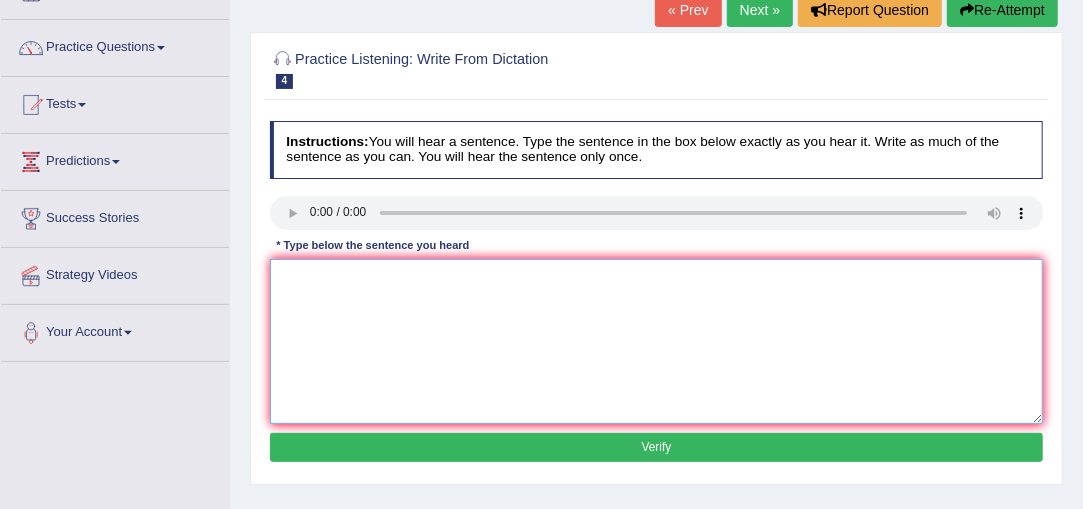 click at bounding box center [657, 341] 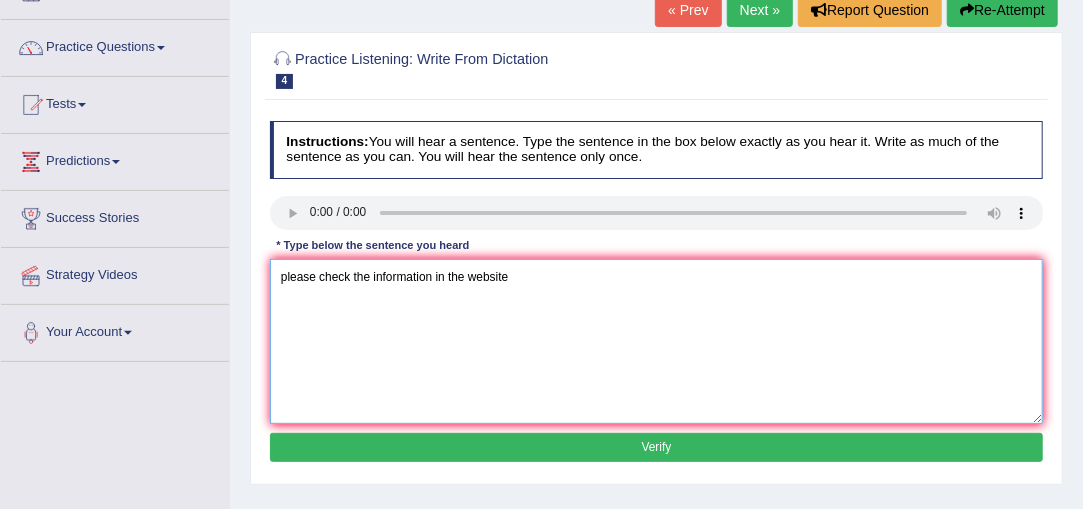 click on "please check the information in the website" at bounding box center (657, 341) 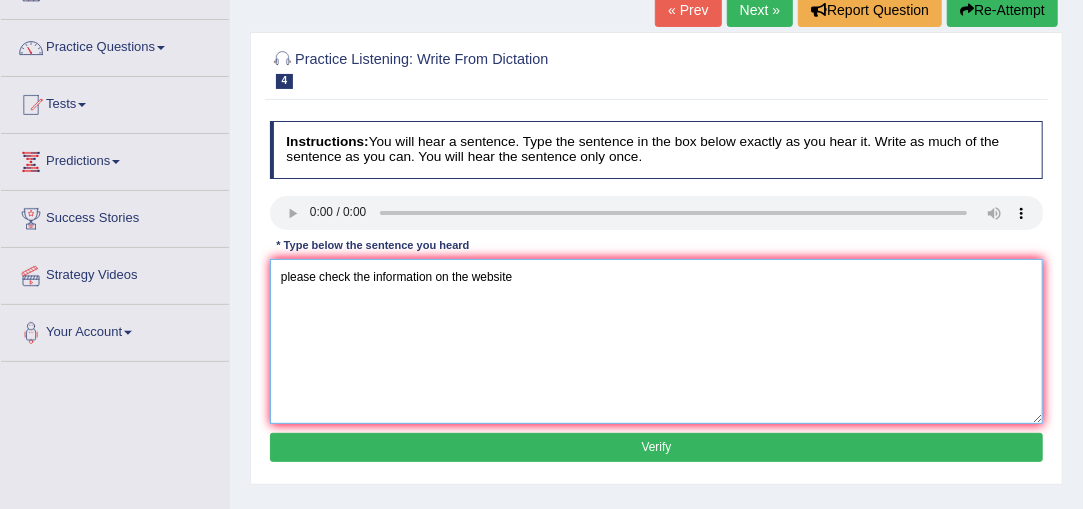 click on "please check the information on the website" at bounding box center [657, 341] 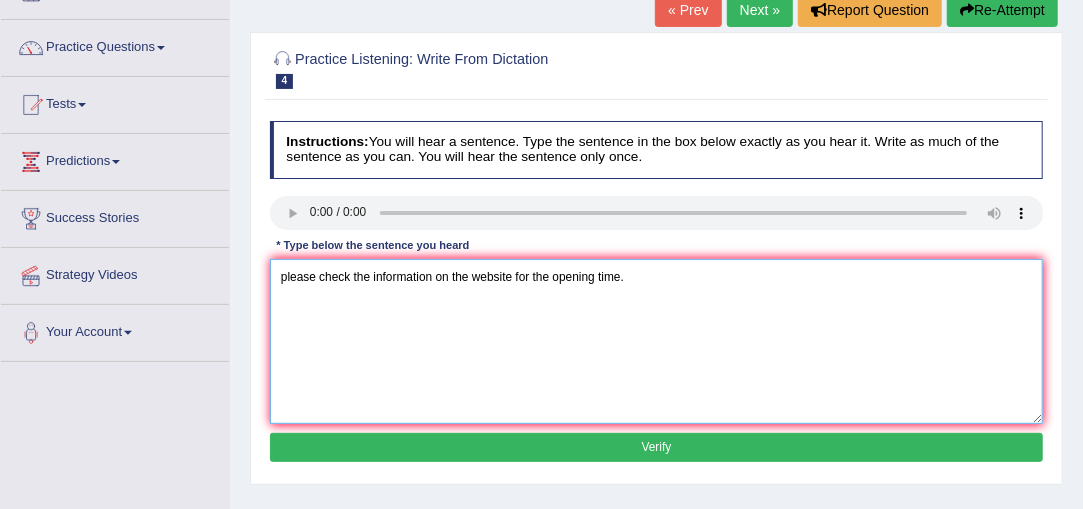 click on "please check the information on the website for the opening time." at bounding box center (657, 341) 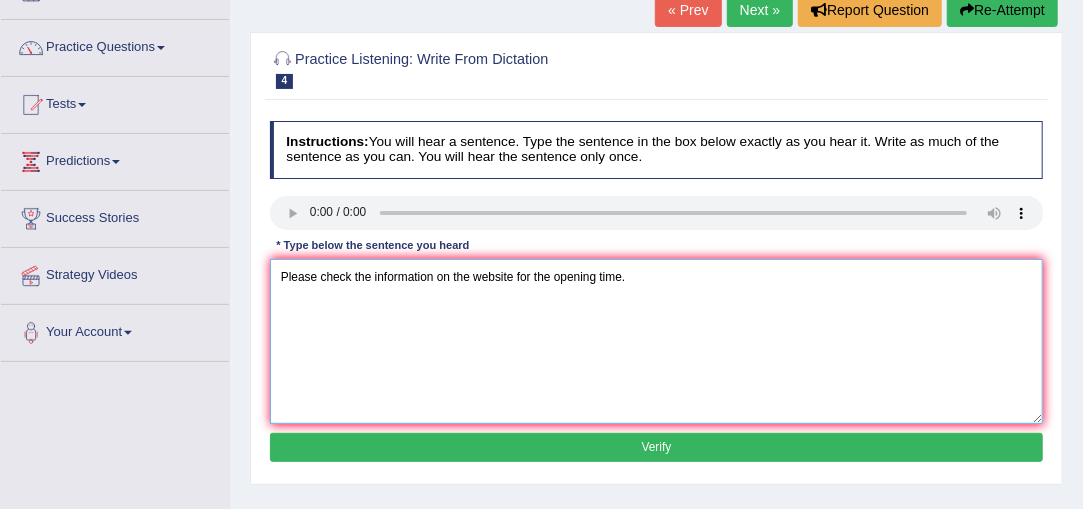 type on "Please check the information on the website for the opening time." 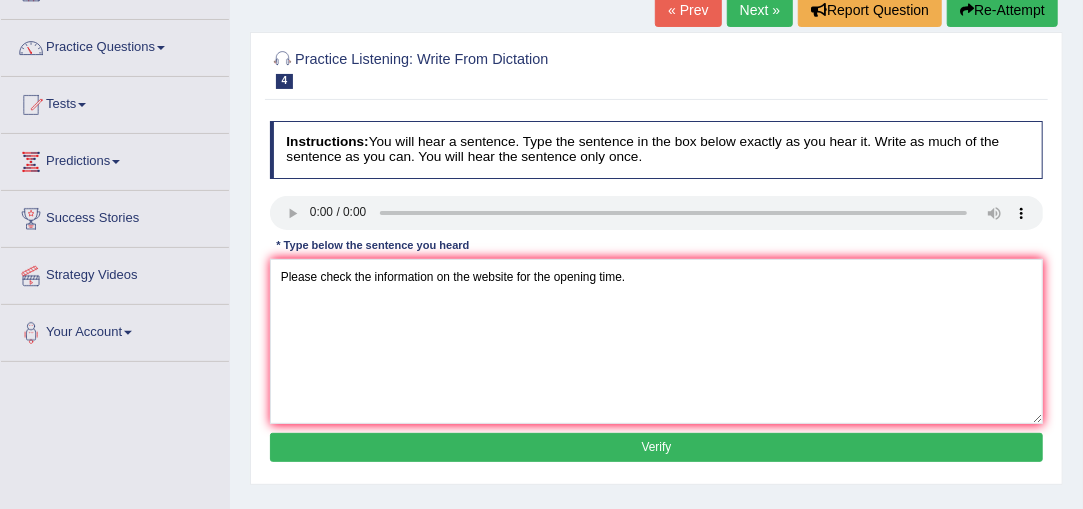 click on "Verify" at bounding box center [657, 447] 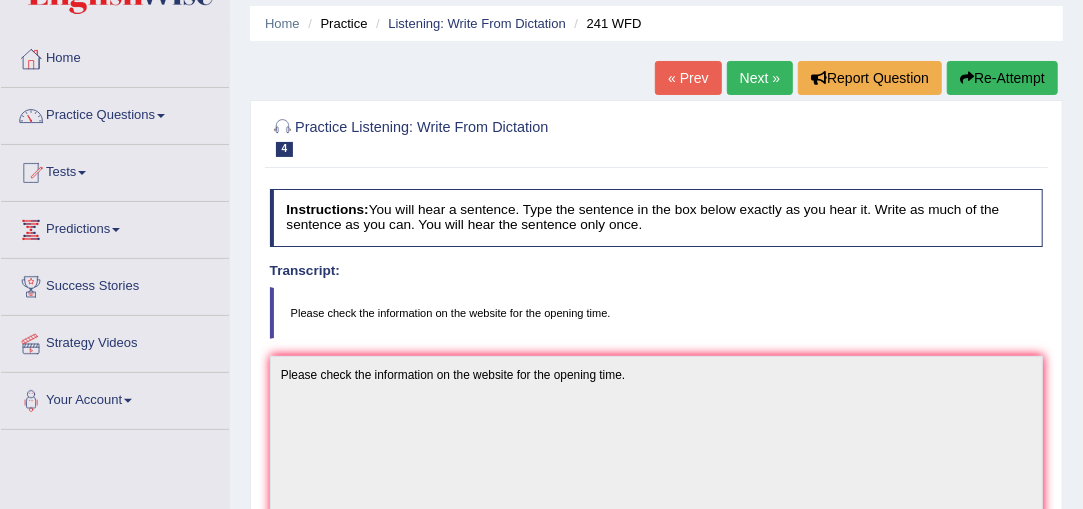 scroll, scrollTop: 48, scrollLeft: 0, axis: vertical 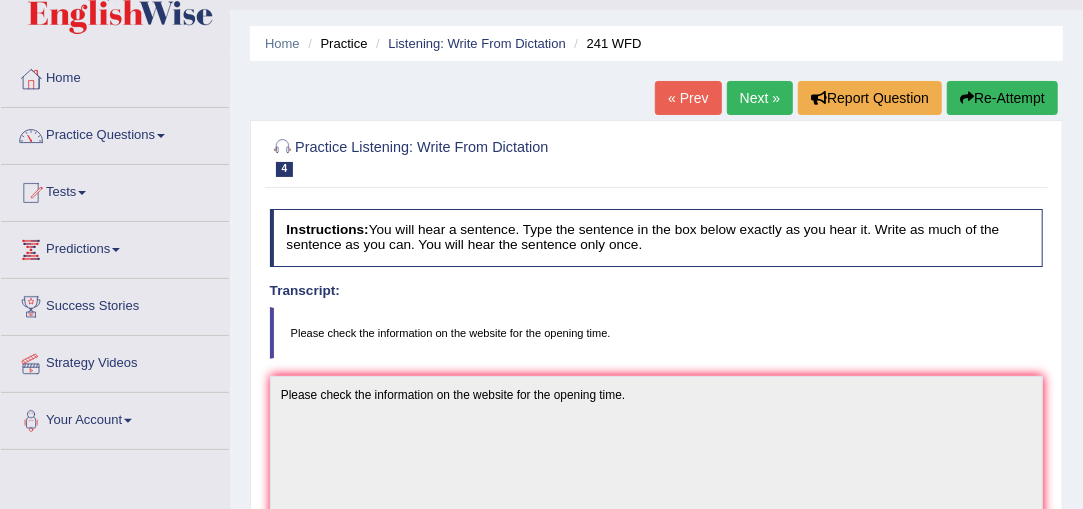 click on "Next »" at bounding box center [760, 98] 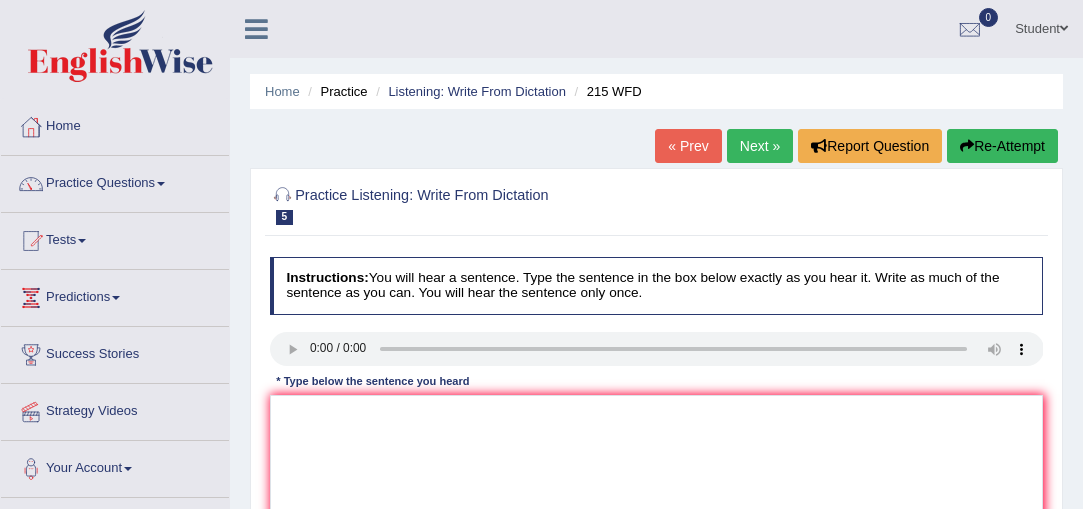 scroll, scrollTop: 0, scrollLeft: 0, axis: both 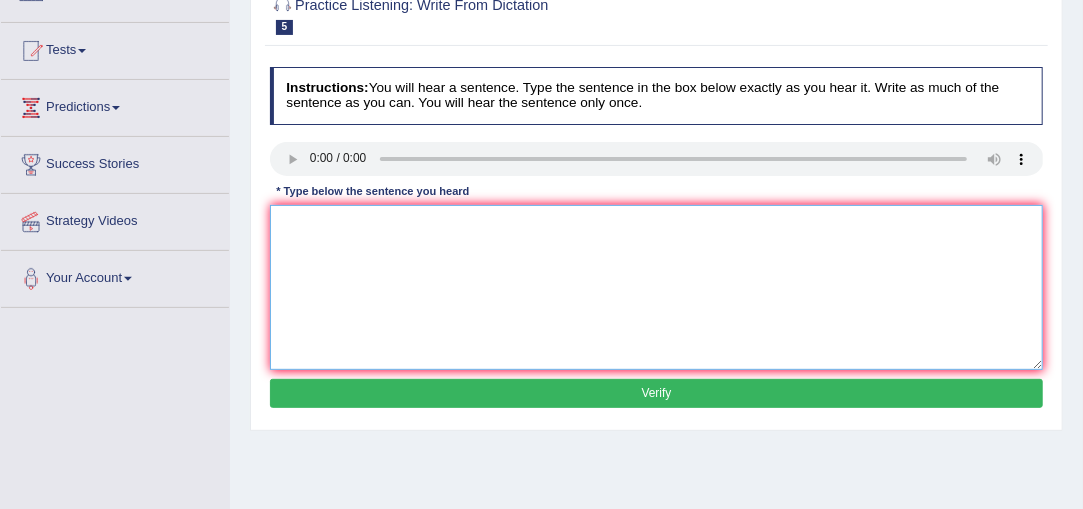 click at bounding box center (657, 287) 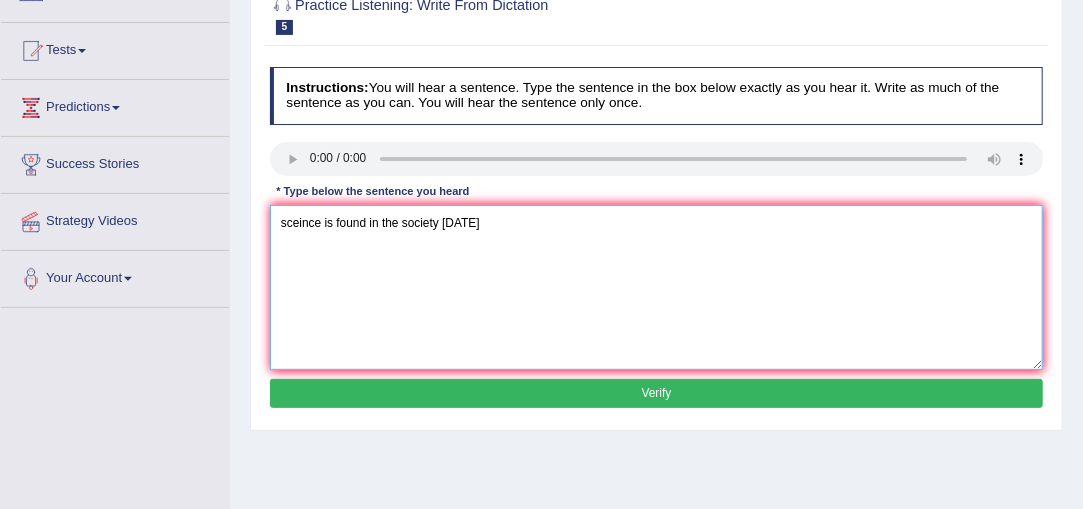 click on "sceince is found in the society today" at bounding box center [657, 287] 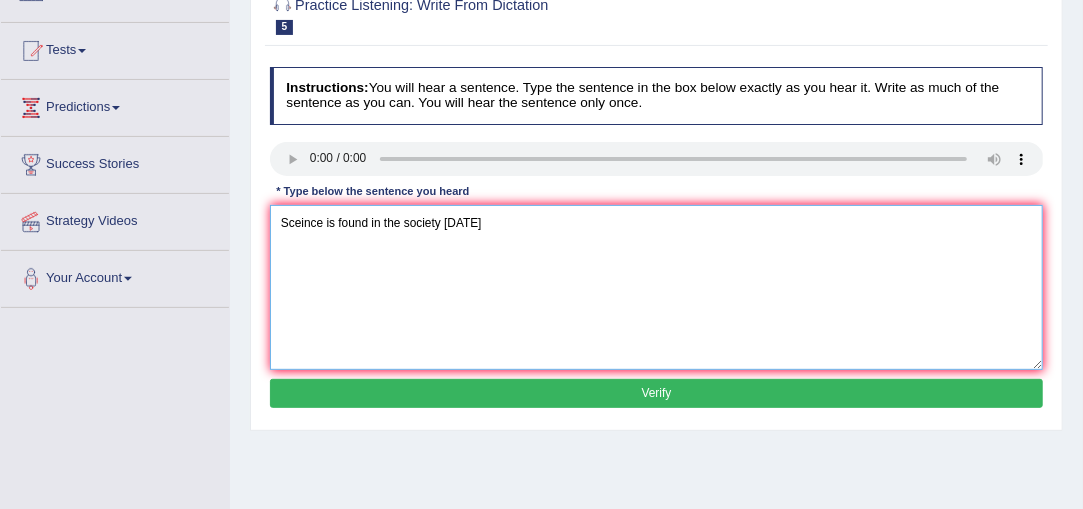 click on "Sceince is found in the society today" at bounding box center [657, 287] 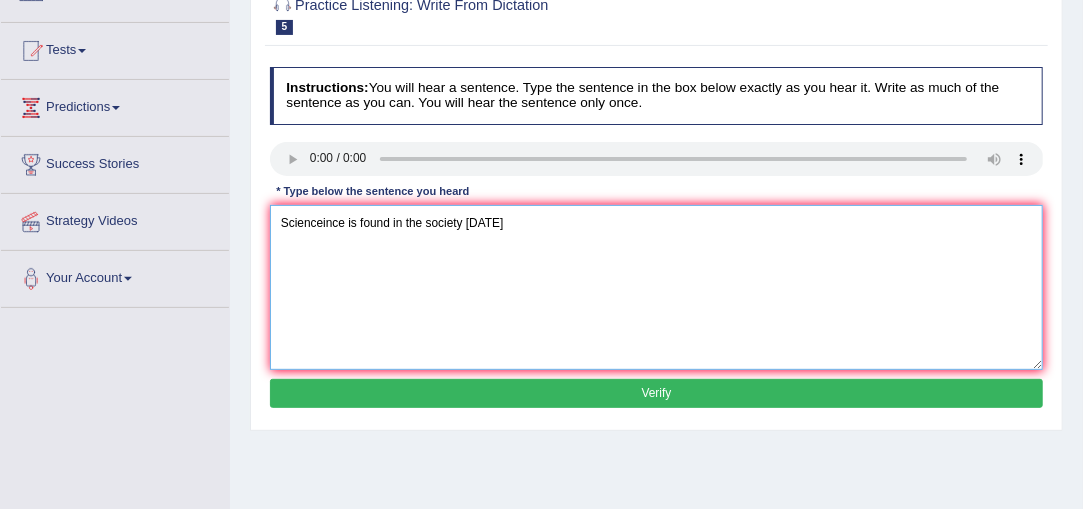 click on "Scienceince is found in the society today" at bounding box center [657, 287] 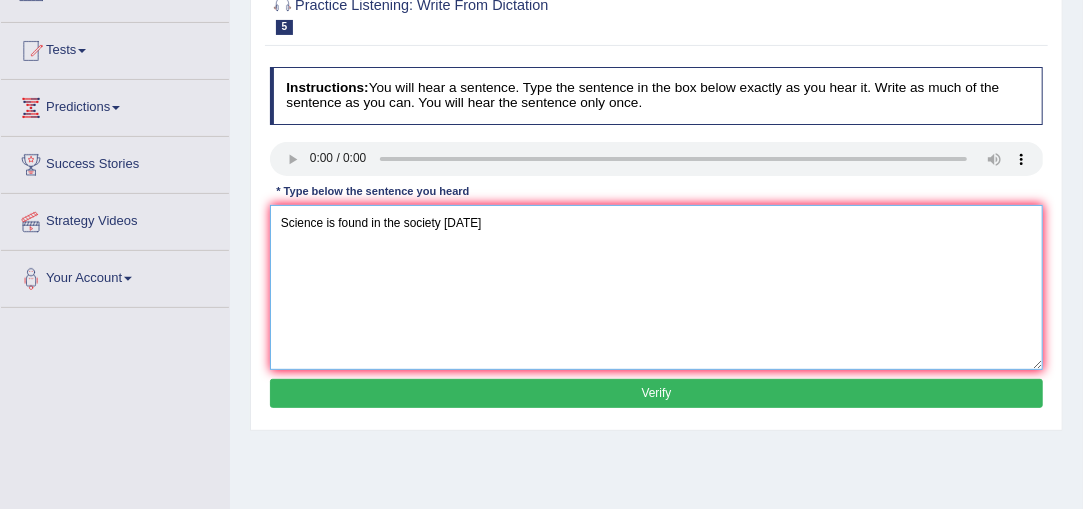 click on "Science is found in the society today" at bounding box center [657, 287] 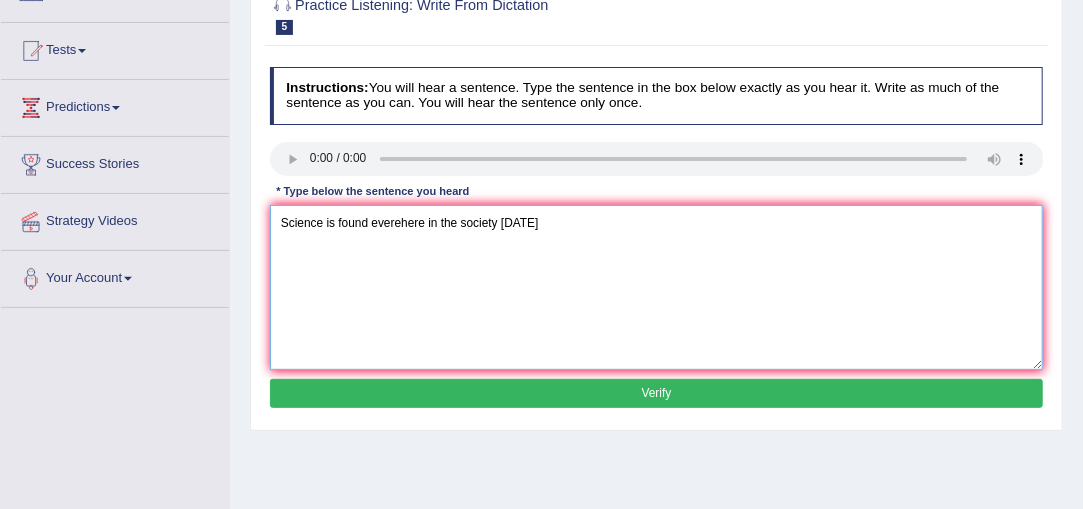 click on "Science is found everehere in the society today" at bounding box center (657, 287) 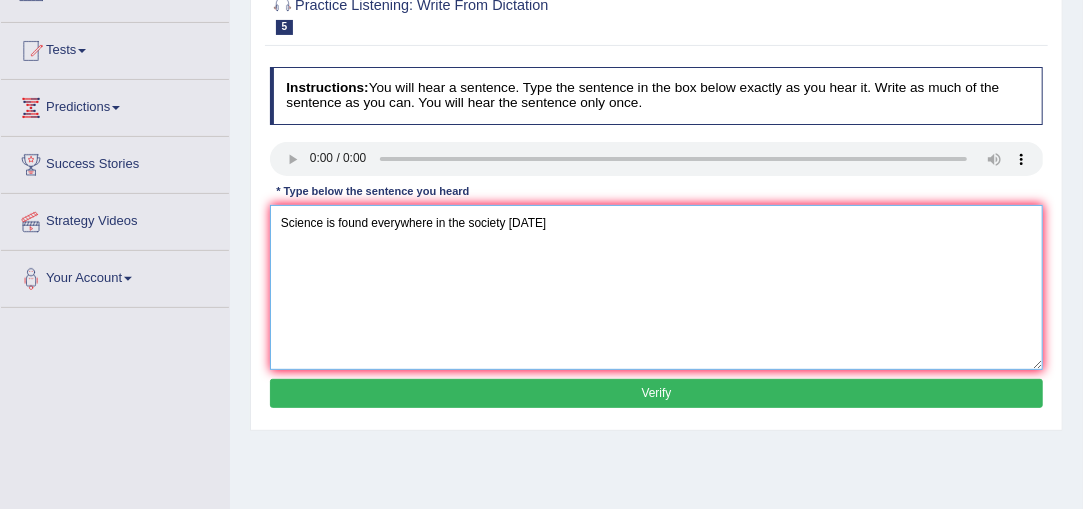 click on "Science is found everywhere in the society today" at bounding box center [657, 287] 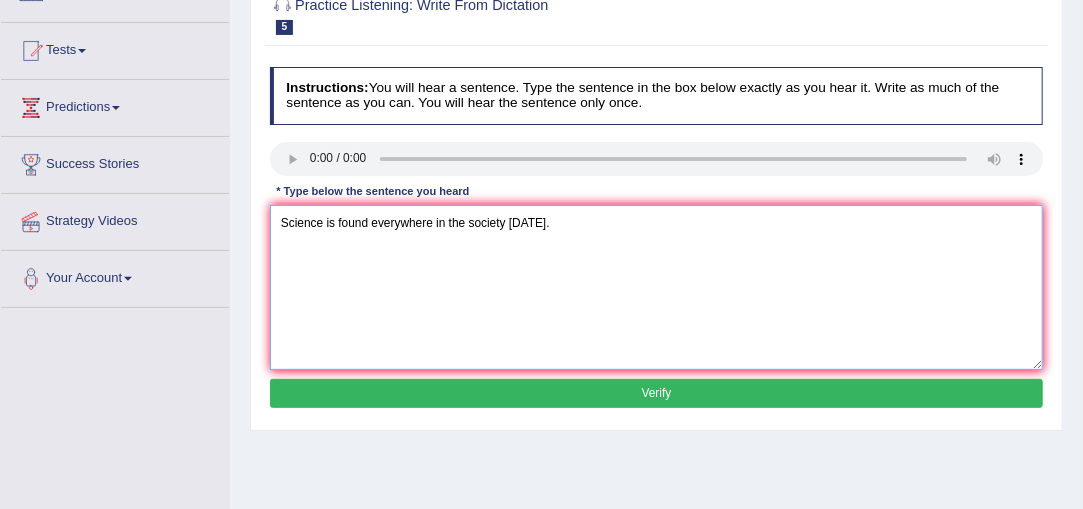 type on "Science is found everywhere in the society today." 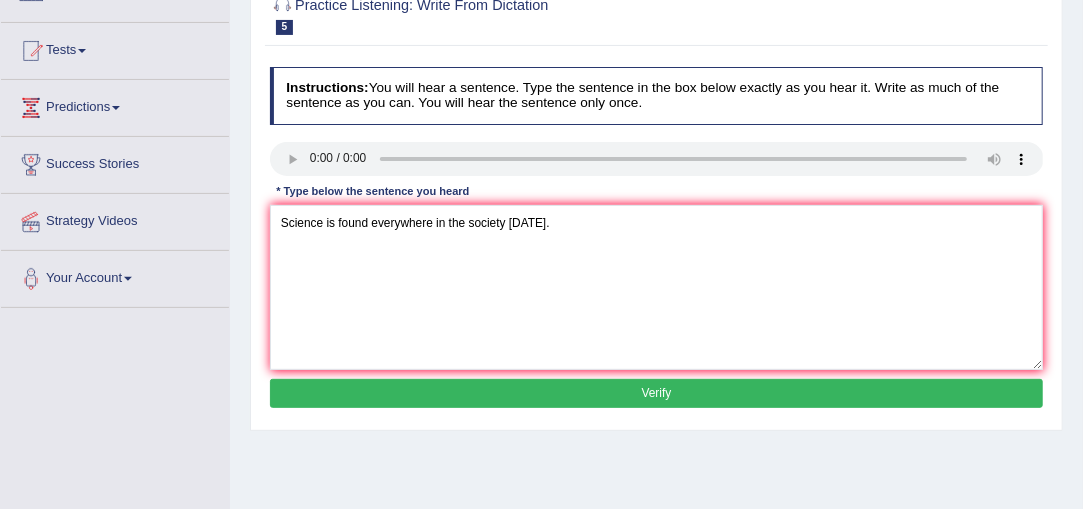 click on "Verify" at bounding box center (657, 393) 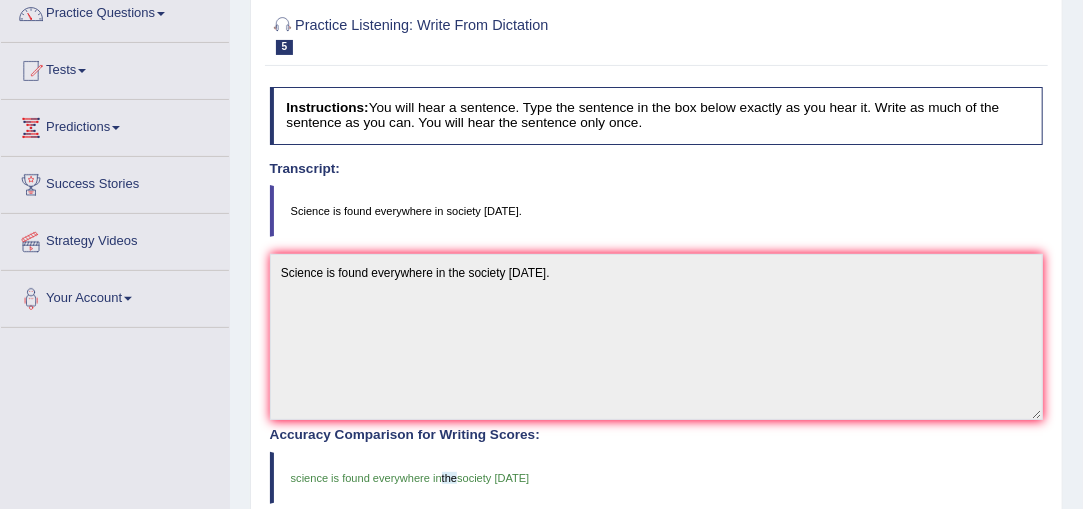 scroll, scrollTop: 0, scrollLeft: 0, axis: both 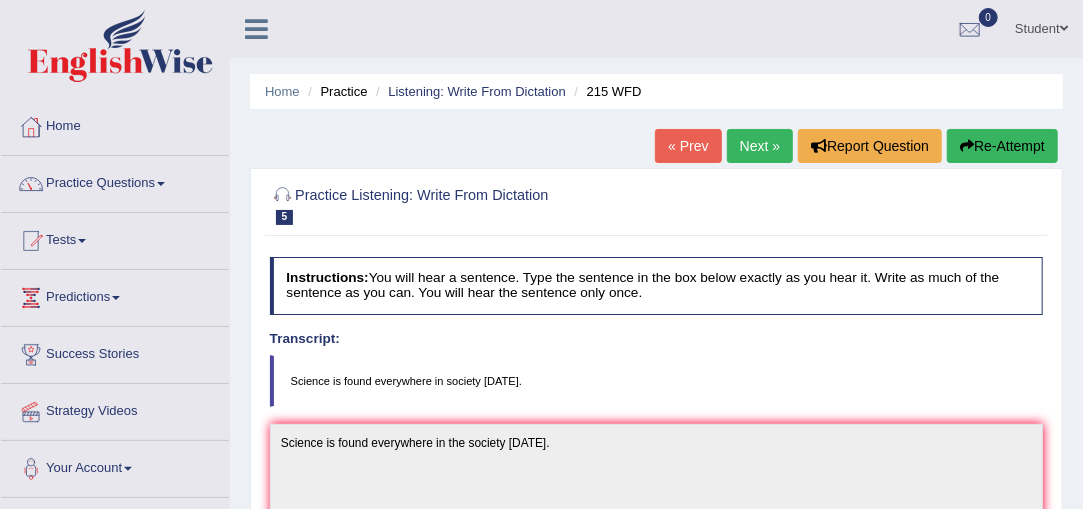 click on "Next »" at bounding box center [760, 146] 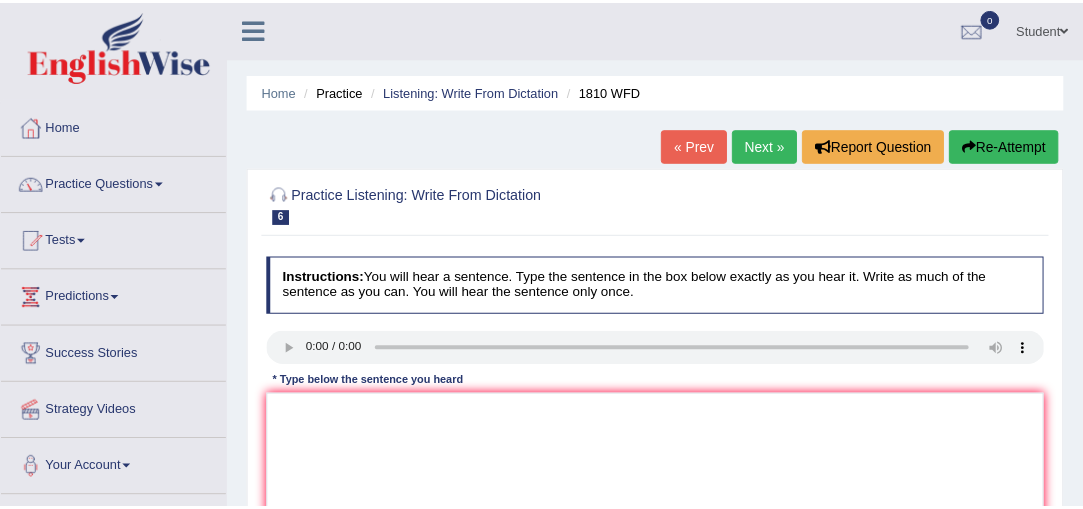scroll, scrollTop: 0, scrollLeft: 0, axis: both 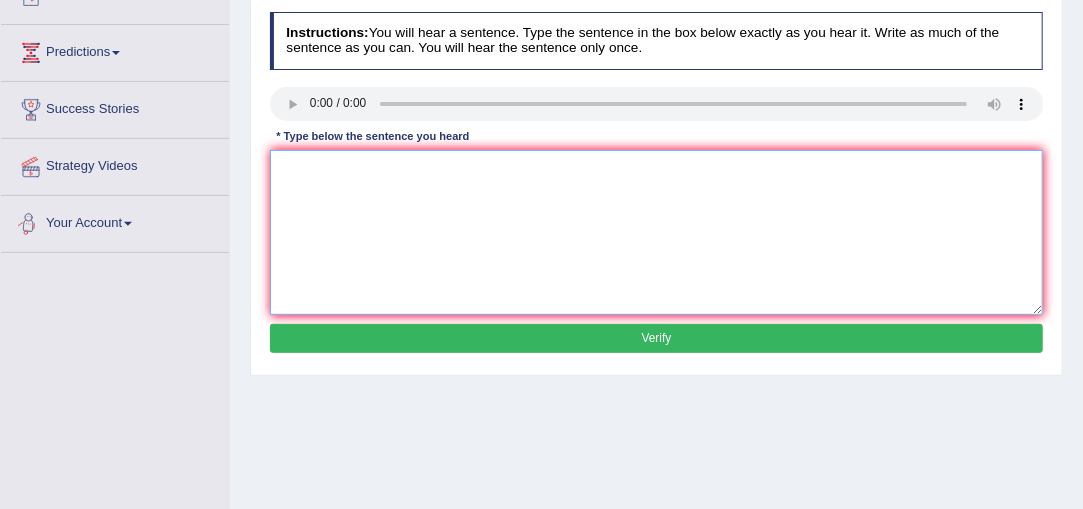 click at bounding box center (657, 232) 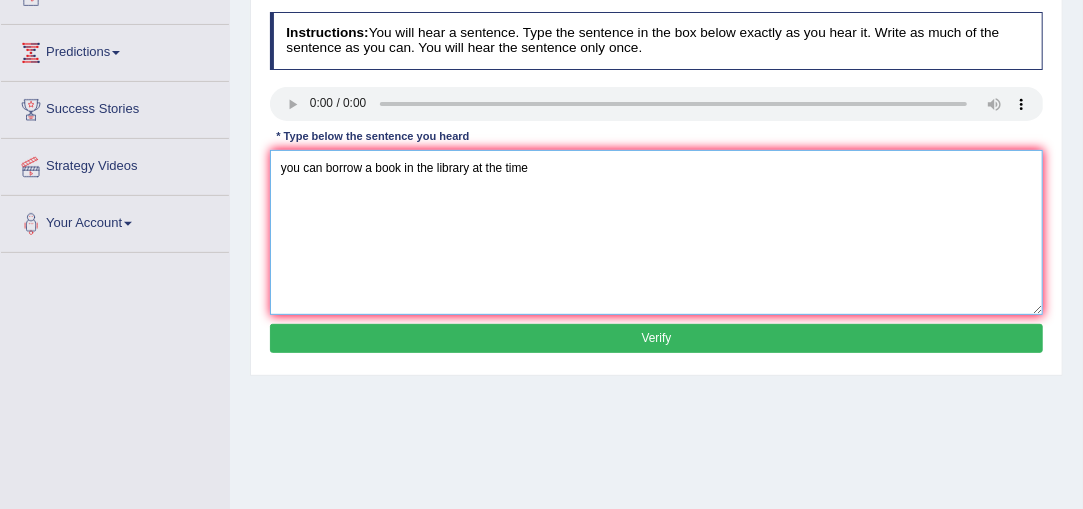 click on "you can borrow a book in the library at the time" at bounding box center (657, 232) 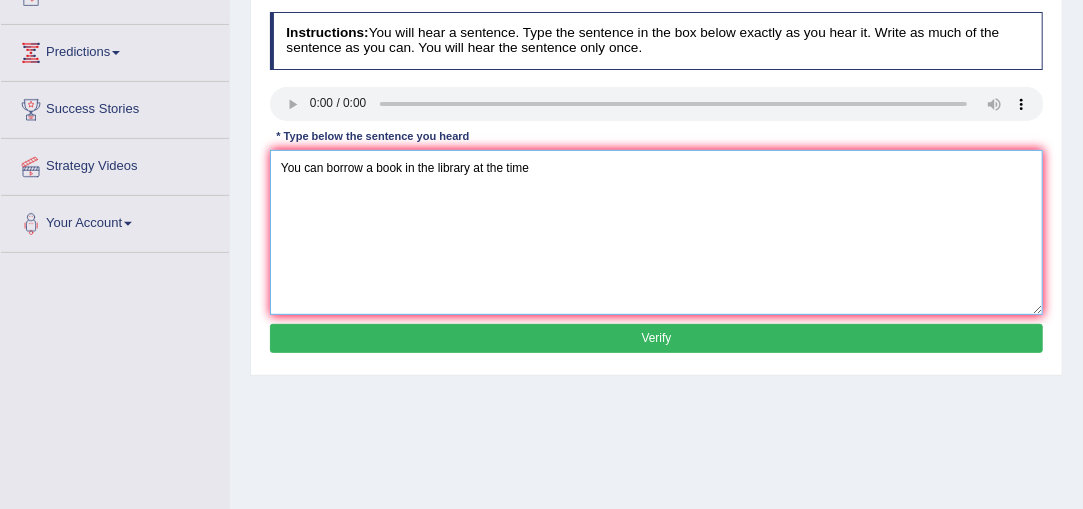 click on "You can borrow a book in the library at the time" at bounding box center [657, 232] 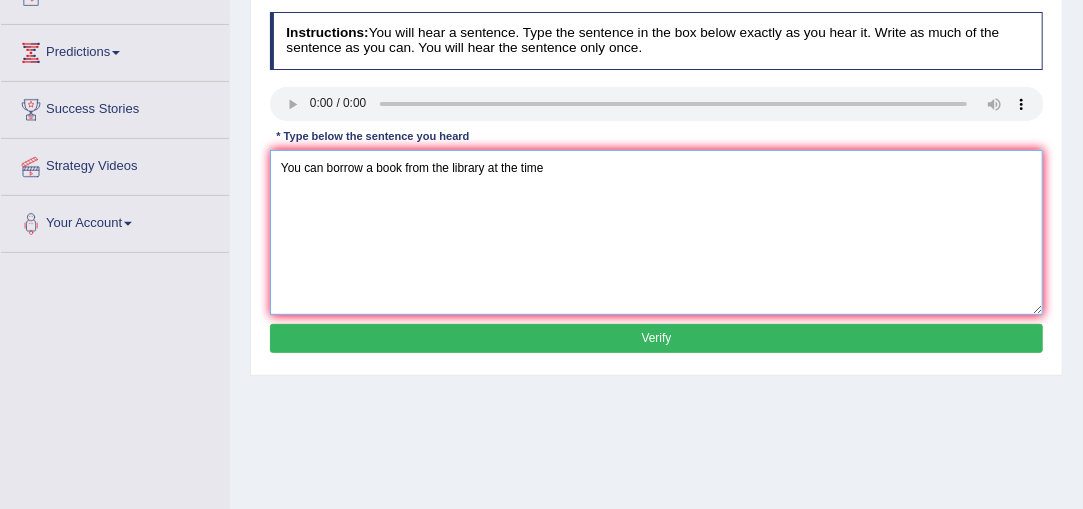 click on "You can borrow a book from the library at the time" at bounding box center (657, 232) 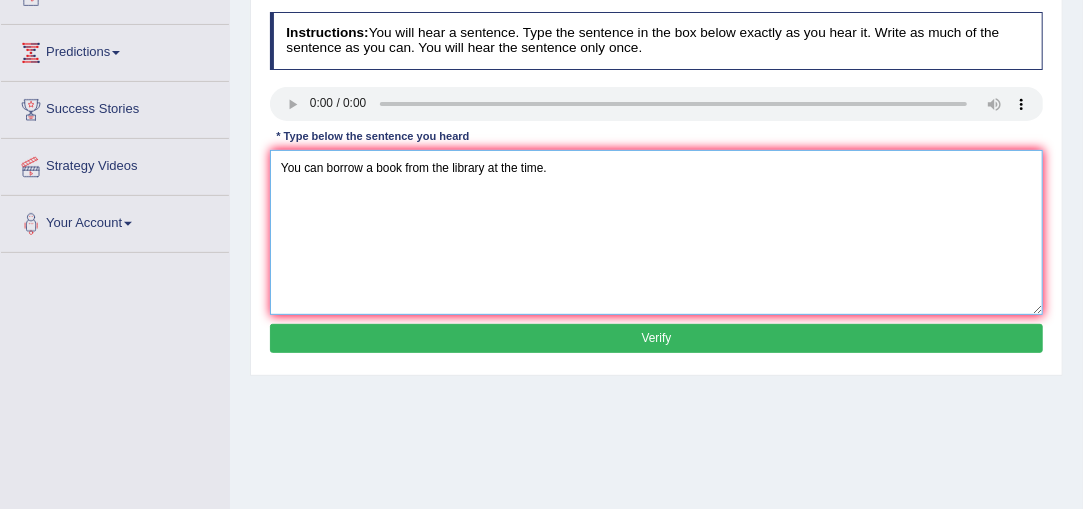 type on "You can borrow a book from the library at the time." 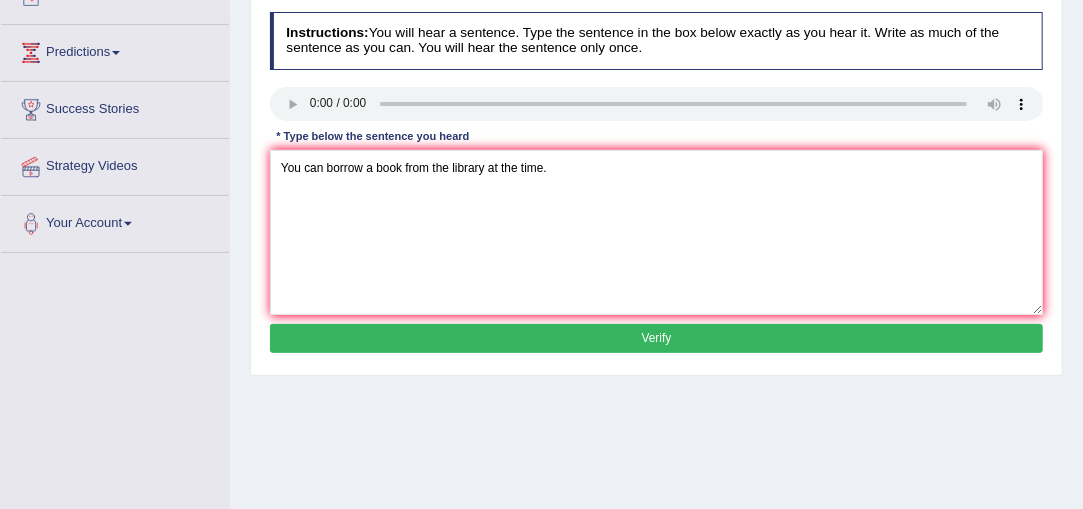 click on "Verify" at bounding box center [657, 338] 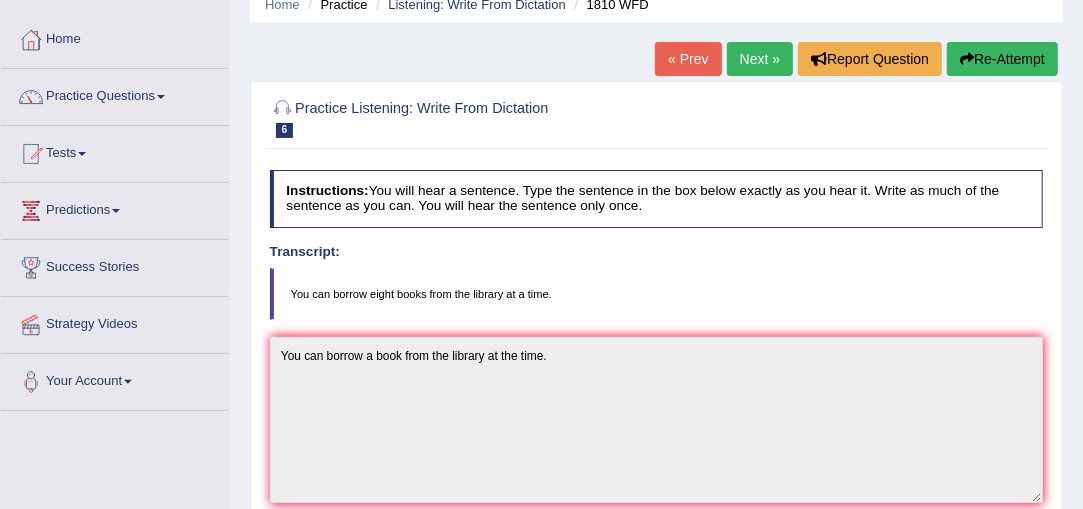 scroll, scrollTop: 54, scrollLeft: 0, axis: vertical 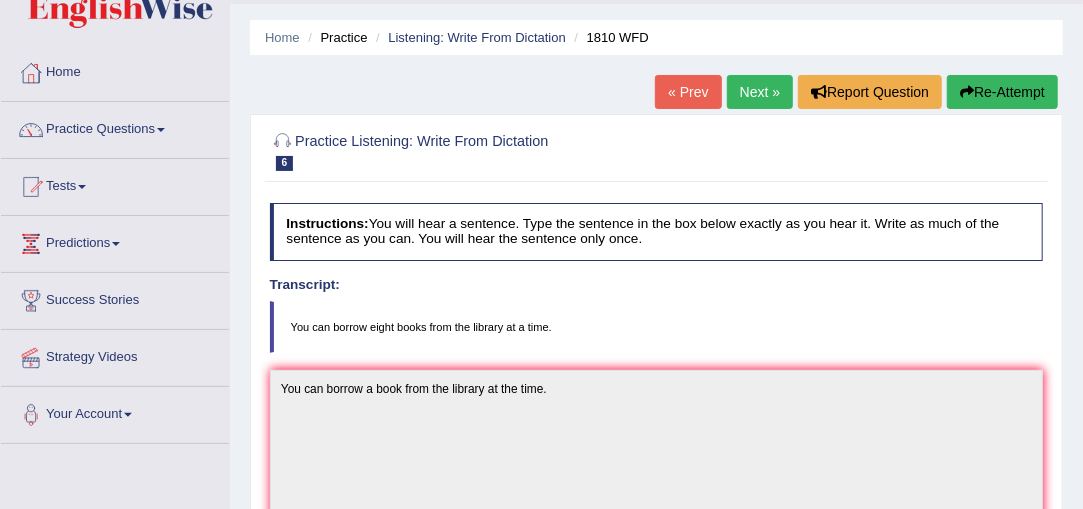 click on "Next »" at bounding box center (760, 92) 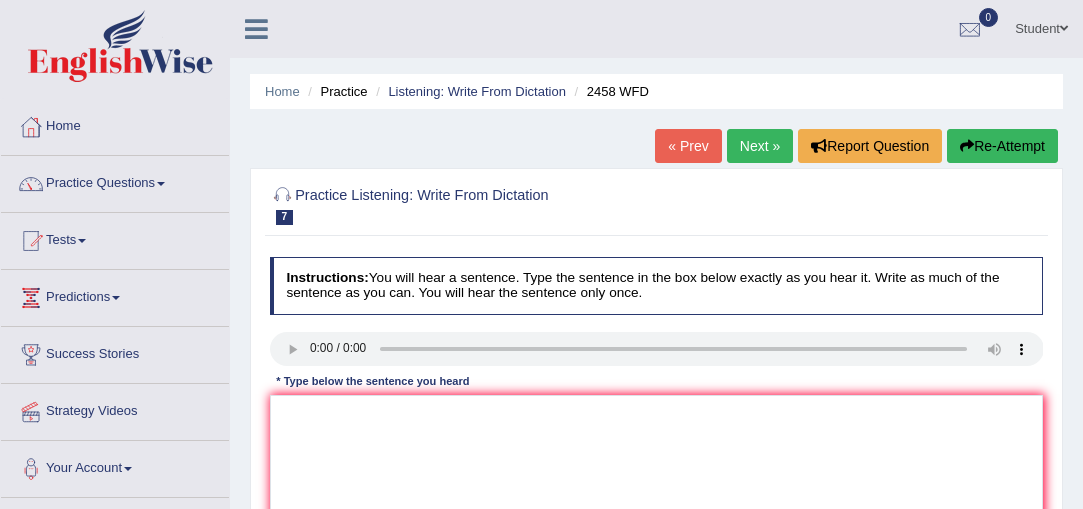 scroll, scrollTop: 0, scrollLeft: 0, axis: both 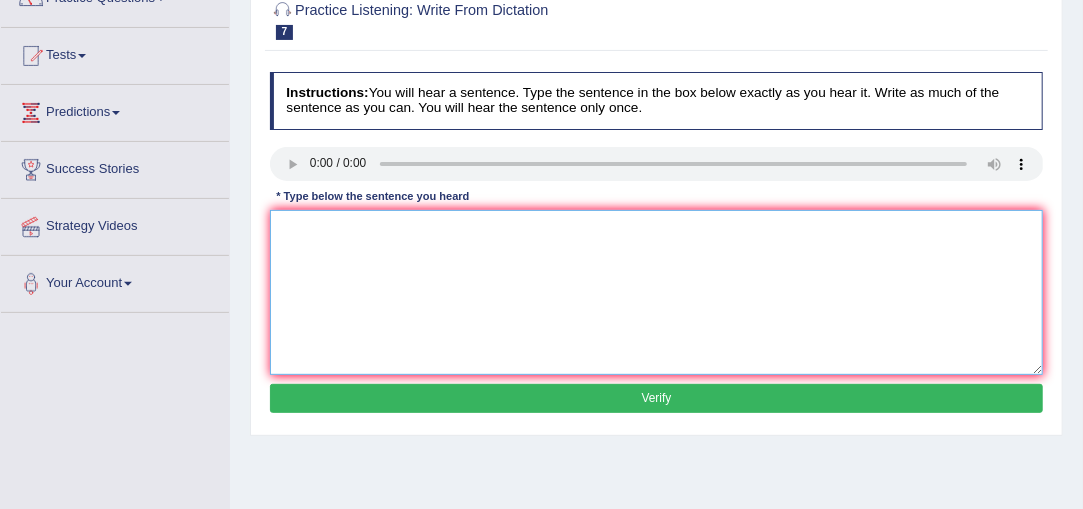 click at bounding box center (657, 292) 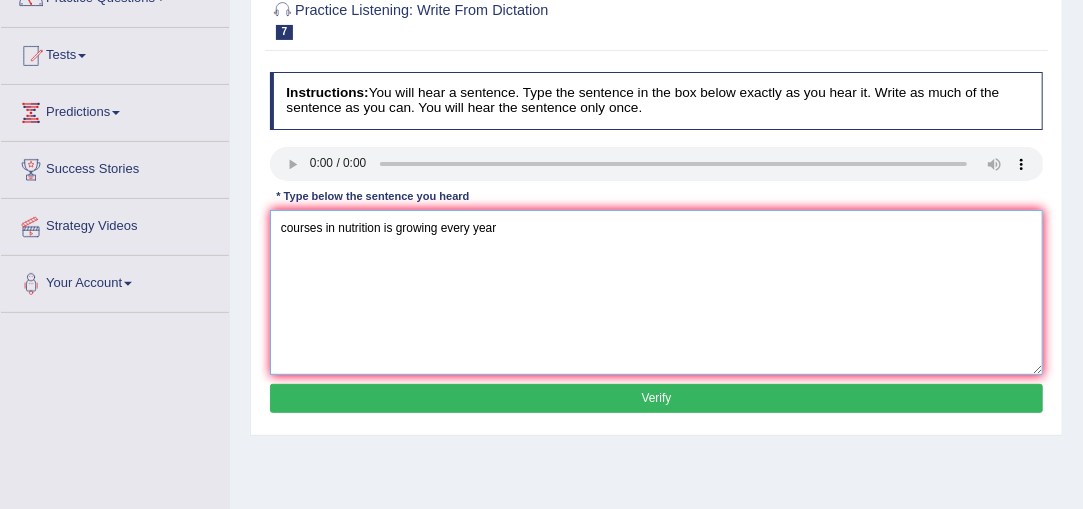 click on "courses in nutrition is growing every year" at bounding box center [657, 292] 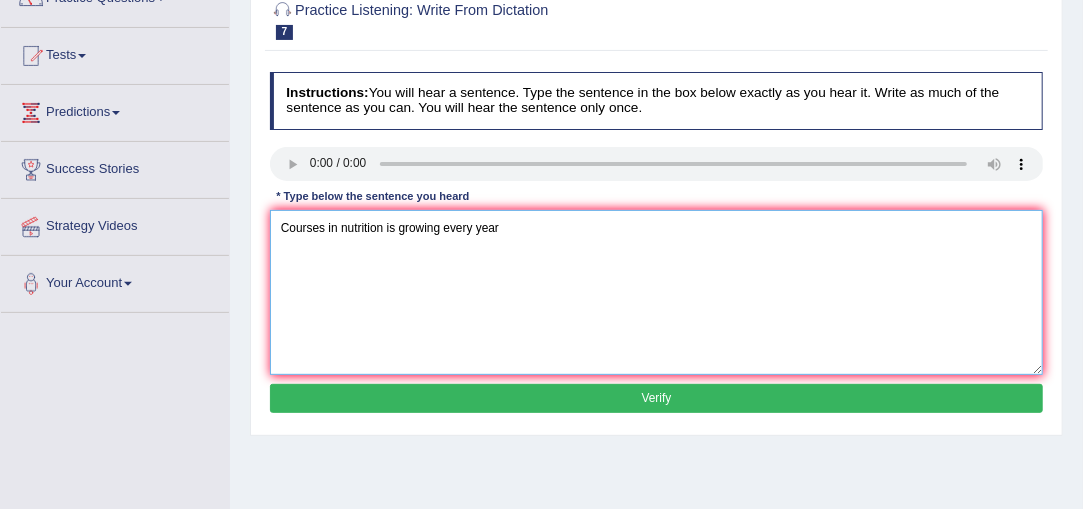 click on "Courses in nutrition is growing every year" at bounding box center (657, 292) 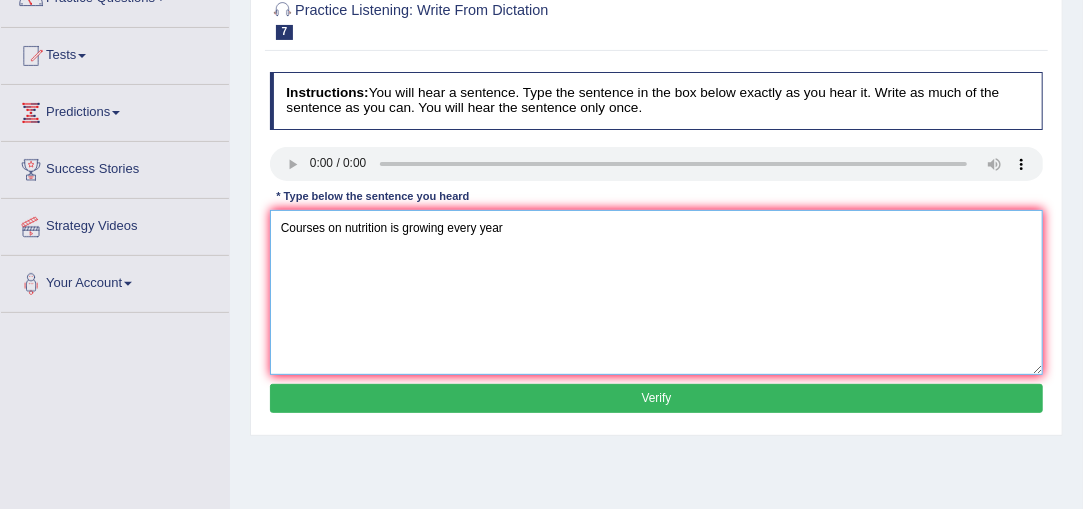 click on "Courses on nutrition is growing every year" at bounding box center [657, 292] 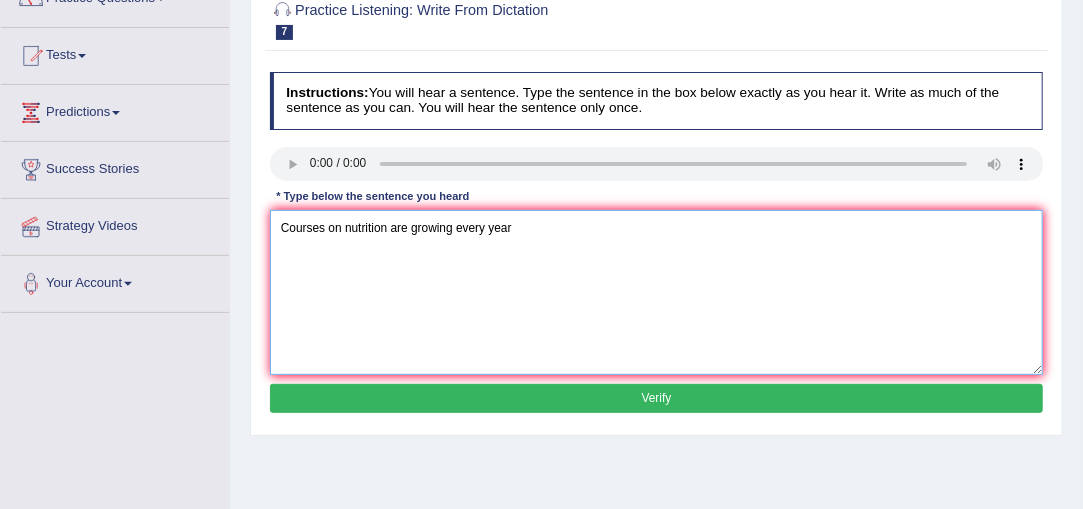 click on "Courses on nutrition are growing every year" at bounding box center (657, 292) 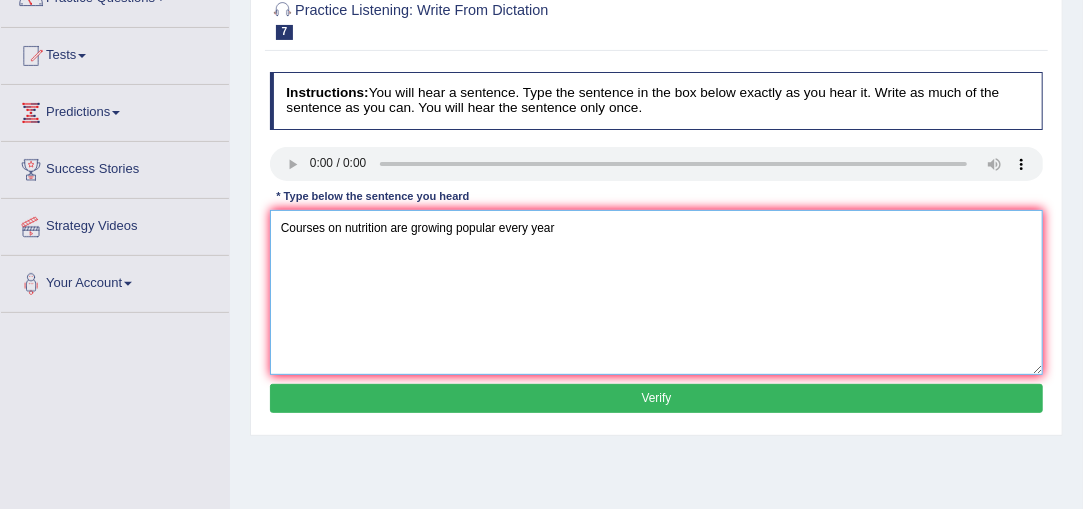 click on "Courses on nutrition are growing popular every year" at bounding box center [657, 292] 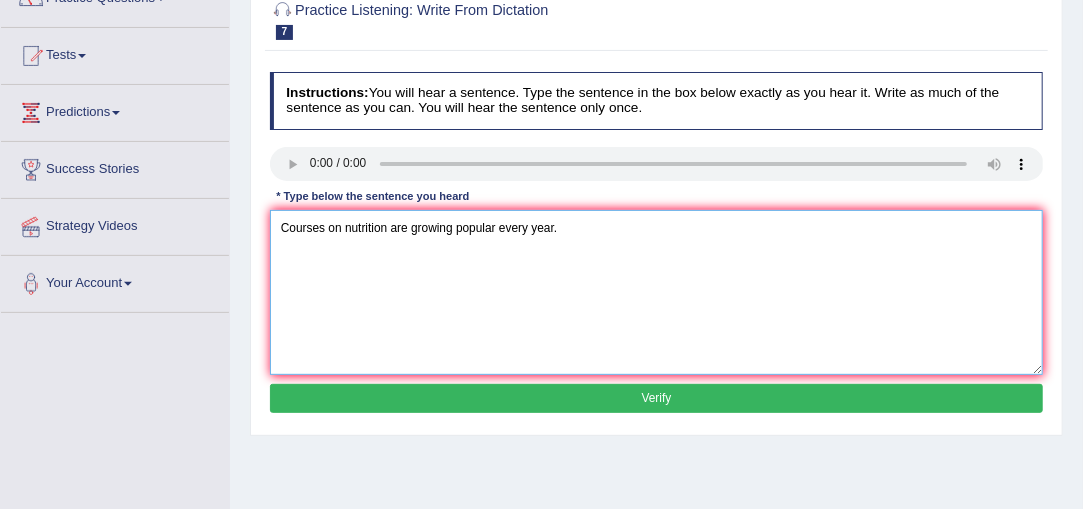 type on "Courses on nutrition are growing popular every year." 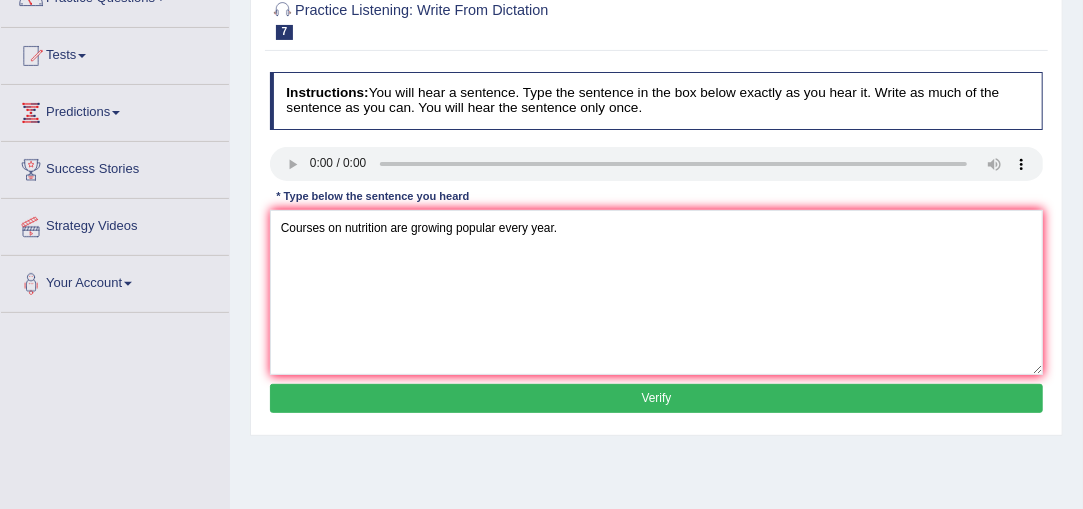 click on "Verify" at bounding box center [657, 398] 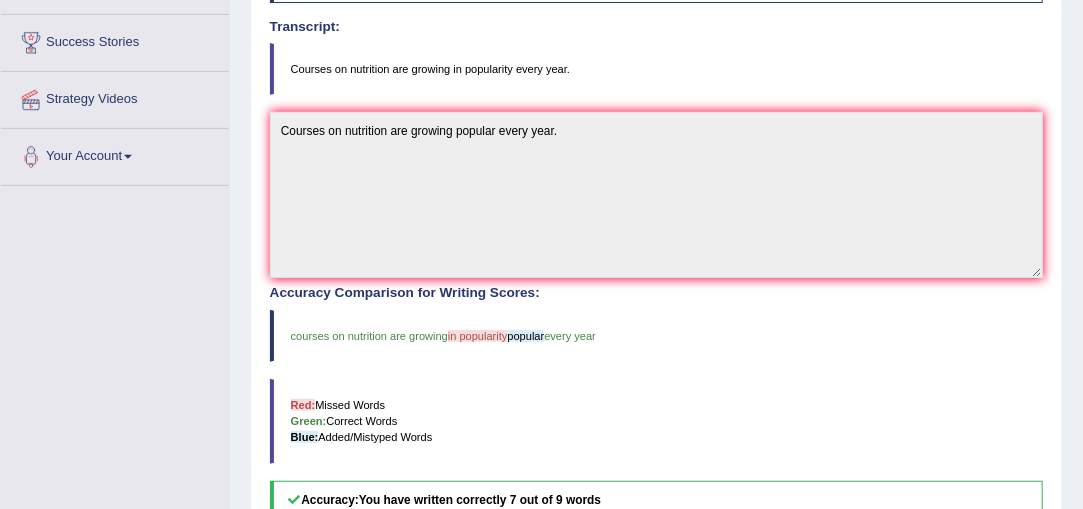 scroll, scrollTop: 302, scrollLeft: 0, axis: vertical 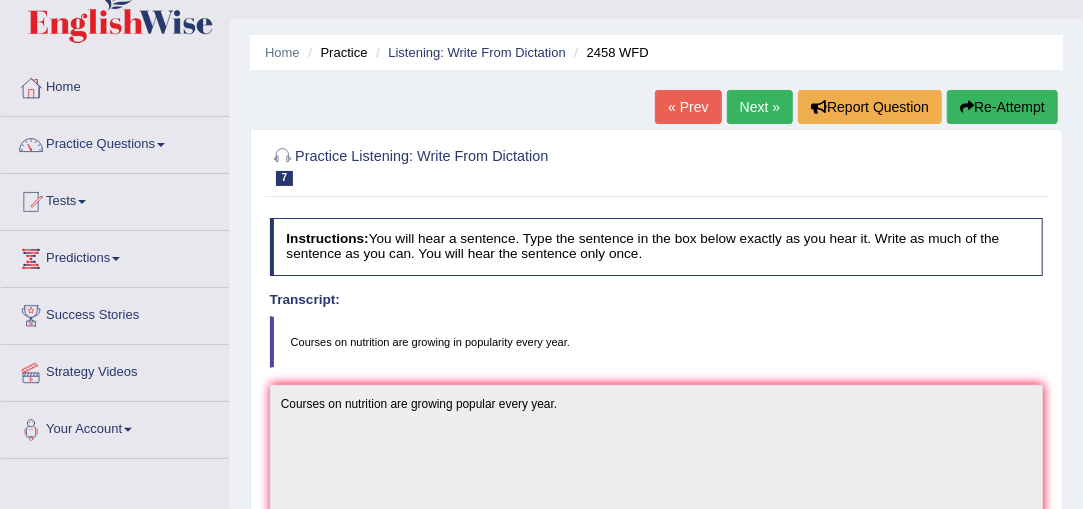 click on "Next »" at bounding box center [760, 107] 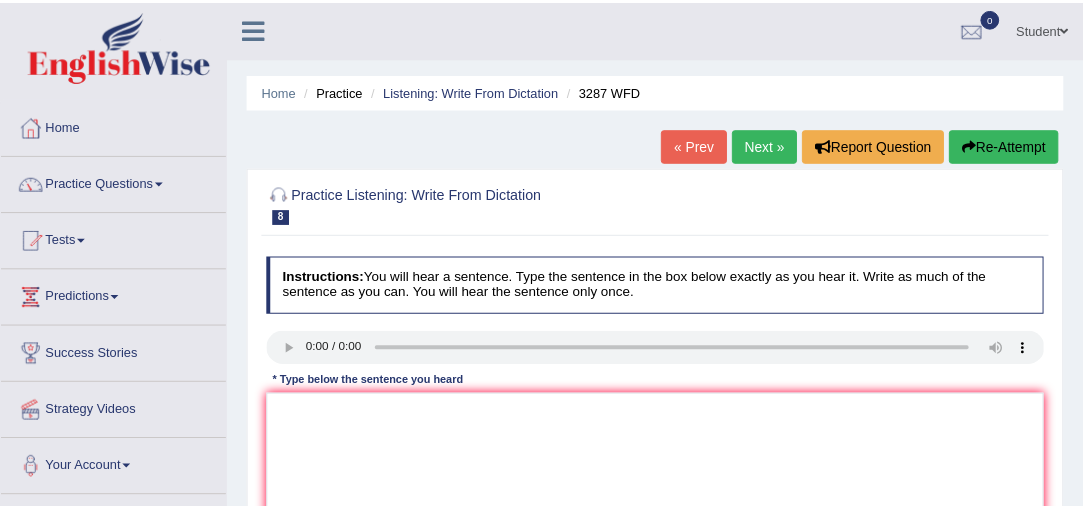 scroll, scrollTop: 0, scrollLeft: 0, axis: both 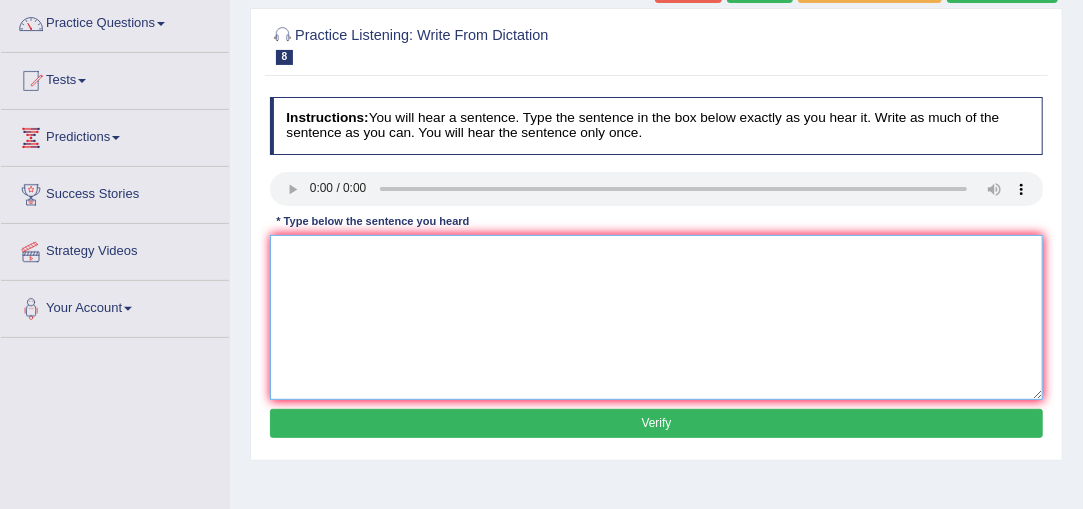 click at bounding box center (657, 317) 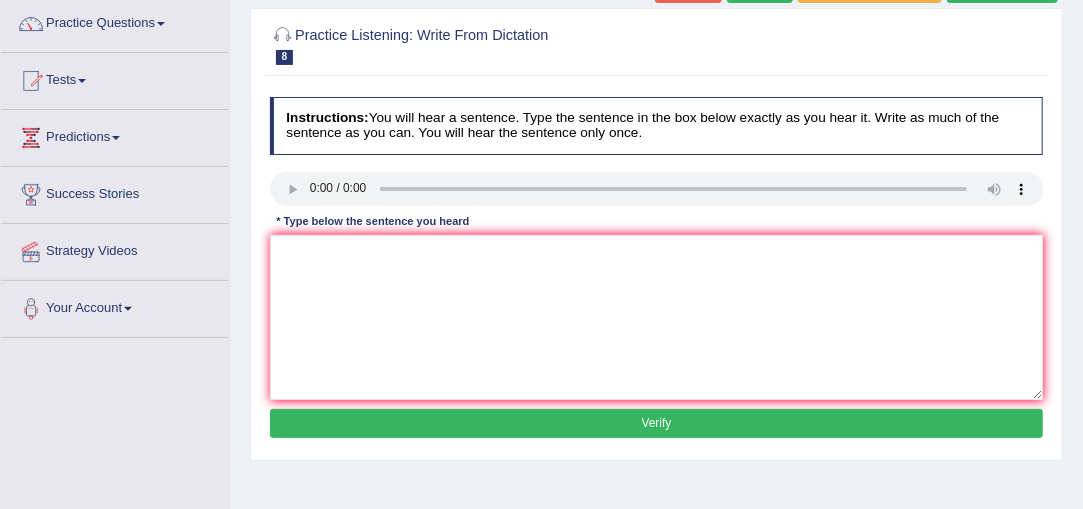 click on "* Type below the sentence you heard" at bounding box center [373, 222] 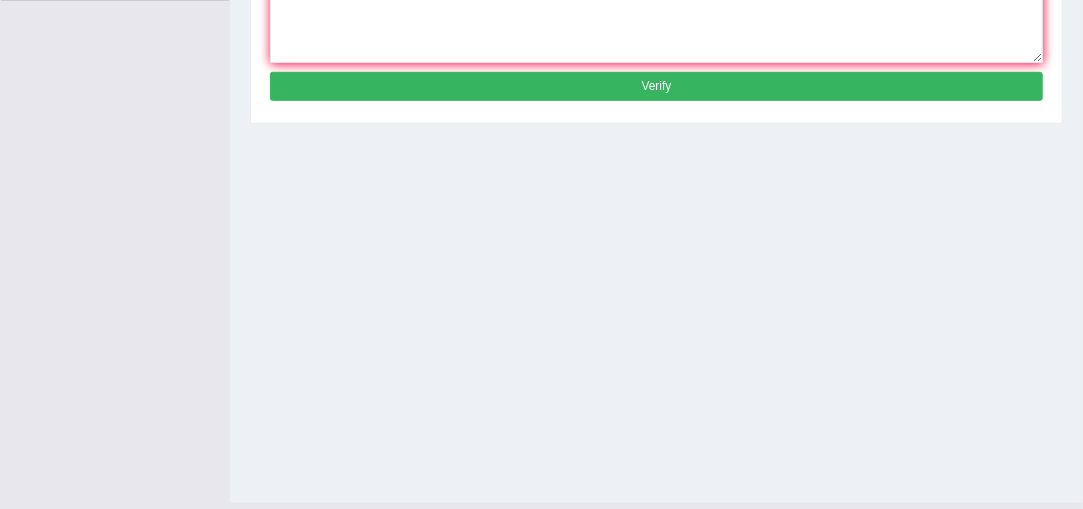 scroll, scrollTop: 540, scrollLeft: 0, axis: vertical 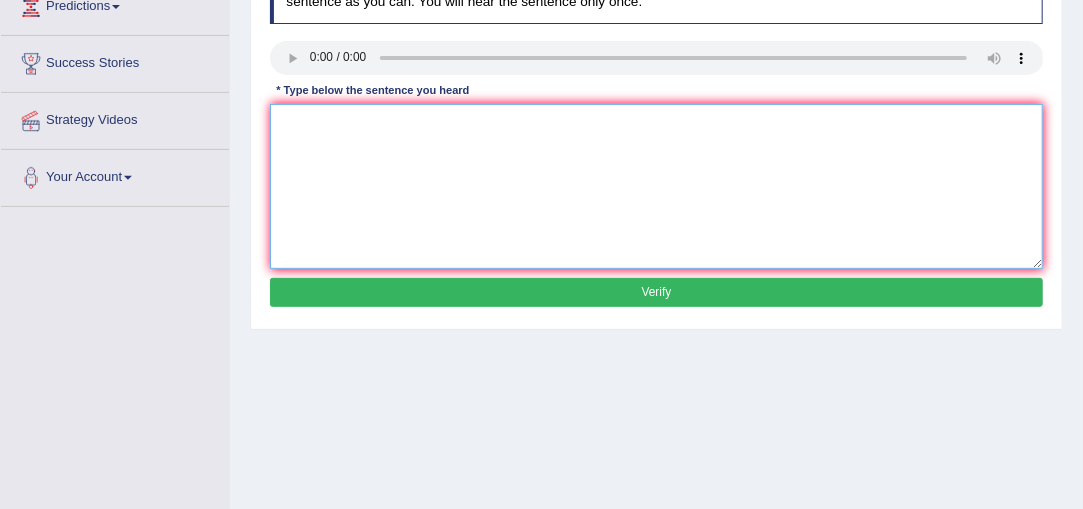 click at bounding box center (657, 186) 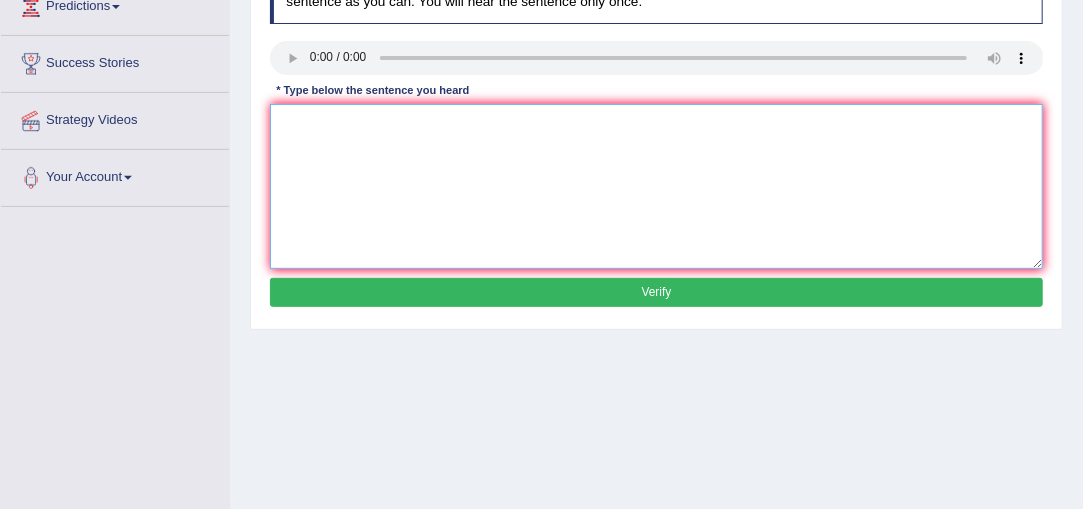 type on "a" 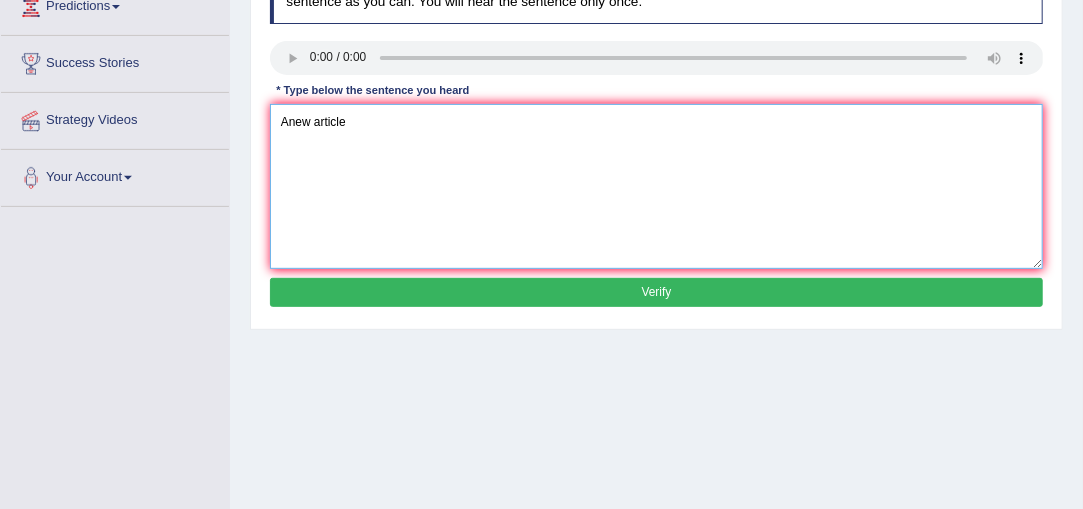 click on "Anew article" at bounding box center (657, 186) 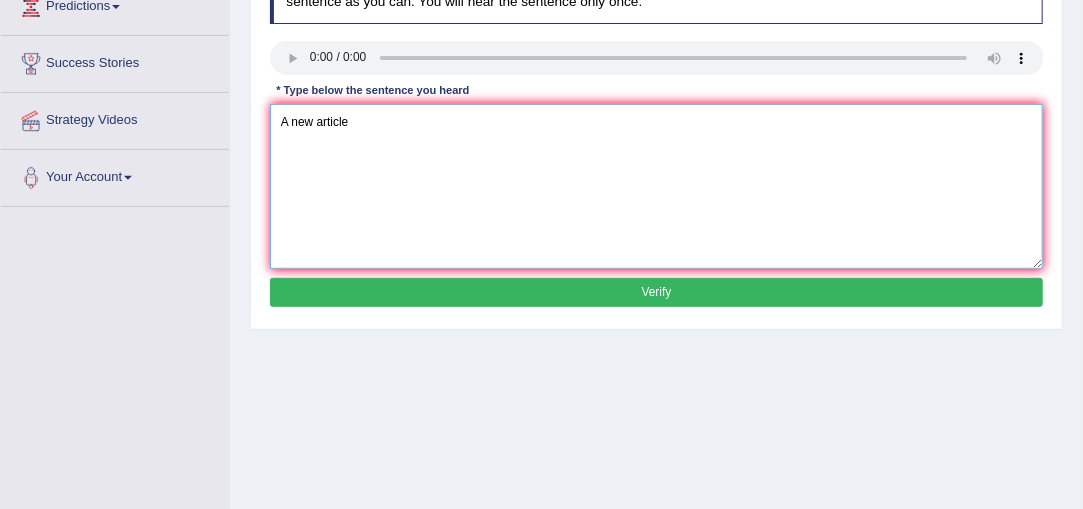 click on "A new article" at bounding box center (657, 186) 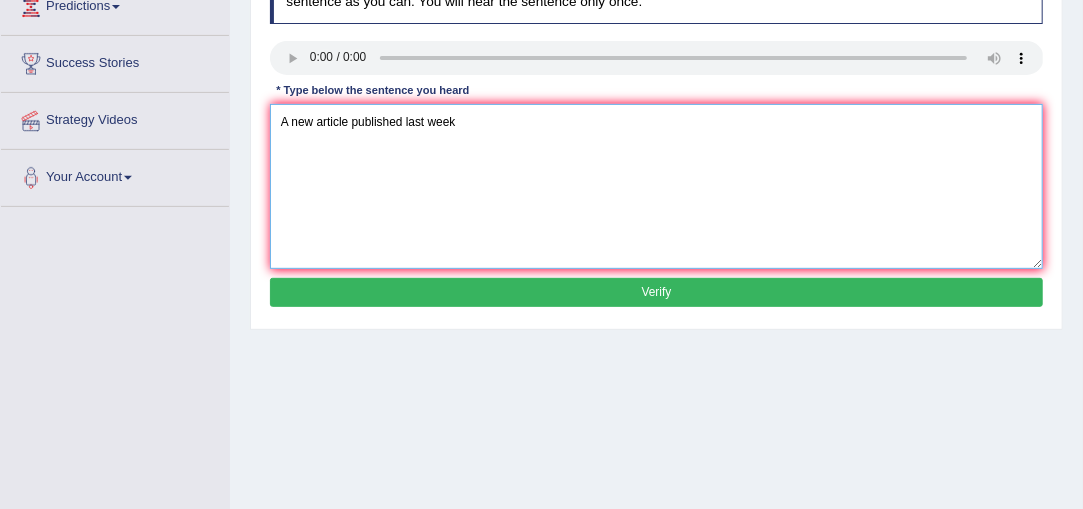 click on "A new article published last week" at bounding box center (657, 186) 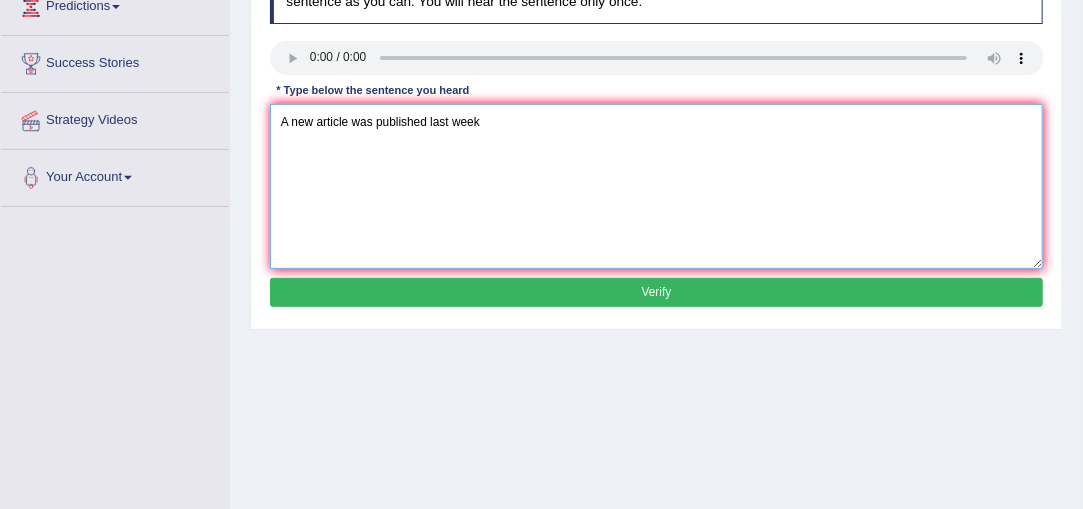 click on "A new article was published last week" at bounding box center (657, 186) 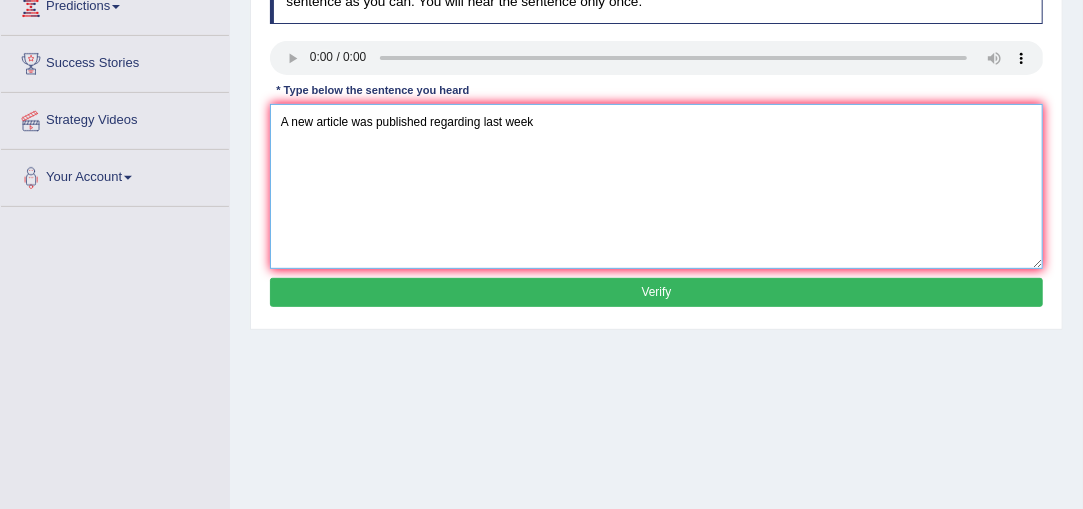click on "A new article was published regarding last week" at bounding box center (657, 186) 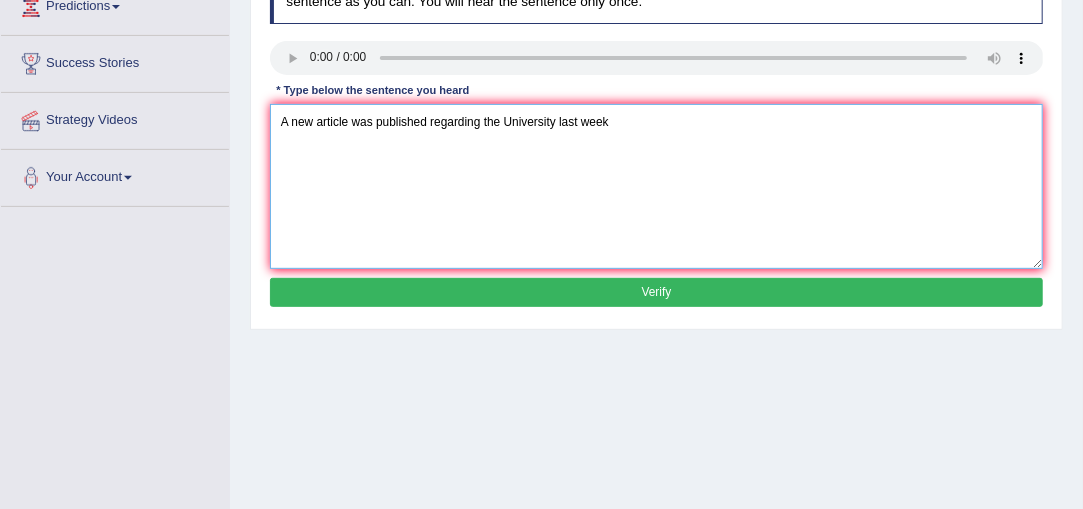 click on "A new article was published regarding the University last week" at bounding box center [657, 186] 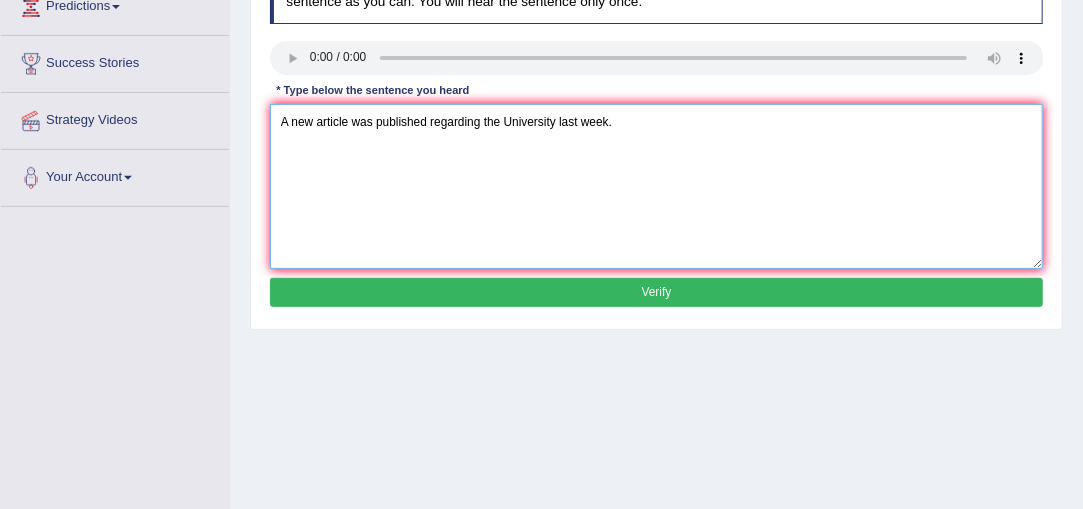 type on "A new article was published regarding the University last week." 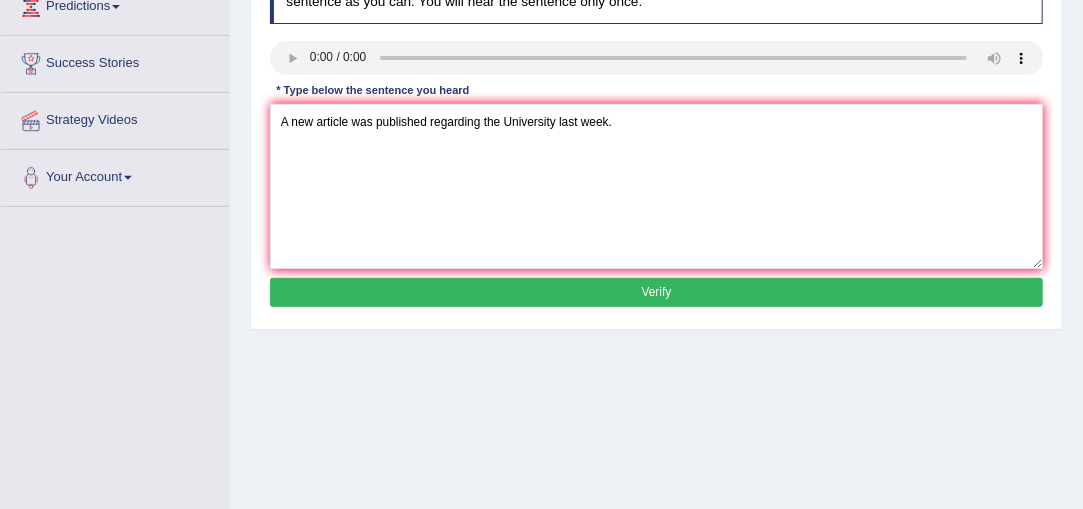 click on "Verify" at bounding box center [657, 292] 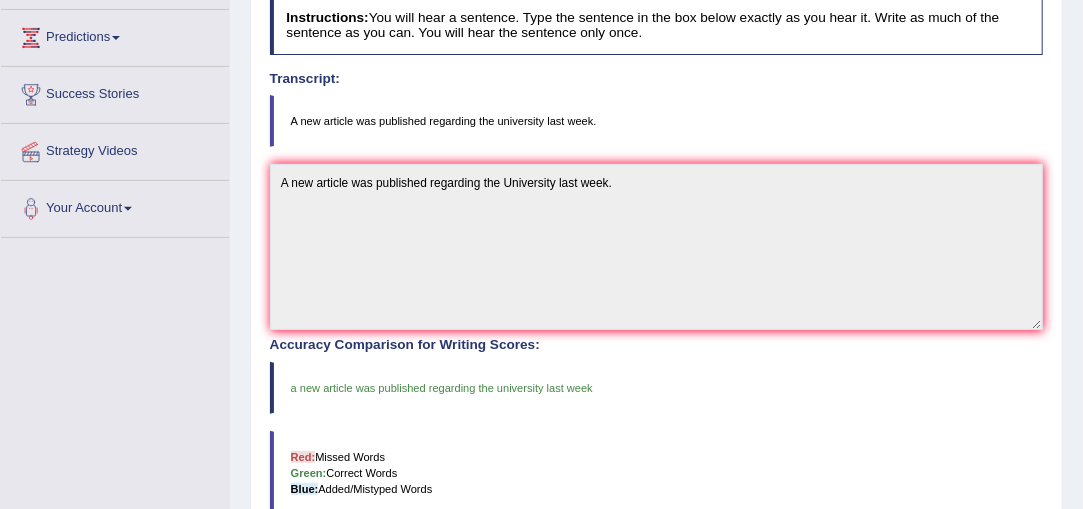 scroll, scrollTop: 0, scrollLeft: 0, axis: both 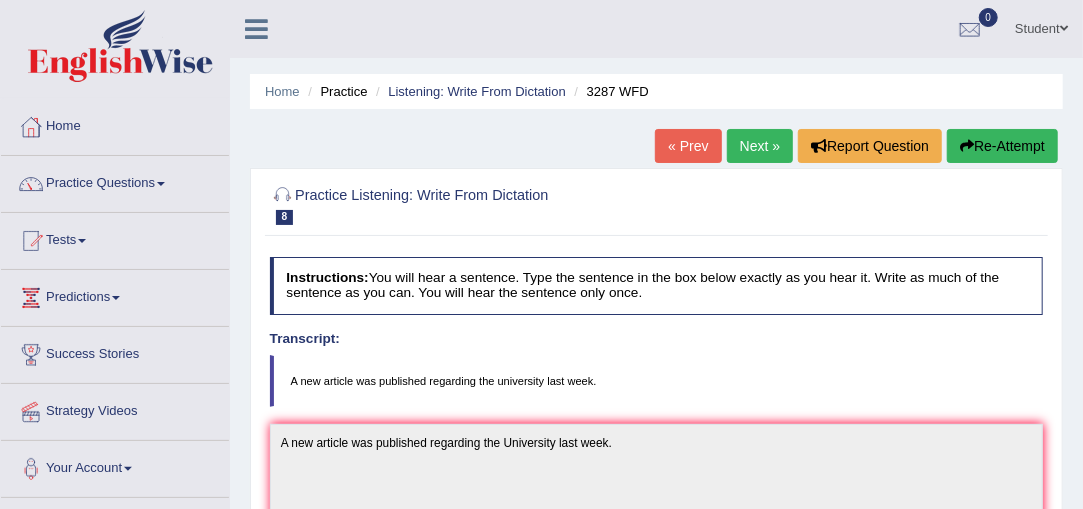 click on "Next »" at bounding box center [760, 146] 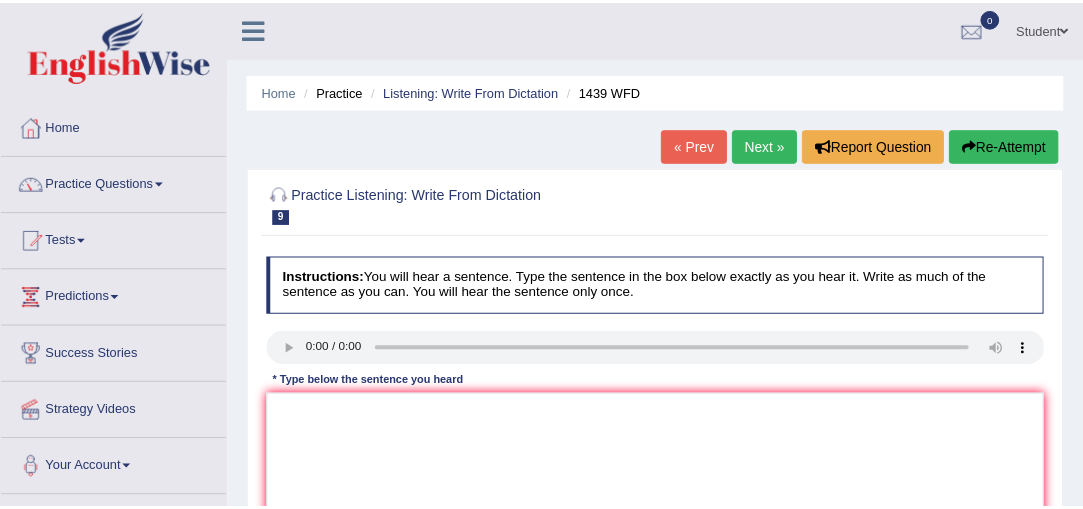 scroll, scrollTop: 0, scrollLeft: 0, axis: both 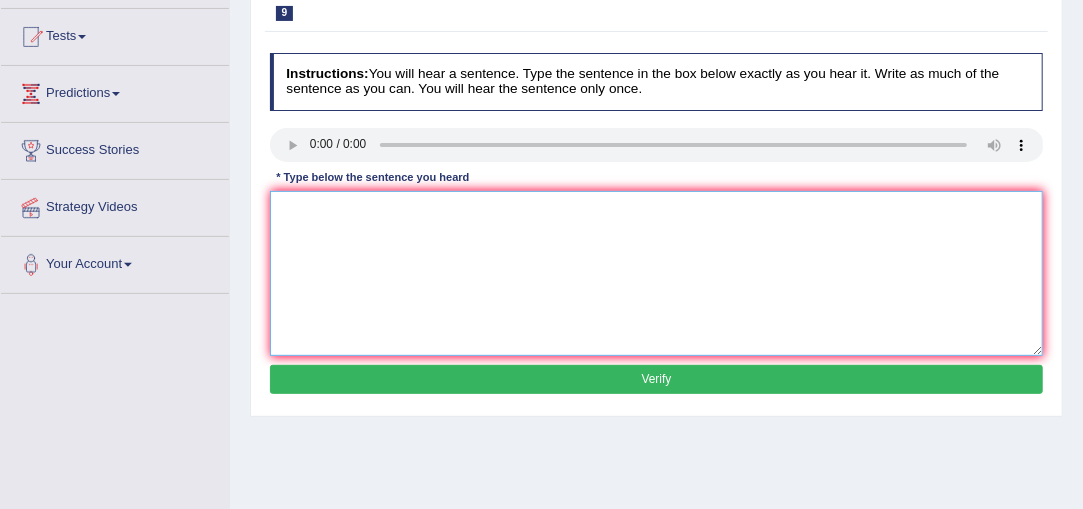 click at bounding box center (657, 273) 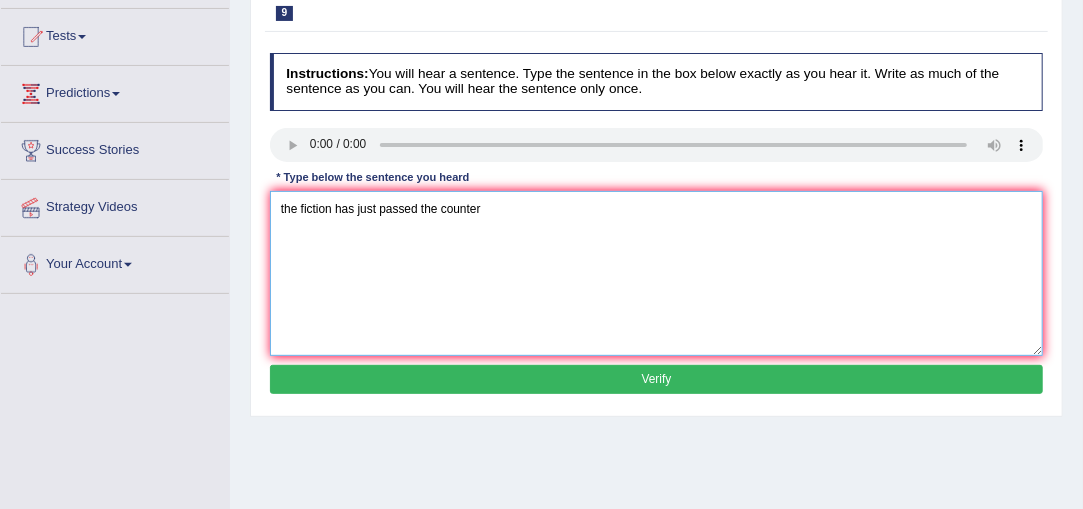 click on "the fiction has just passed the counter" at bounding box center (657, 273) 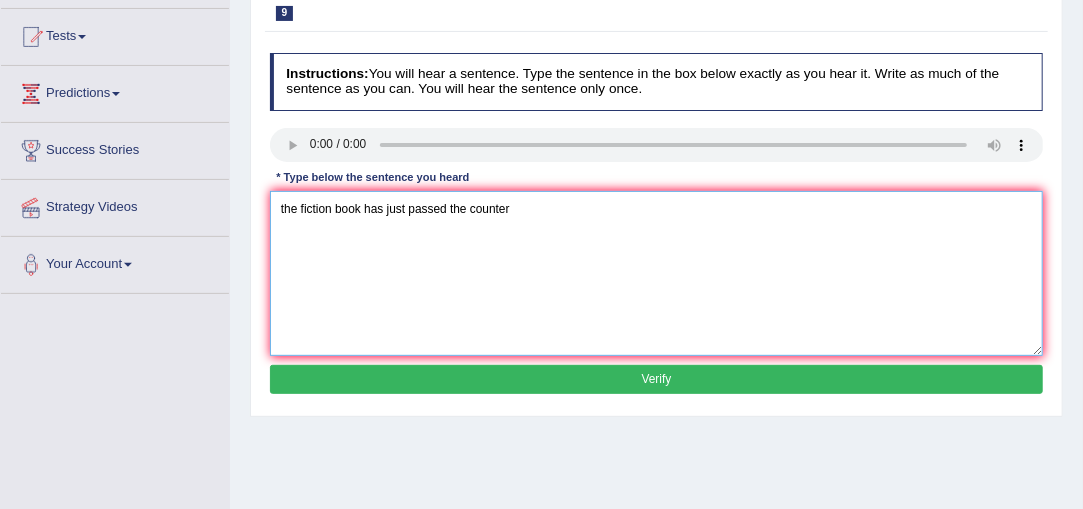 click on "the fiction book has just passed the counter" at bounding box center (657, 273) 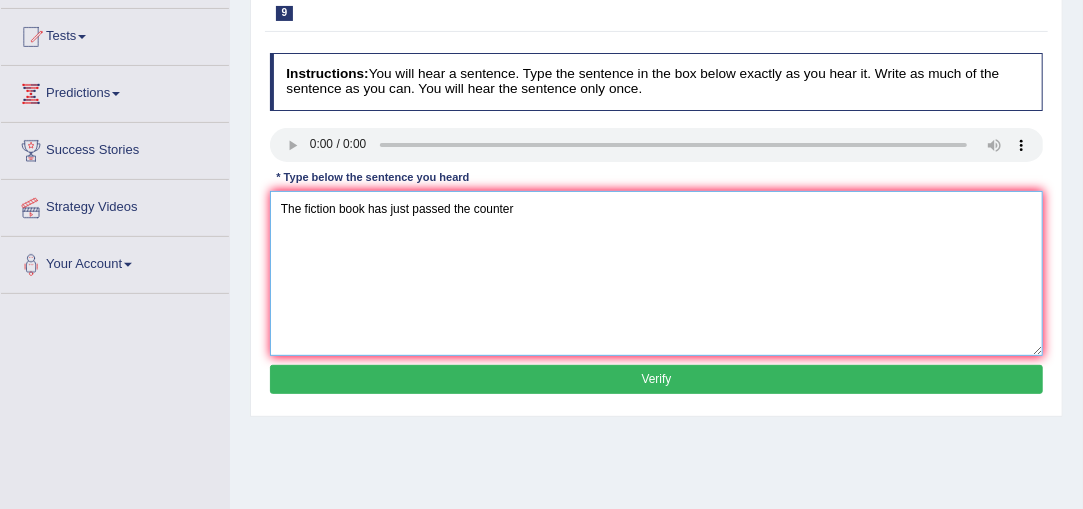 click on "The fiction book has just passed the counter" at bounding box center [657, 273] 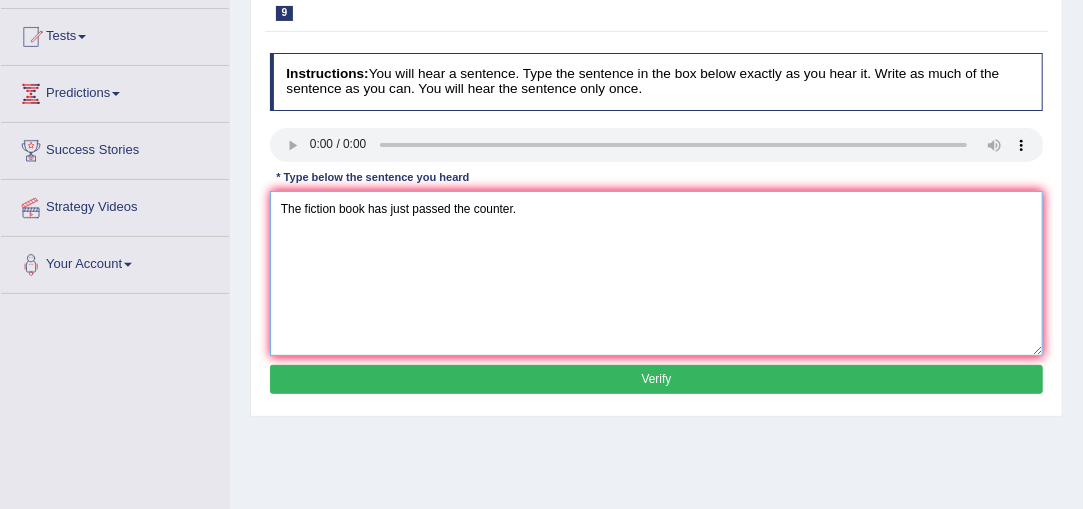 click on "The fiction book has just passed the counter." at bounding box center (657, 273) 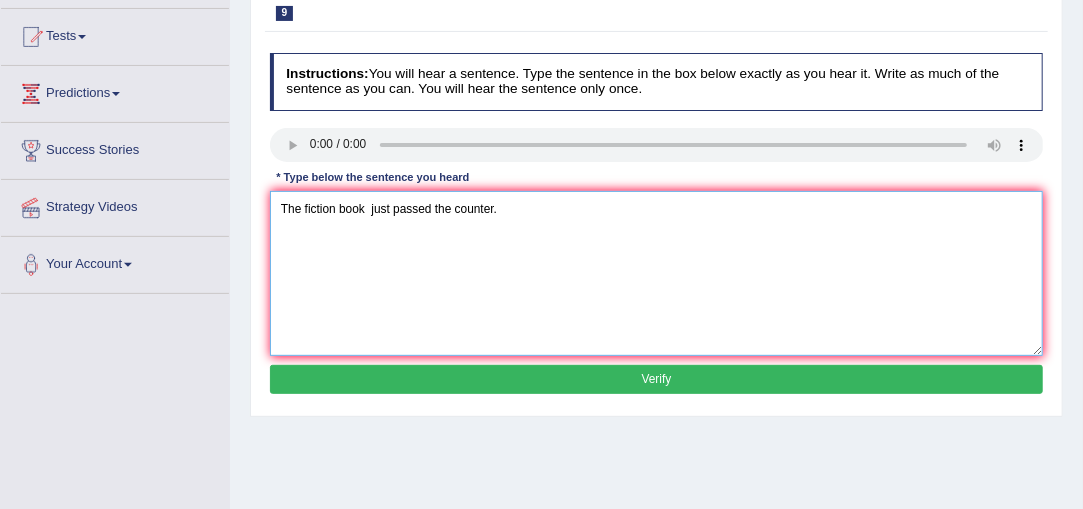 click on "The fiction book  just passed the counter." at bounding box center [657, 273] 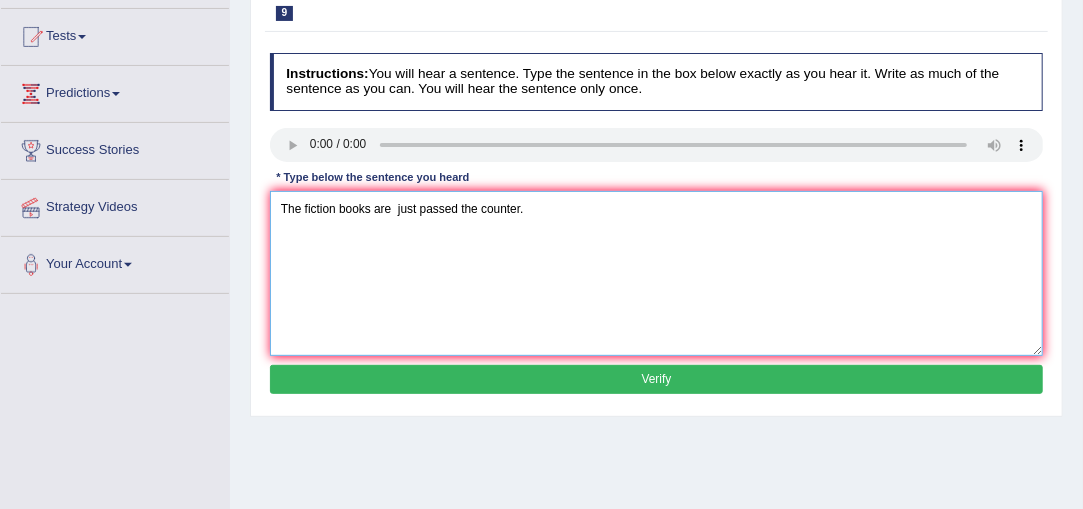 type on "The fiction books are  just passed the counter." 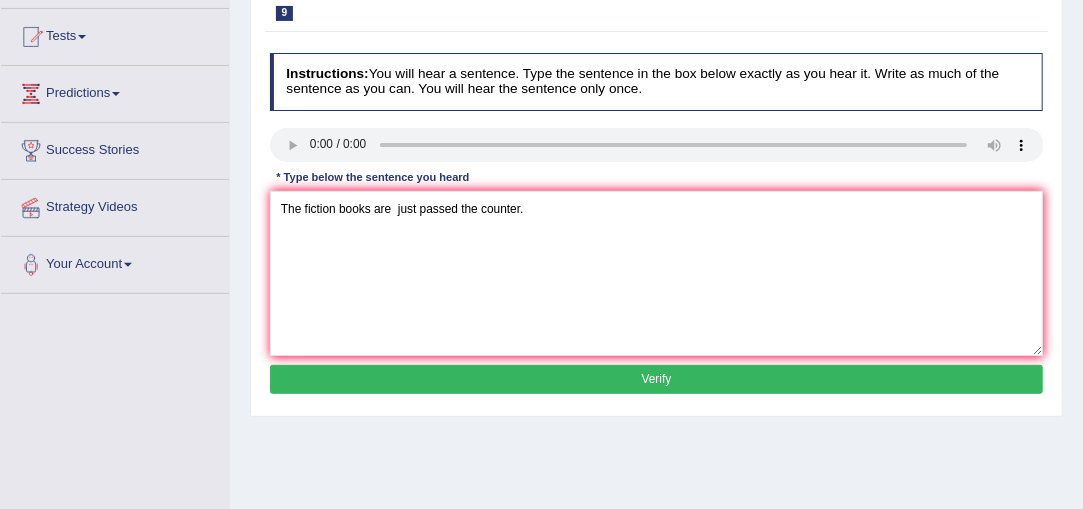 click on "Verify" at bounding box center (657, 379) 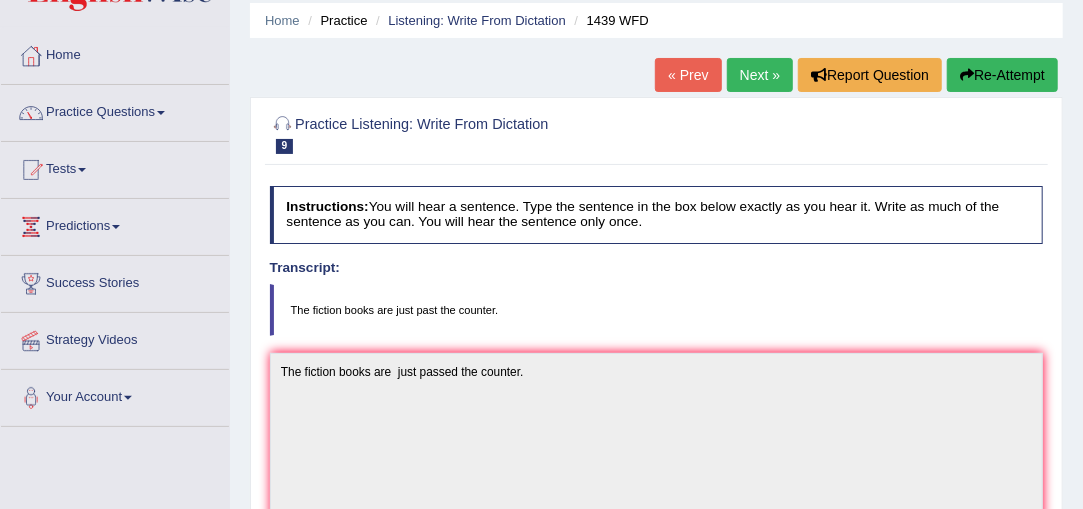 scroll, scrollTop: 0, scrollLeft: 0, axis: both 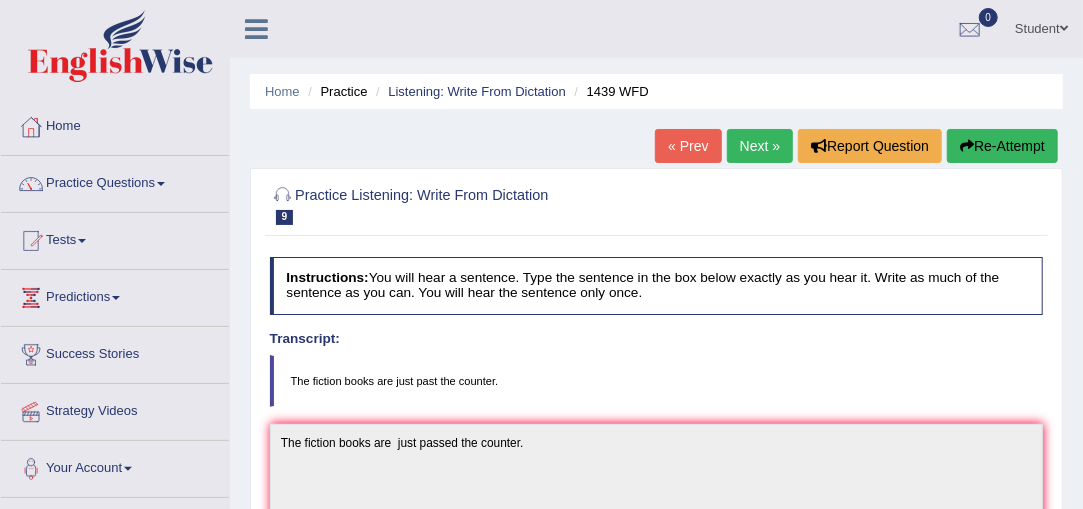 click on "Next »" at bounding box center (760, 146) 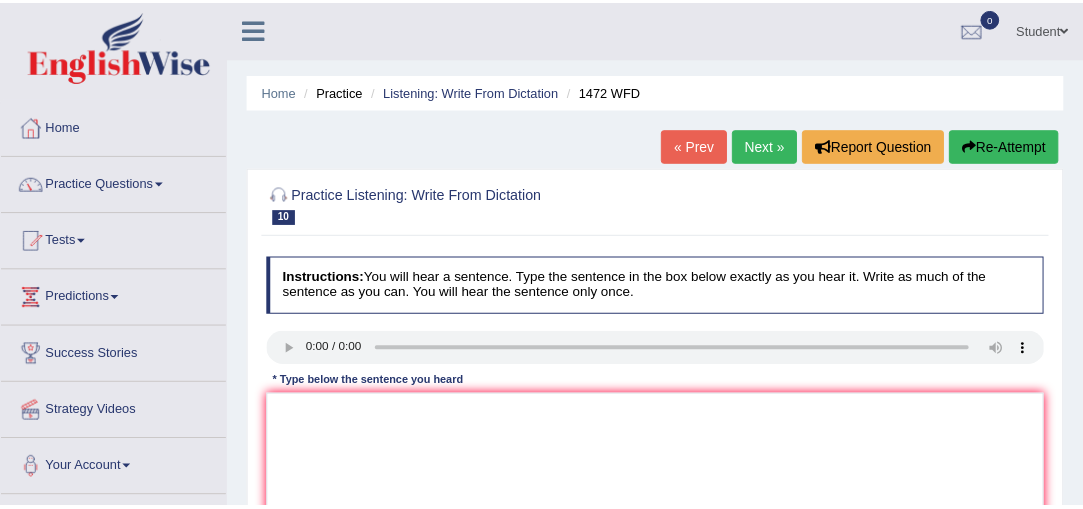 scroll, scrollTop: 0, scrollLeft: 0, axis: both 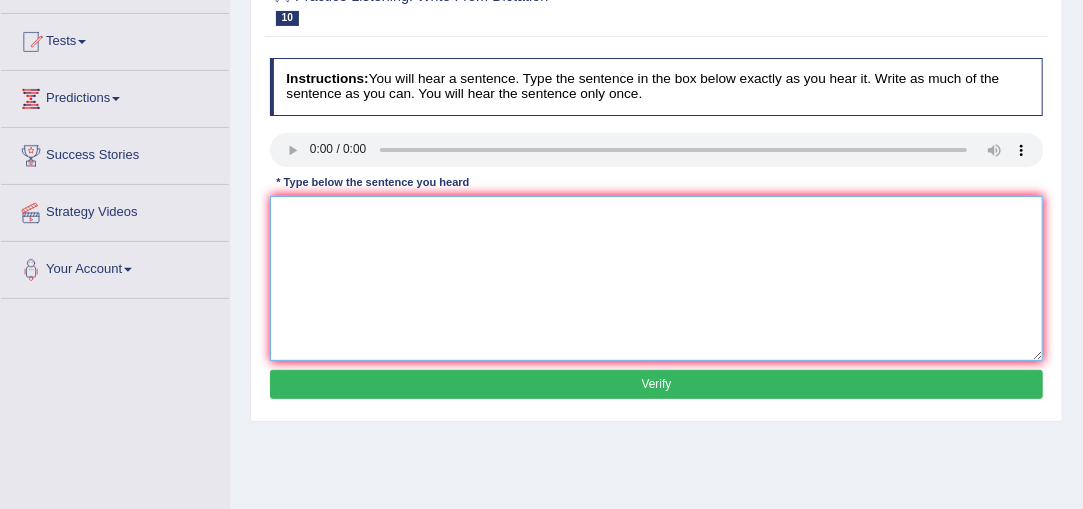 click at bounding box center [657, 278] 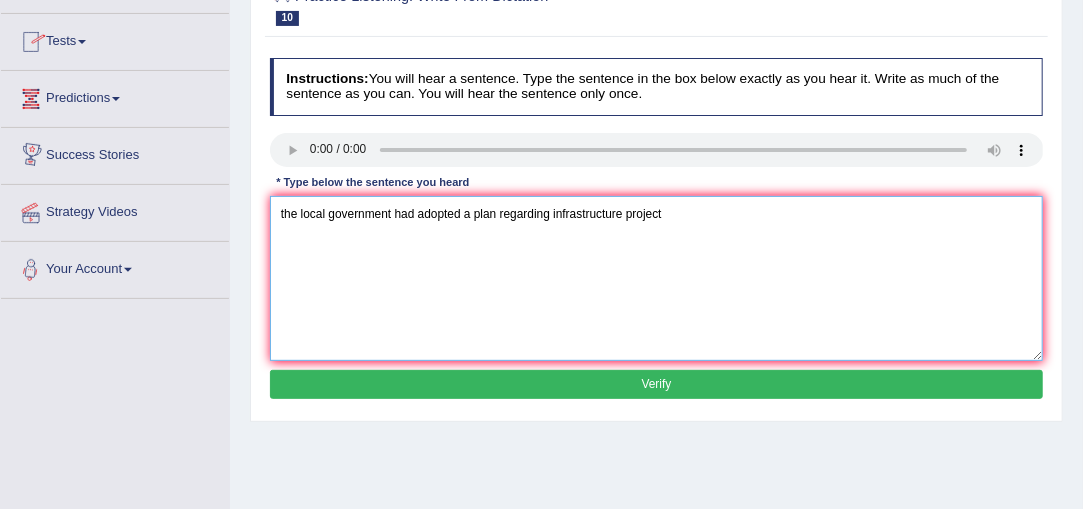 click on "the local government had adopted a plan regarding infrastructure project" at bounding box center (657, 278) 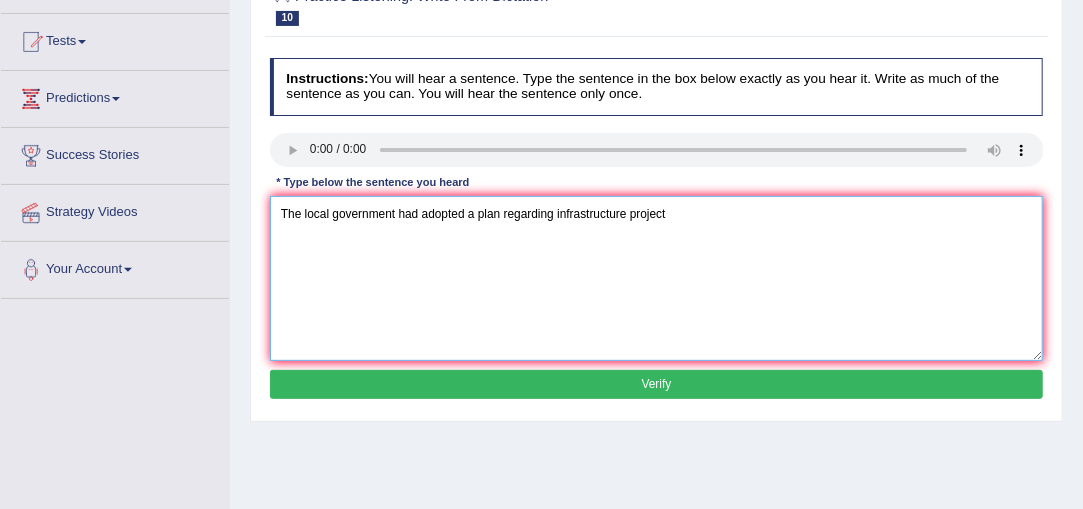 click on "The local government had adopted a plan regarding infrastructure project" at bounding box center (657, 278) 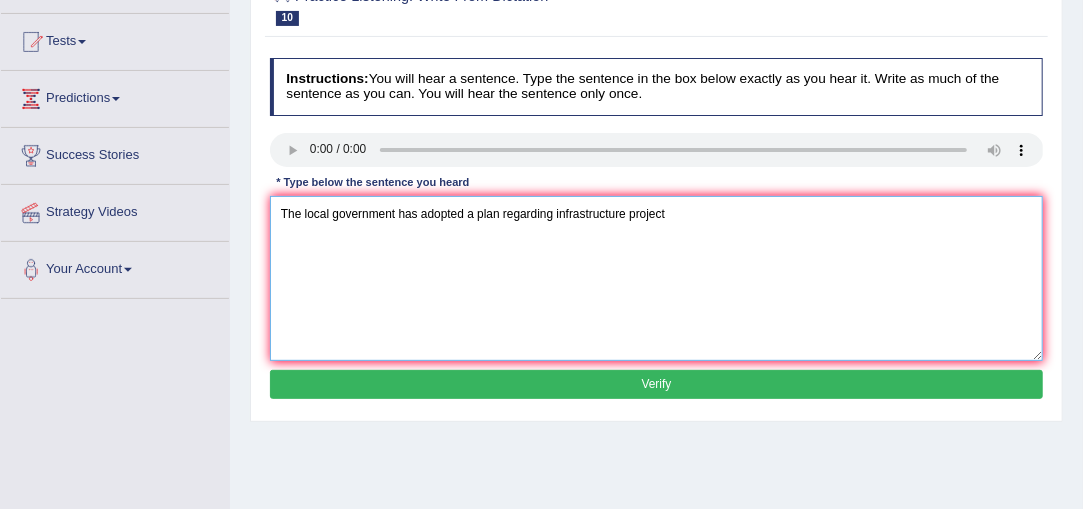 click on "The local government has adopted a plan regarding infrastructure project" at bounding box center (657, 278) 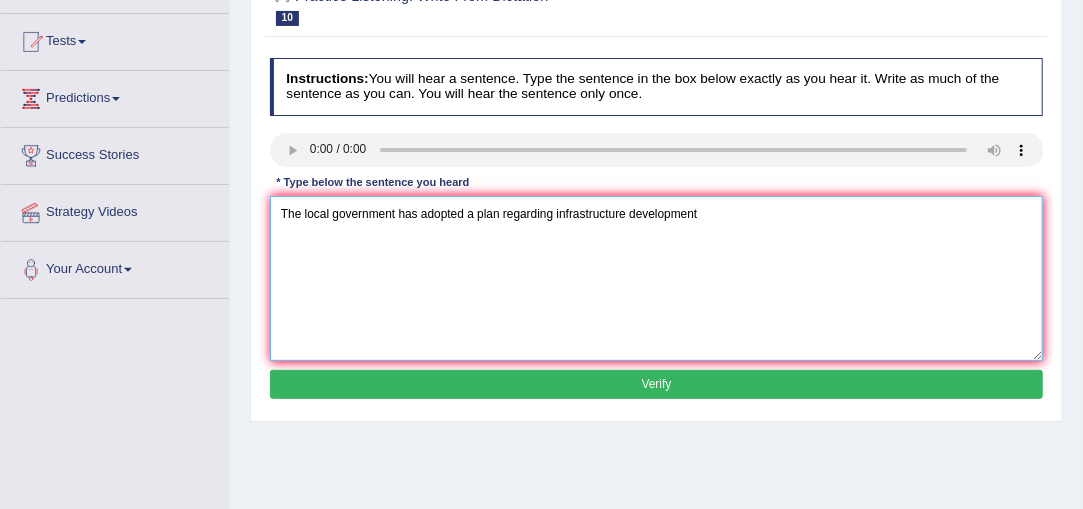 click on "The local government has adopted a plan regarding infrastructure development" at bounding box center (657, 278) 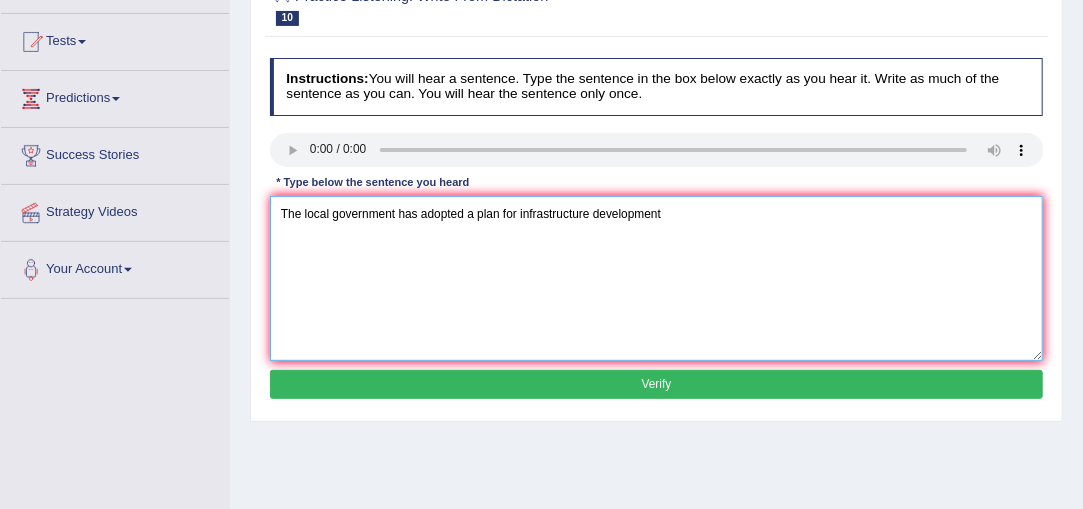 click on "The local government has adopted a plan for infrastructure development" at bounding box center (657, 278) 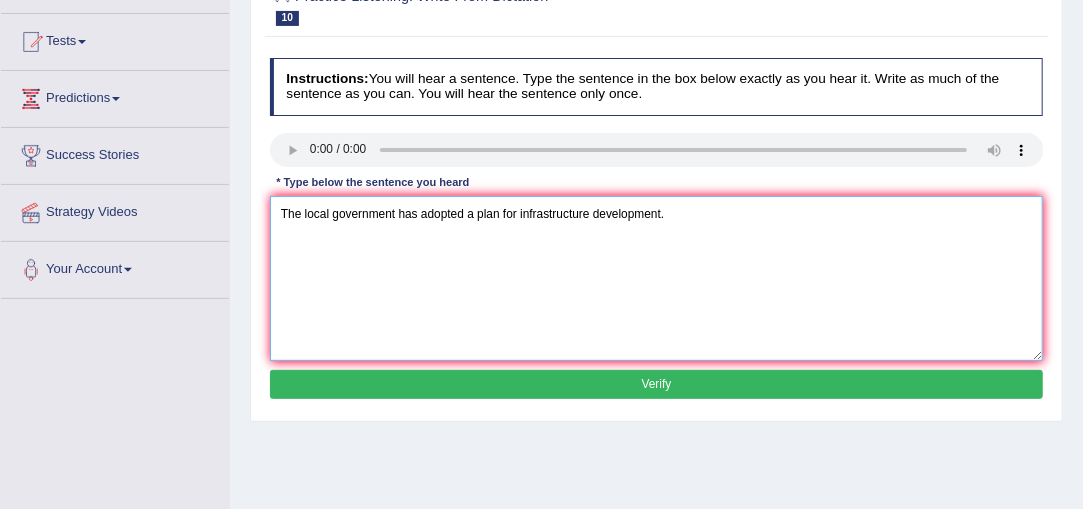 type on "The local government has adopted a plan for infrastructure development." 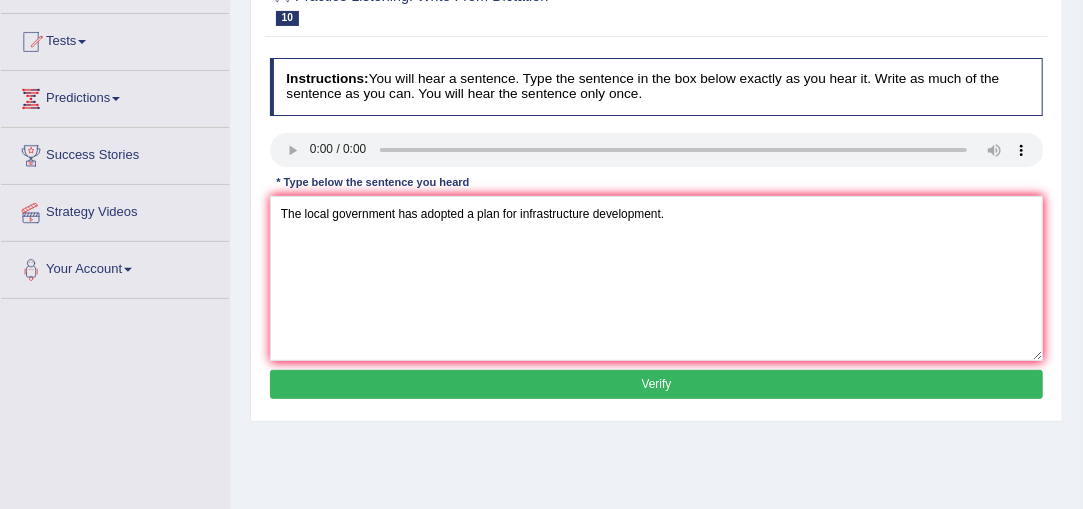 click on "Verify" at bounding box center [657, 384] 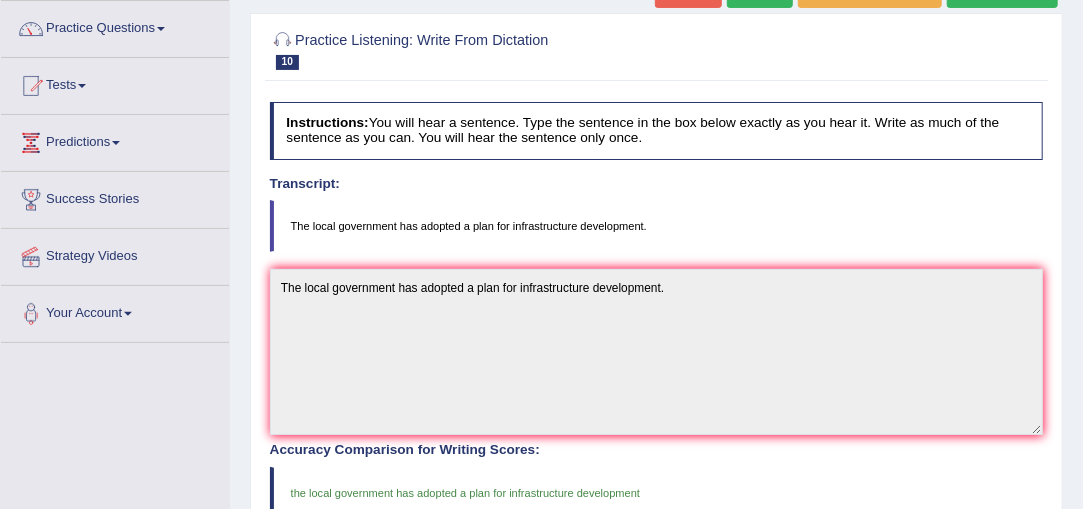 scroll, scrollTop: 25, scrollLeft: 0, axis: vertical 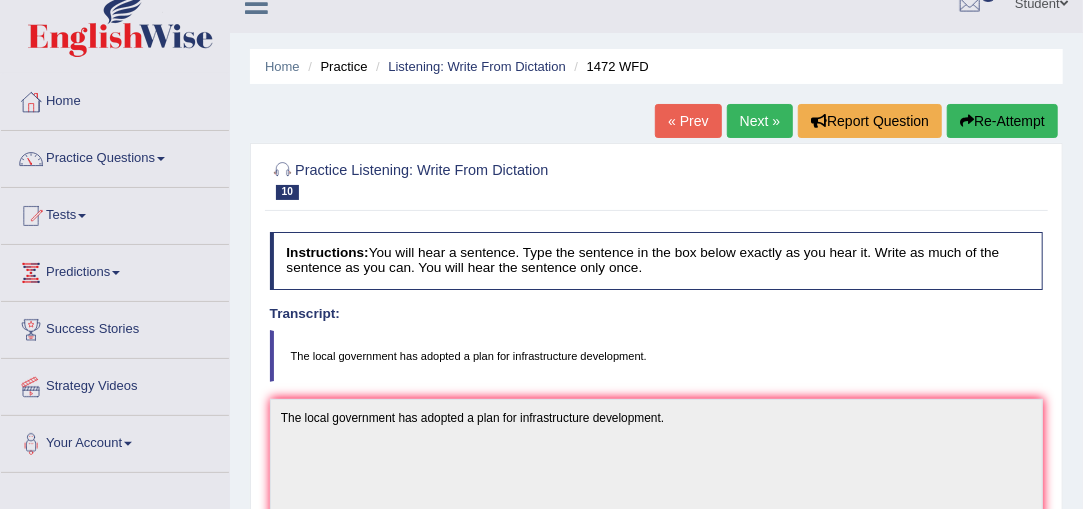 click on "Next »" at bounding box center (760, 121) 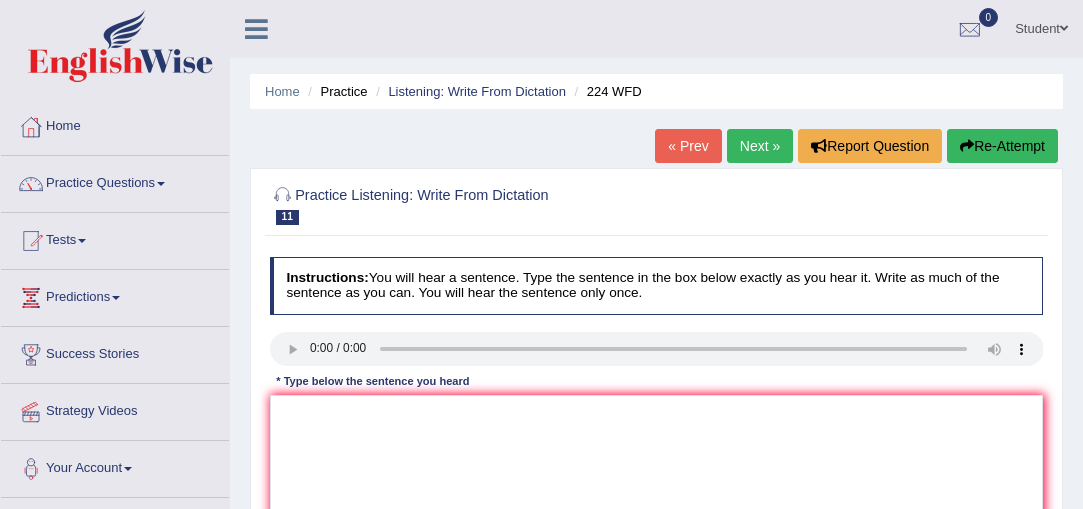 scroll, scrollTop: 0, scrollLeft: 0, axis: both 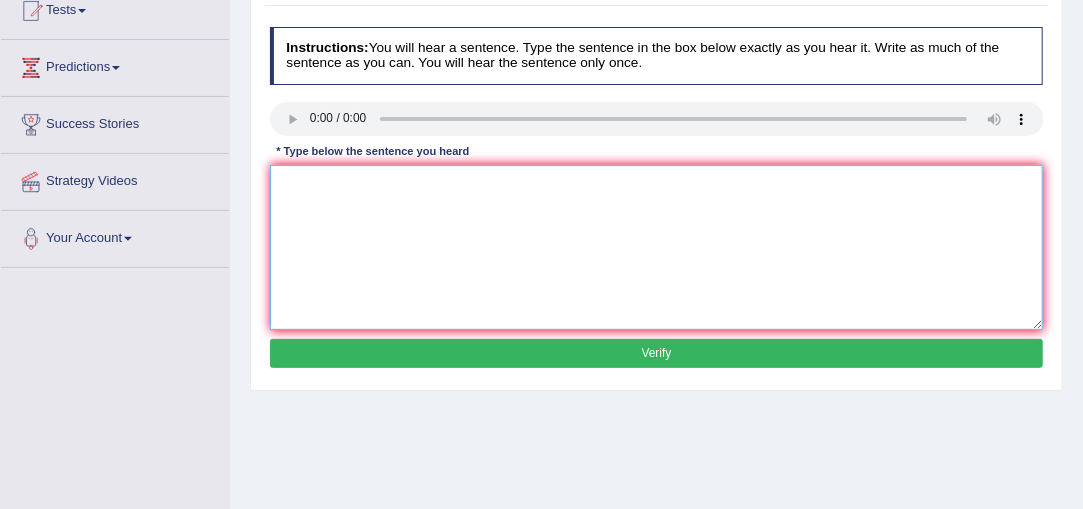 click at bounding box center (657, 247) 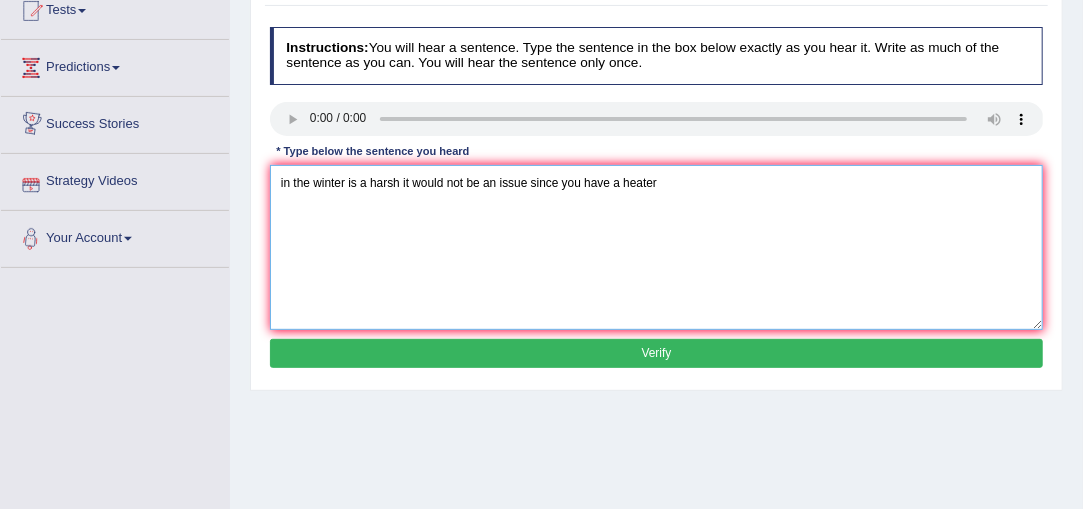 click on "in the winter is a harsh it would not be an issue since you have a heater" at bounding box center [657, 247] 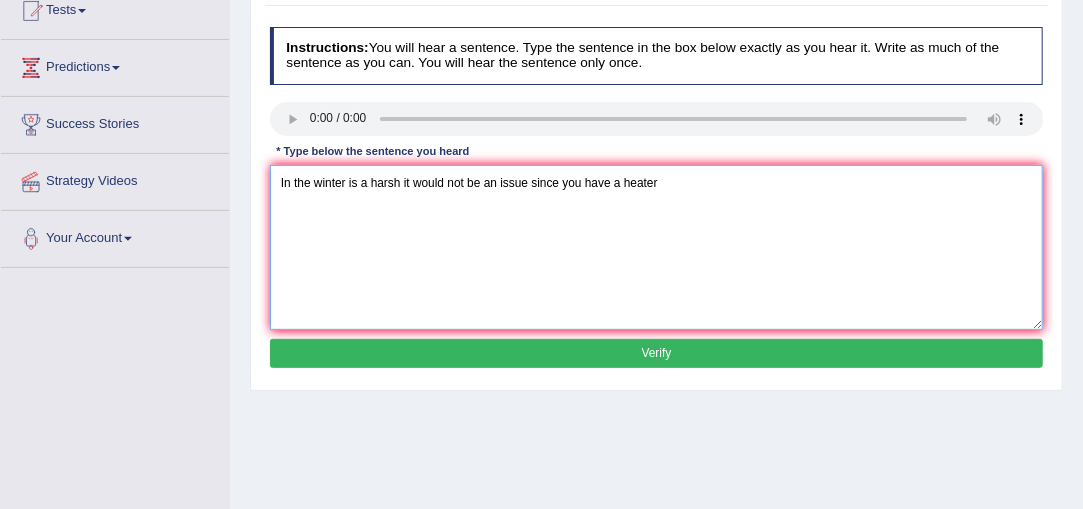 click on "In the winter is a harsh it would not be an issue since you have a heater" at bounding box center [657, 247] 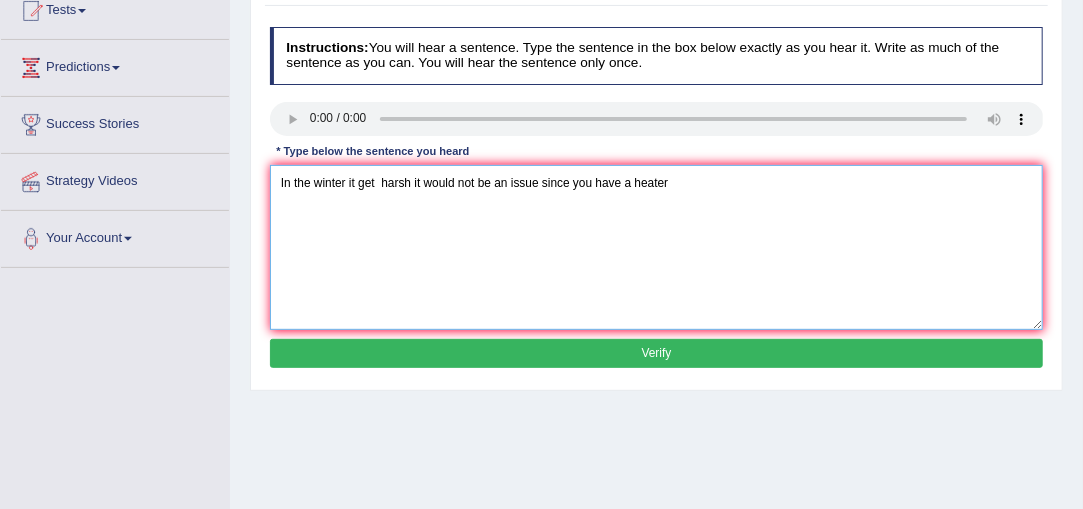 click on "In the winter it get  harsh it would not be an issue since you have a heater" at bounding box center [657, 247] 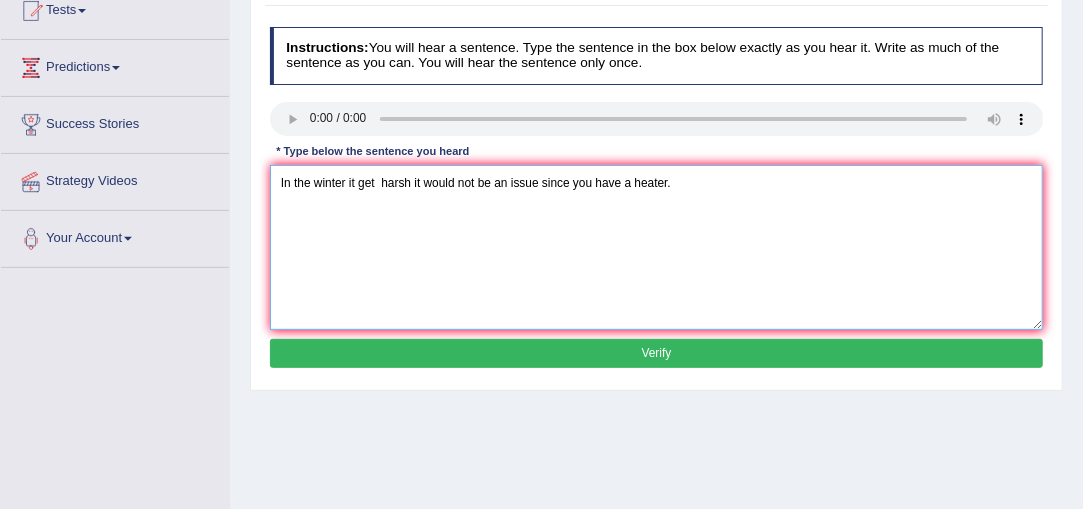 type on "In the winter it get  harsh it would not be an issue since you have a heater." 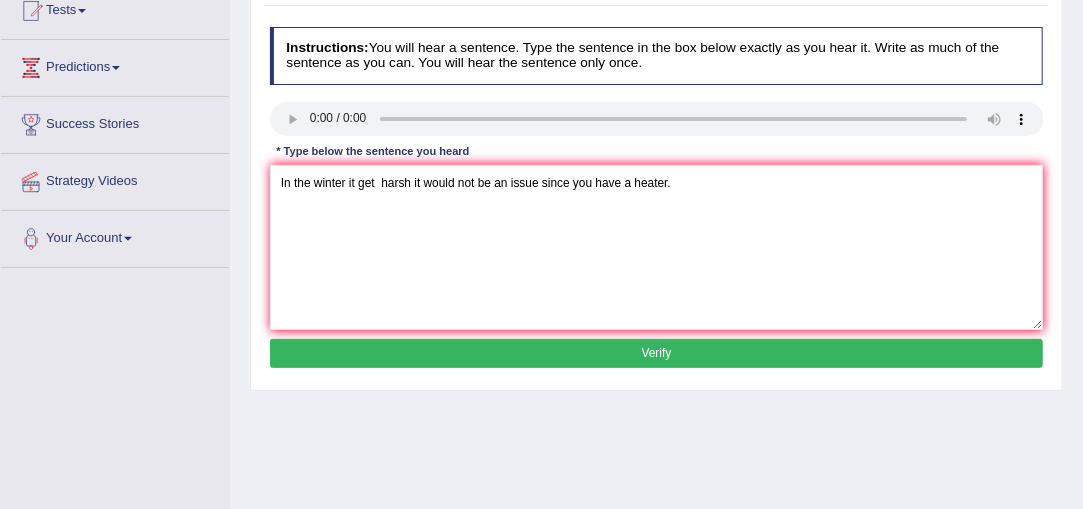 click on "Verify" at bounding box center [657, 353] 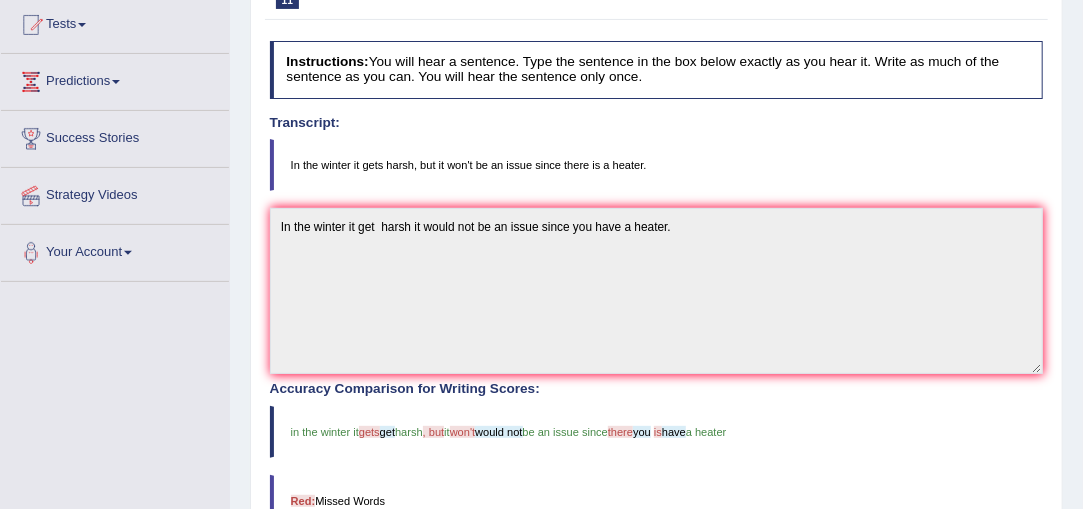 scroll, scrollTop: 194, scrollLeft: 0, axis: vertical 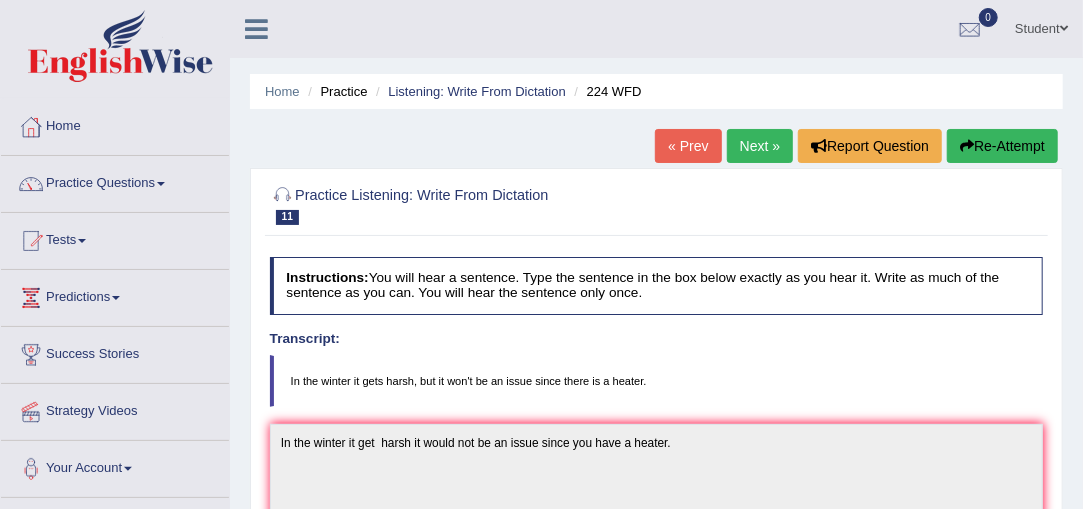 click on "Next »" at bounding box center [760, 146] 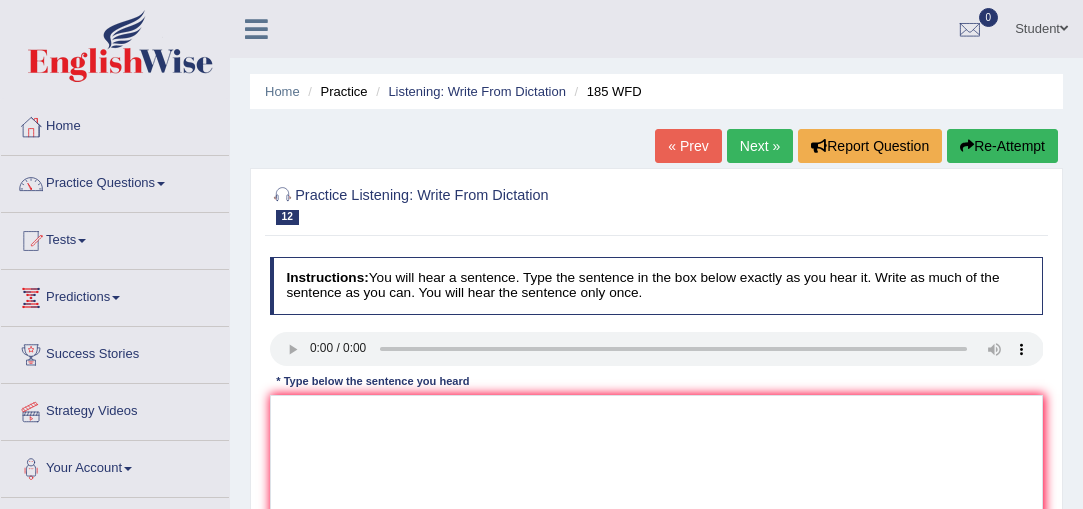 scroll, scrollTop: 0, scrollLeft: 0, axis: both 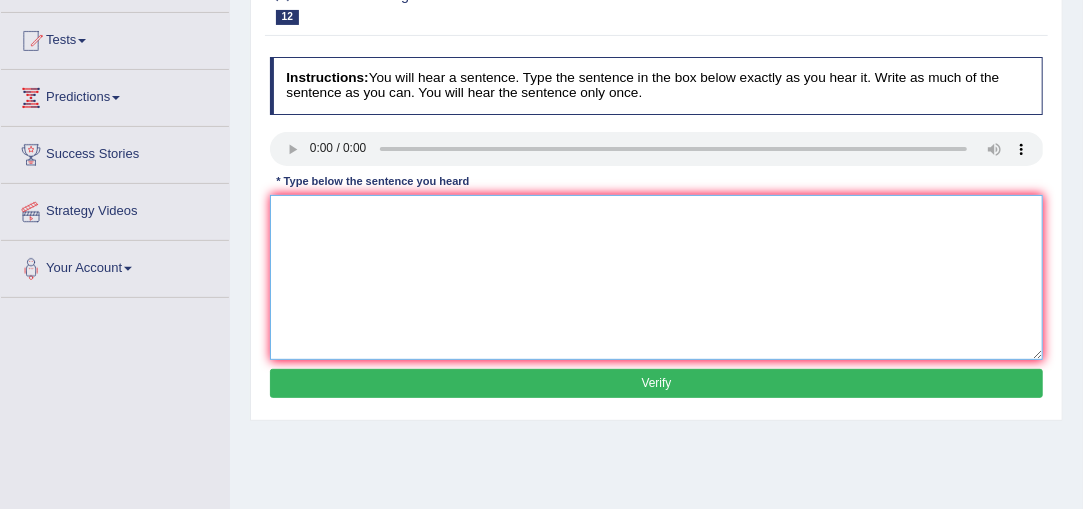 click at bounding box center [657, 277] 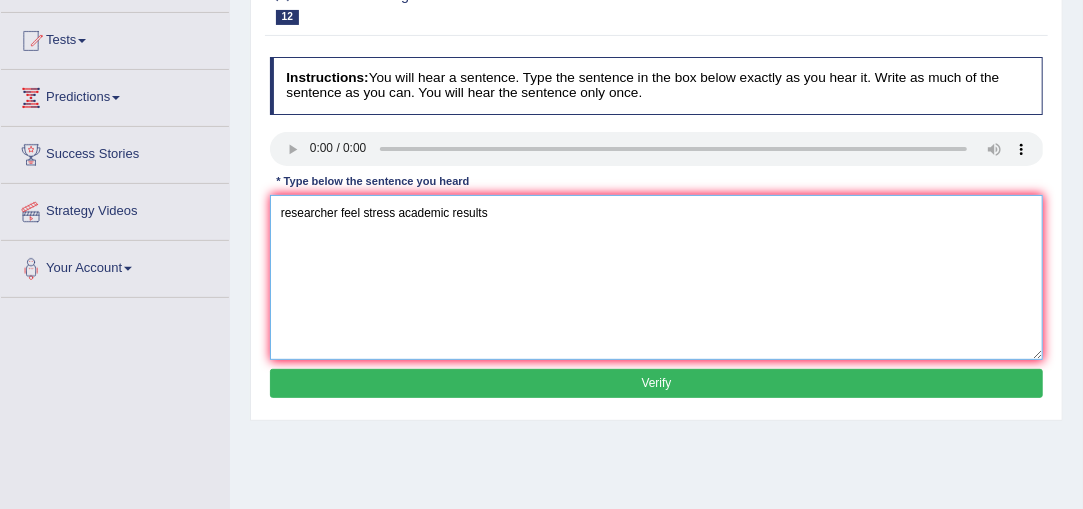 click on "researcher feel stress academic results" at bounding box center [657, 277] 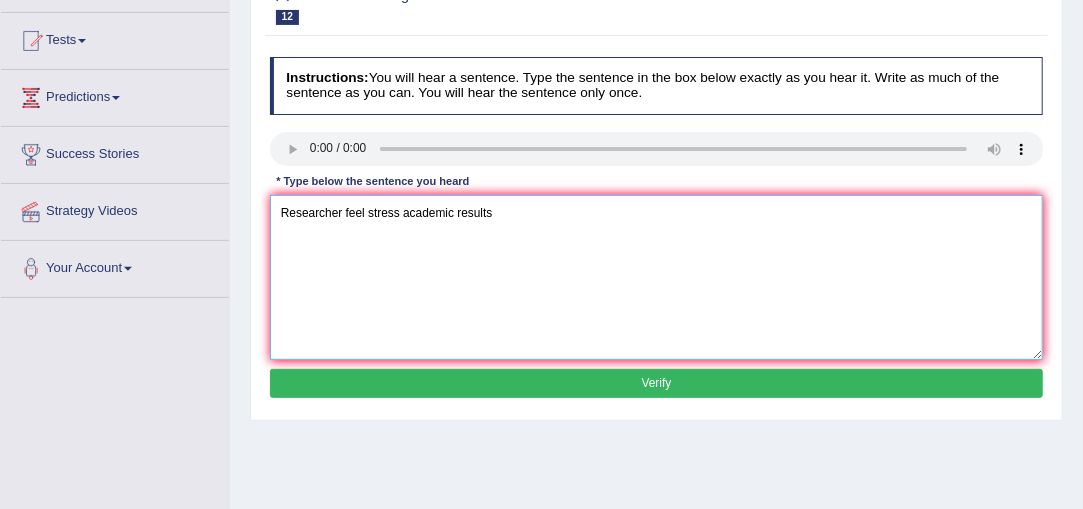 click on "Researcher feel stress academic results" at bounding box center (657, 277) 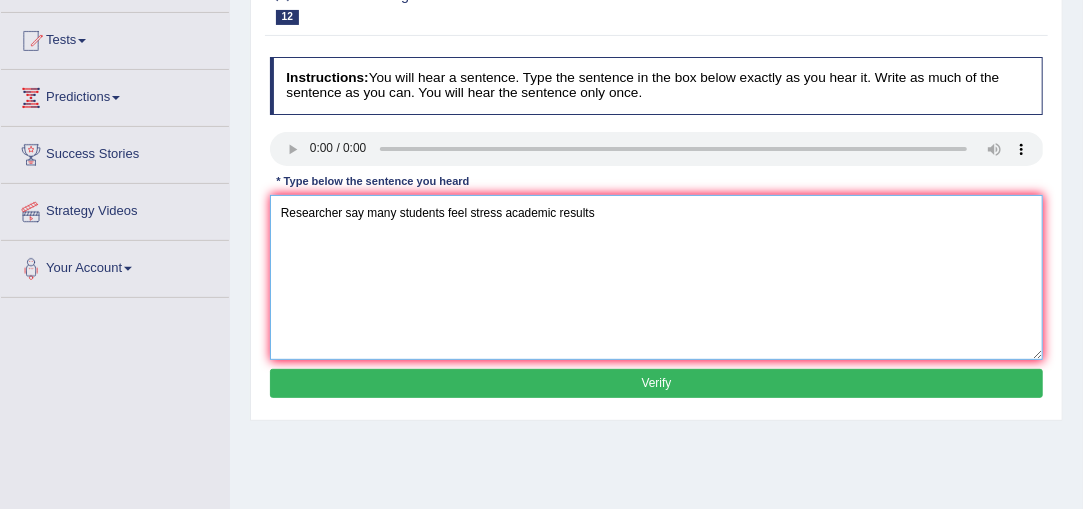 click on "Researcher say many students feel stress academic results" at bounding box center [657, 277] 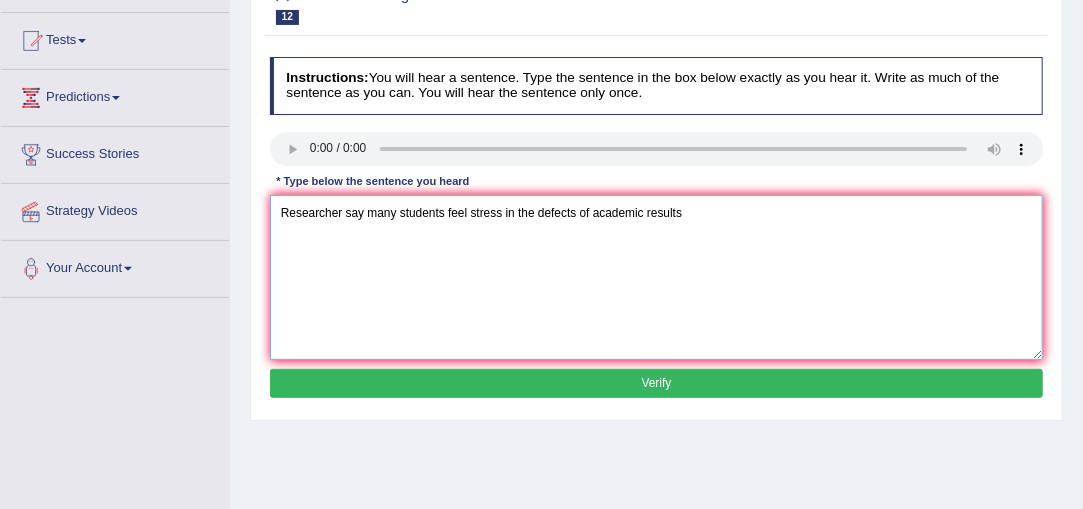 click on "Researcher say many students feel stress in the defects of academic results" at bounding box center (657, 277) 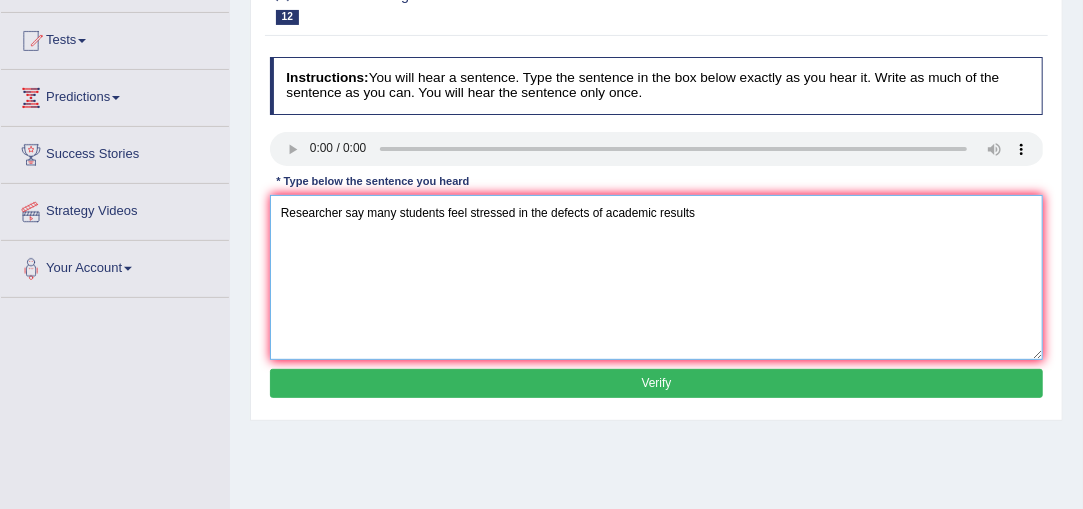 click on "Researcher say many students feel stressed in the defects of academic results" at bounding box center [657, 277] 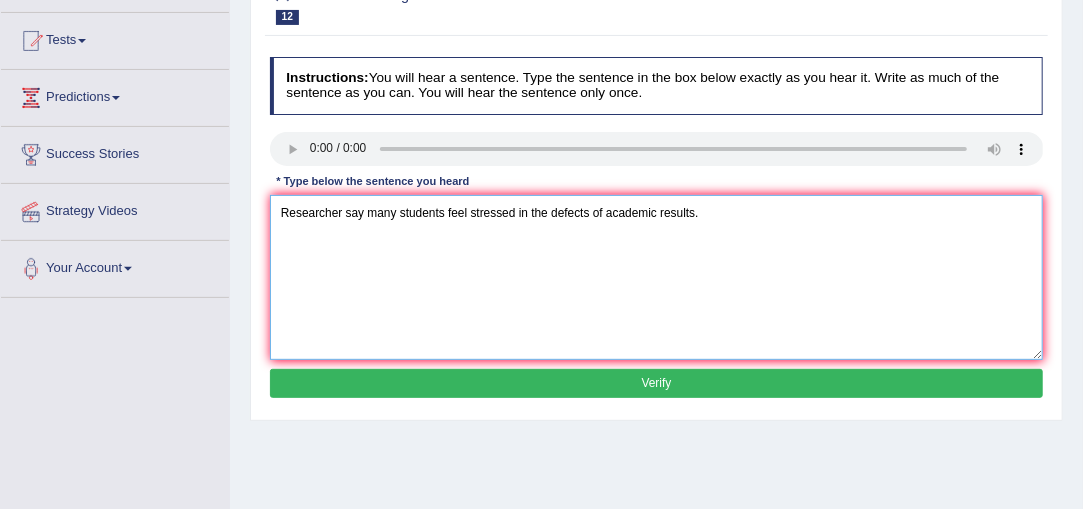 type on "Researcher say many students feel stressed in the defects of academic results." 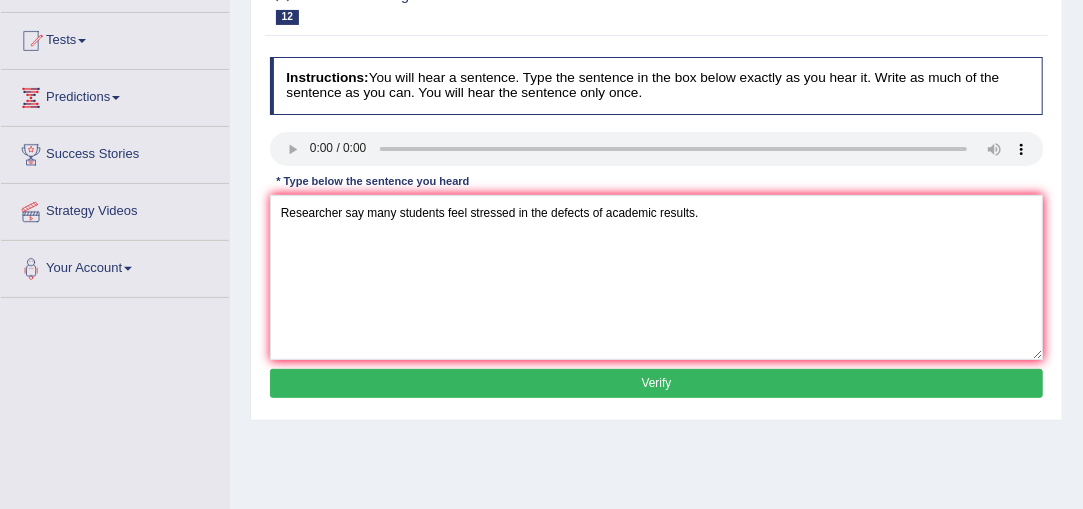 click on "Verify" at bounding box center [657, 383] 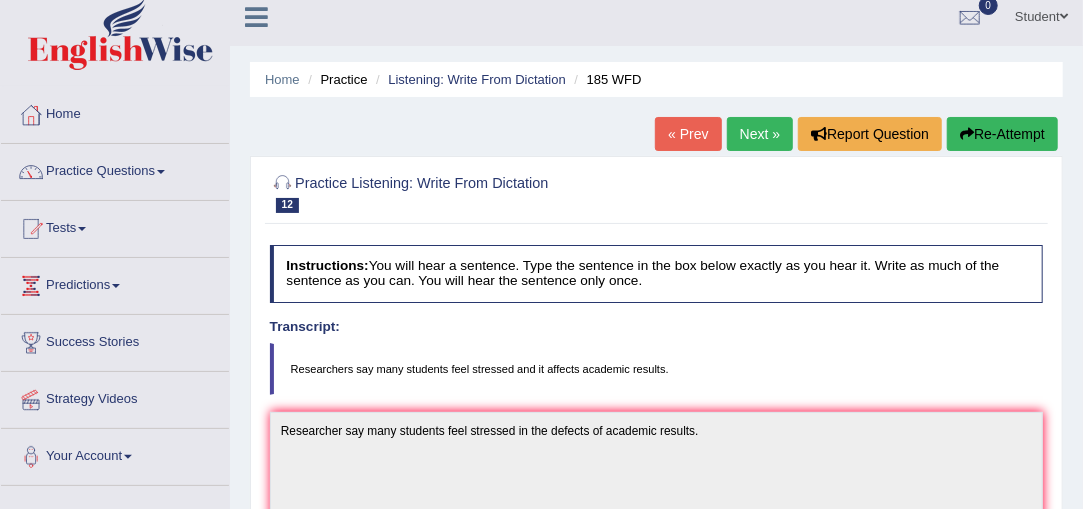 scroll, scrollTop: 6, scrollLeft: 0, axis: vertical 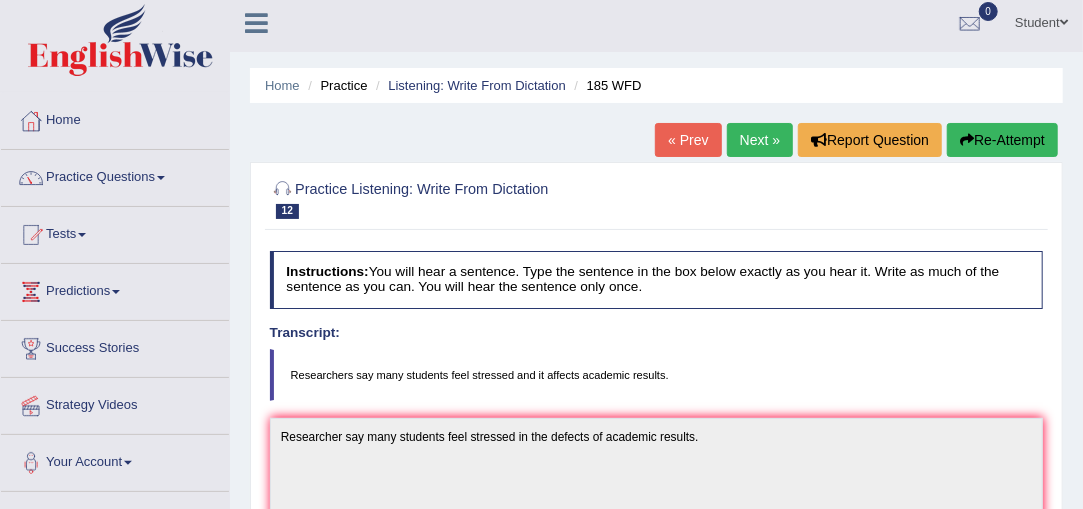 click on "Next »" at bounding box center [760, 140] 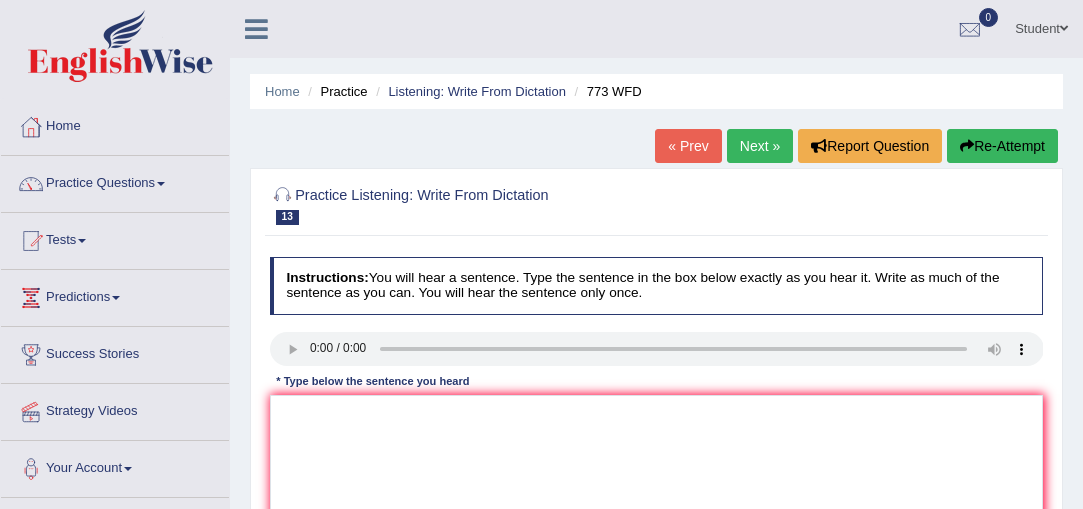 scroll, scrollTop: 0, scrollLeft: 0, axis: both 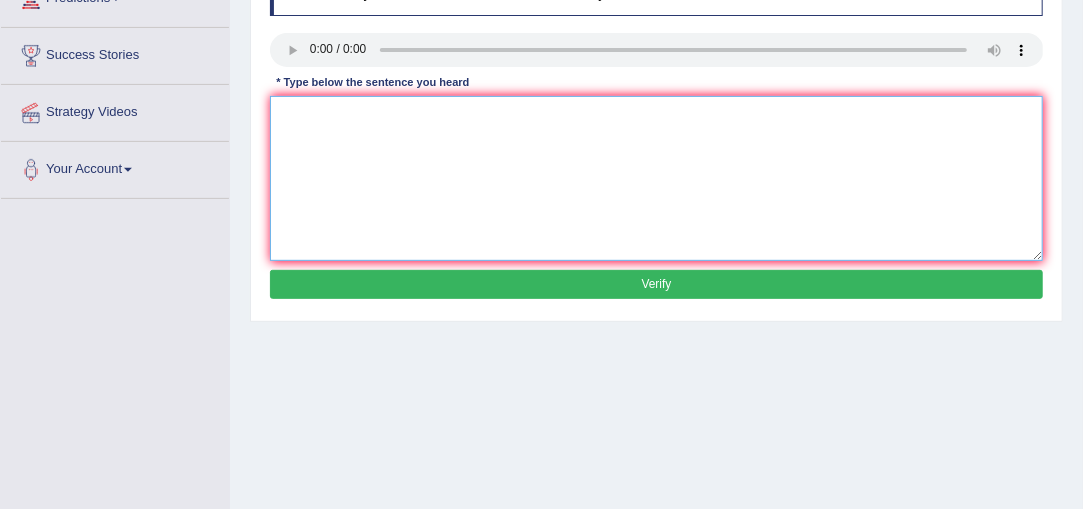 click at bounding box center [657, 178] 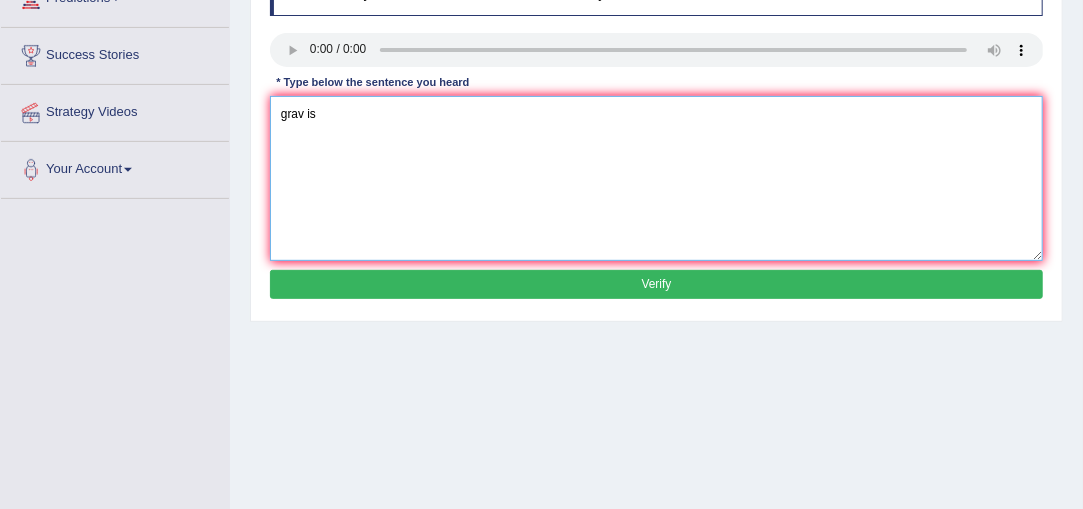 click on "grav is" at bounding box center [657, 178] 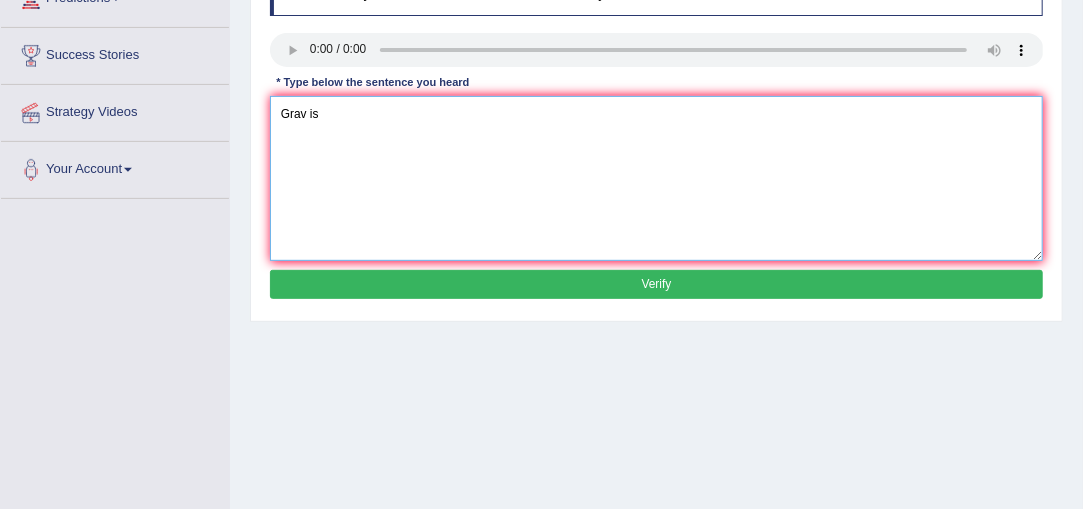 click on "Grav is" at bounding box center (657, 178) 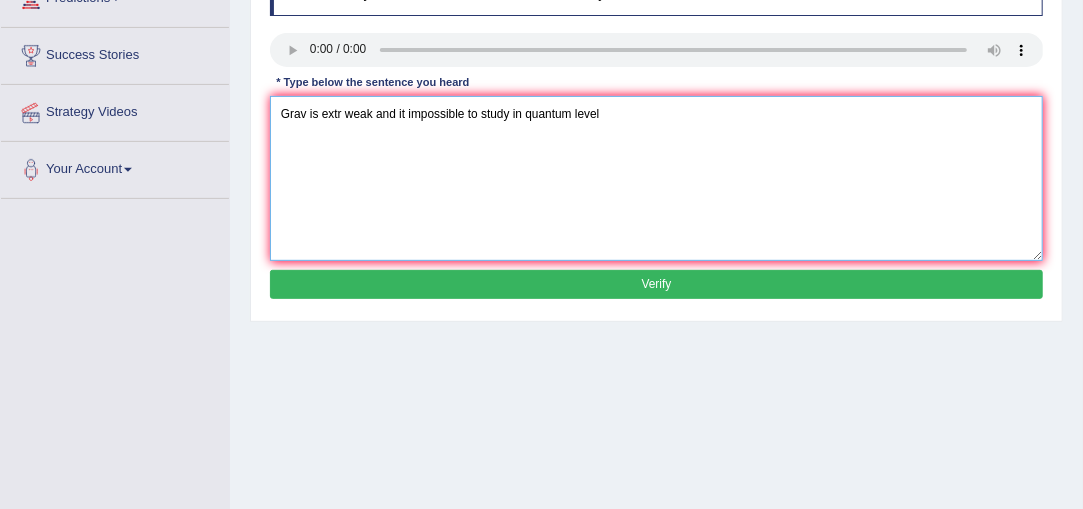click on "Grav is extr weak and it impossible to study in quantum level" at bounding box center (657, 178) 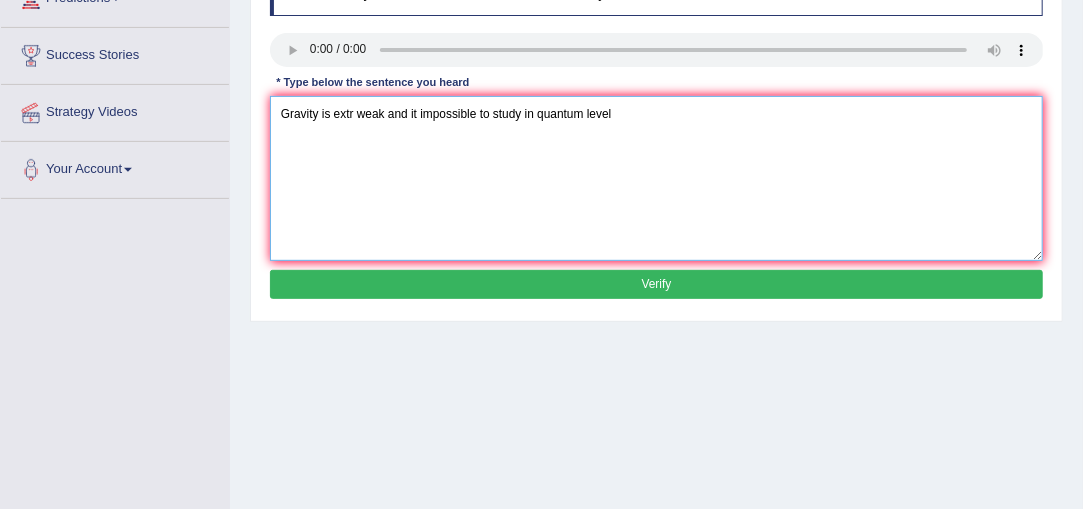 click on "Gravity is extr weak and it impossible to study in quantum level" at bounding box center [657, 178] 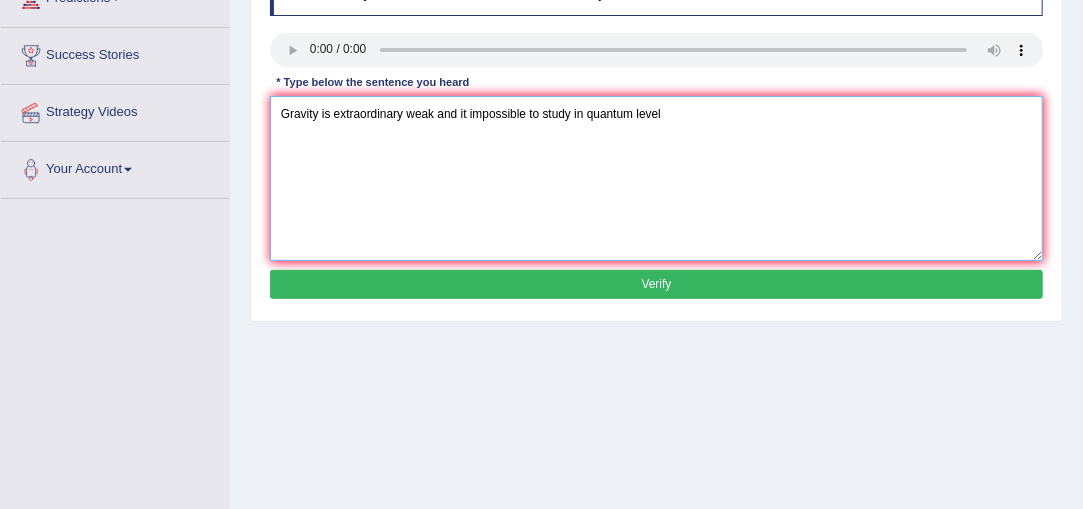 click on "Gravity is extraordinary weak and it impossible to study in quantum level" at bounding box center (657, 178) 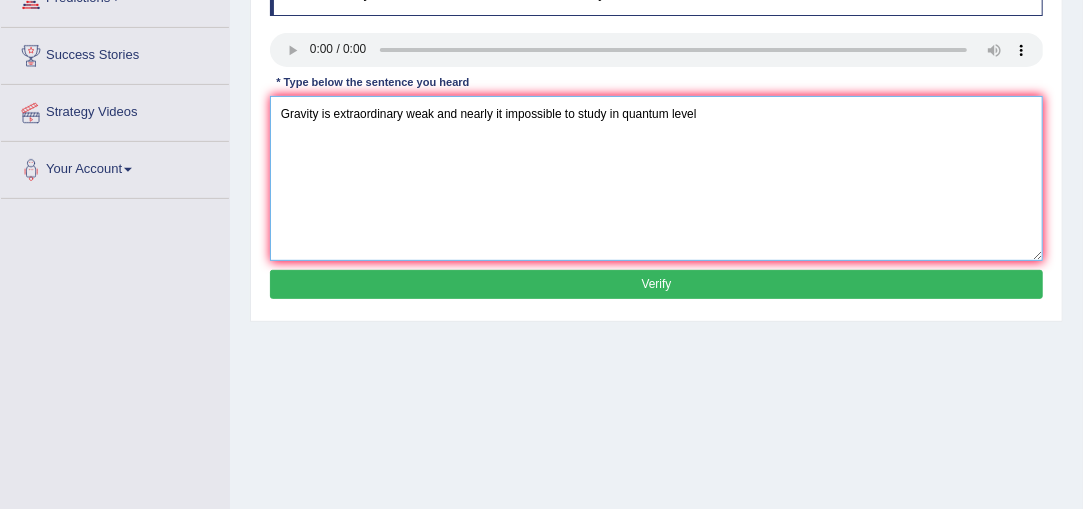 click on "Gravity is extraordinary weak and nearly it impossible to study in quantum level" at bounding box center [657, 178] 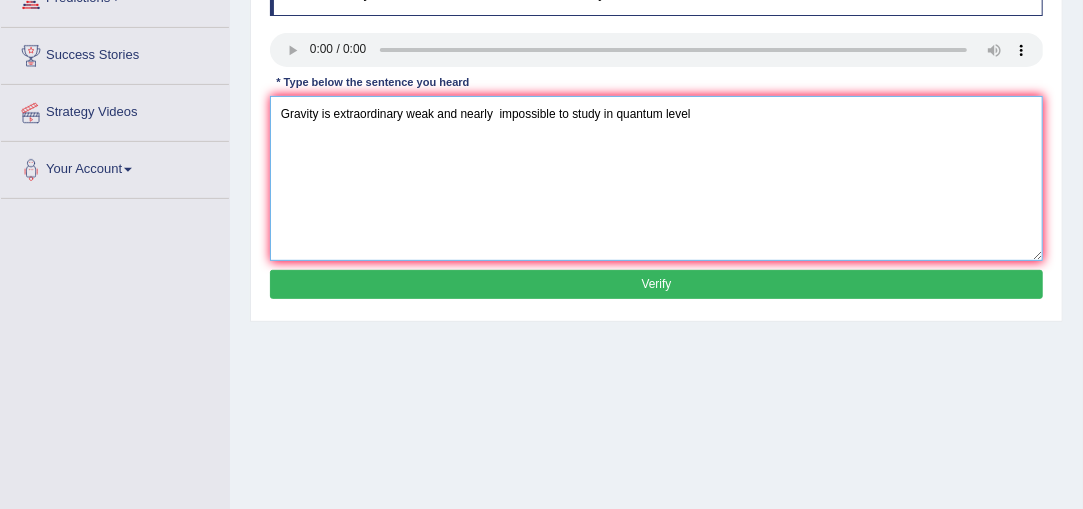 click on "Gravity is extraordinary weak and nearly  impossible to study in quantum level" at bounding box center (657, 178) 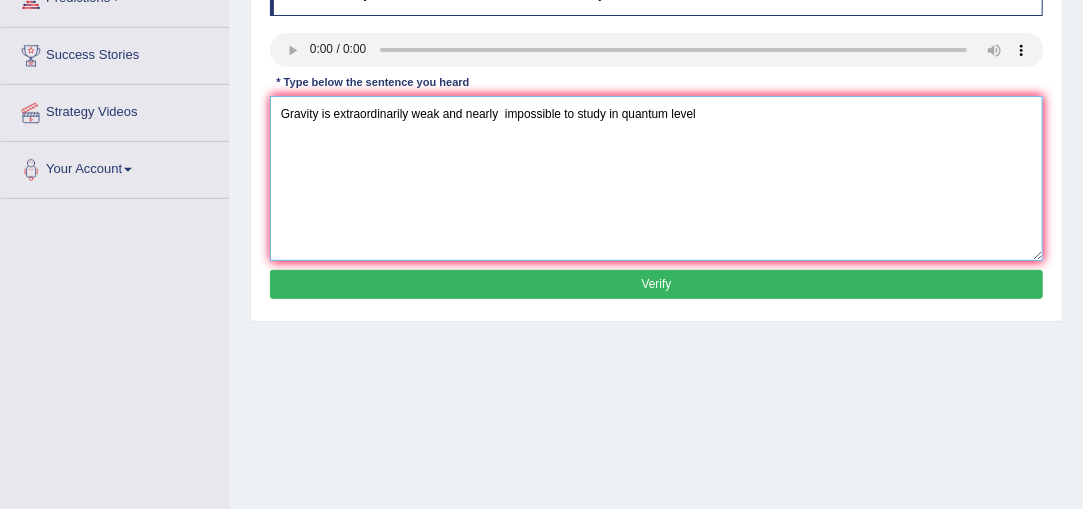 click on "Gravity is extraordinarily weak and nearly  impossible to study in quantum level" at bounding box center [657, 178] 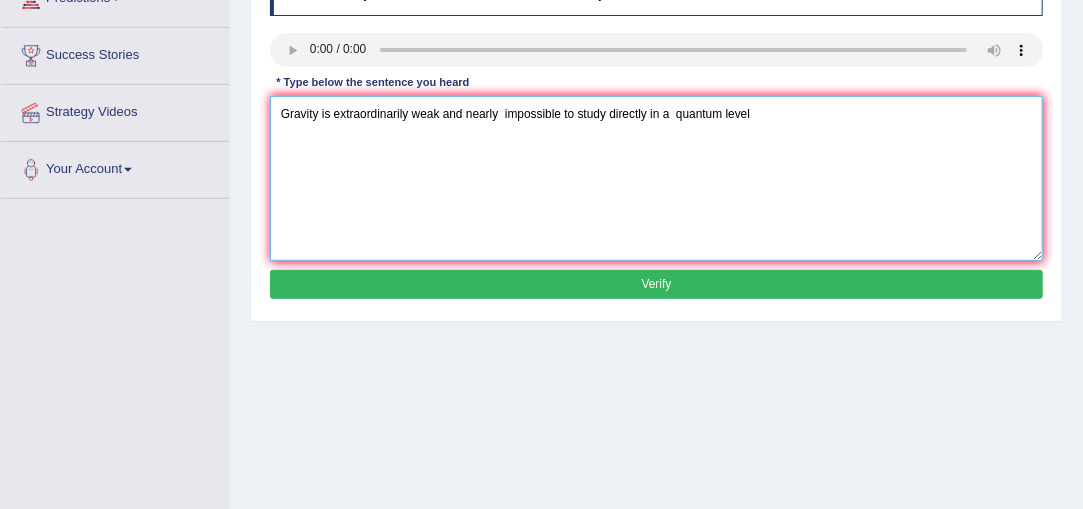 click on "Gravity is extraordinarily weak and nearly  impossible to study directly in a  quantum level" at bounding box center (657, 178) 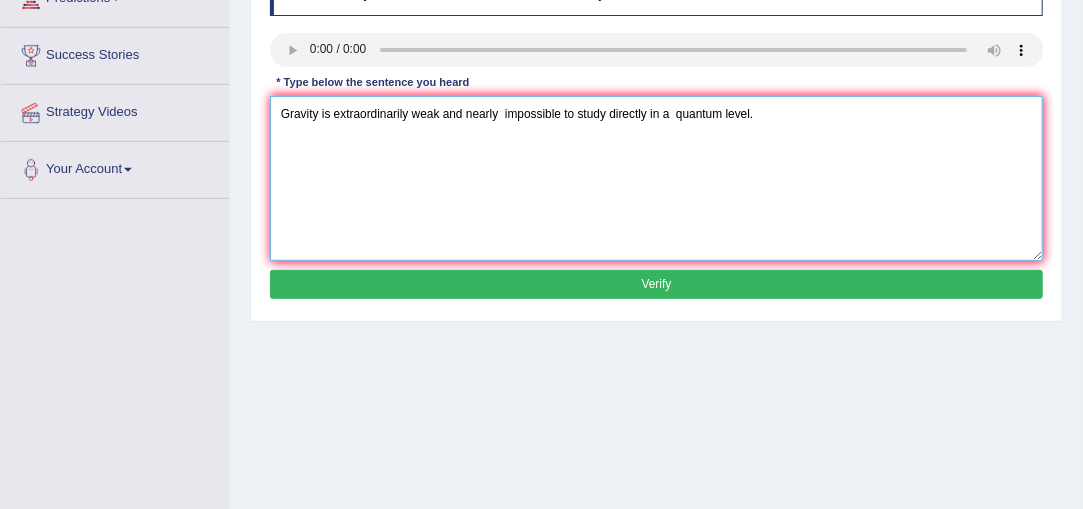 type on "Gravity is extraordinarily weak and nearly  impossible to study directly in a  quantum level." 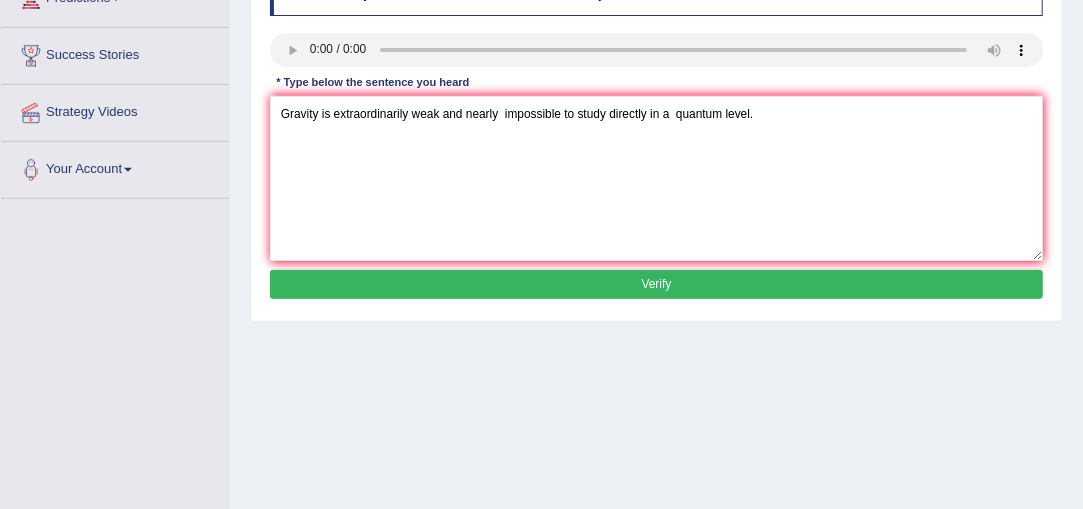 click on "Verify" at bounding box center [657, 284] 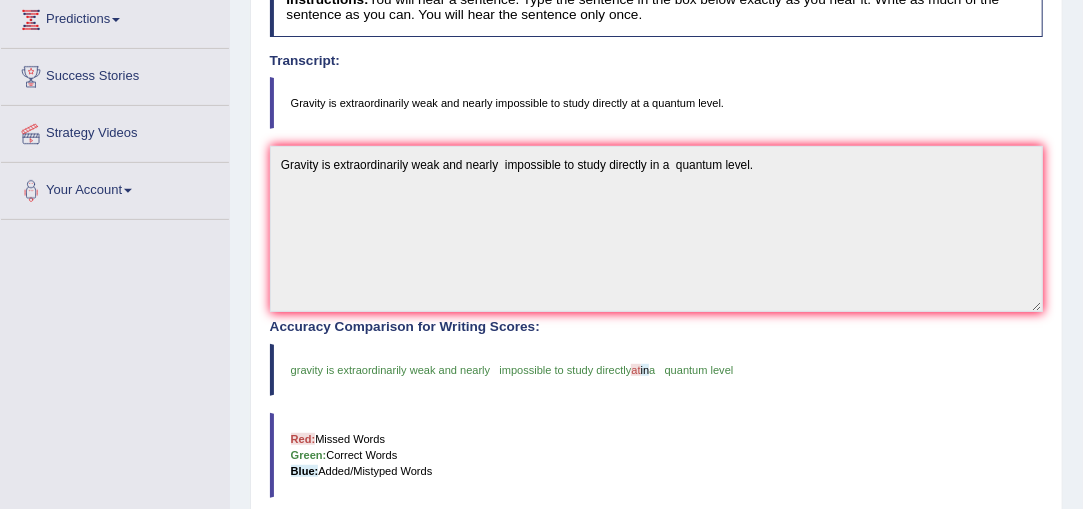 scroll, scrollTop: 275, scrollLeft: 0, axis: vertical 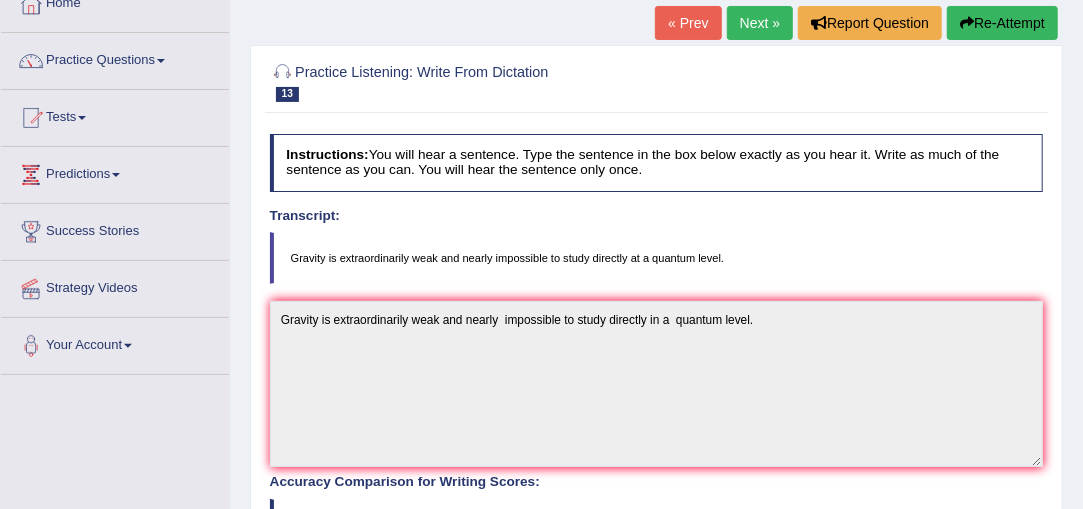 click on "Next »" at bounding box center [760, 23] 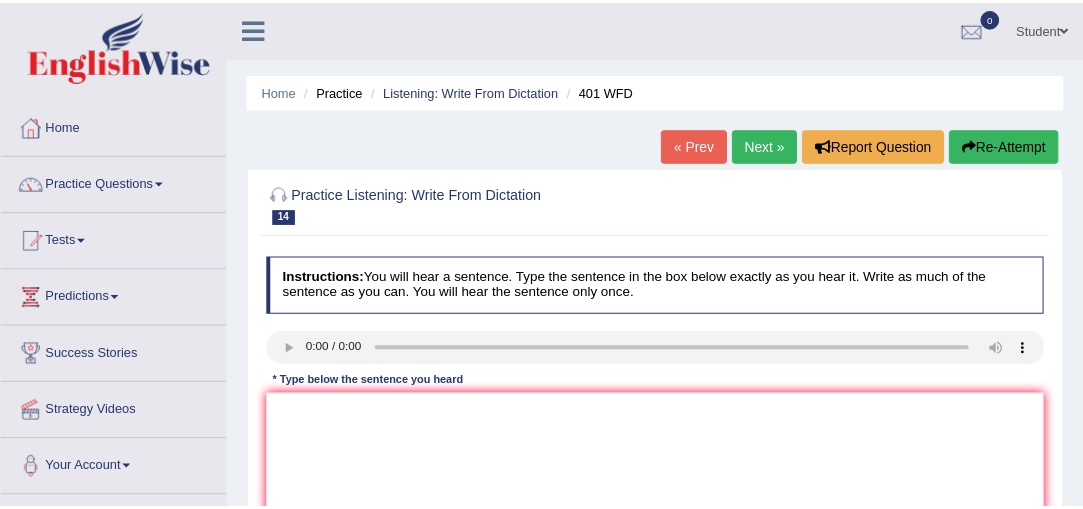 scroll, scrollTop: 0, scrollLeft: 0, axis: both 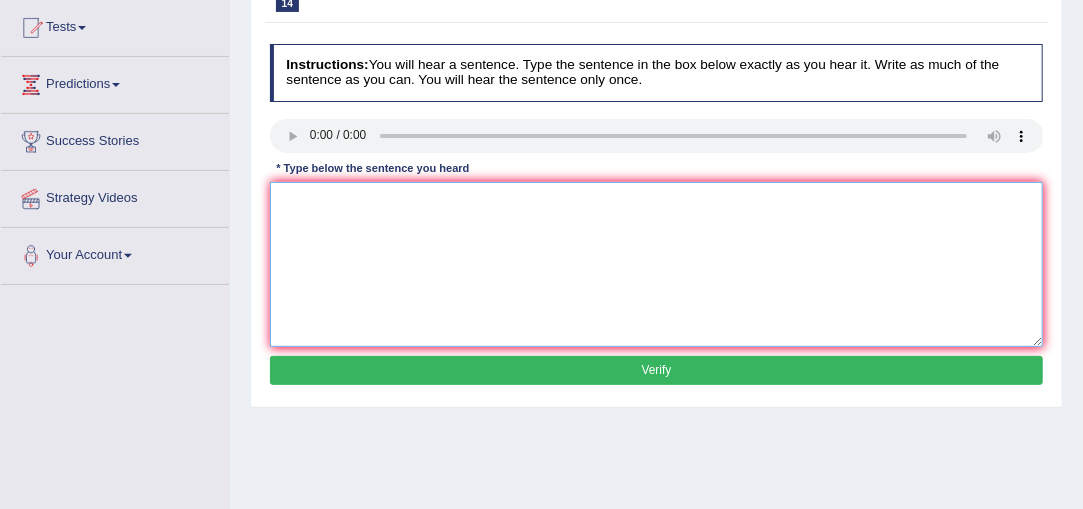 click at bounding box center (657, 264) 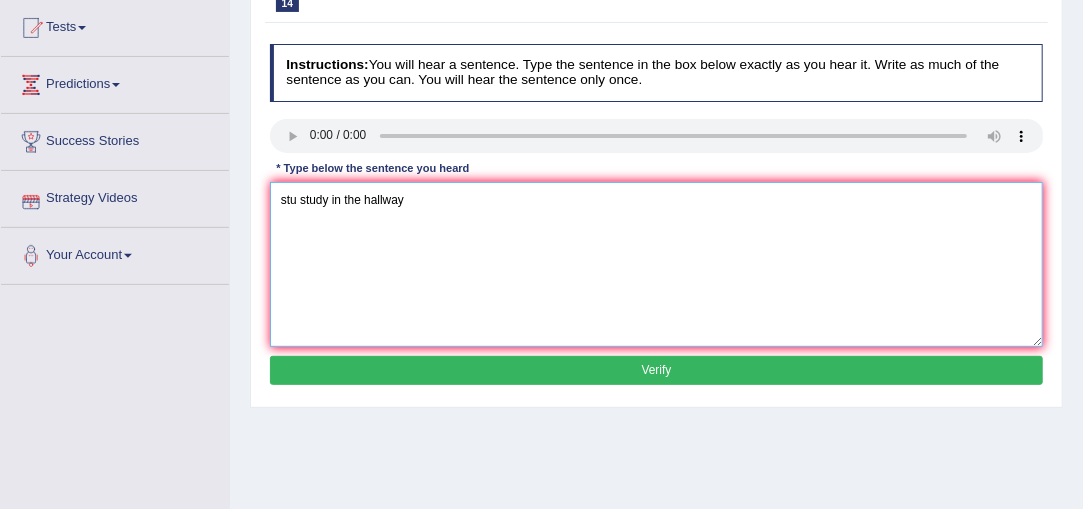 click on "stu study in the hallway" at bounding box center (657, 264) 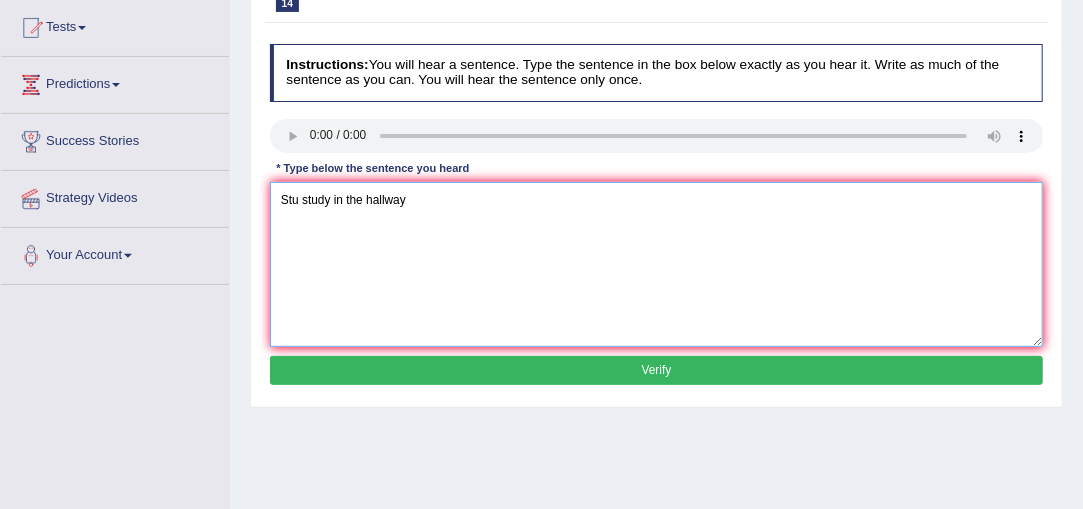 click on "Stu study in the hallway" at bounding box center (657, 264) 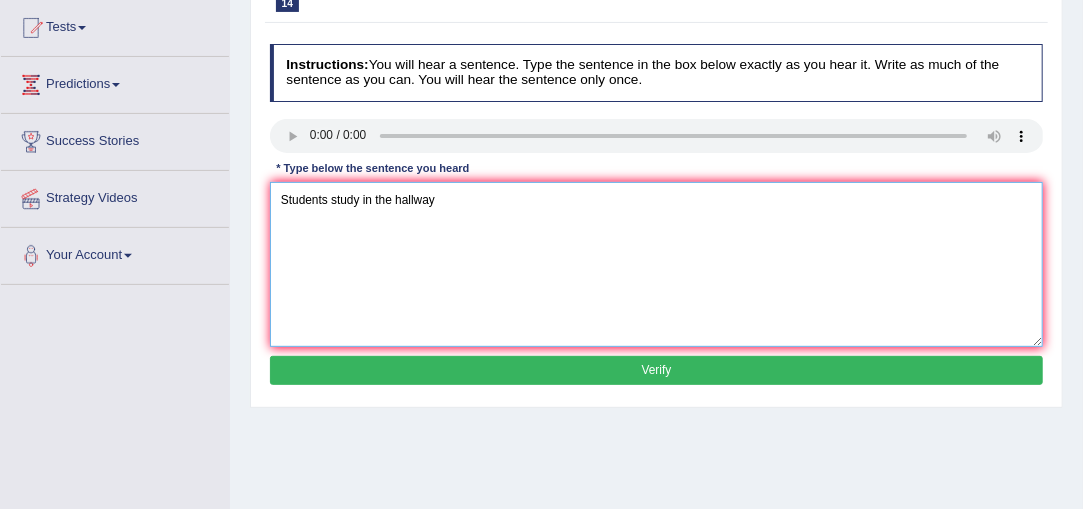 click on "Students study in the hallway" at bounding box center (657, 264) 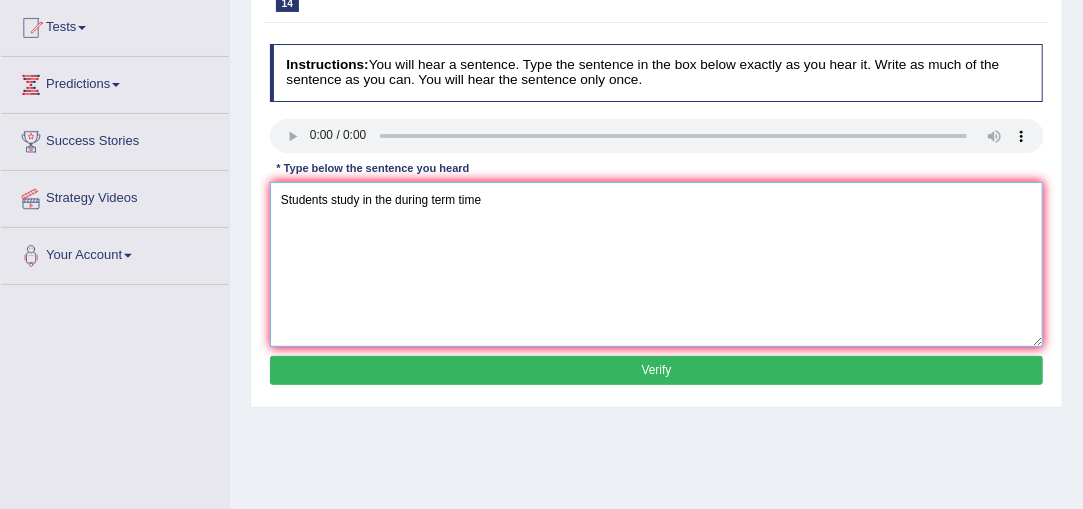 click on "Students study in the during term time" at bounding box center (657, 264) 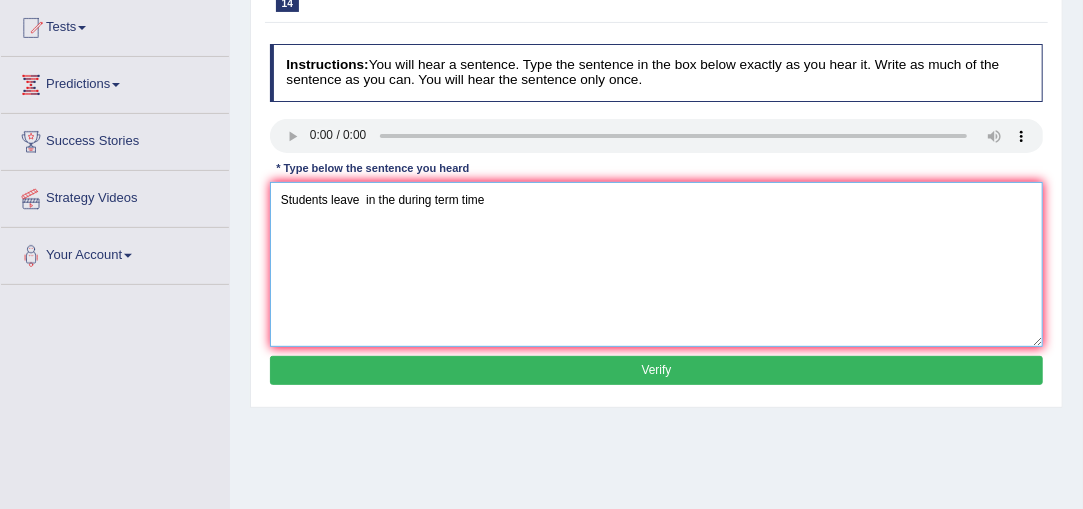 click on "Students leave  in the during term time" at bounding box center [657, 264] 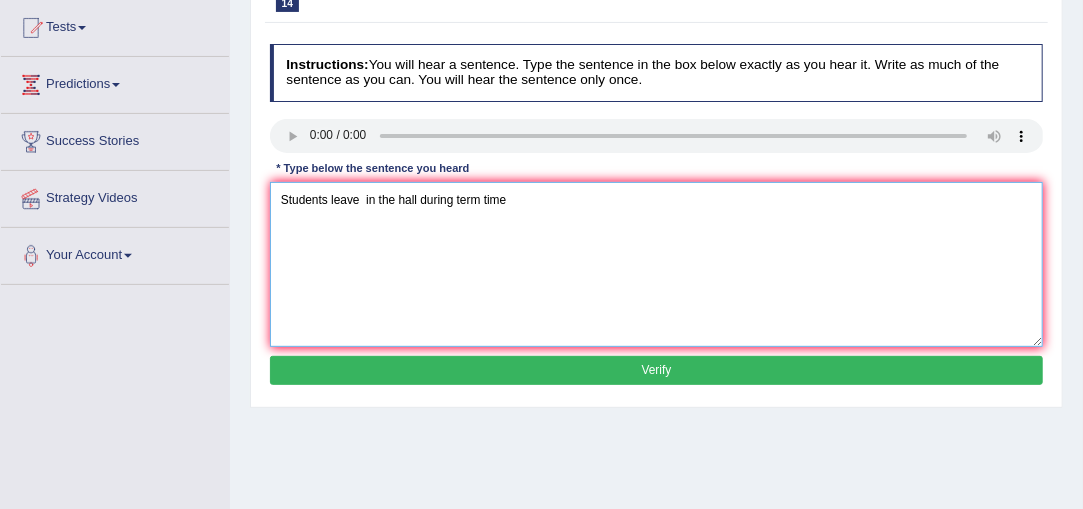 click on "Students leave  in the hall during term time" at bounding box center (657, 264) 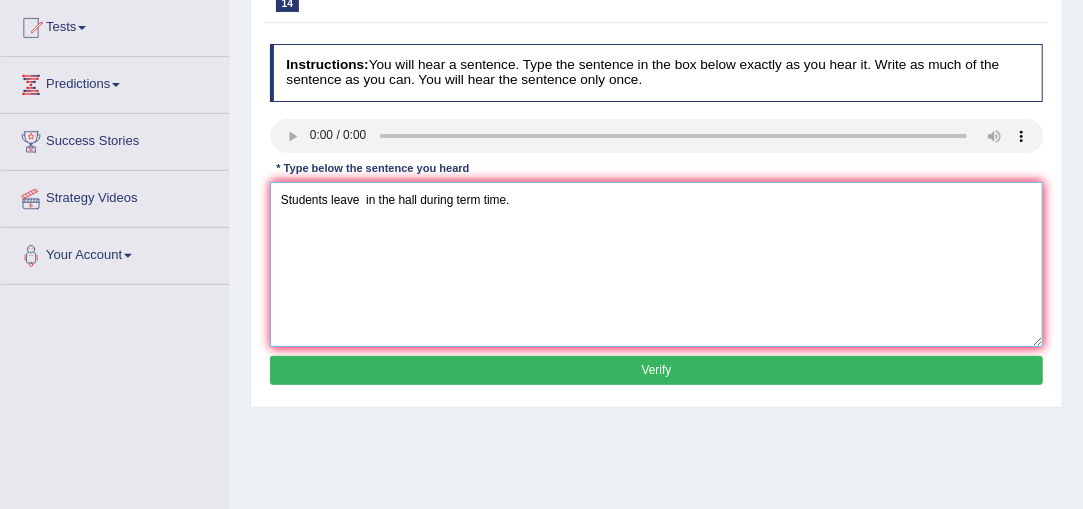 type on "Students leave  in the hall during term time." 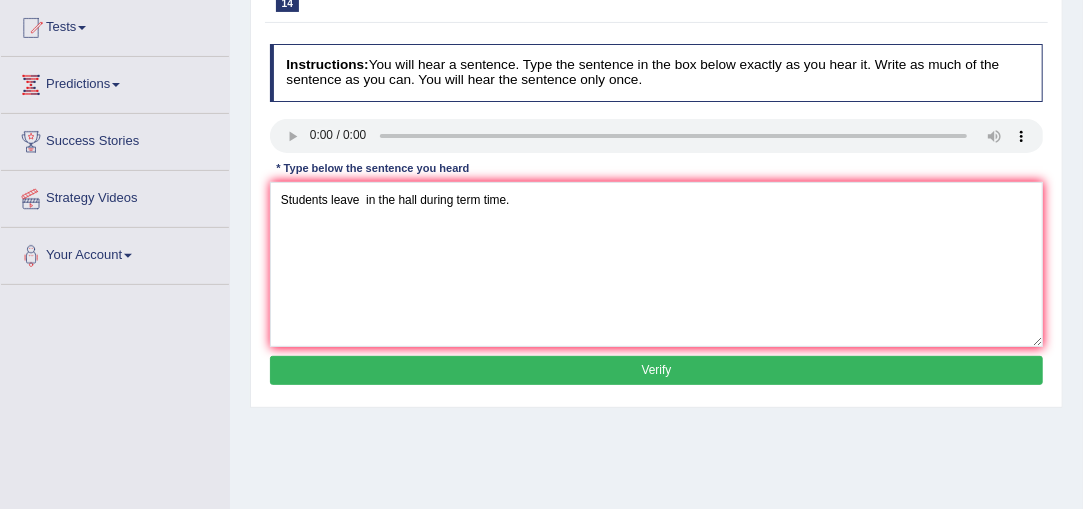 click on "Verify" at bounding box center [657, 370] 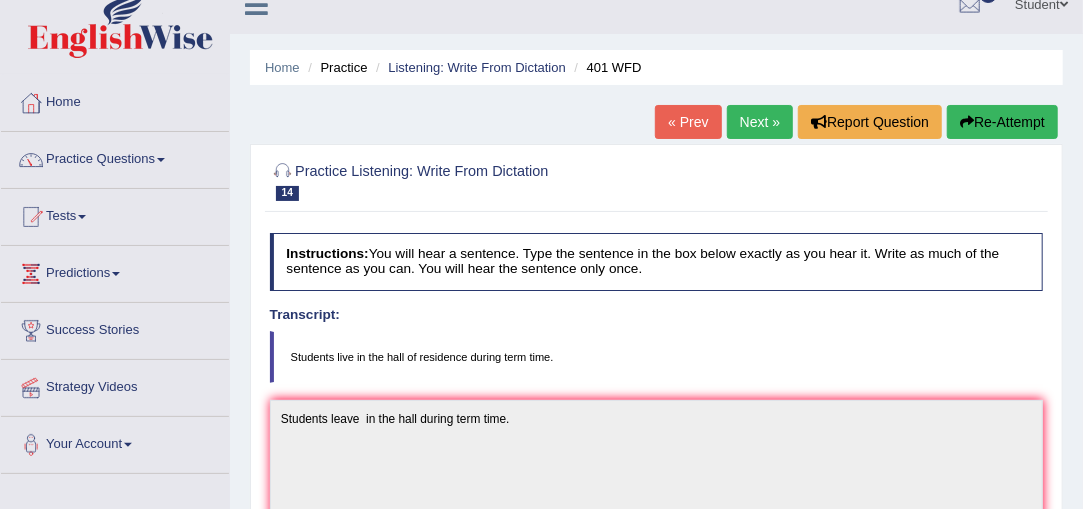 scroll, scrollTop: 2, scrollLeft: 0, axis: vertical 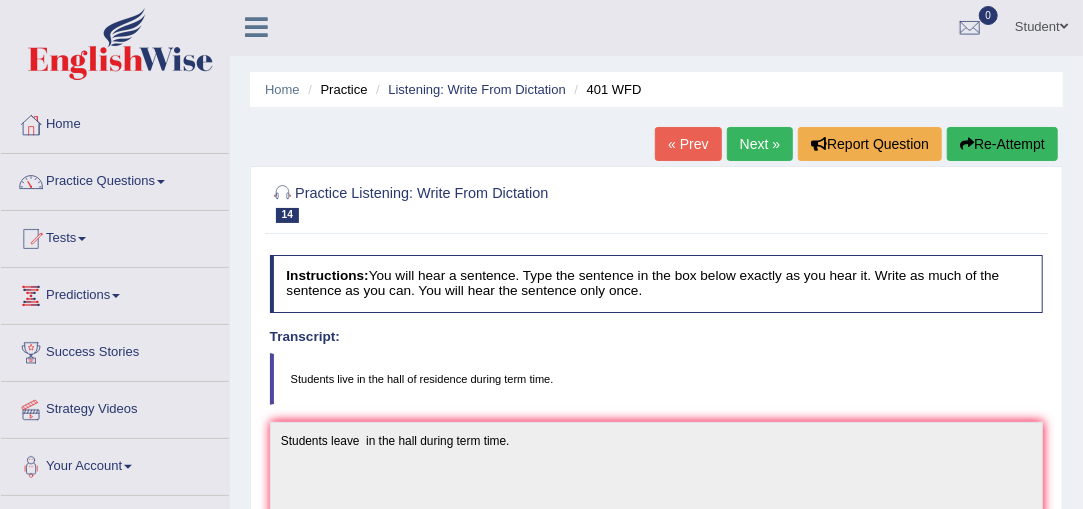 click on "Next »" at bounding box center (760, 144) 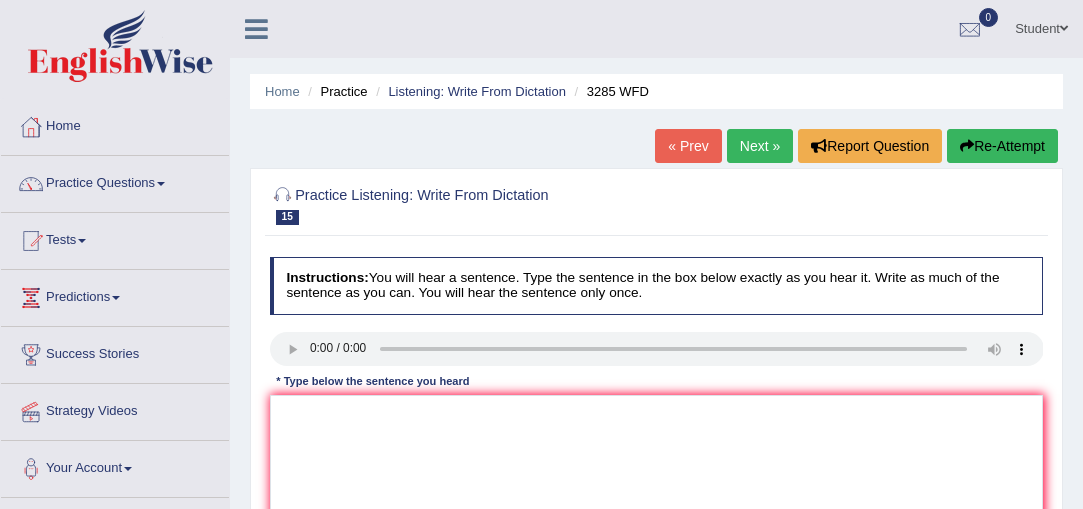 scroll, scrollTop: 0, scrollLeft: 0, axis: both 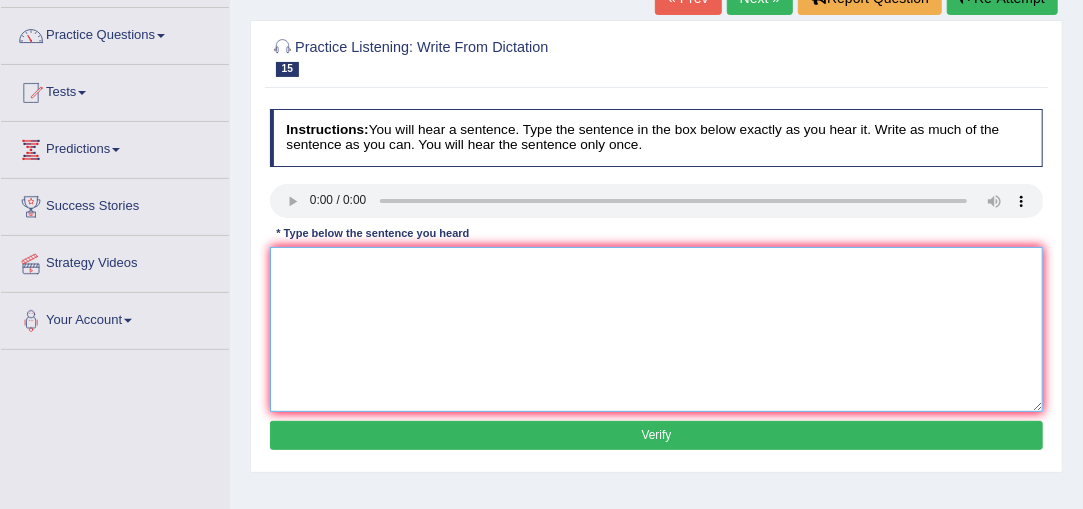 click at bounding box center (657, 329) 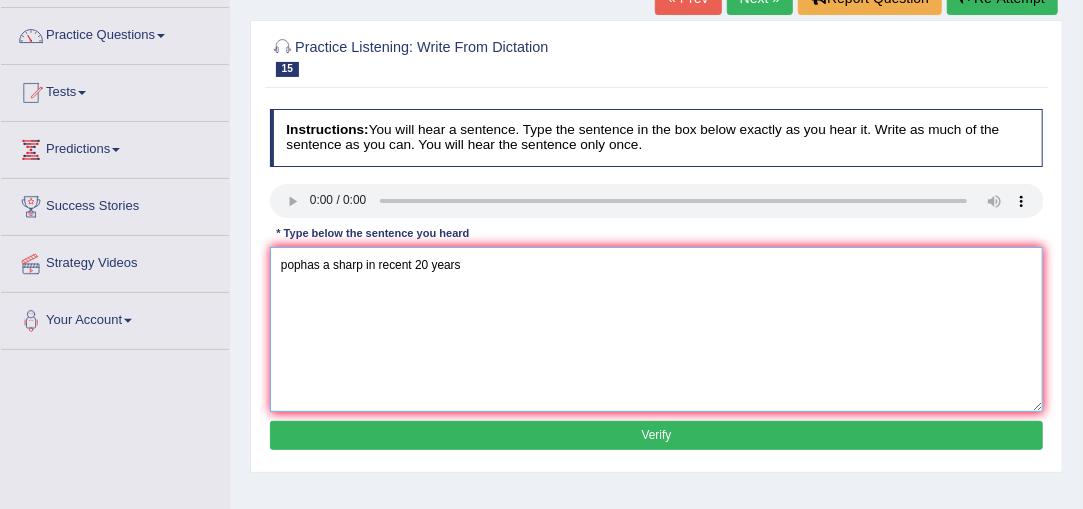 click on "pophas a sharp in recent 20 years" at bounding box center [657, 329] 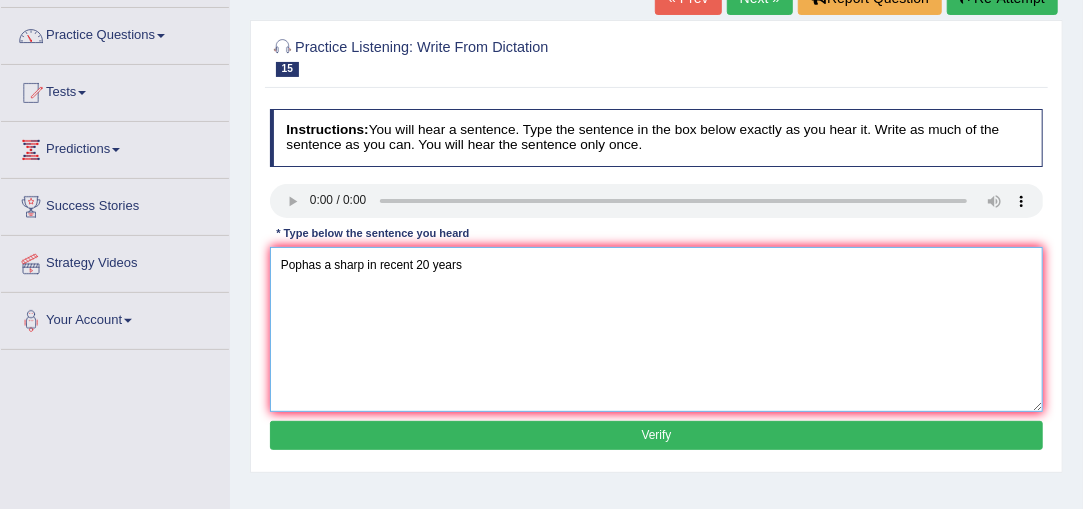 click on "Pophas a sharp in recent 20 years" at bounding box center [657, 329] 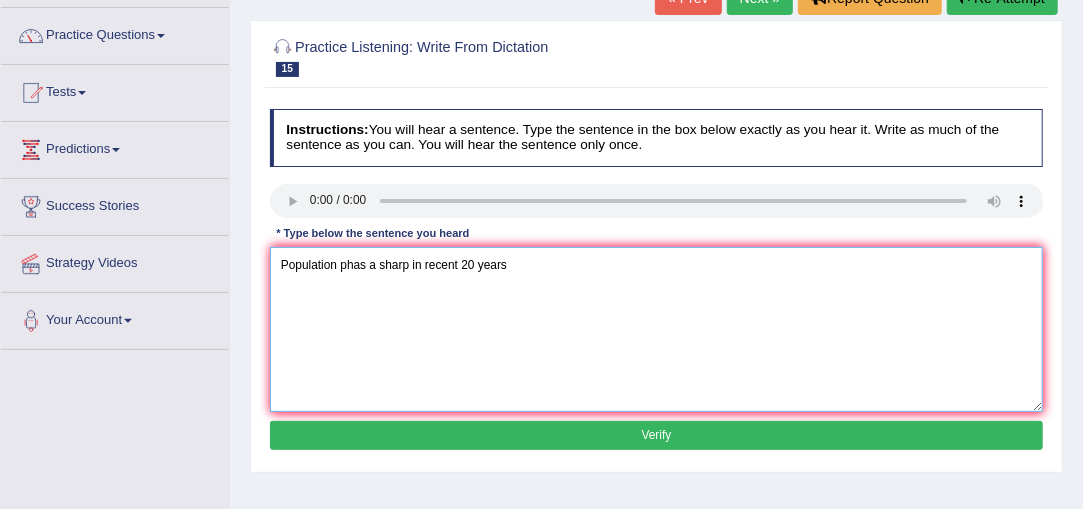 click on "Population phas a sharp in recent 20 years" at bounding box center [657, 329] 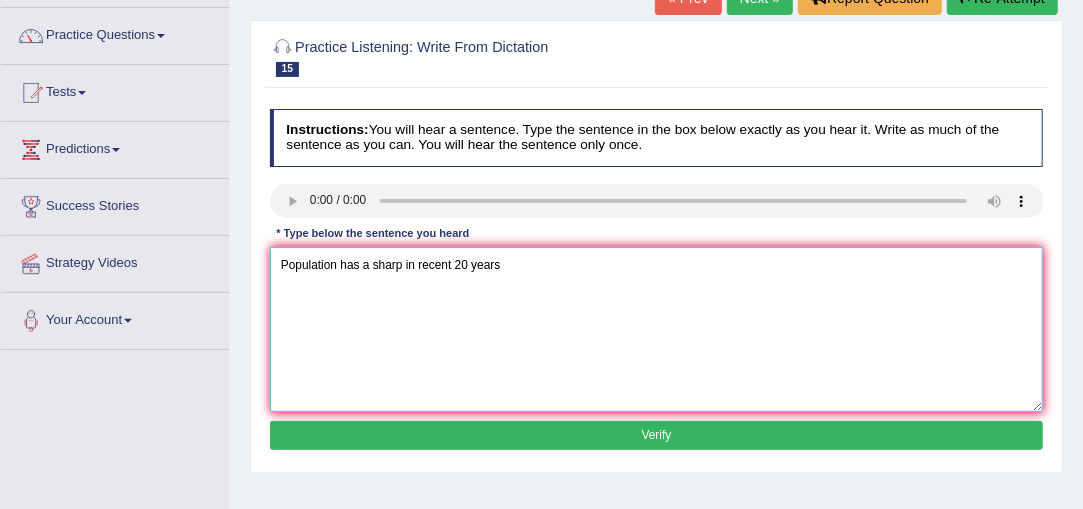 click on "Population has a sharp in recent 20 years" at bounding box center (657, 329) 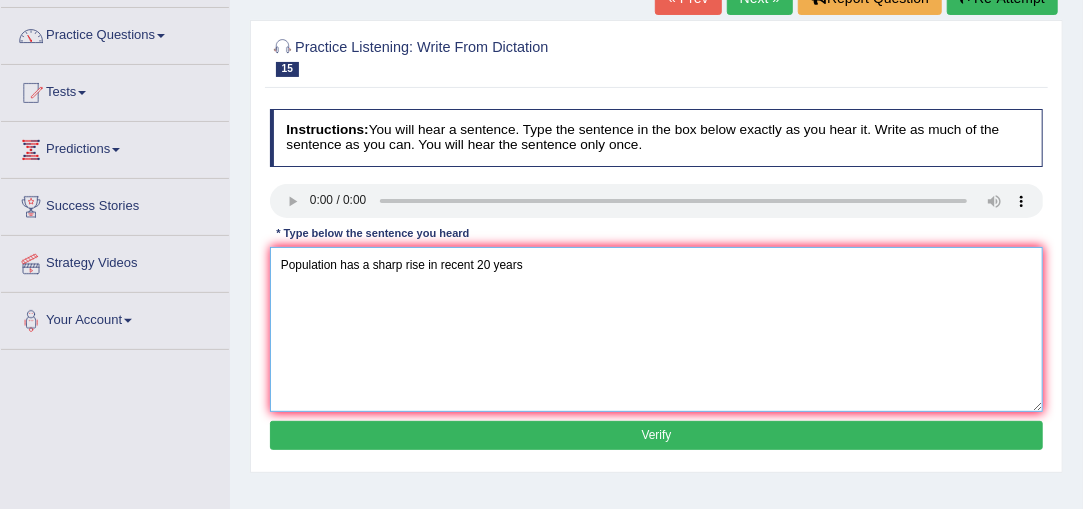 click on "Population has a sharp rise in recent 20 years" at bounding box center (657, 329) 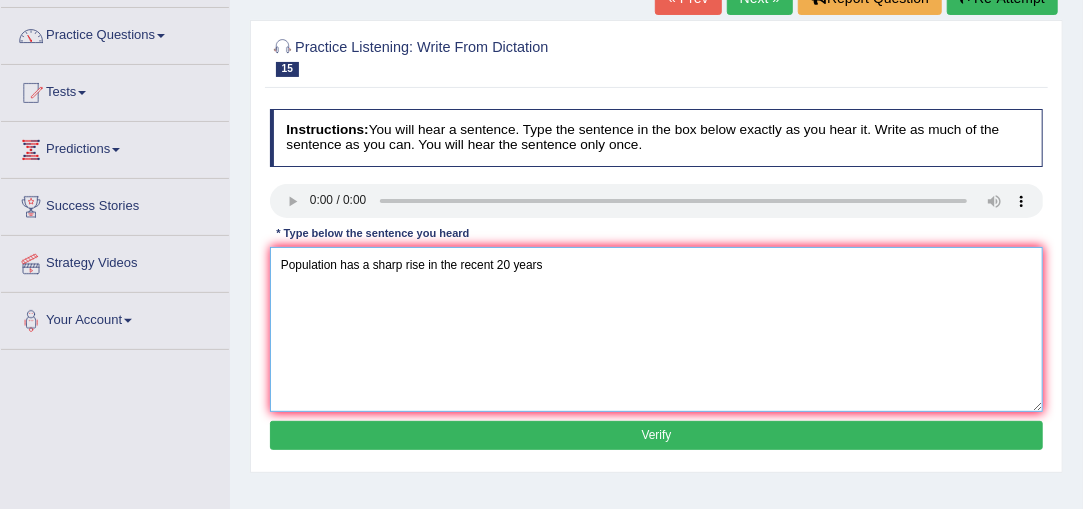 click on "Population has a sharp rise in the recent 20 years" at bounding box center (657, 329) 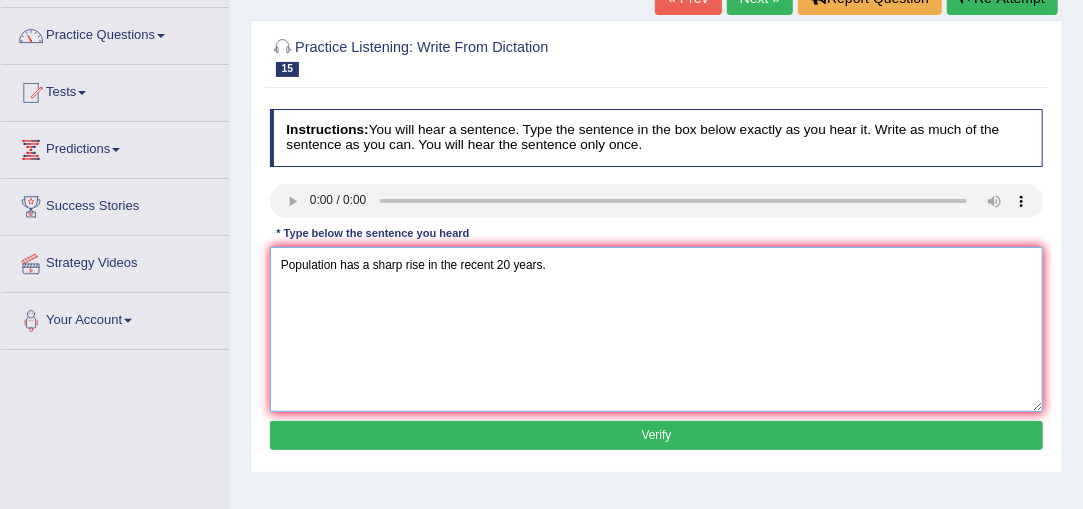 type on "Population has a sharp rise in the recent 20 years." 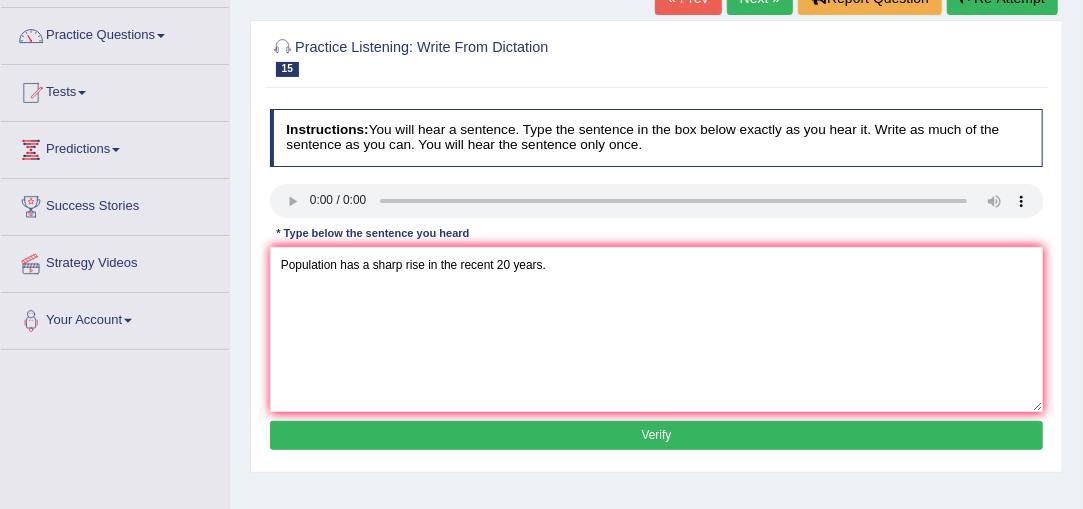 click on "Verify" at bounding box center [657, 435] 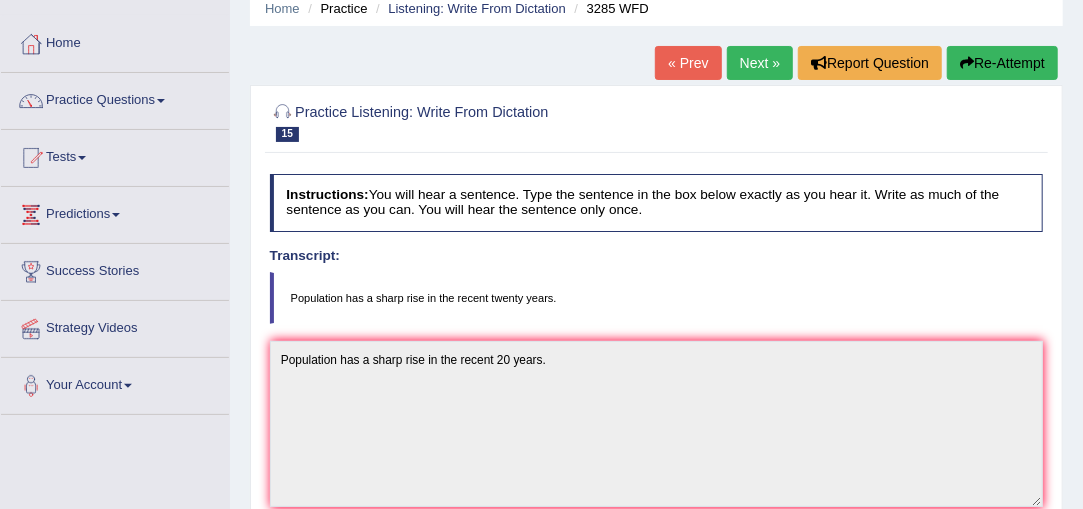 scroll, scrollTop: 0, scrollLeft: 0, axis: both 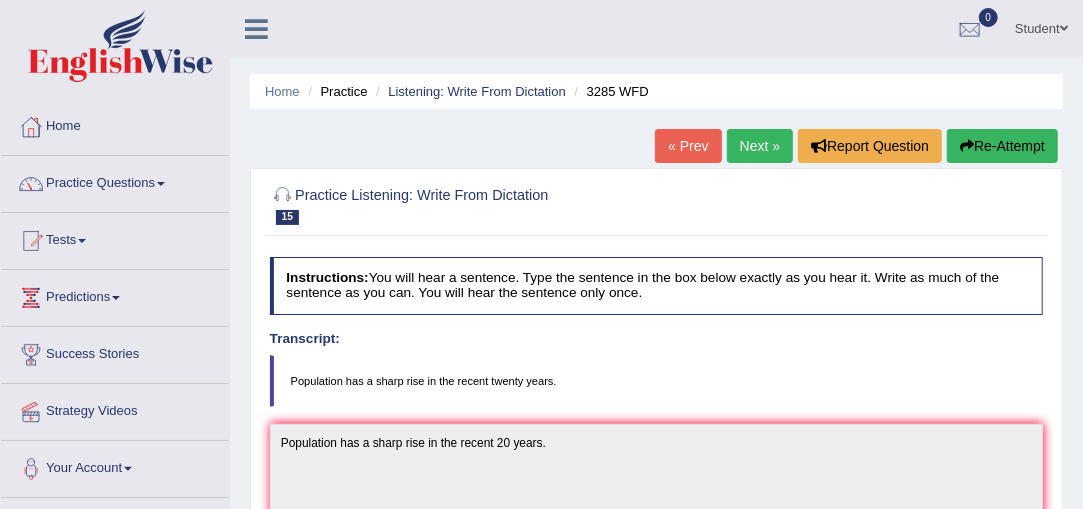 click on "Next »" at bounding box center (760, 146) 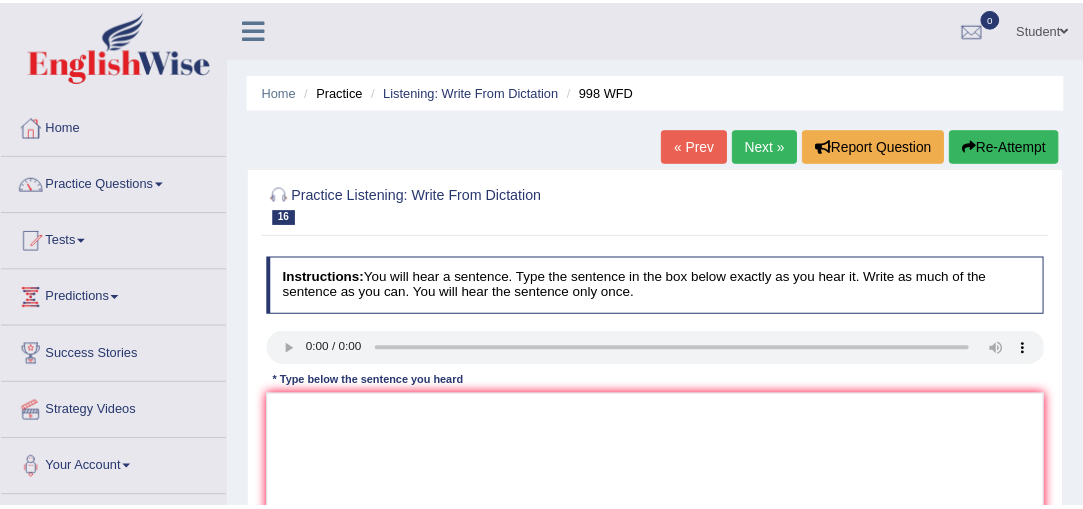 scroll, scrollTop: 0, scrollLeft: 0, axis: both 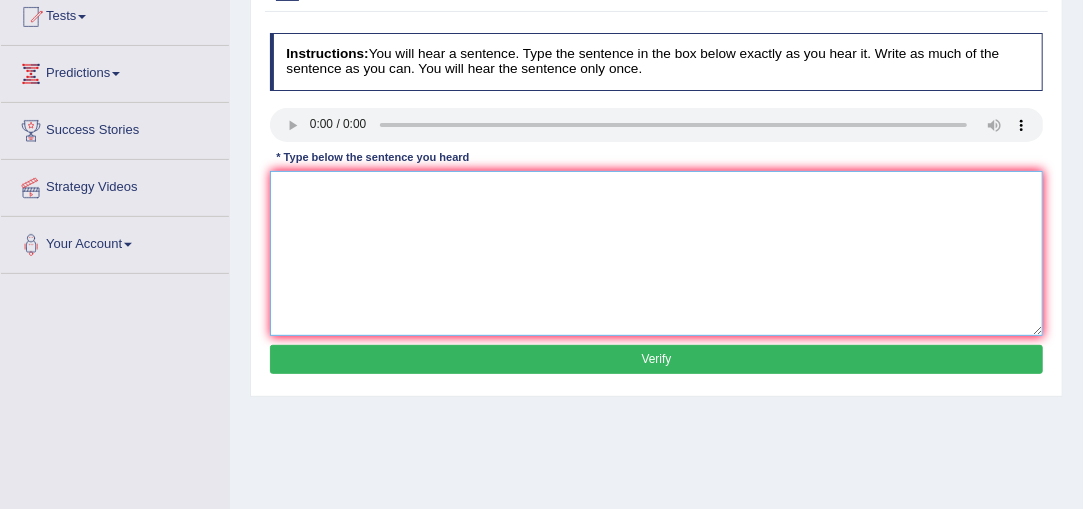 click at bounding box center (657, 253) 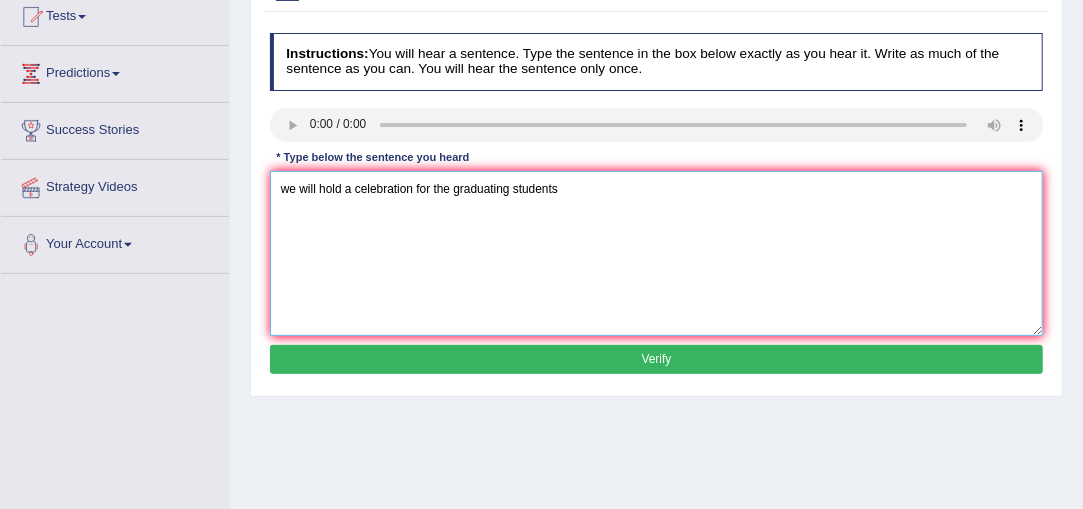 click on "we will hold a celebration for the graduating students" at bounding box center (657, 253) 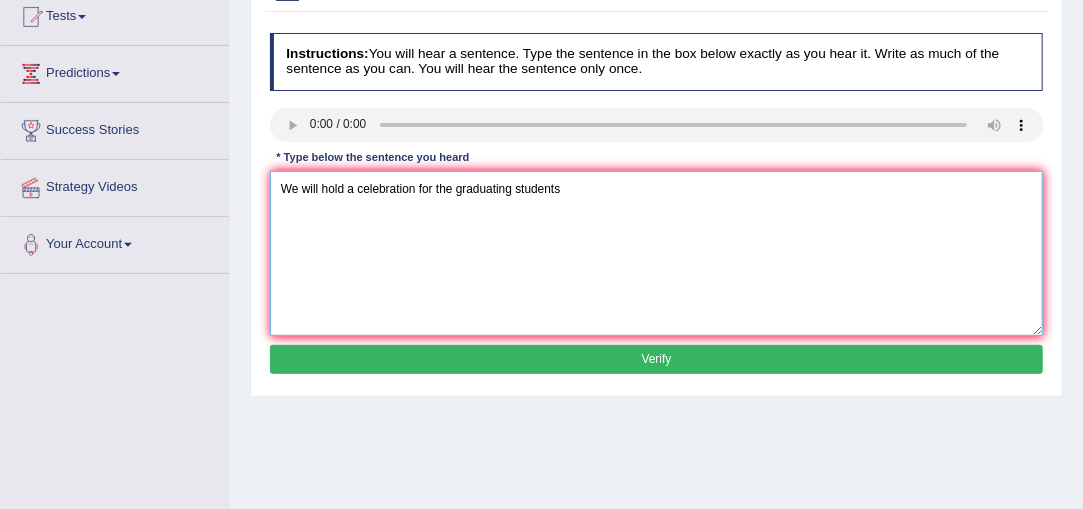 click on "We will hold a celebration for the graduating students" at bounding box center (657, 253) 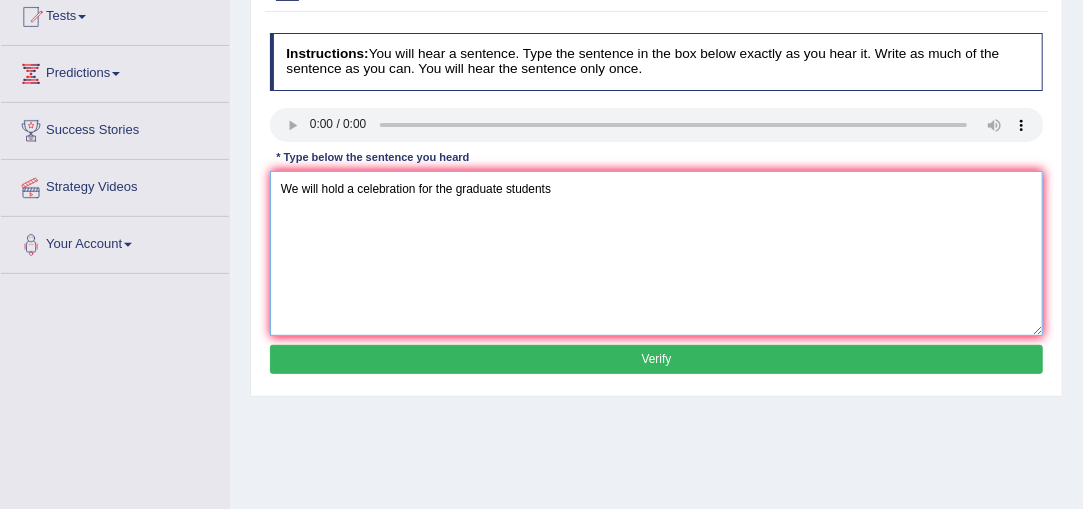 click on "We will hold a celebration for the graduate students" at bounding box center (657, 253) 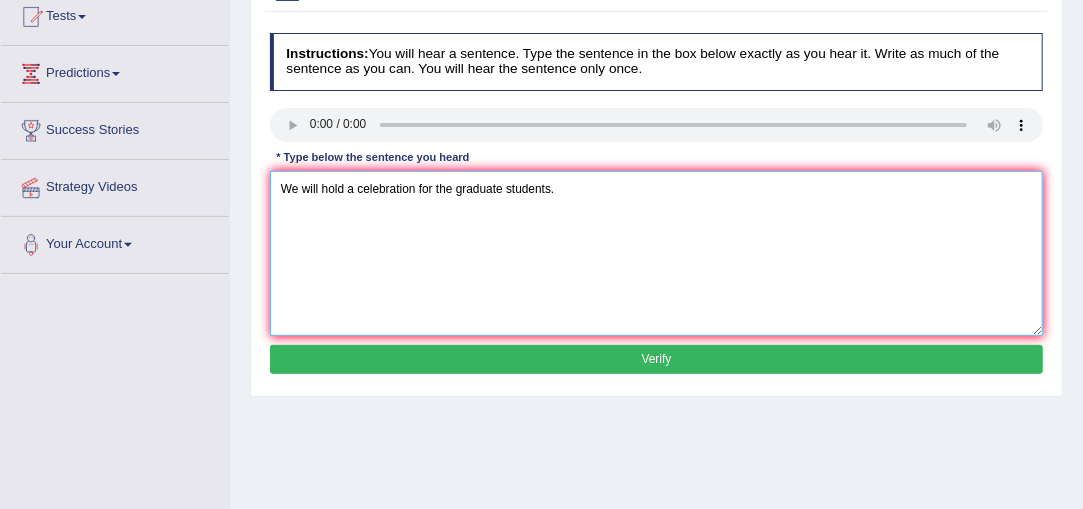 type on "We will hold a celebration for the graduate students." 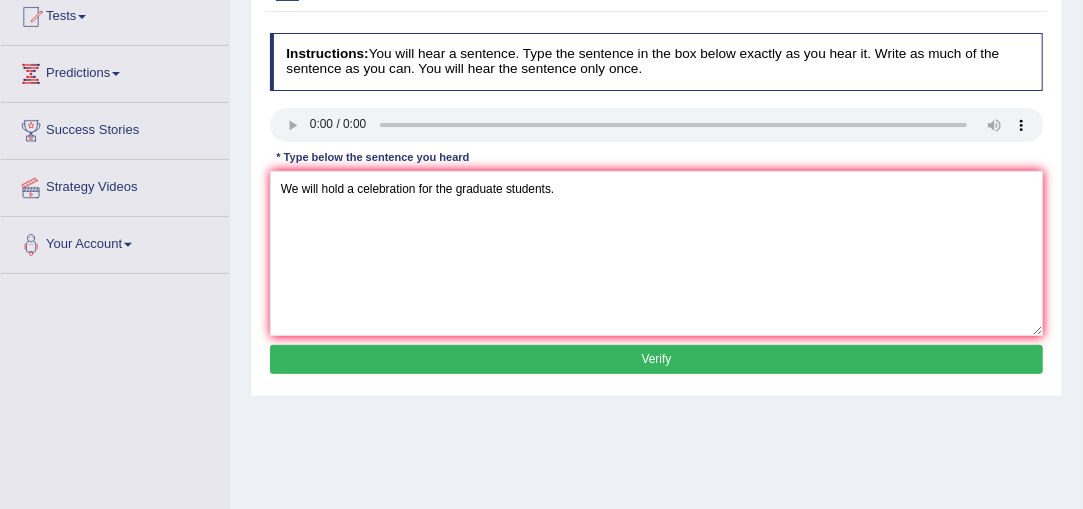 click on "Verify" at bounding box center (657, 359) 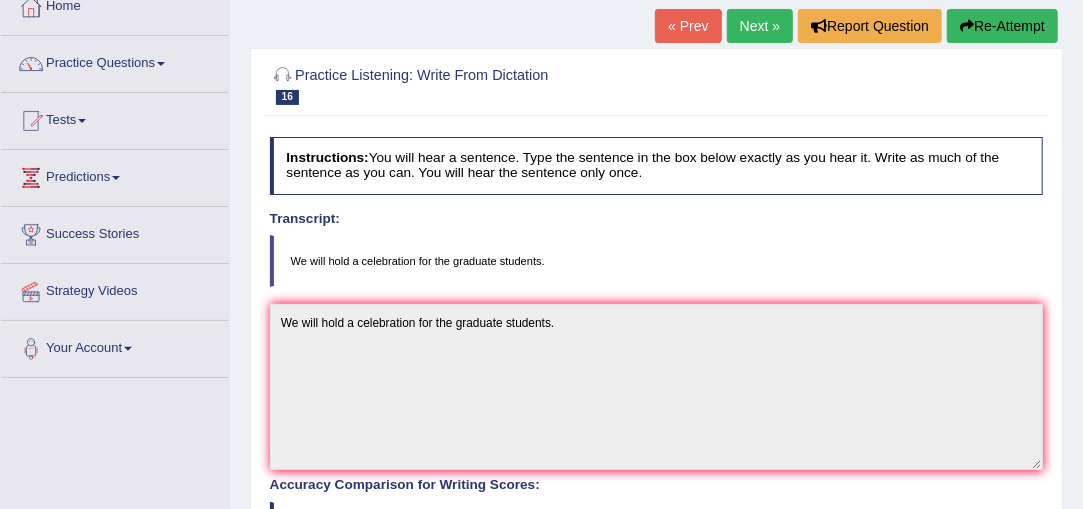 scroll, scrollTop: 0, scrollLeft: 0, axis: both 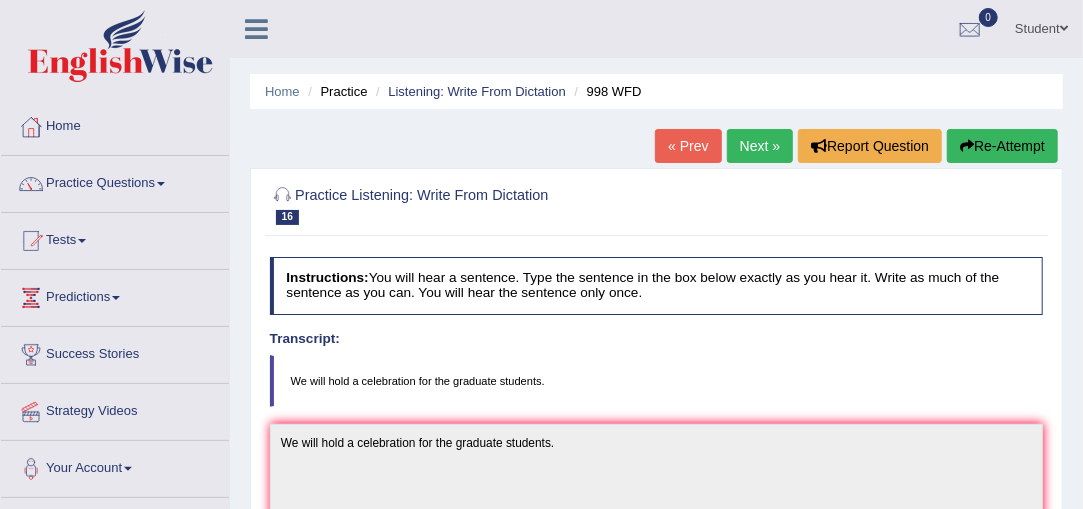 click on "Next »" at bounding box center [760, 146] 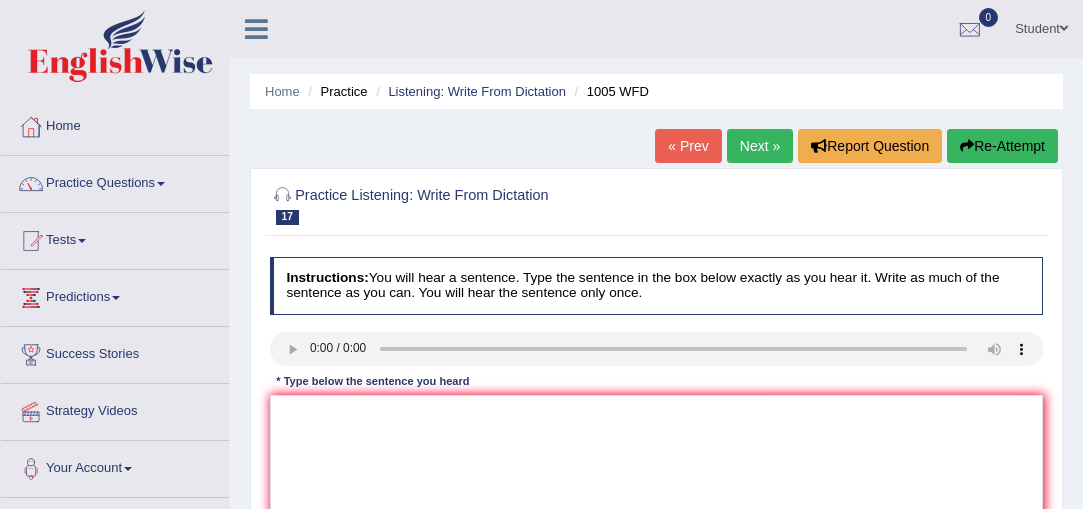 scroll, scrollTop: 0, scrollLeft: 0, axis: both 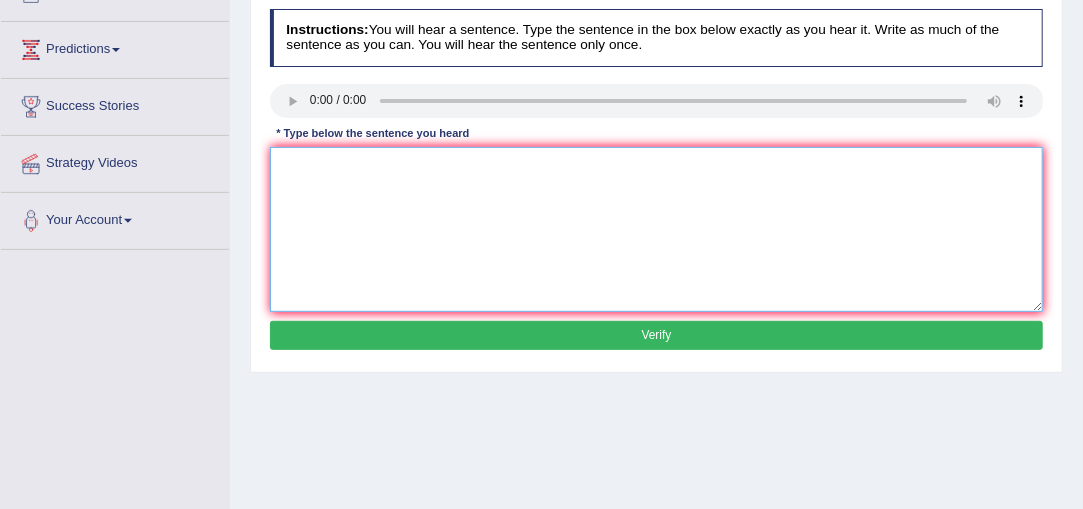 click at bounding box center [657, 229] 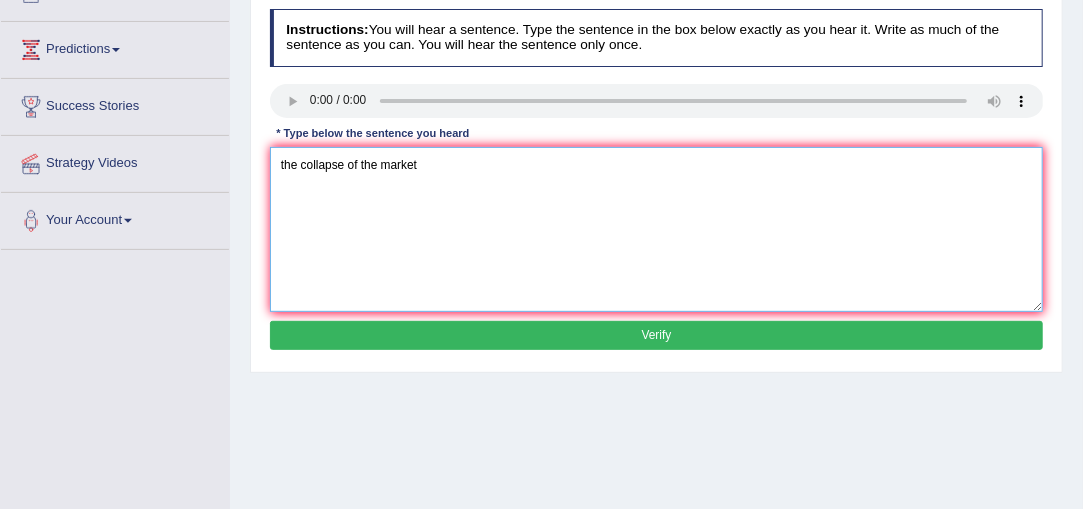 click on "the collapse of the market" at bounding box center (657, 229) 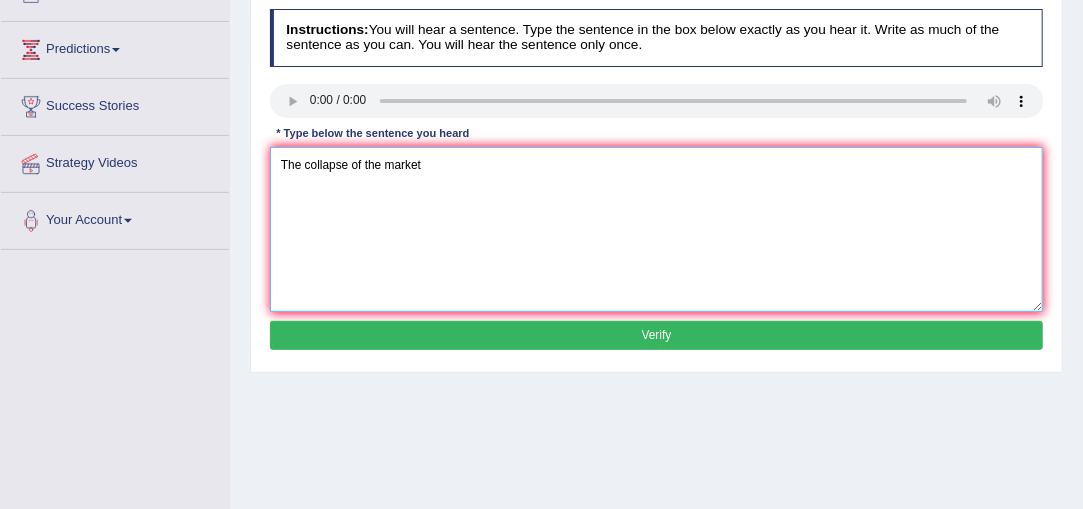click on "The collapse of the market" at bounding box center [657, 229] 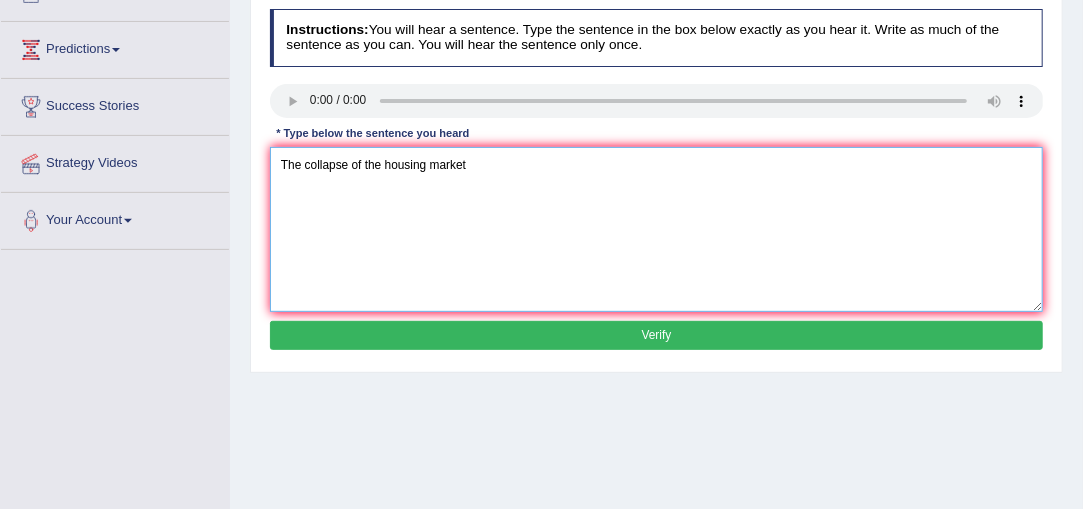 click on "The collapse of the housing market" at bounding box center (657, 229) 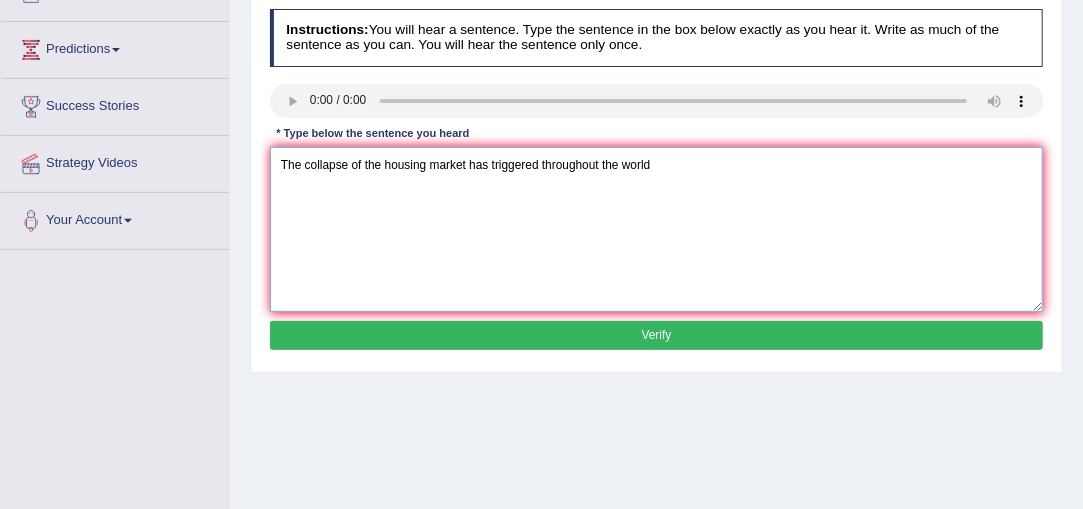click on "The collapse of the housing market has triggered throughout the world" at bounding box center (657, 229) 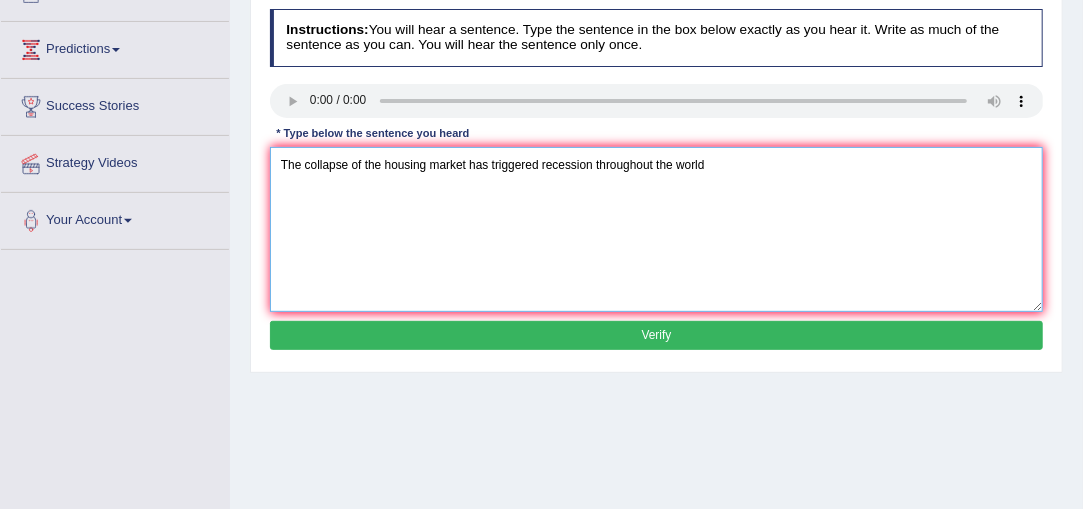 click on "The collapse of the housing market has triggered recession throughout the world" at bounding box center [657, 229] 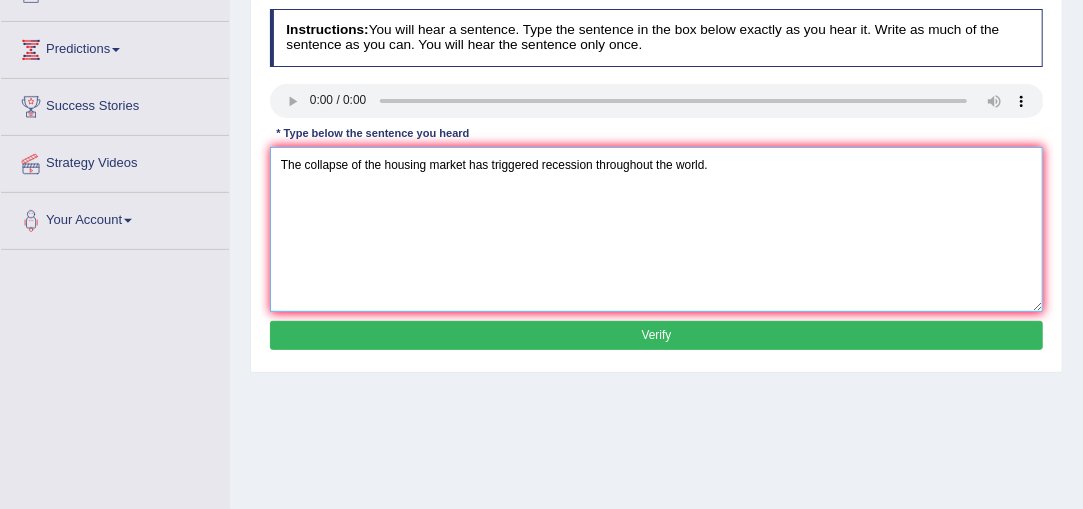 type on "The collapse of the housing market has triggered recession throughout the world." 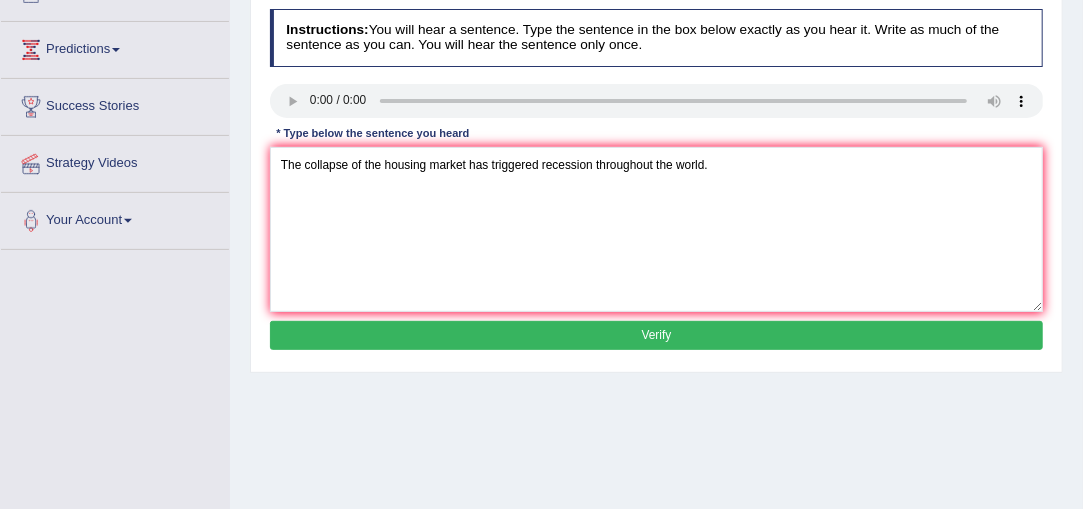 click on "Verify" at bounding box center [657, 335] 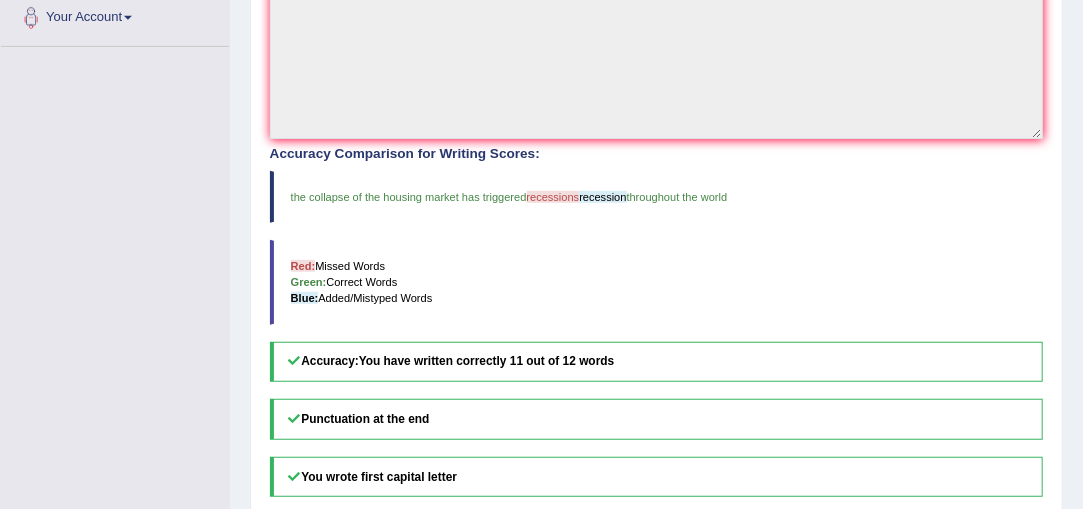scroll, scrollTop: 497, scrollLeft: 0, axis: vertical 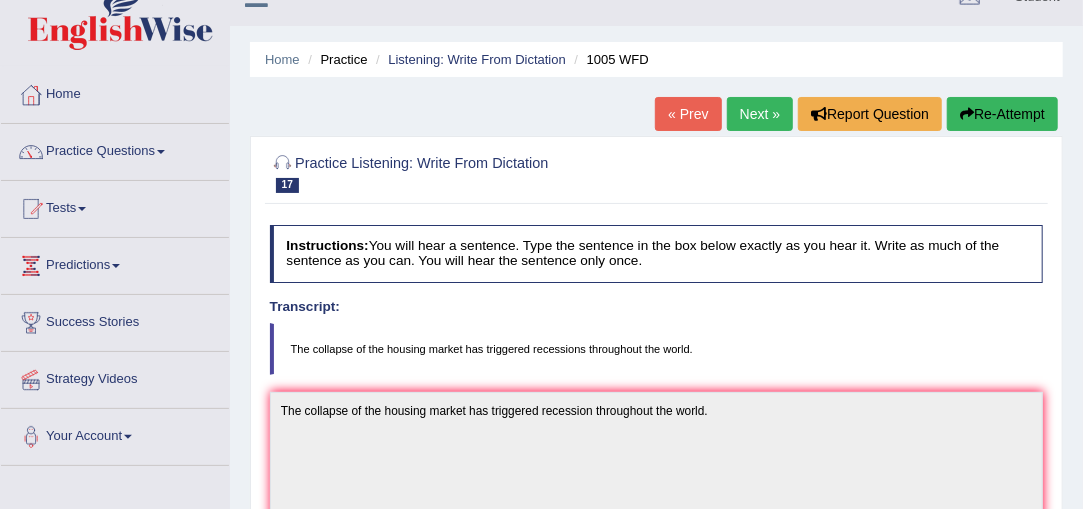 click on "Next »" at bounding box center [760, 114] 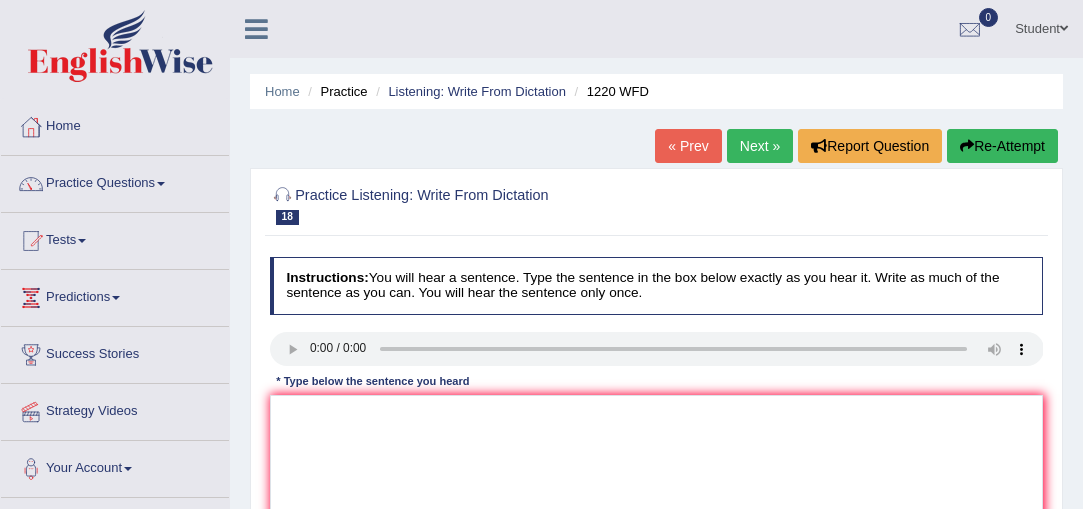 scroll, scrollTop: 0, scrollLeft: 0, axis: both 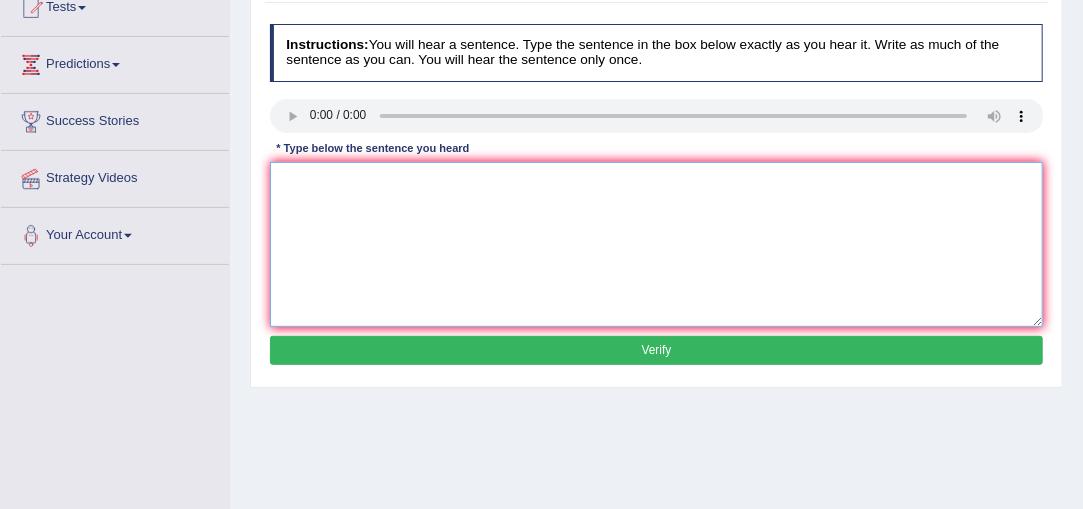 click at bounding box center [657, 244] 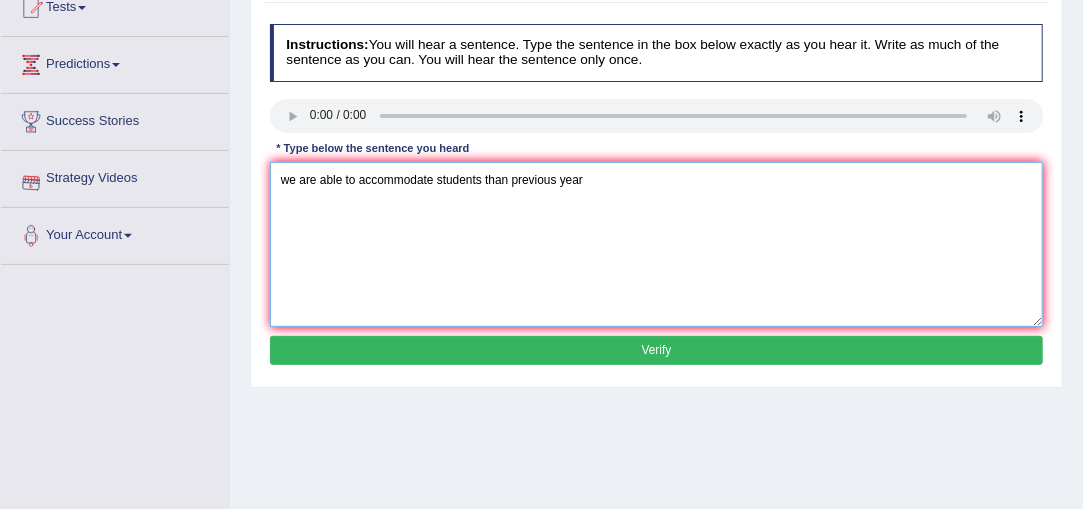 click on "we are able to accommodate students than previous year" at bounding box center (657, 244) 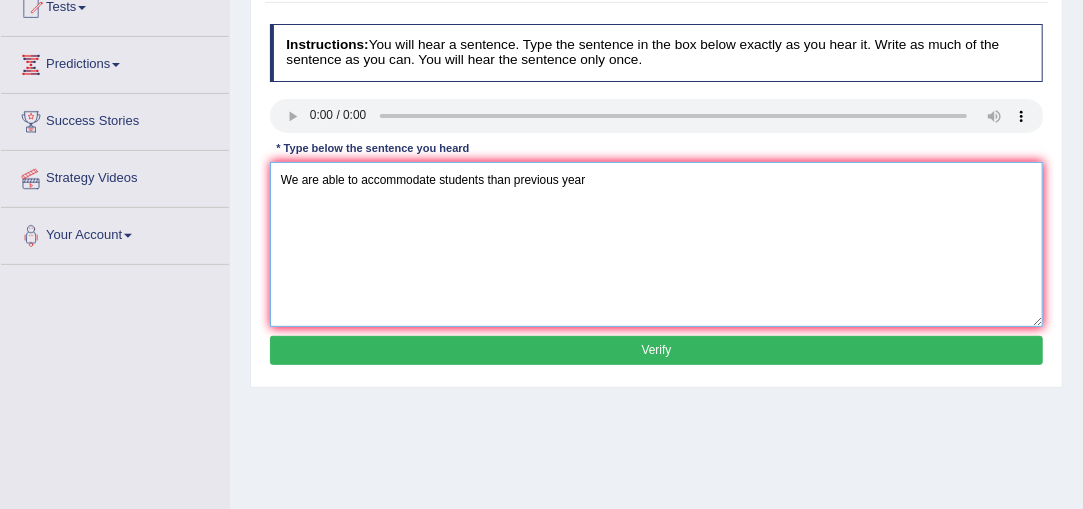 click on "We are able to accommodate students than previous year" at bounding box center (657, 244) 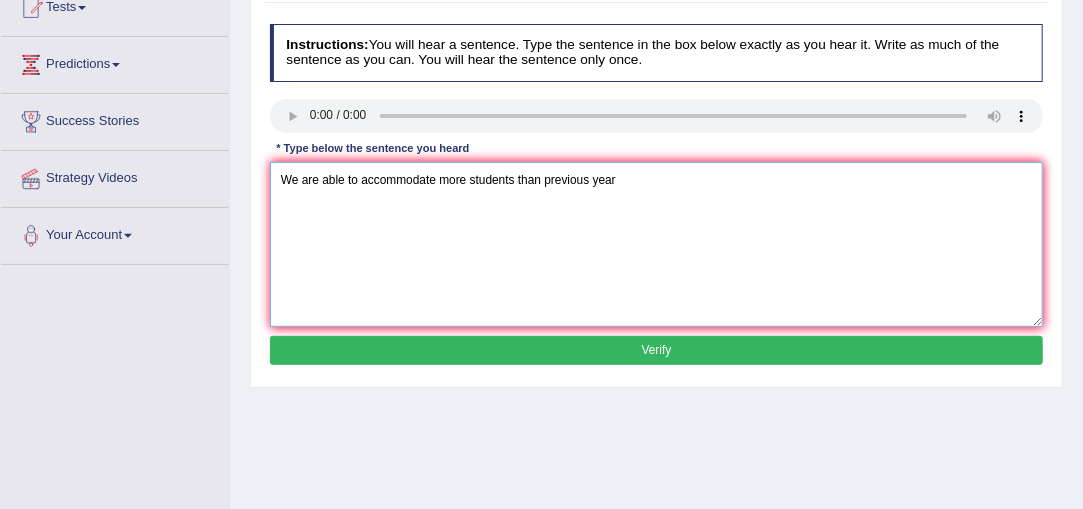 click on "We are able to accommodate more students than previous year" at bounding box center [657, 244] 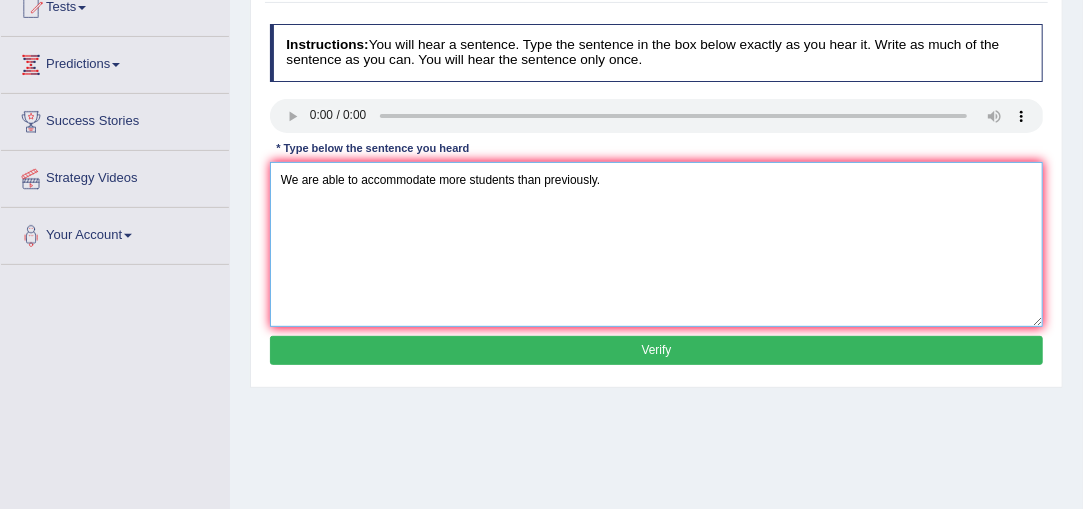 type on "We are able to accommodate more students than previously." 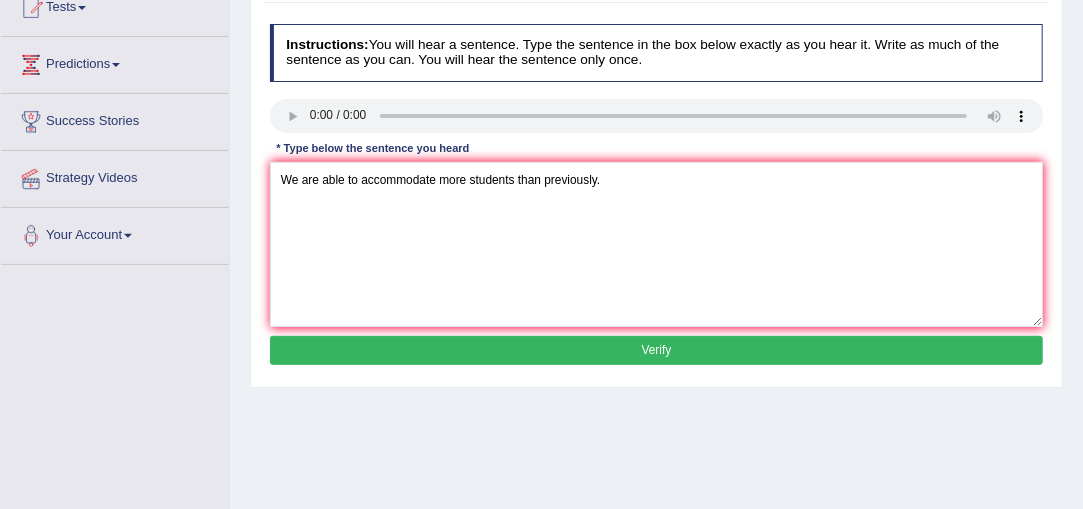 click on "Verify" at bounding box center [657, 350] 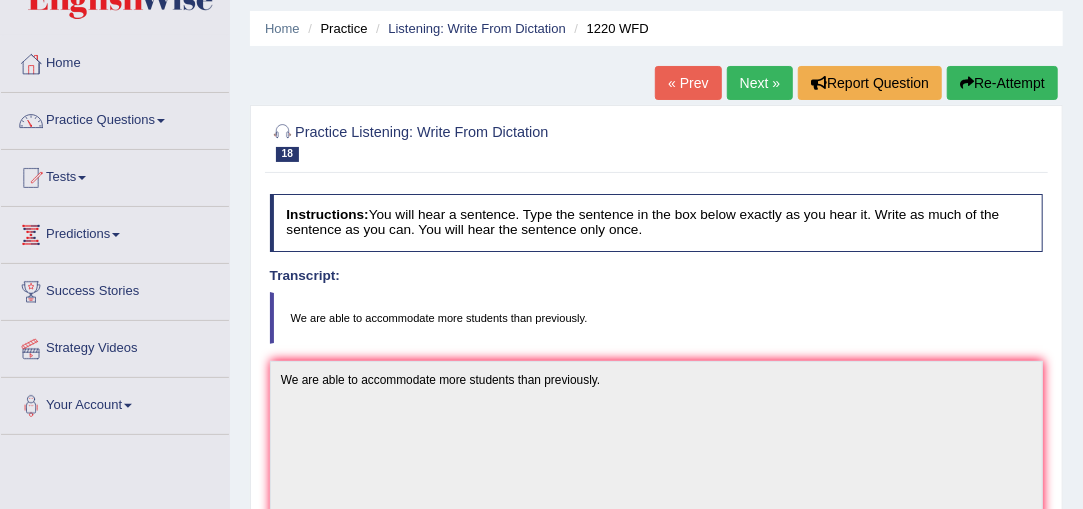 scroll, scrollTop: 0, scrollLeft: 0, axis: both 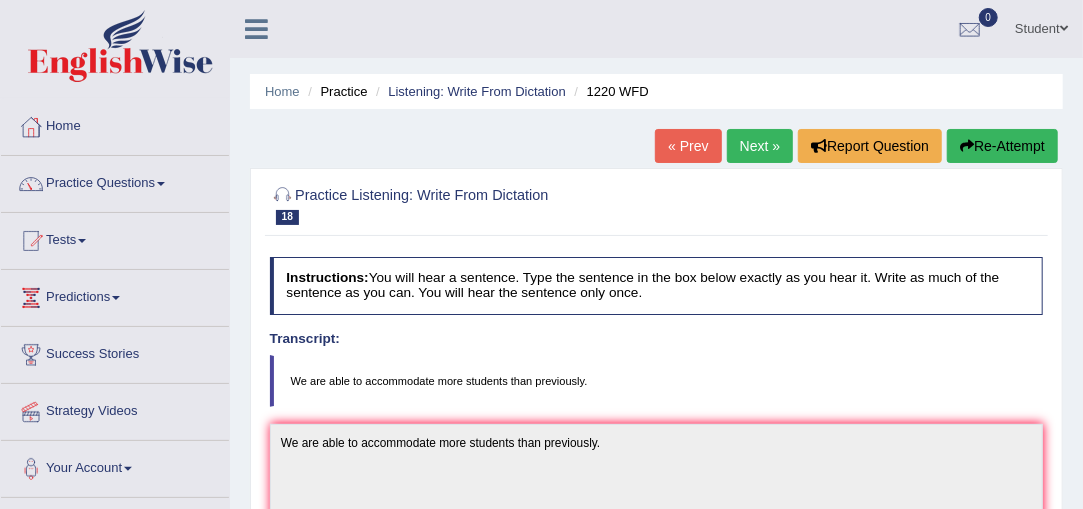 click on "Next »" at bounding box center (760, 146) 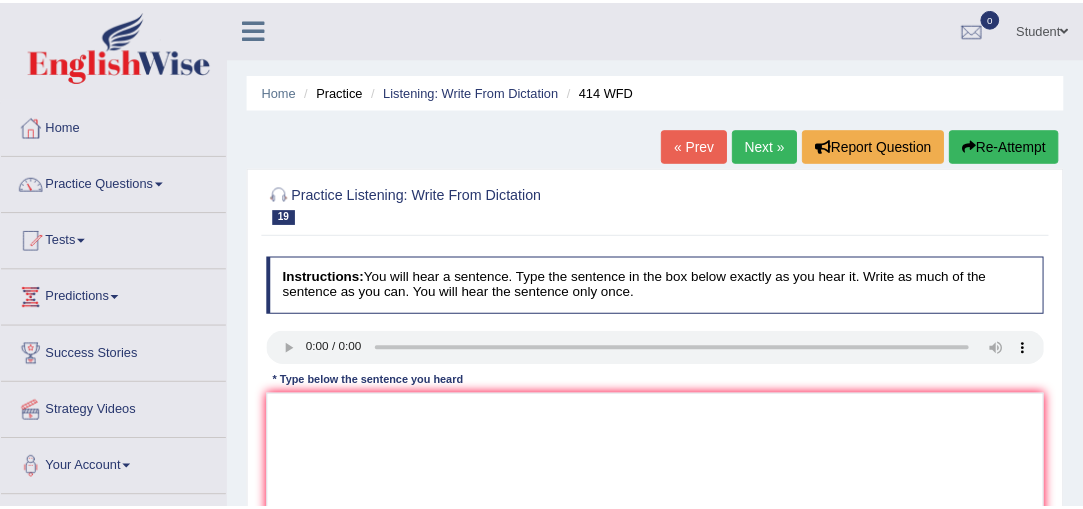 scroll, scrollTop: 0, scrollLeft: 0, axis: both 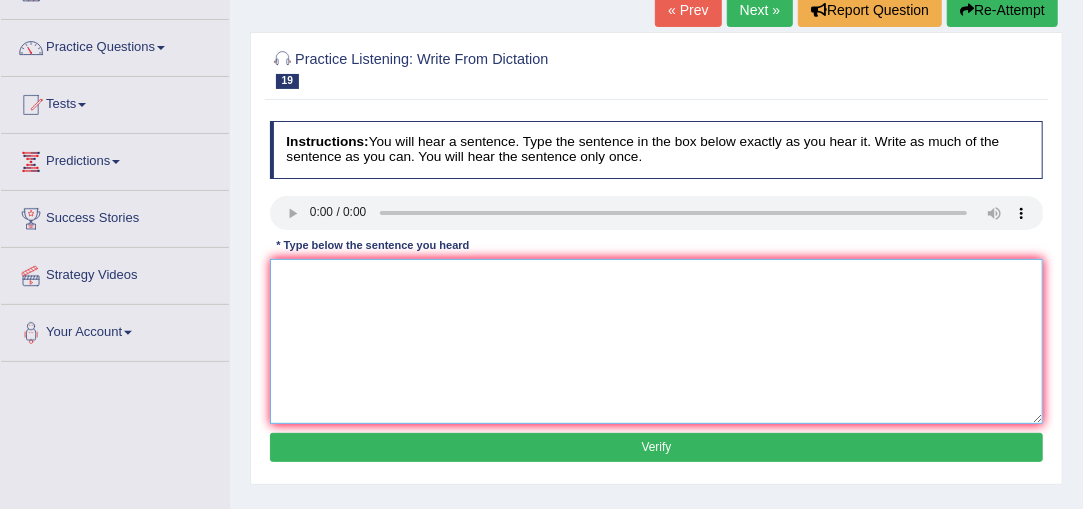 click at bounding box center [657, 341] 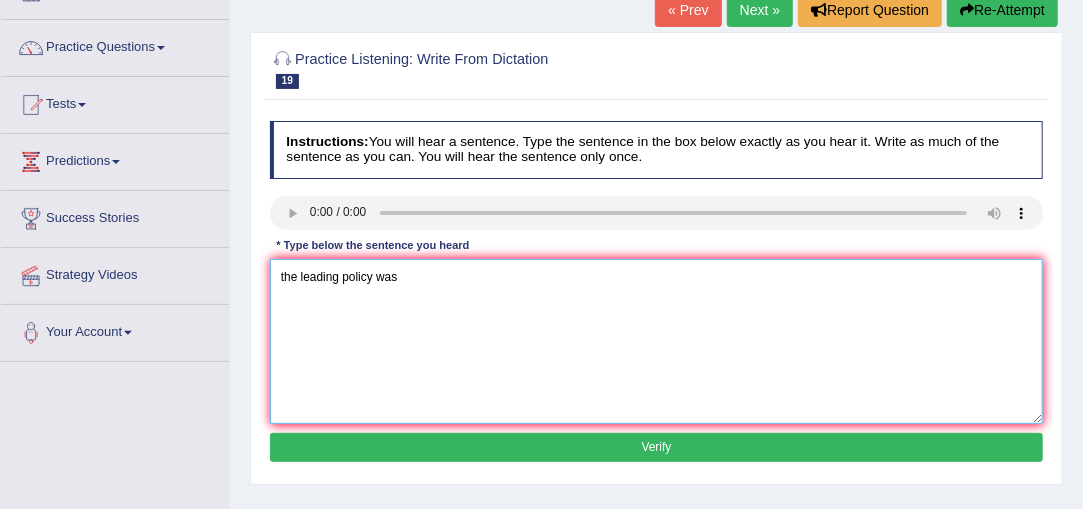 click on "the leading policy was" at bounding box center [657, 341] 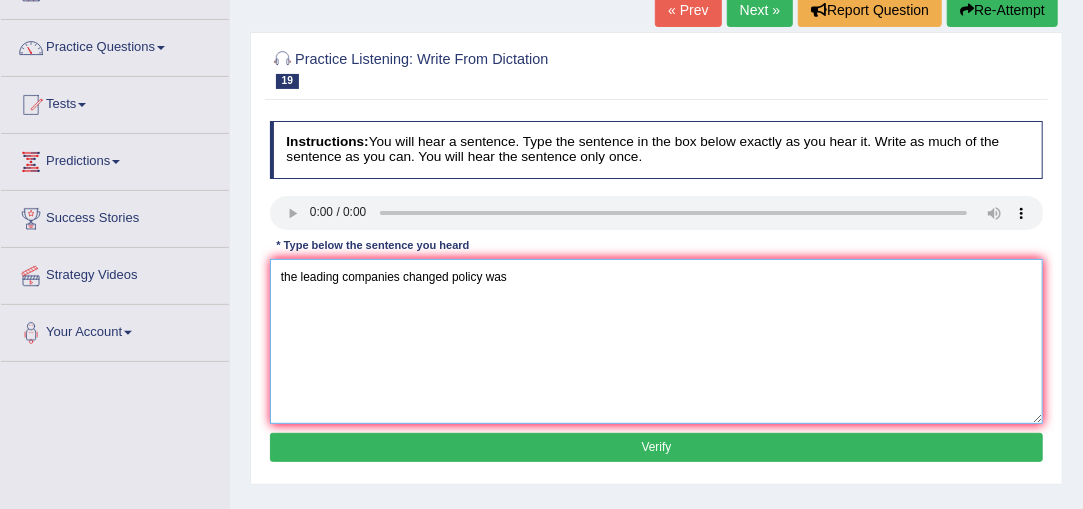 click on "the leading companies changed policy was" at bounding box center [657, 341] 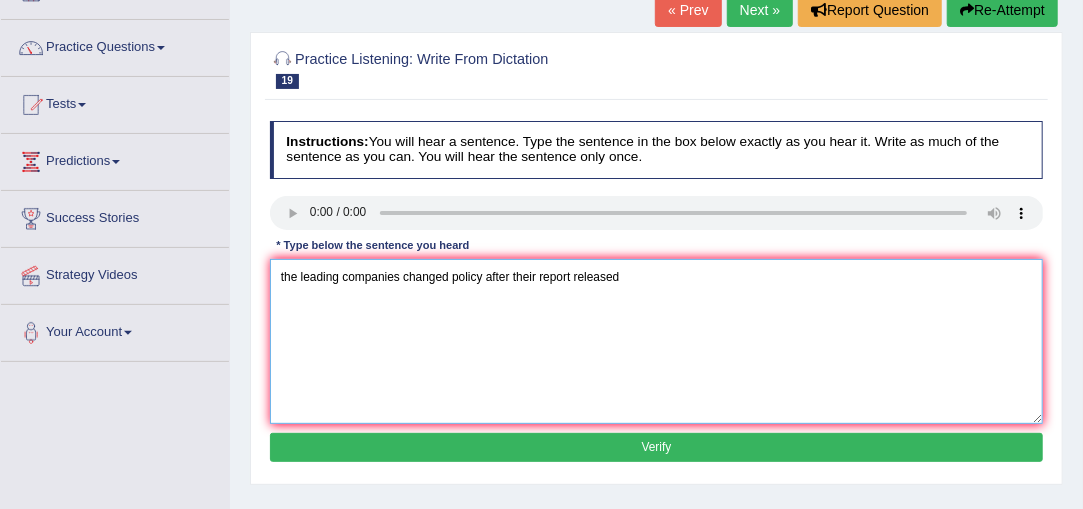 click on "the leading companies changed policy after their report released" at bounding box center [657, 341] 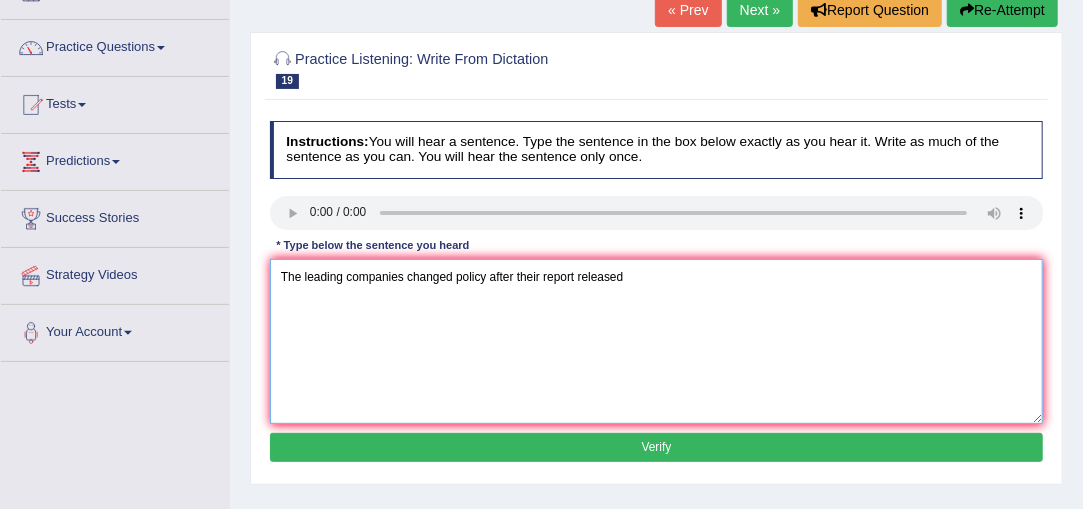 click on "The leading companies changed policy after their report released" at bounding box center [657, 341] 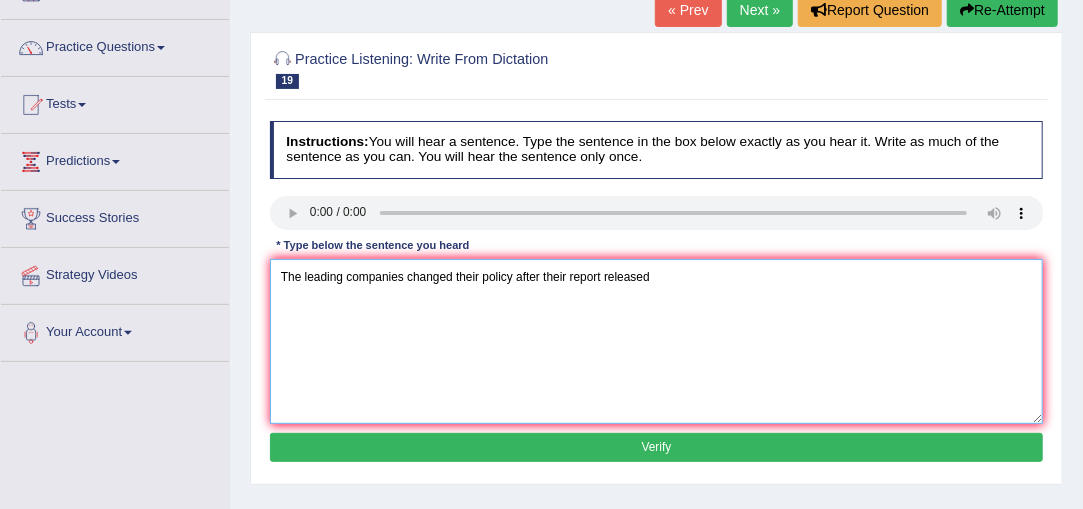 click on "The leading companies changed their policy after their report released" at bounding box center (657, 341) 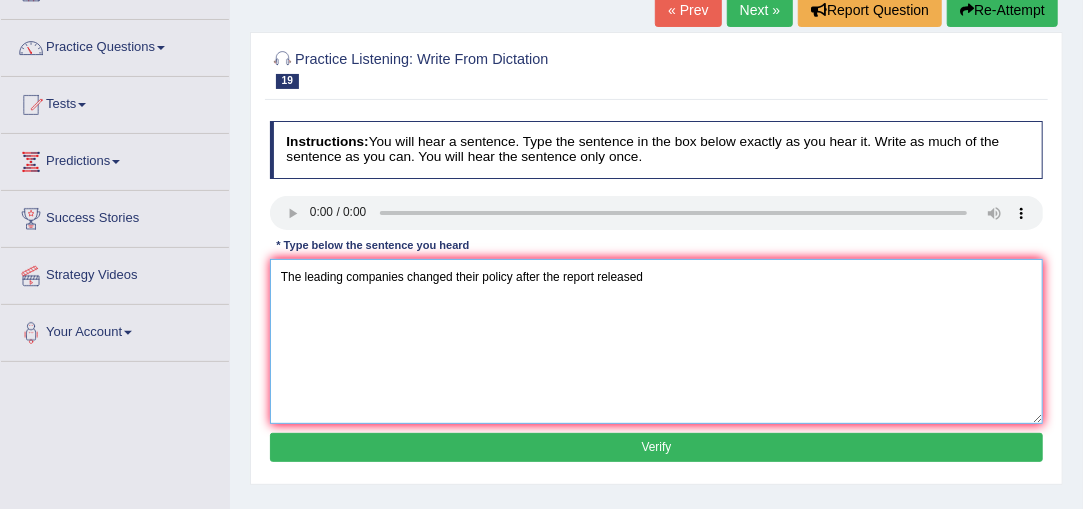 click on "The leading companies changed their policy after the report released" at bounding box center (657, 341) 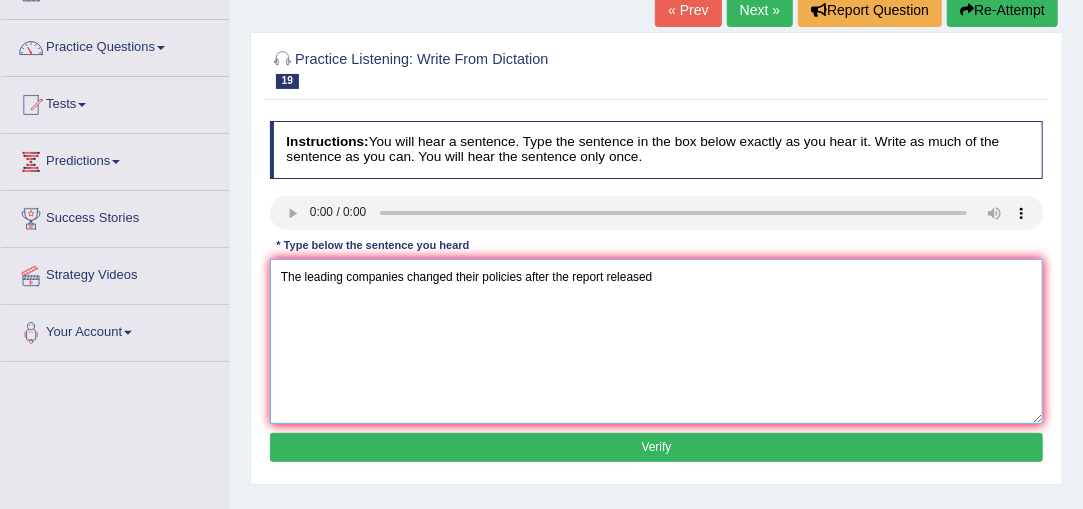 click on "The leading companies changed their policies after the report released" at bounding box center (657, 341) 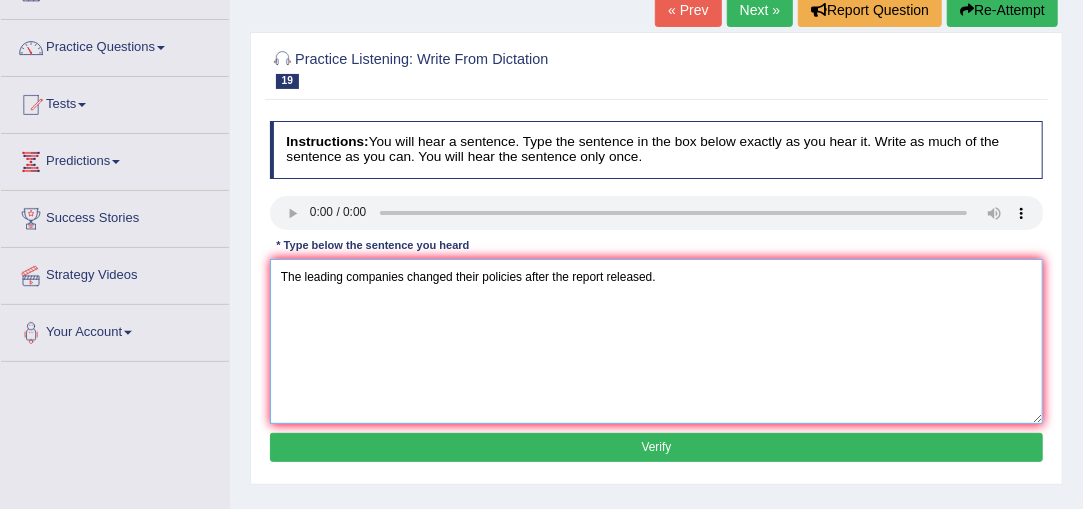 type on "The leading companies changed their policies after the report released." 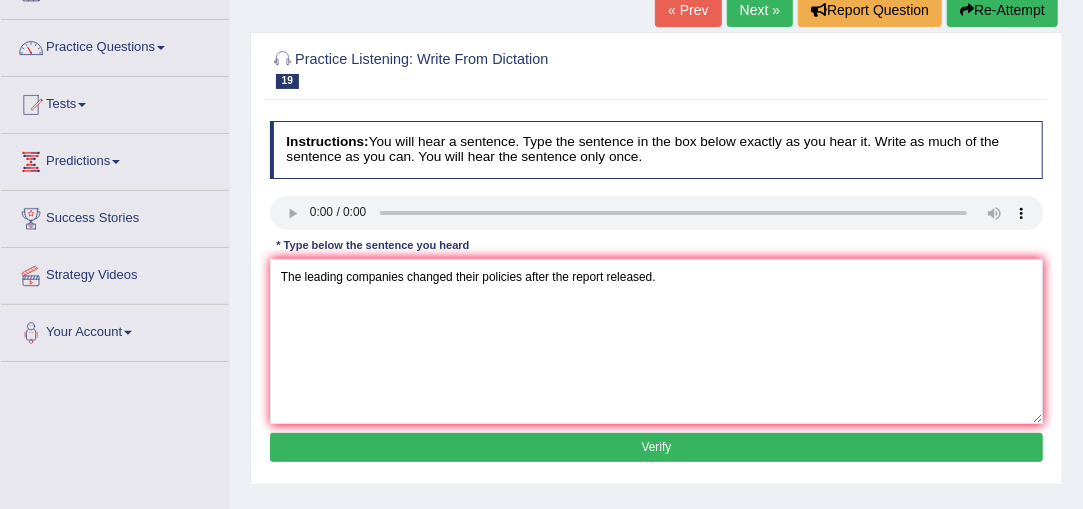 click on "Verify" at bounding box center (657, 447) 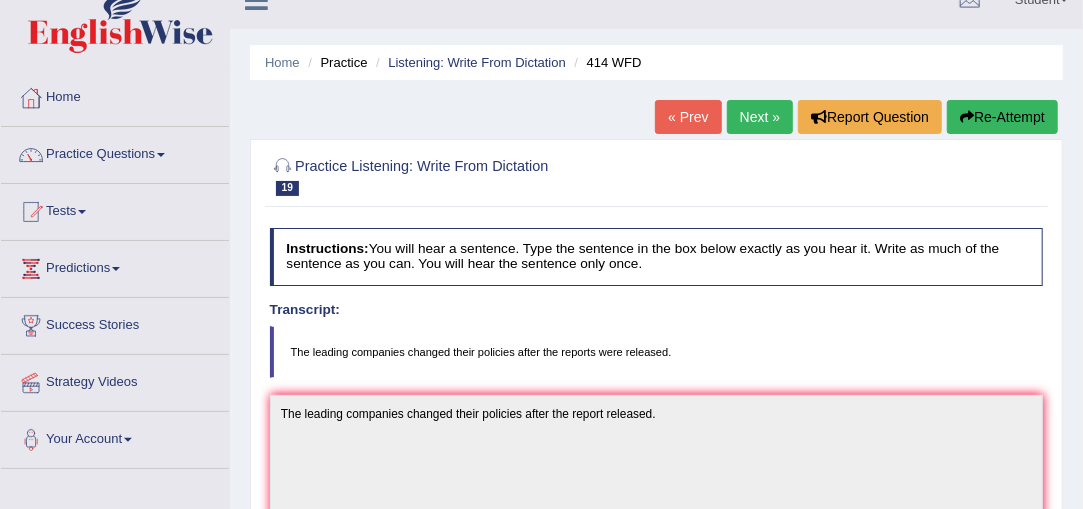 scroll, scrollTop: 0, scrollLeft: 0, axis: both 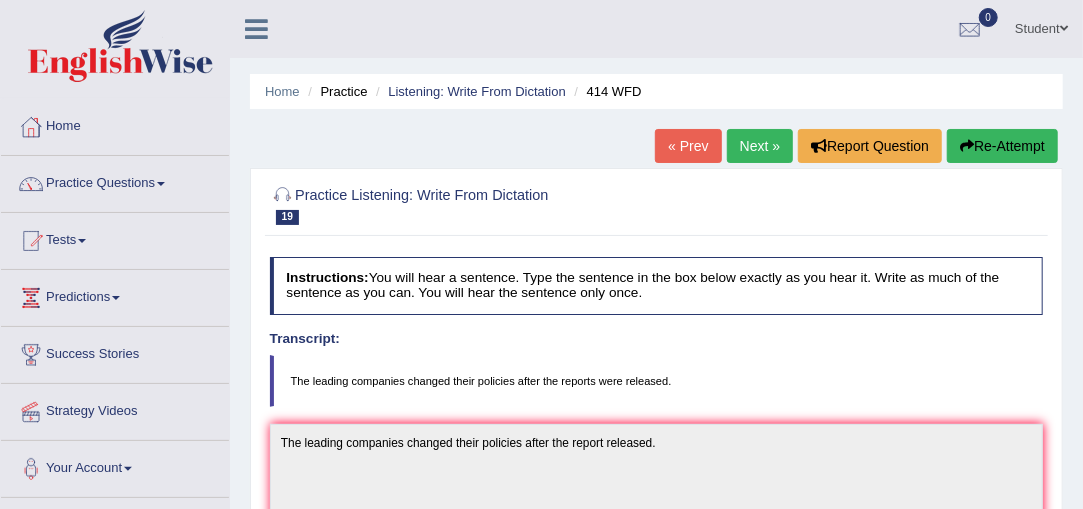 click on "Next »" at bounding box center [760, 146] 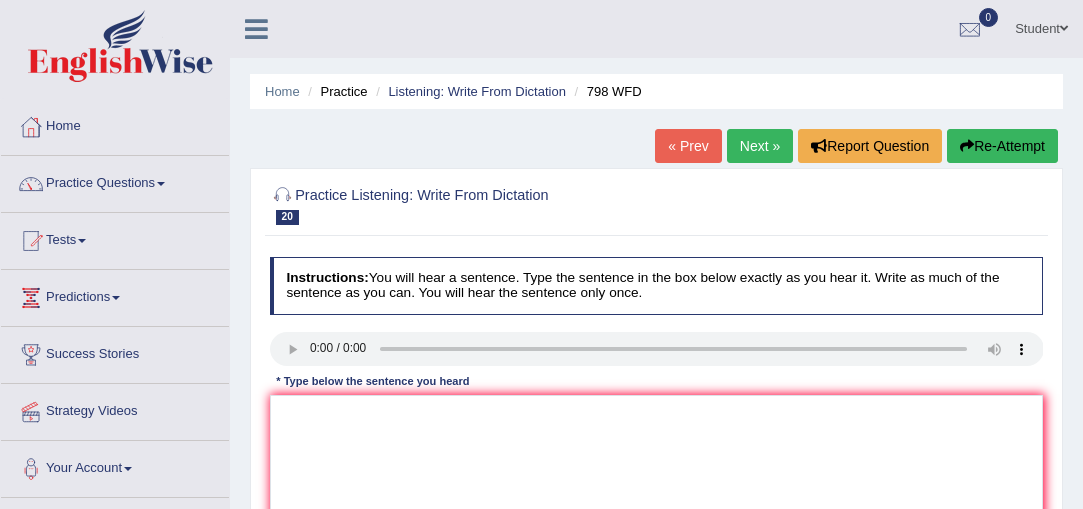 scroll, scrollTop: 0, scrollLeft: 0, axis: both 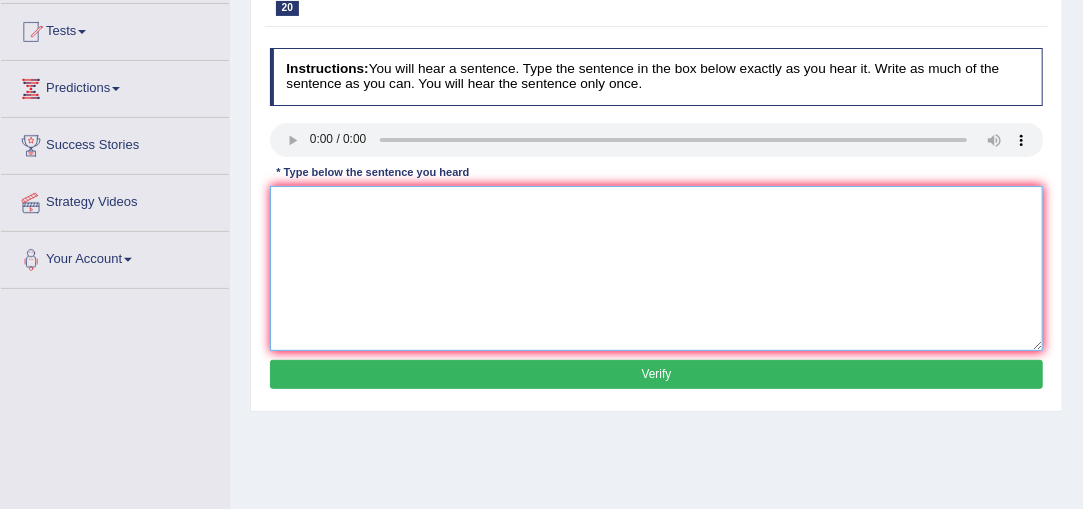click at bounding box center [657, 268] 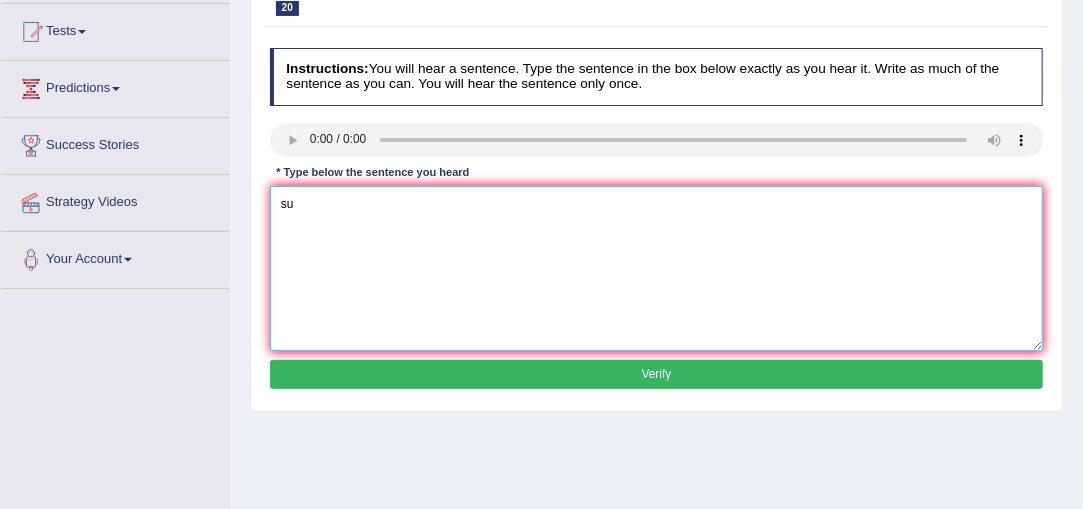 type on "s" 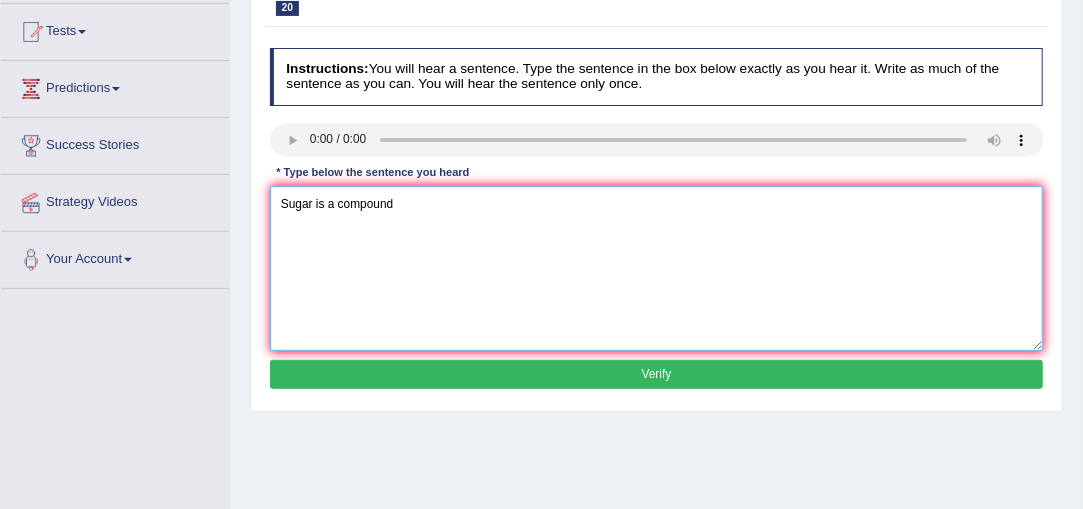 click on "Sugar is a compound" at bounding box center [657, 268] 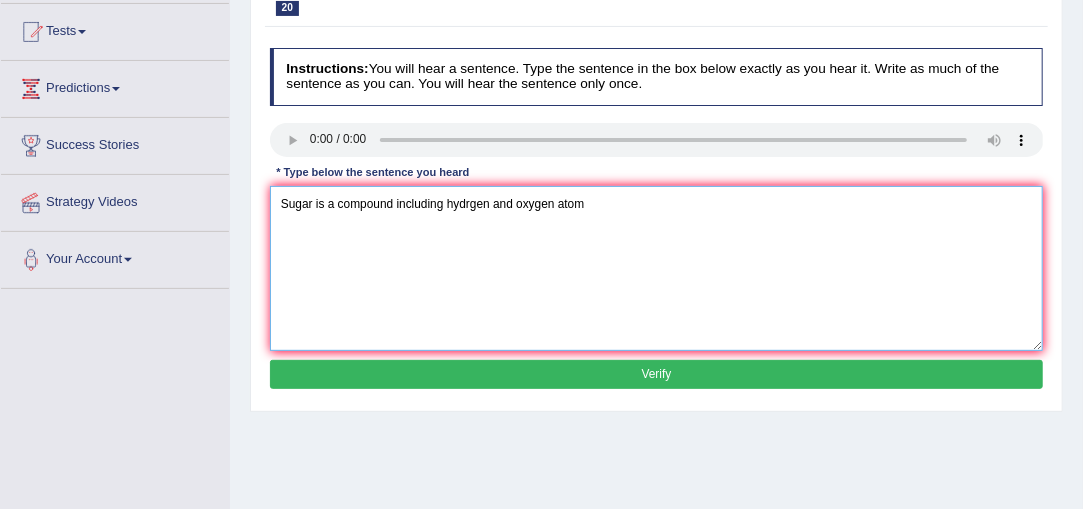 click on "Sugar is a compound including hydrgen and oxygen atom" at bounding box center (657, 268) 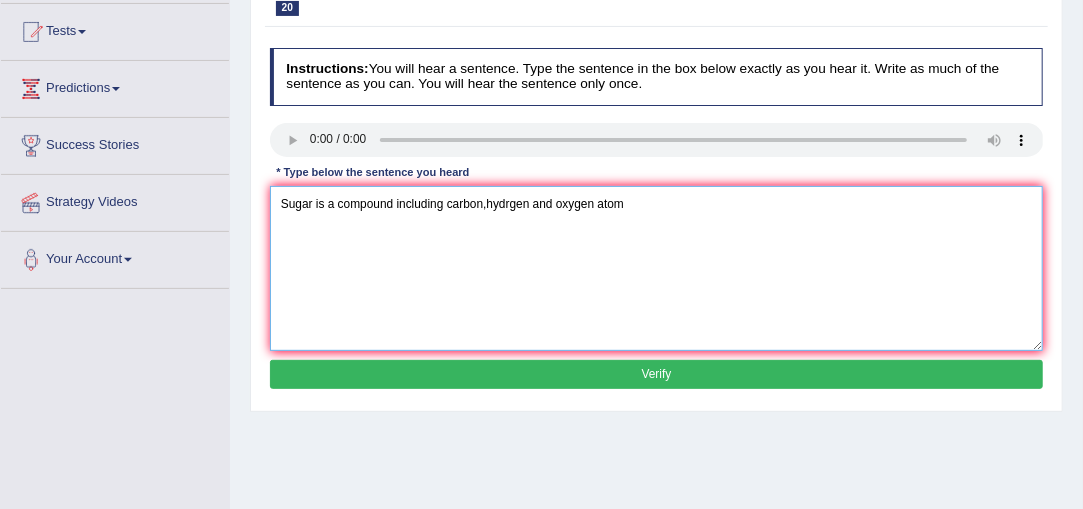 click on "Sugar is a compound including carbon,hydrgen and oxygen atom" at bounding box center [657, 268] 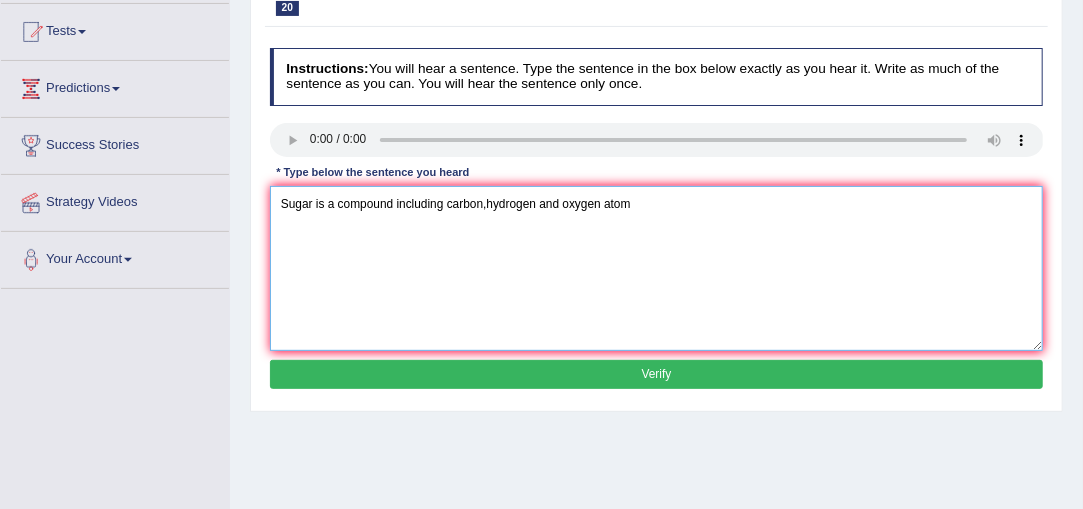 click on "Sugar is a compound including carbon,hydrogen and oxygen atom" at bounding box center [657, 268] 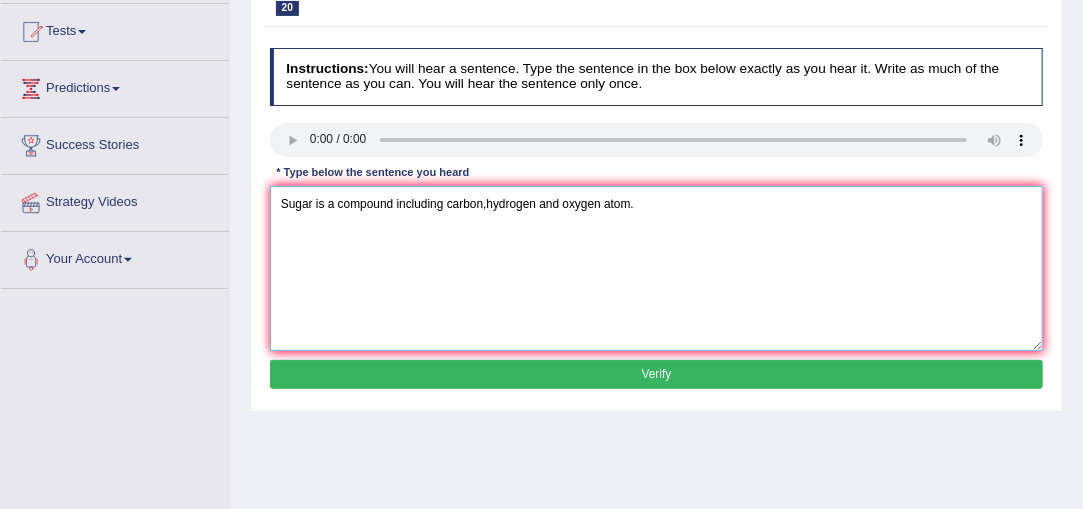 type on "Sugar is a compound including carbon,hydrogen and oxygen atom." 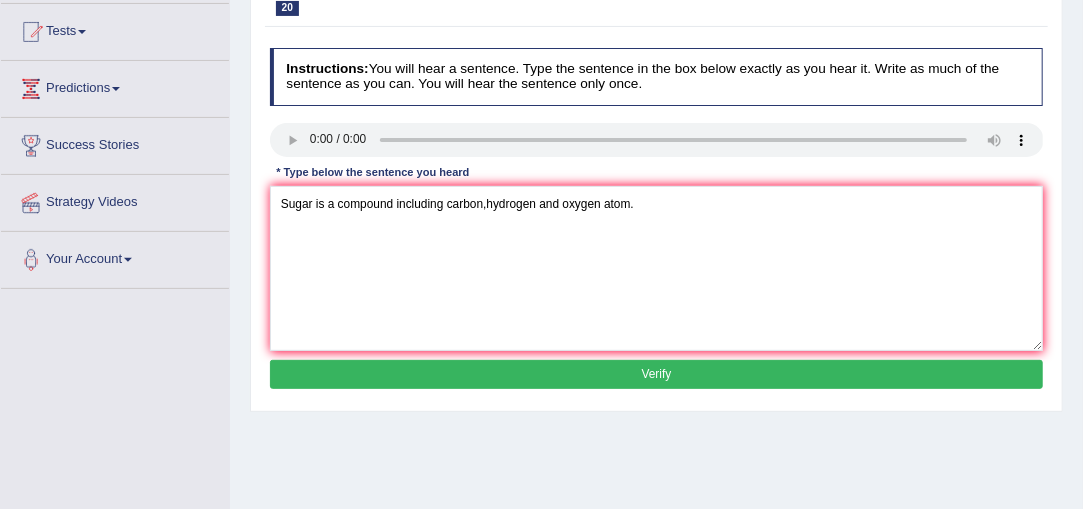 click on "Verify" at bounding box center (657, 374) 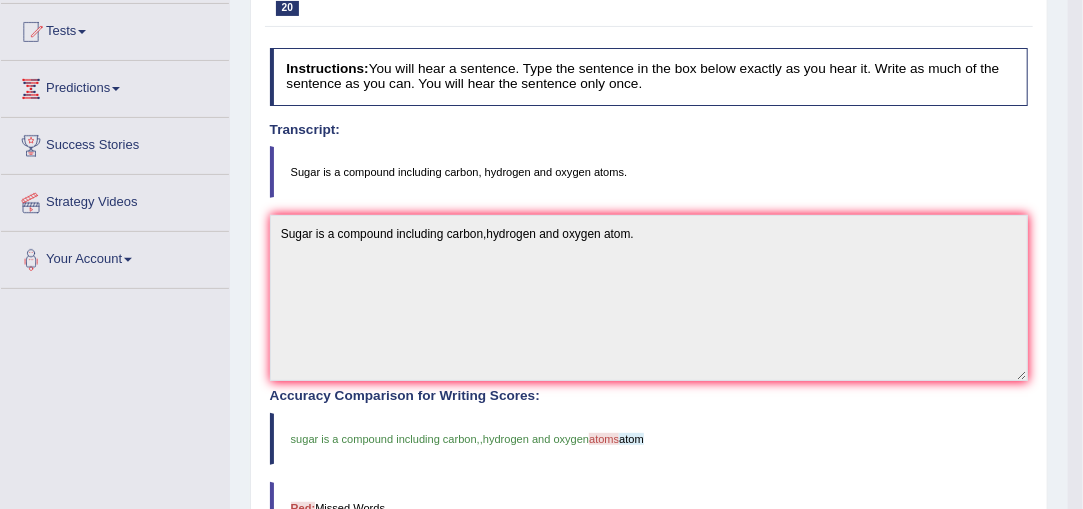 drag, startPoint x: 1091, startPoint y: 182, endPoint x: 1090, endPoint y: 210, distance: 28.01785 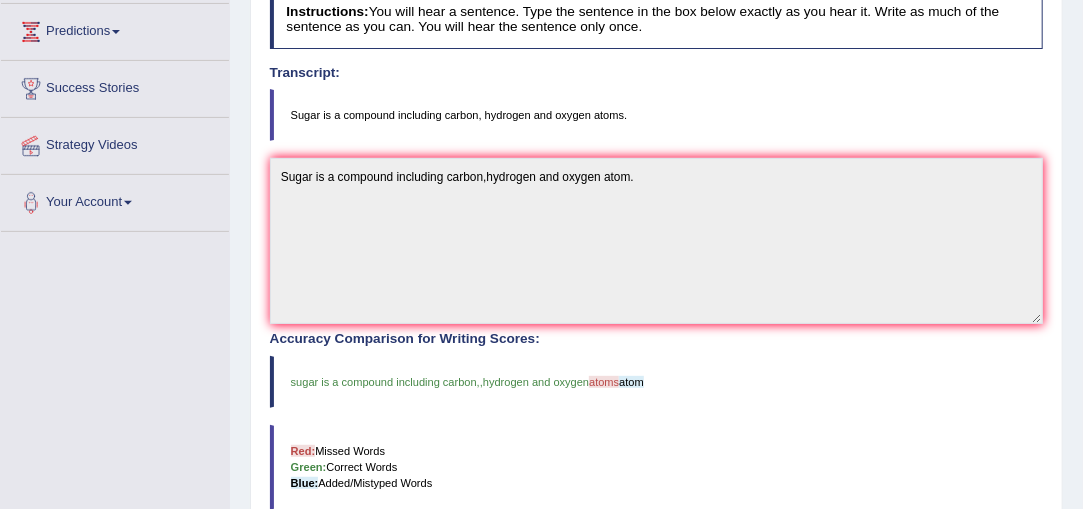scroll, scrollTop: 256, scrollLeft: 0, axis: vertical 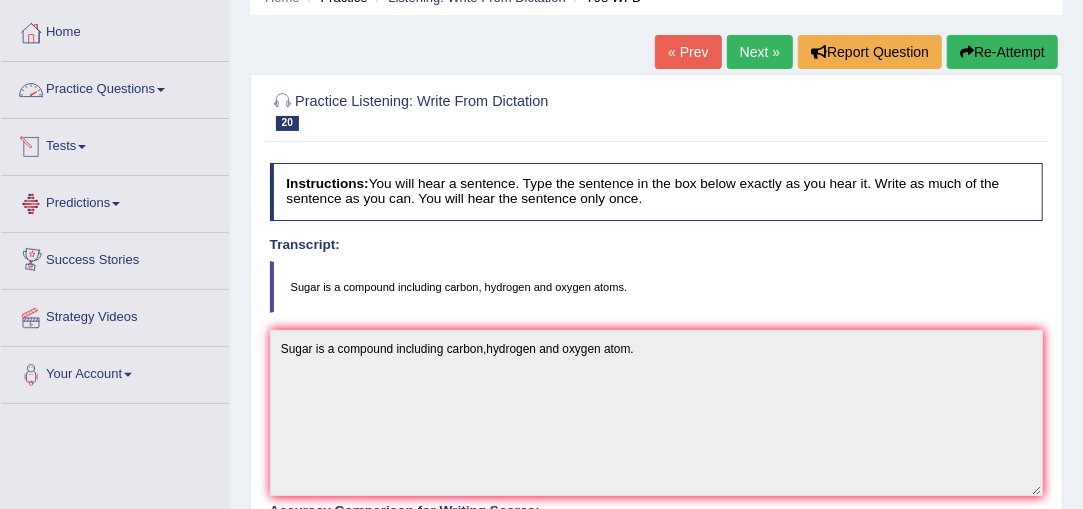 click on "Practice Questions" at bounding box center (115, 87) 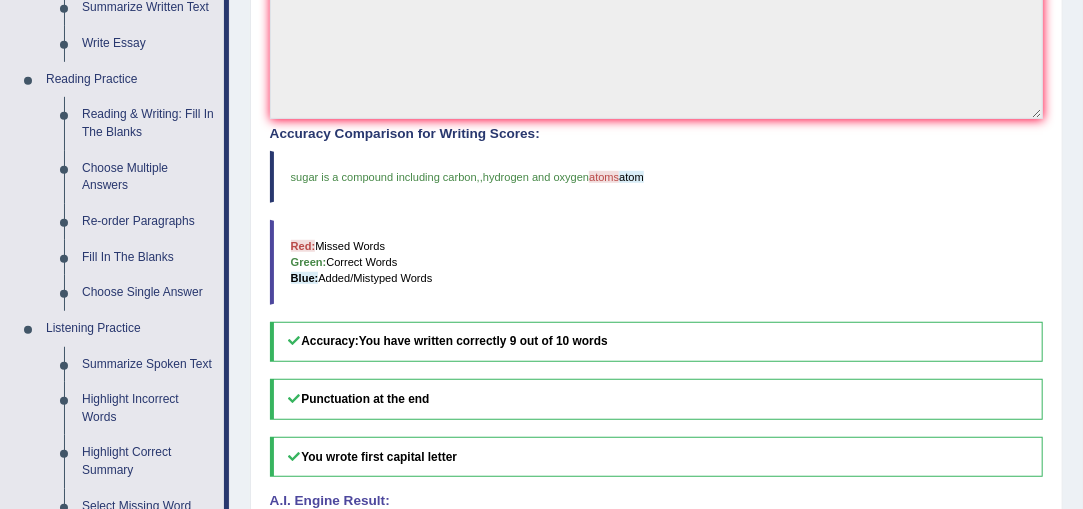 scroll, scrollTop: 474, scrollLeft: 0, axis: vertical 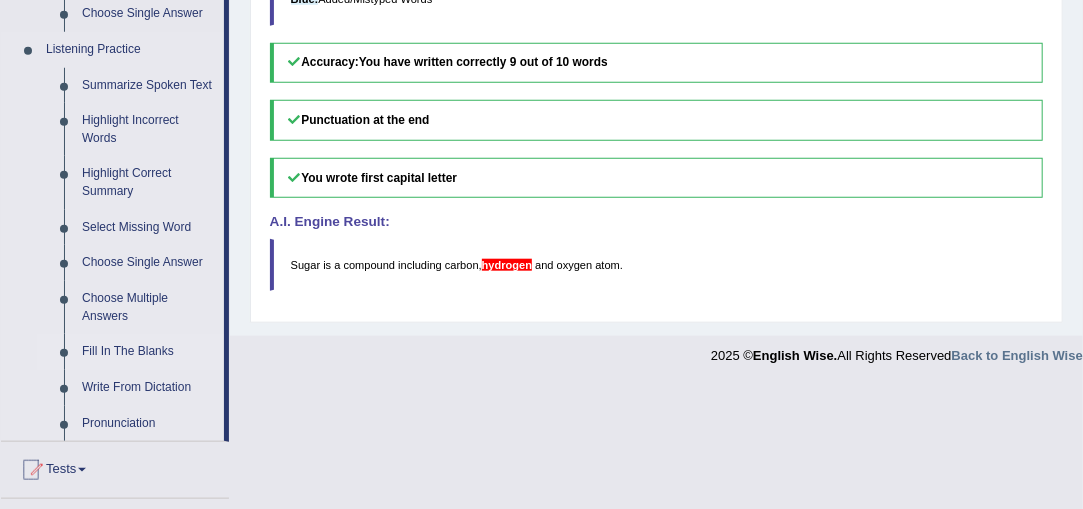 click on "Fill In The Blanks" at bounding box center (148, 352) 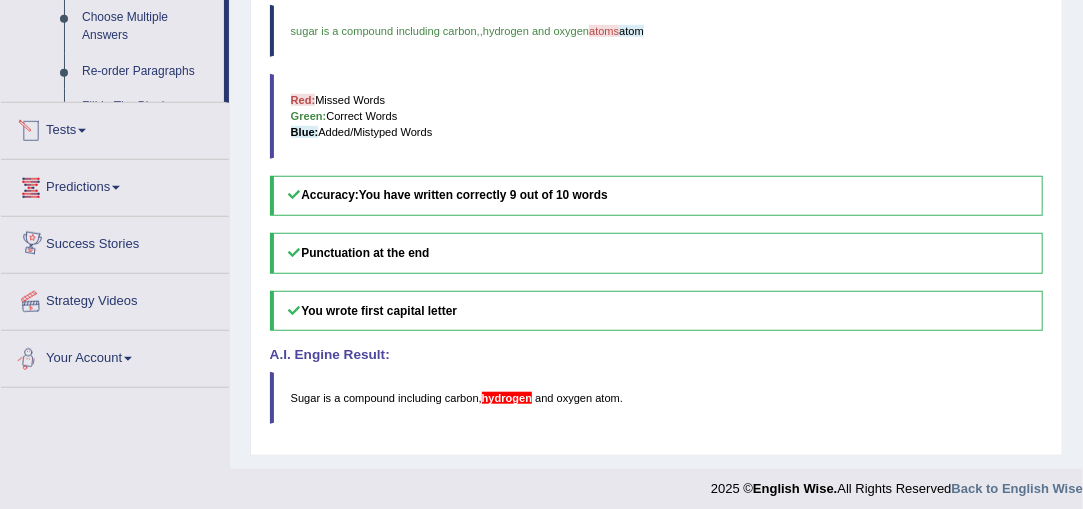 scroll, scrollTop: 874, scrollLeft: 0, axis: vertical 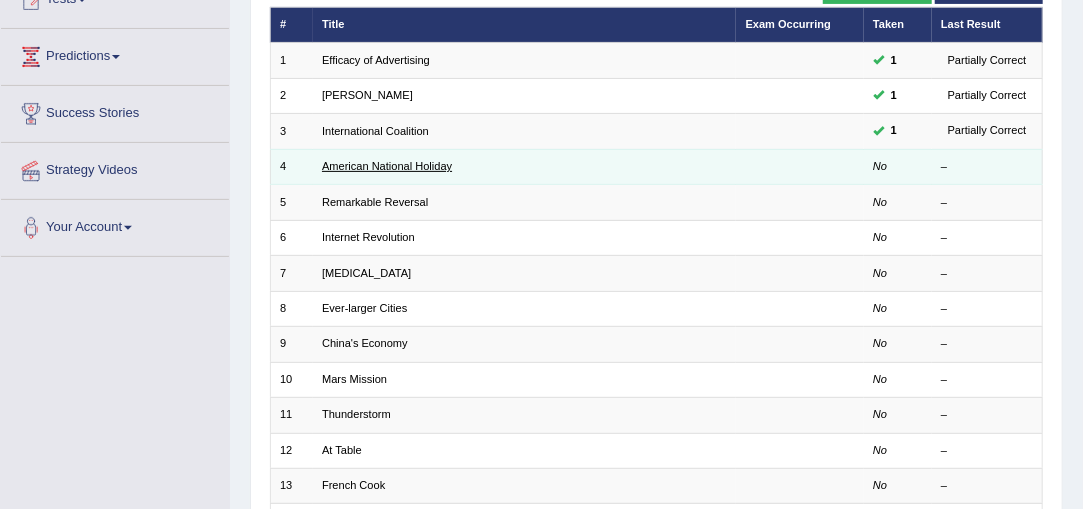 click on "American National Holiday" at bounding box center [387, 166] 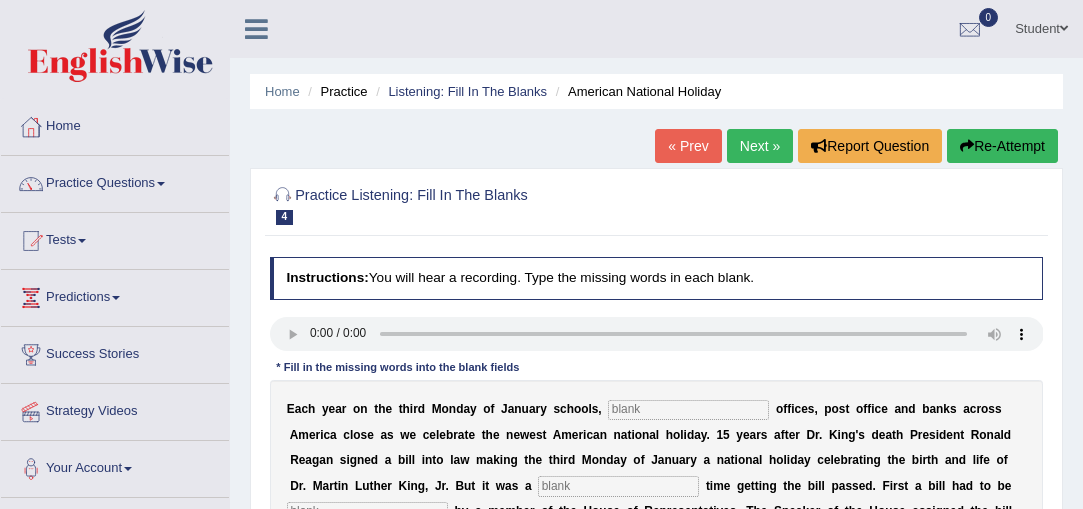scroll, scrollTop: 0, scrollLeft: 0, axis: both 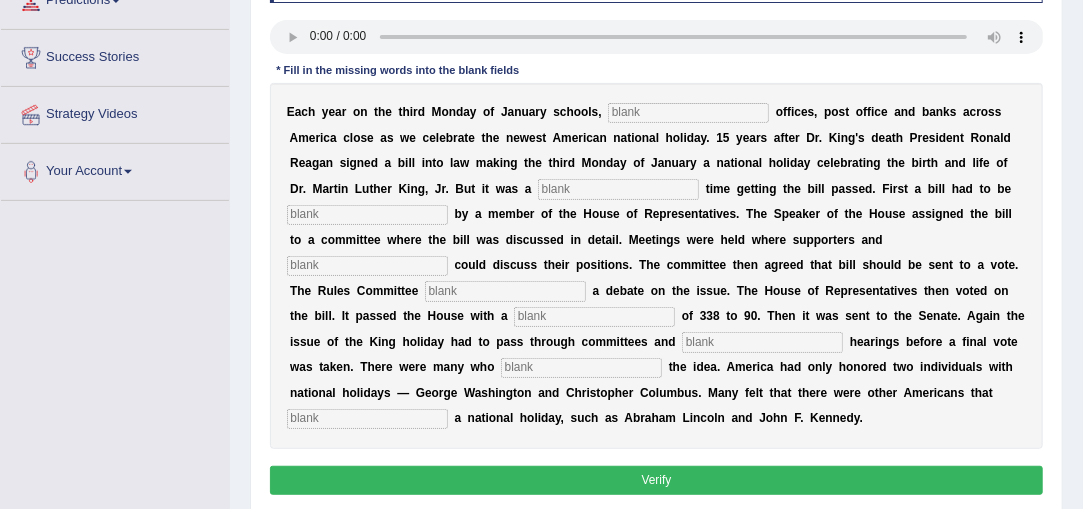 click at bounding box center [688, 113] 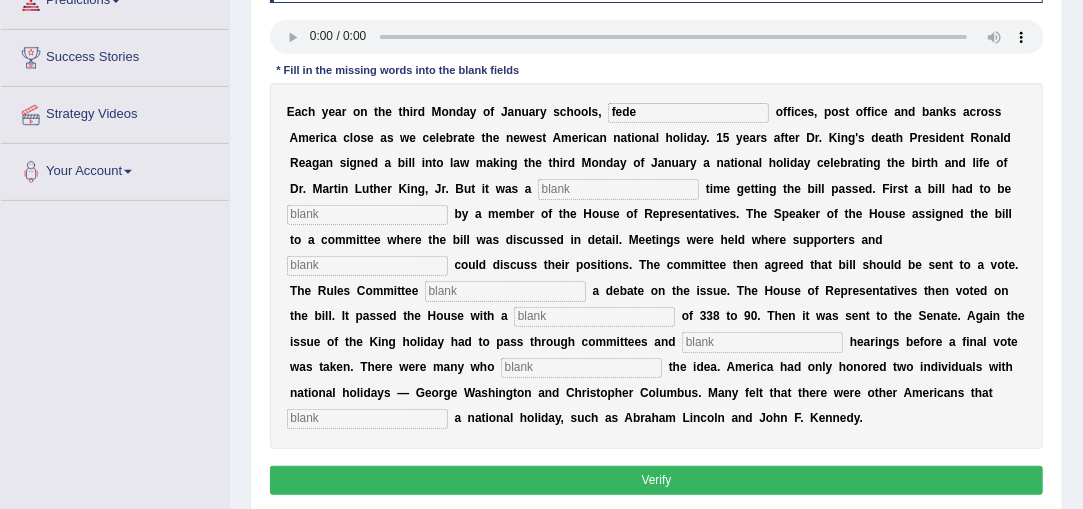 type on "fede" 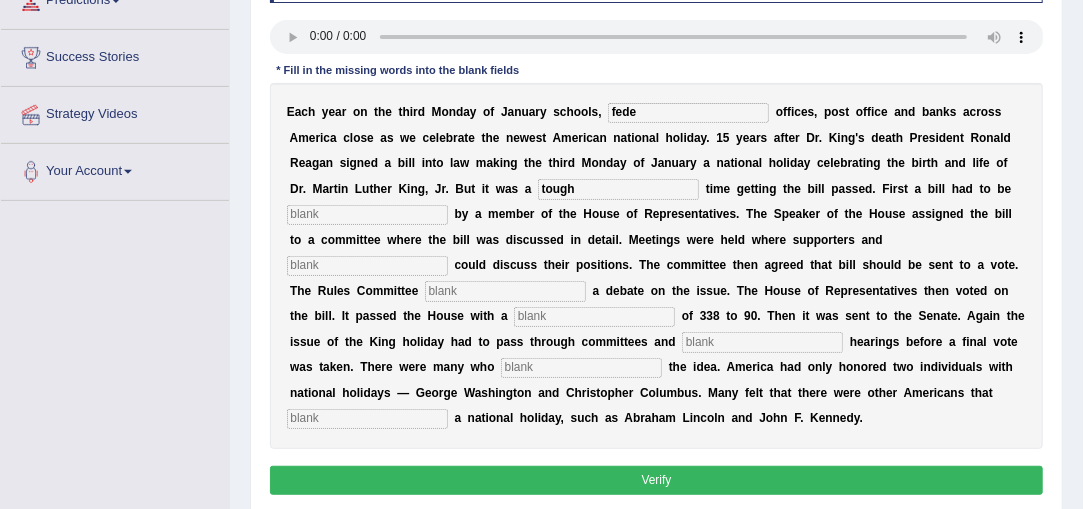 type on "tough" 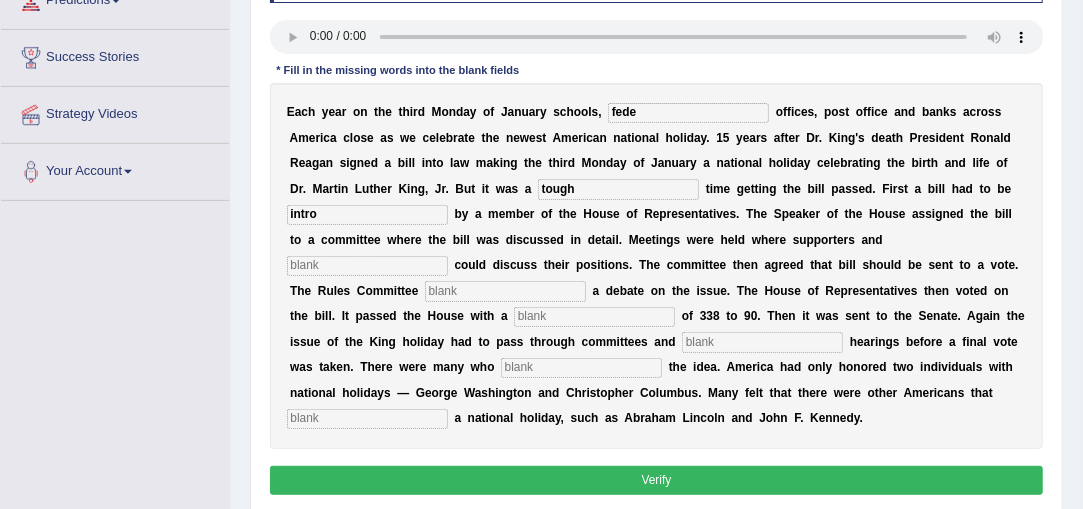 type on "intro" 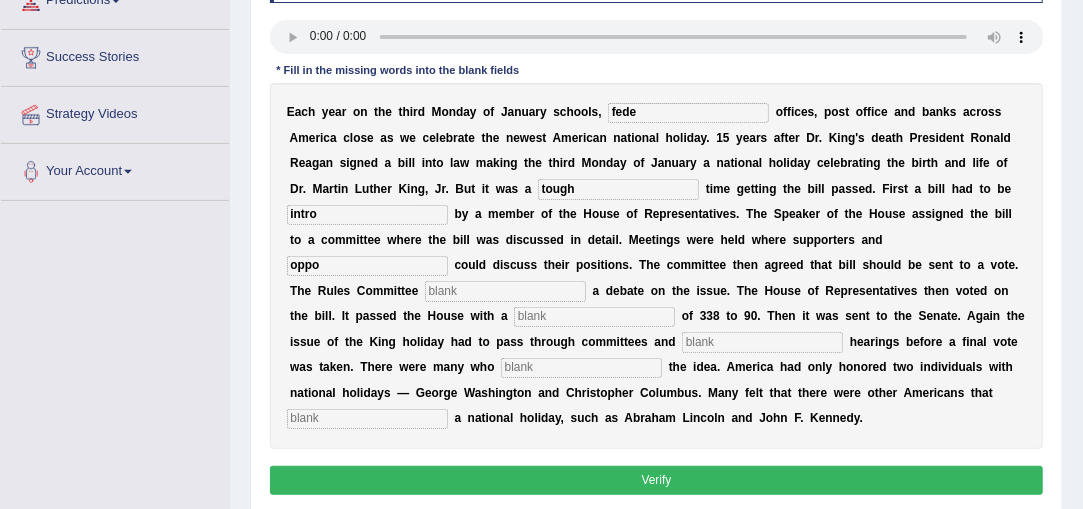 type on "oppo" 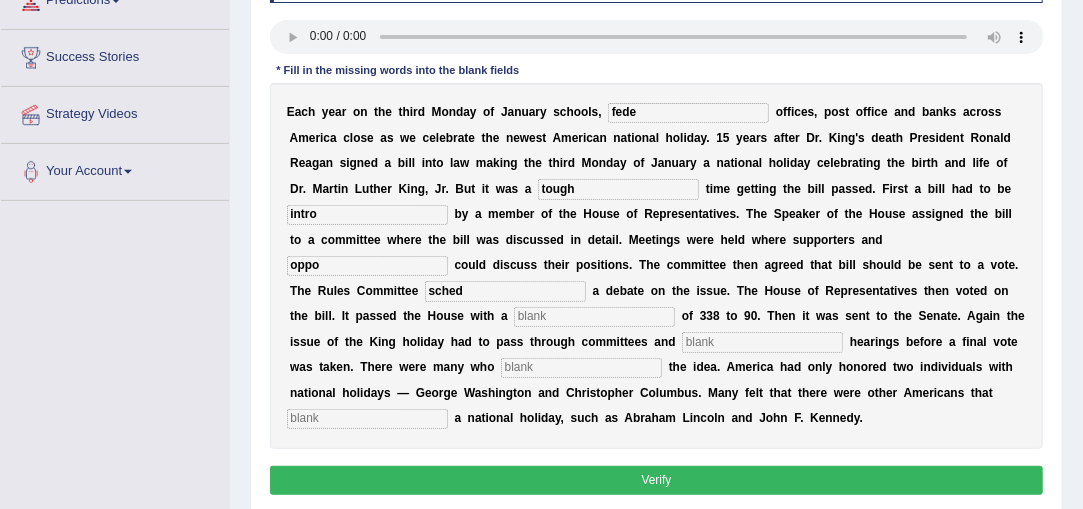 type on "sched" 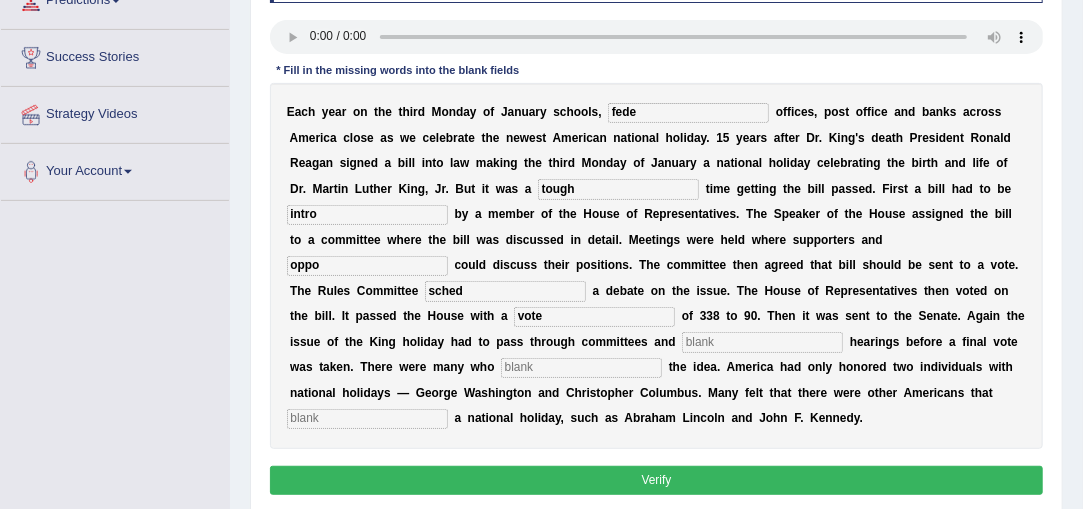 type on "vote" 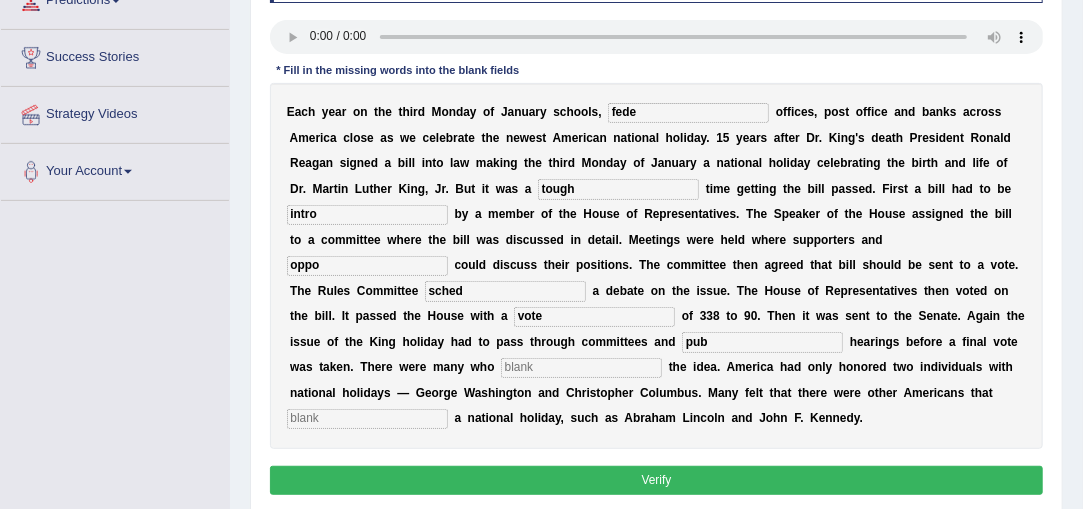 type on "pub" 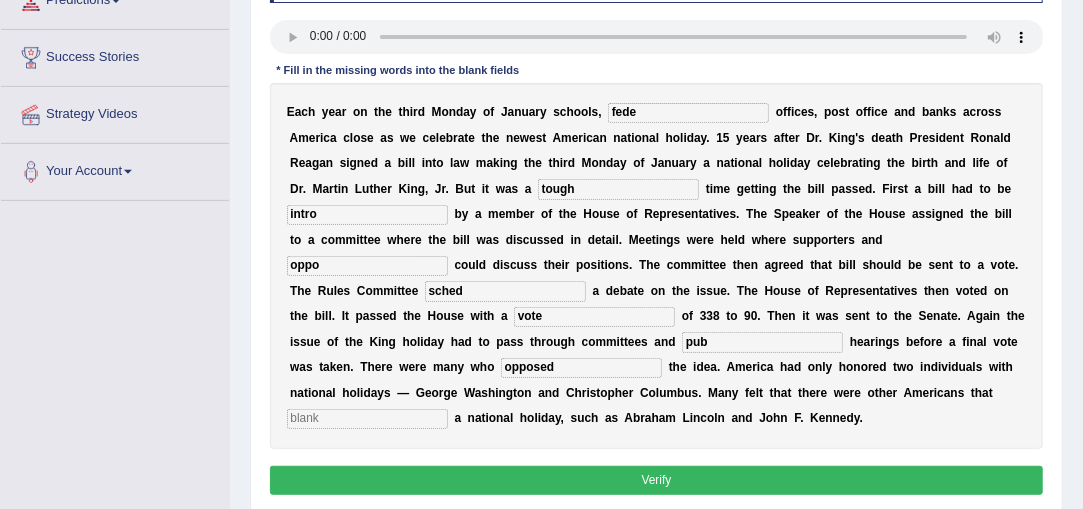 type on "opposed" 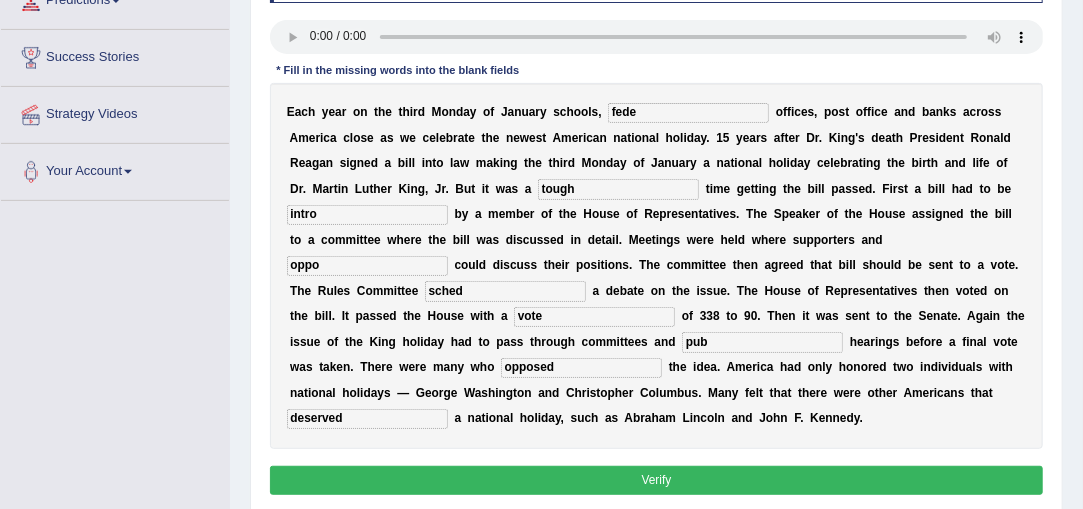 type on "deserved" 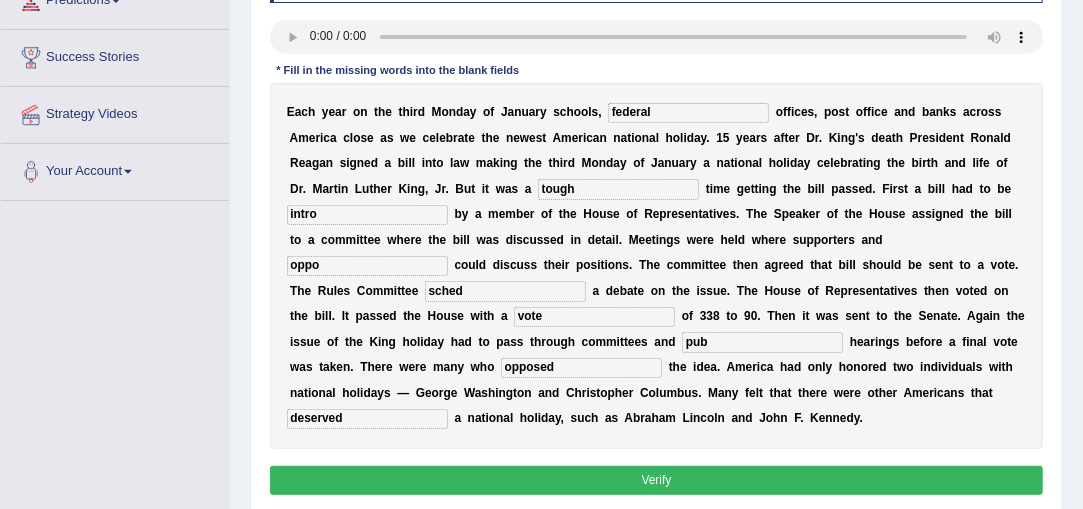 click on "federal" at bounding box center [688, 113] 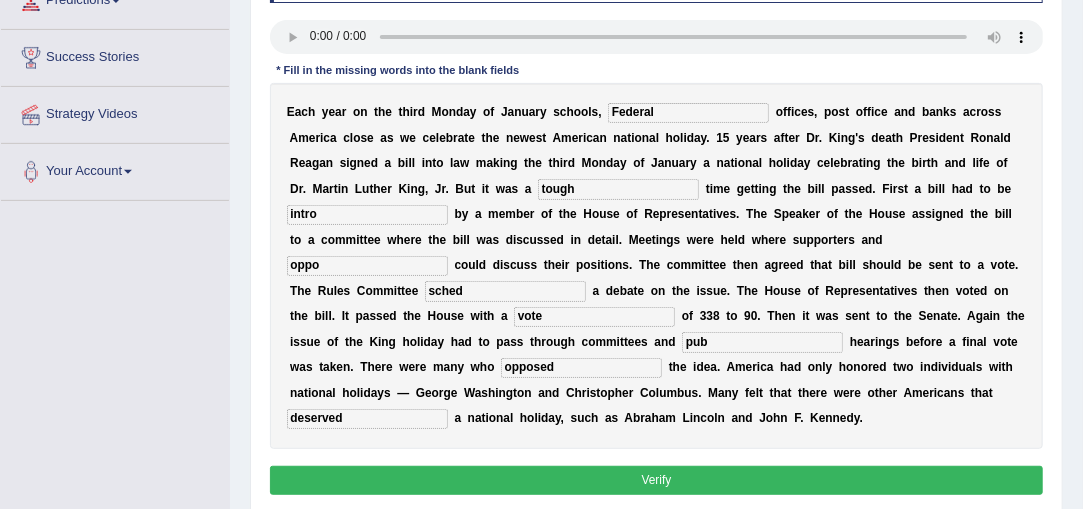 type on "Federal" 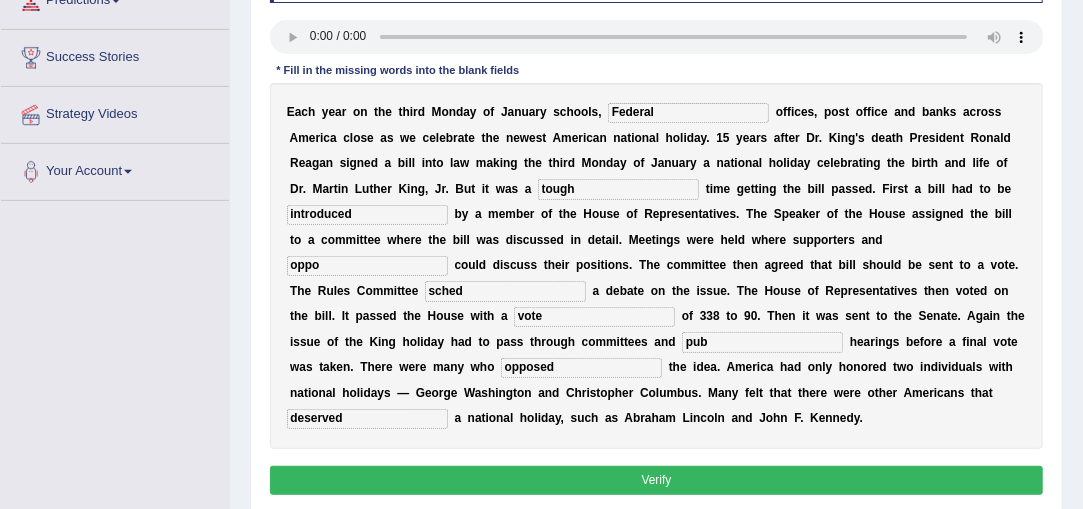 type on "introduced" 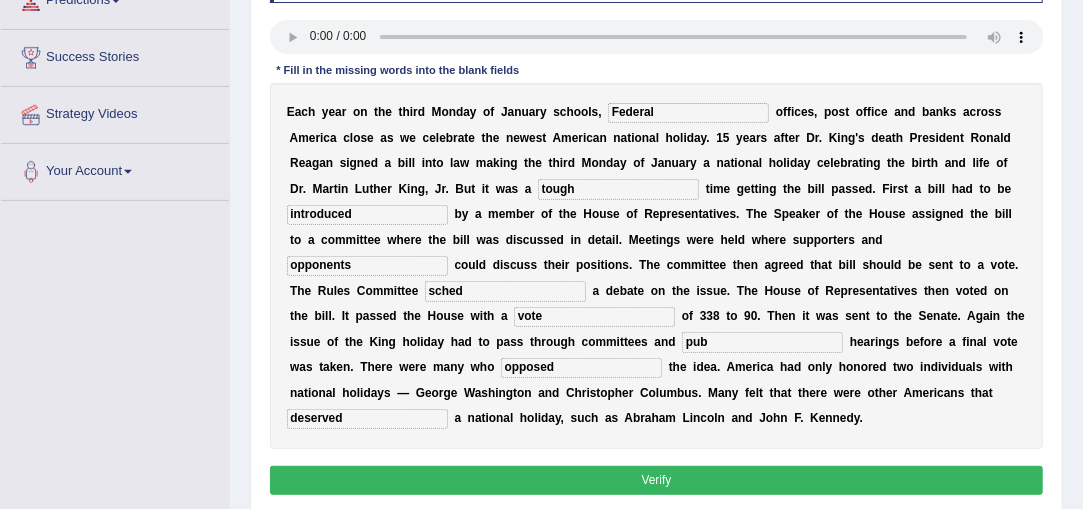 type on "opponents" 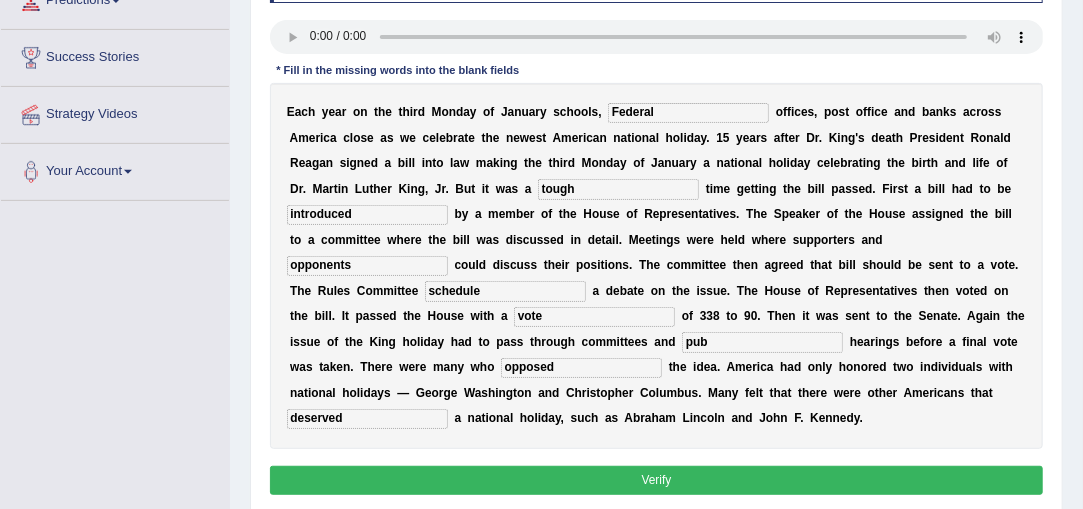 type on "schedule" 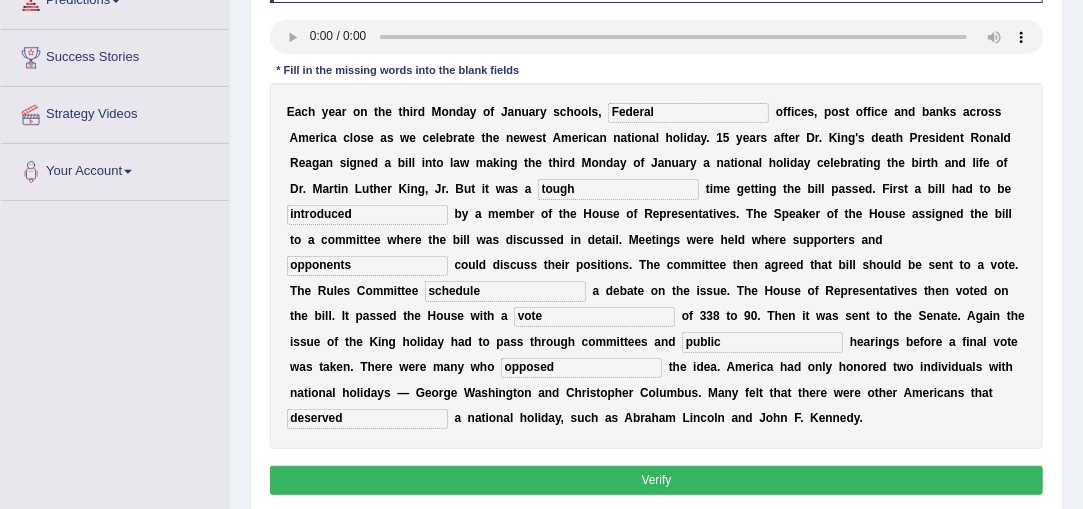 type on "public" 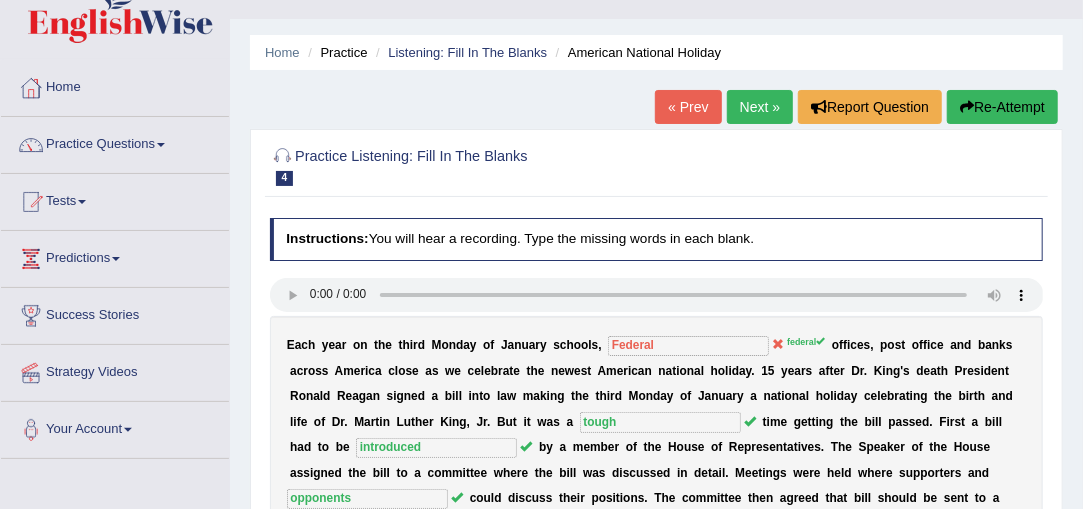 scroll, scrollTop: 0, scrollLeft: 0, axis: both 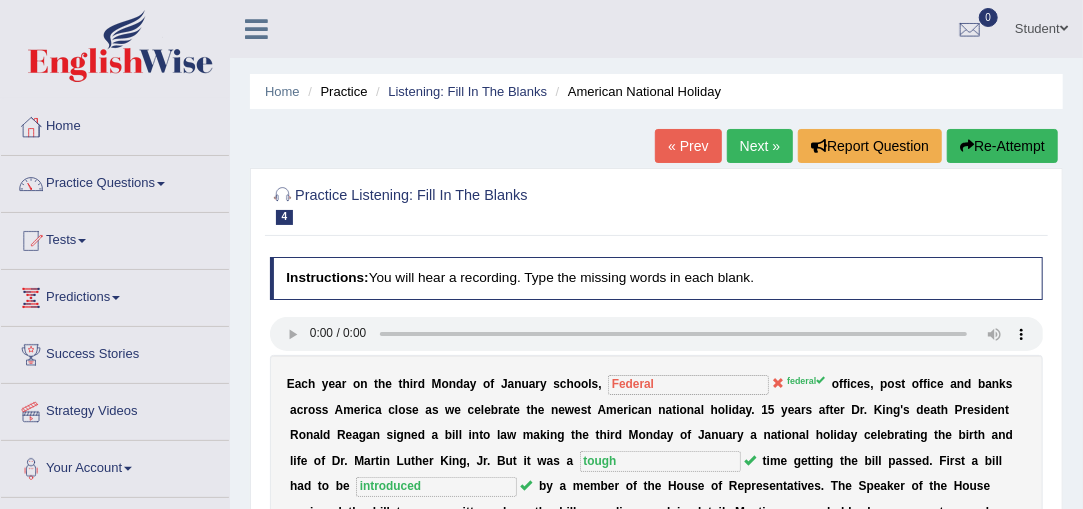 click on "Next »" at bounding box center [760, 146] 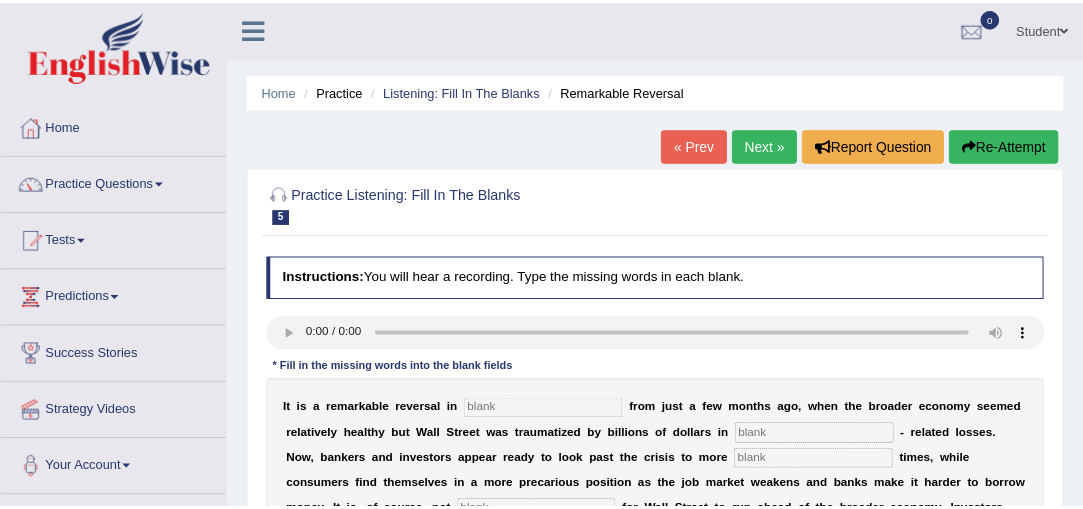 scroll, scrollTop: 0, scrollLeft: 0, axis: both 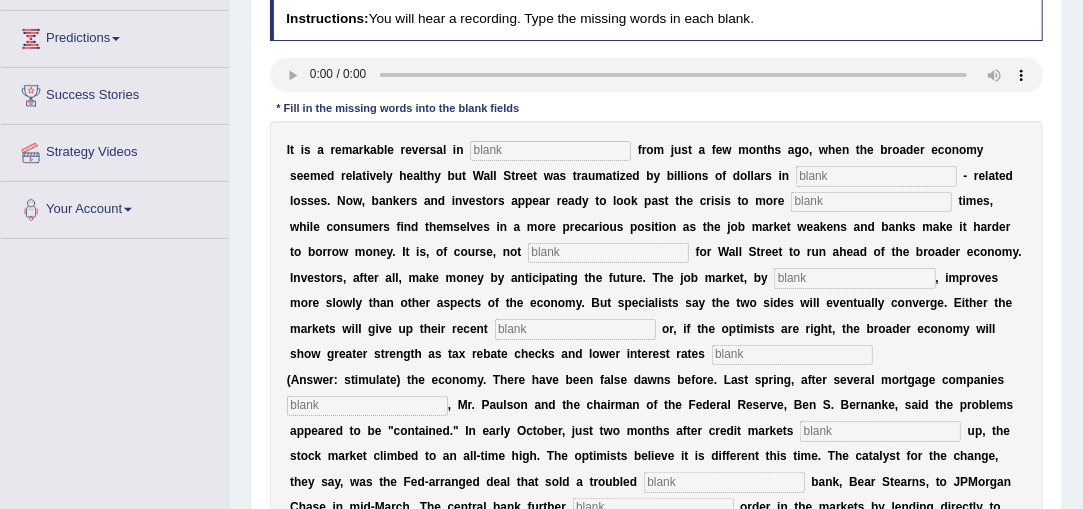 click at bounding box center [550, 151] 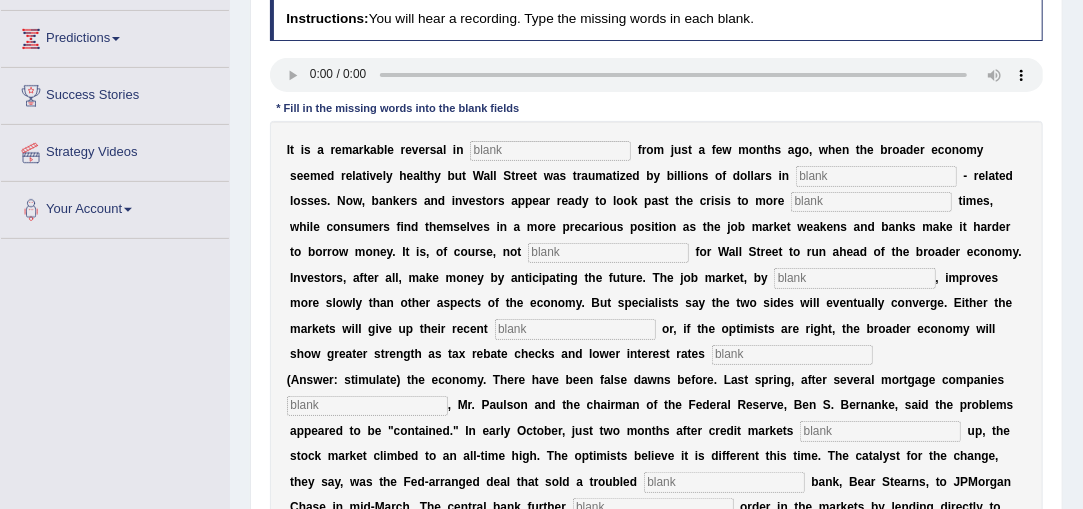 click at bounding box center (550, 151) 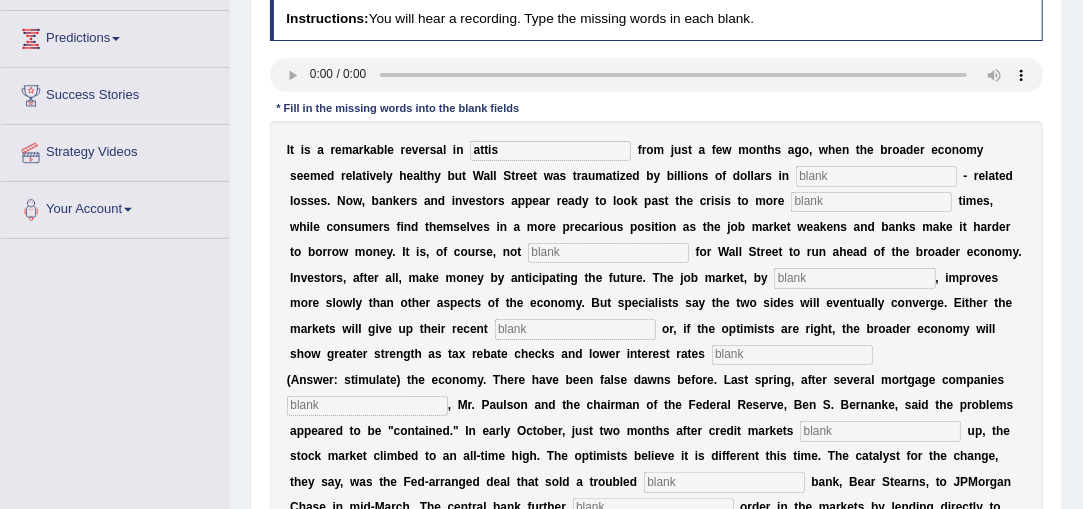type on "attis" 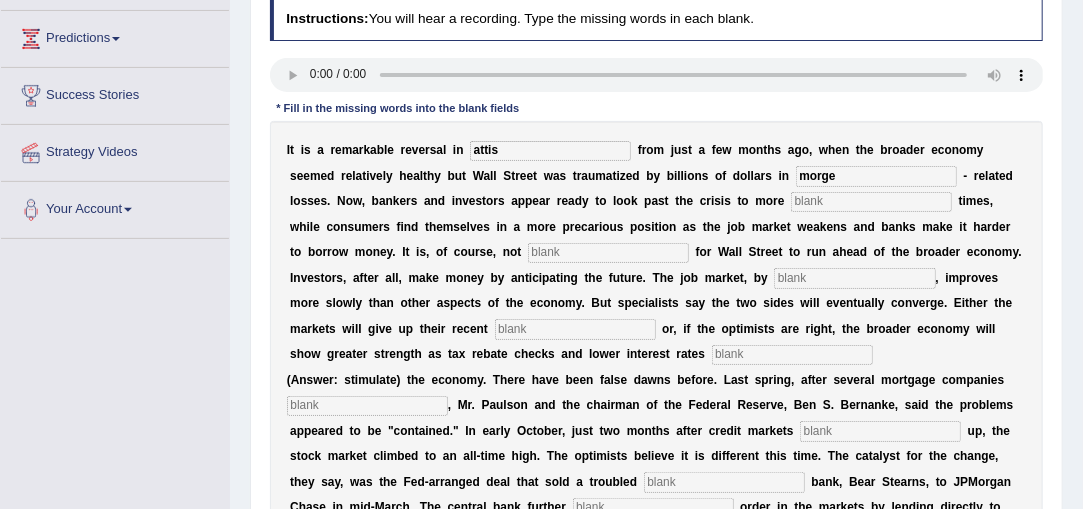 type on "morge" 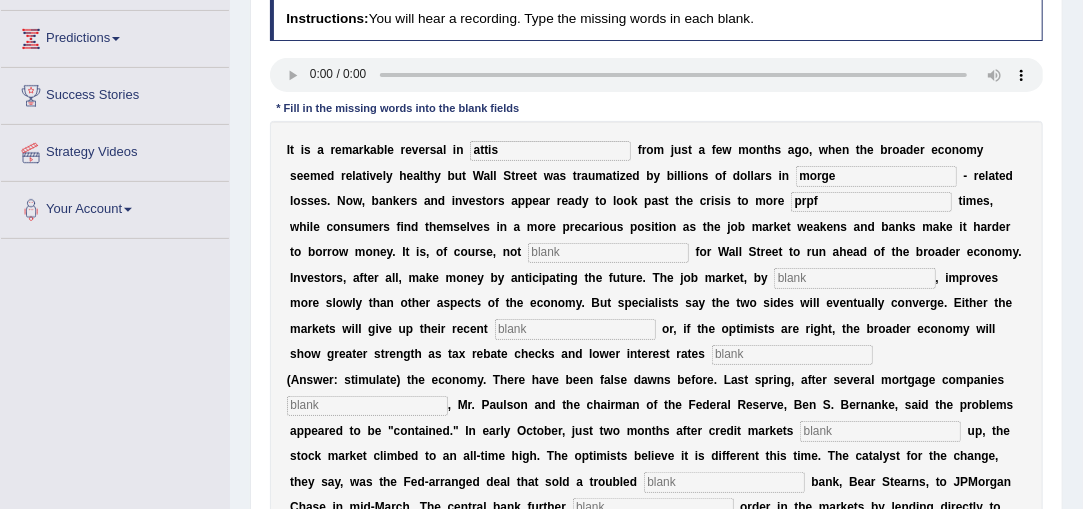 type on "prpf" 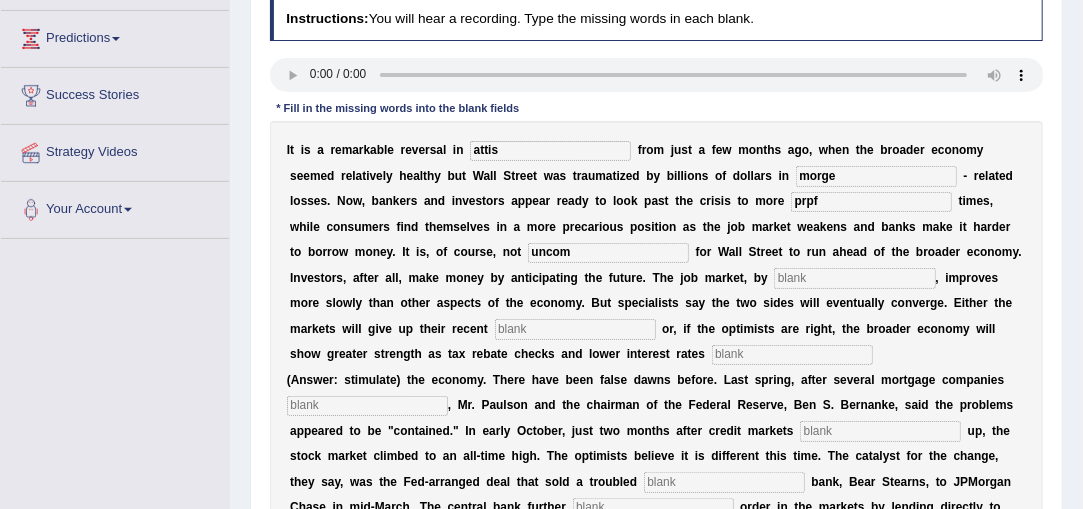 type on "uncom" 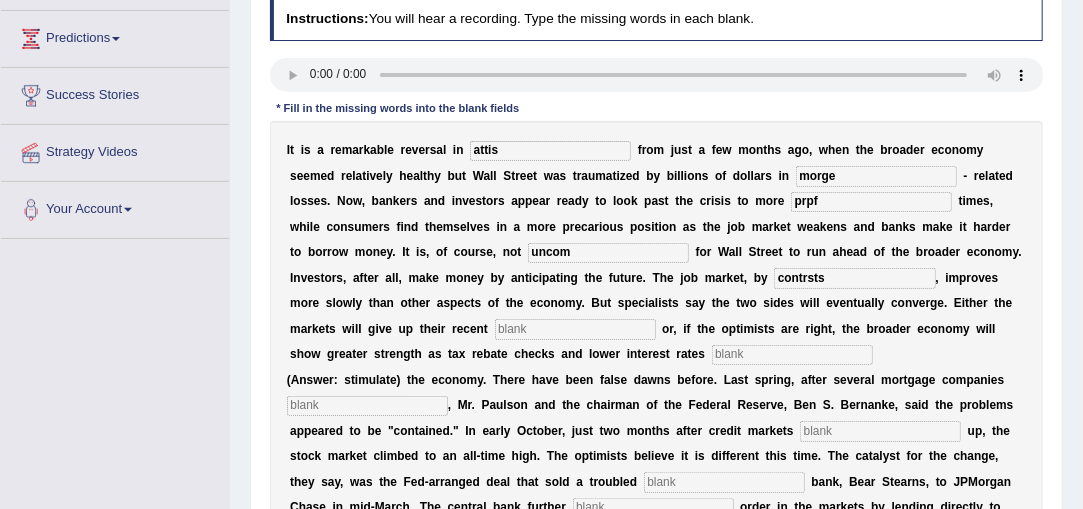 type on "contrsts" 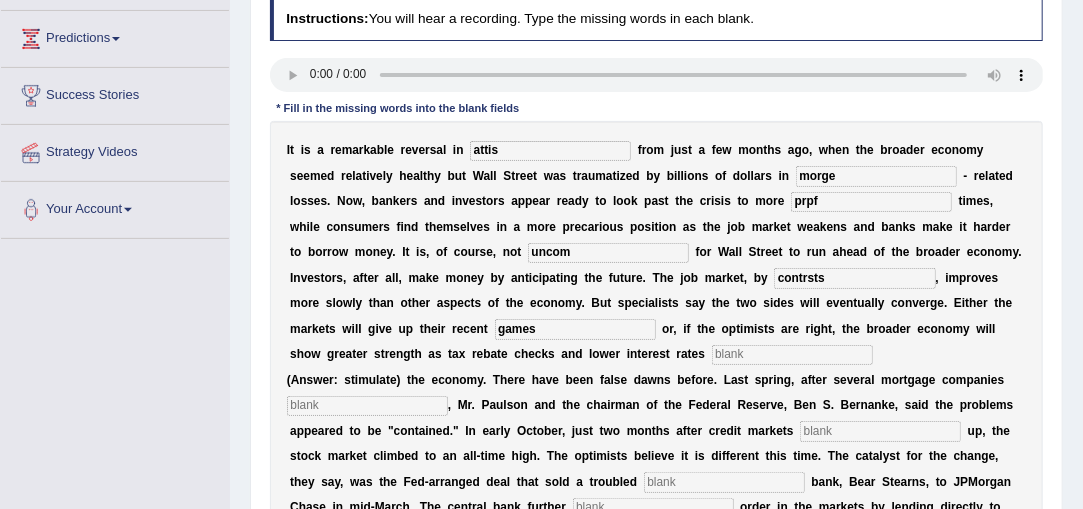 type on "games" 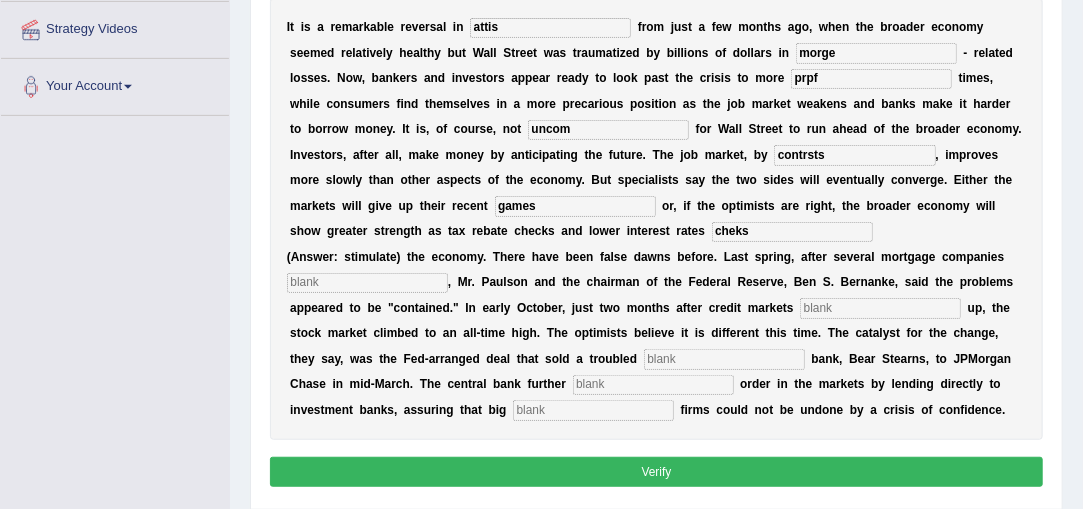 scroll, scrollTop: 385, scrollLeft: 0, axis: vertical 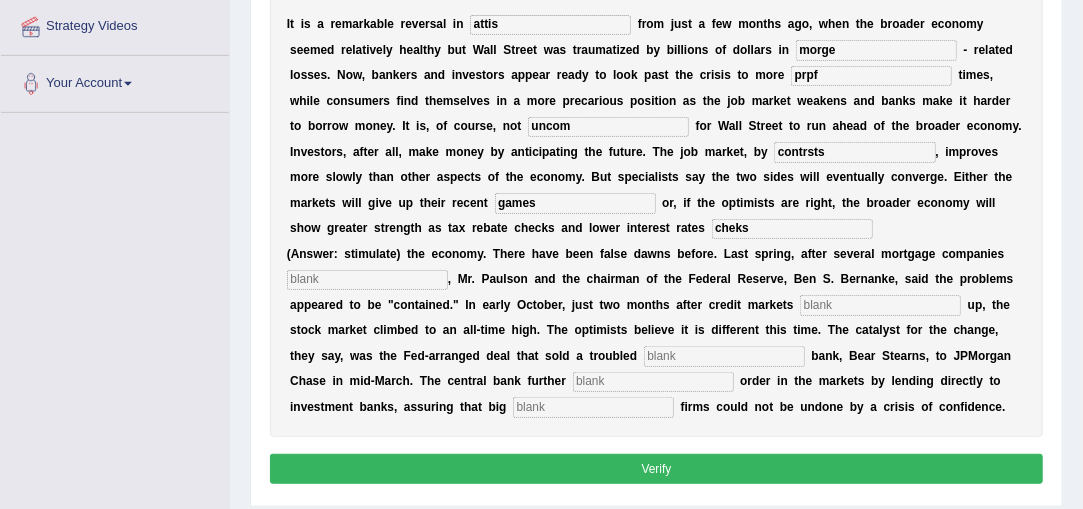 type on "cheks" 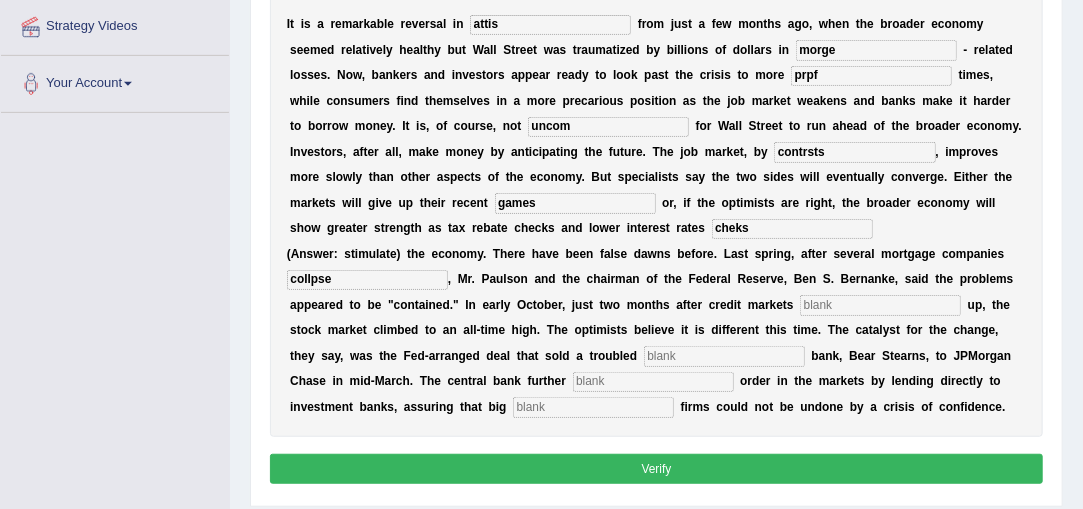 type on "collpse" 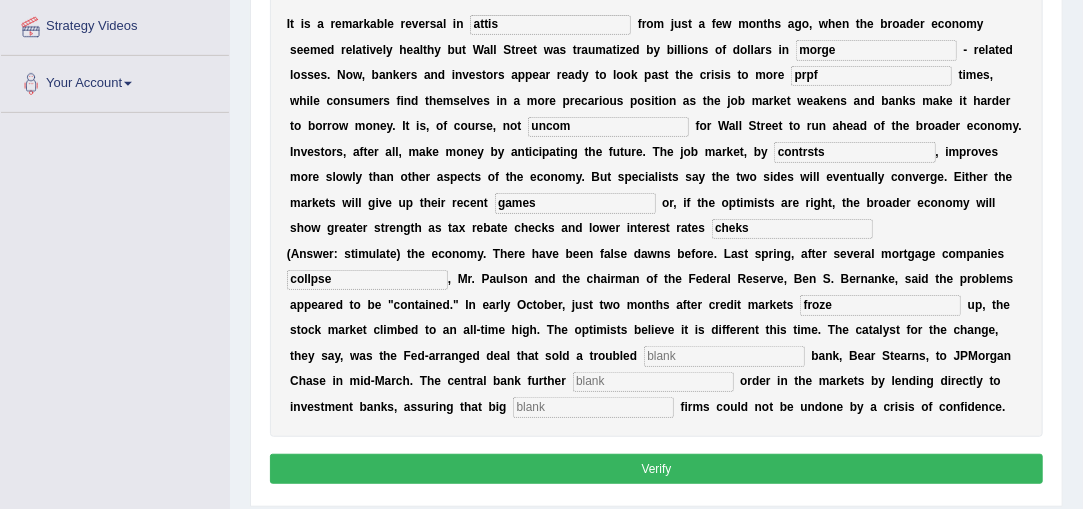 type on "froze" 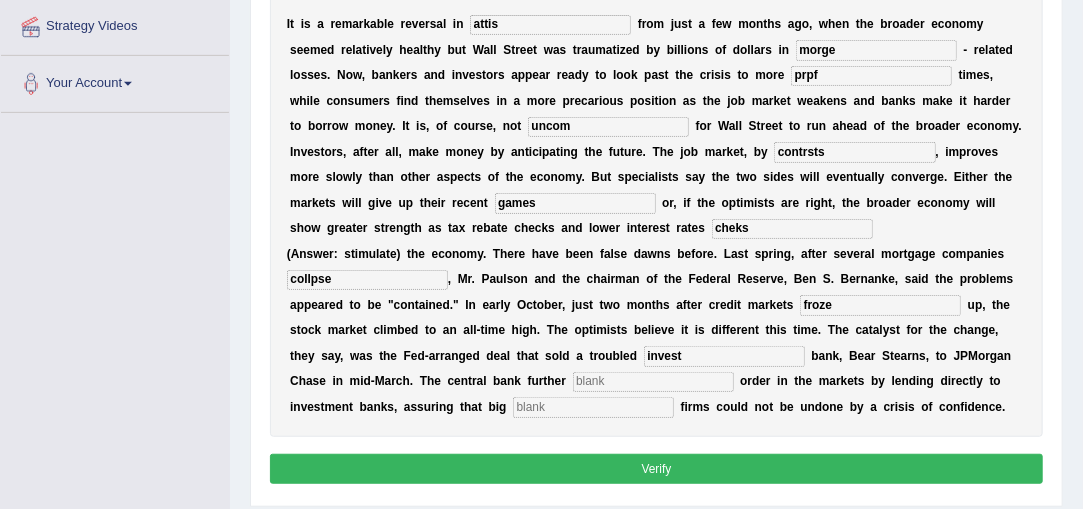 type on "invest" 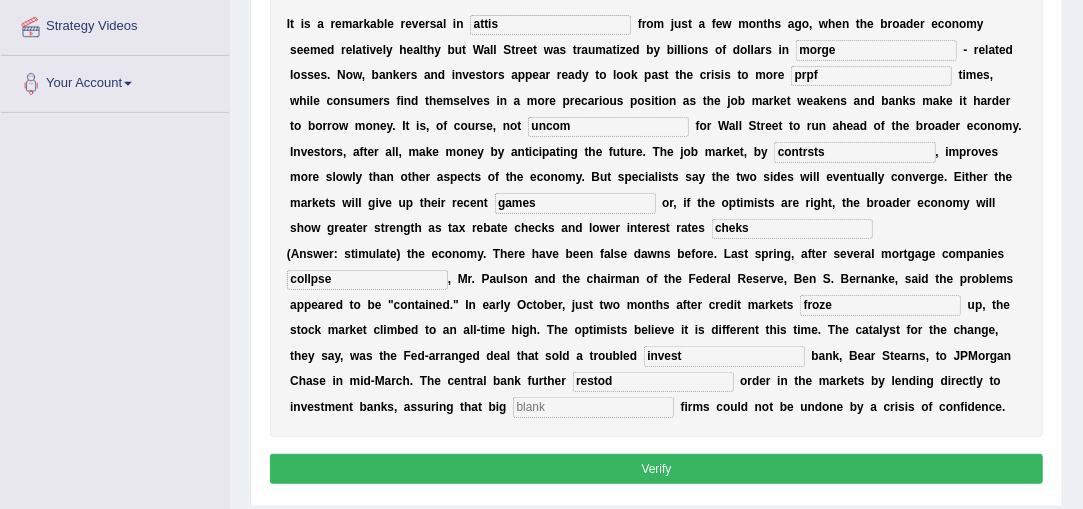 type on "restod" 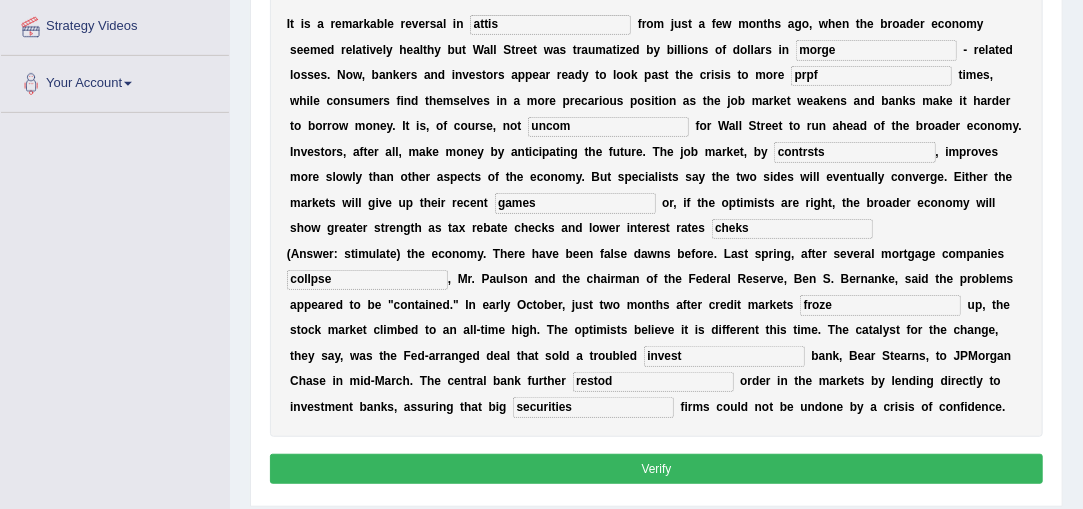 type on "securities" 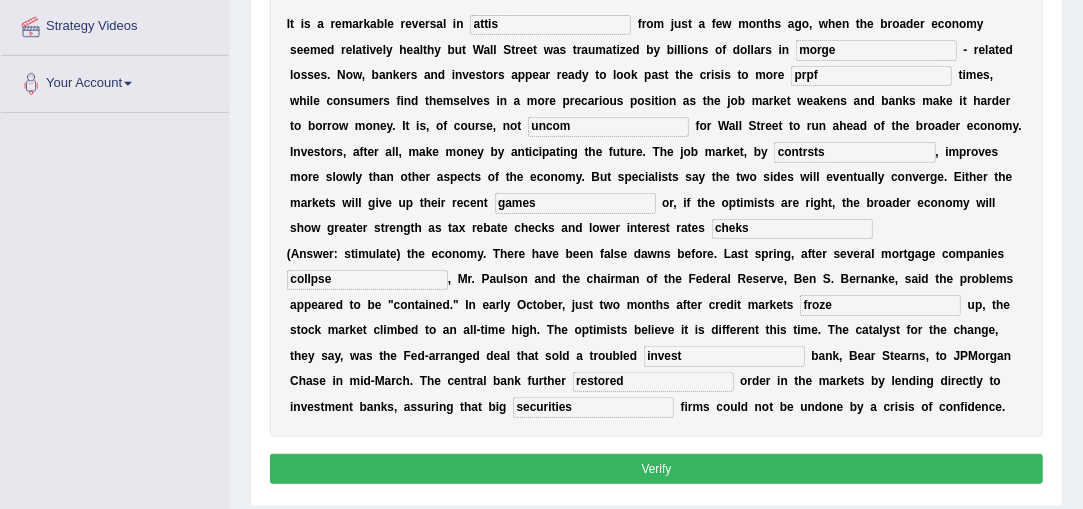 type on "restored" 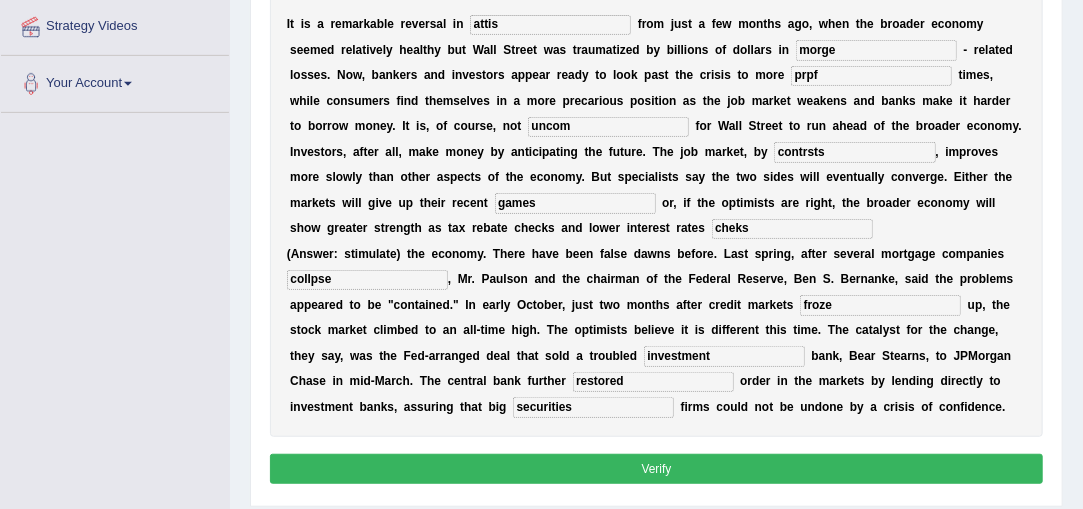 type on "investment" 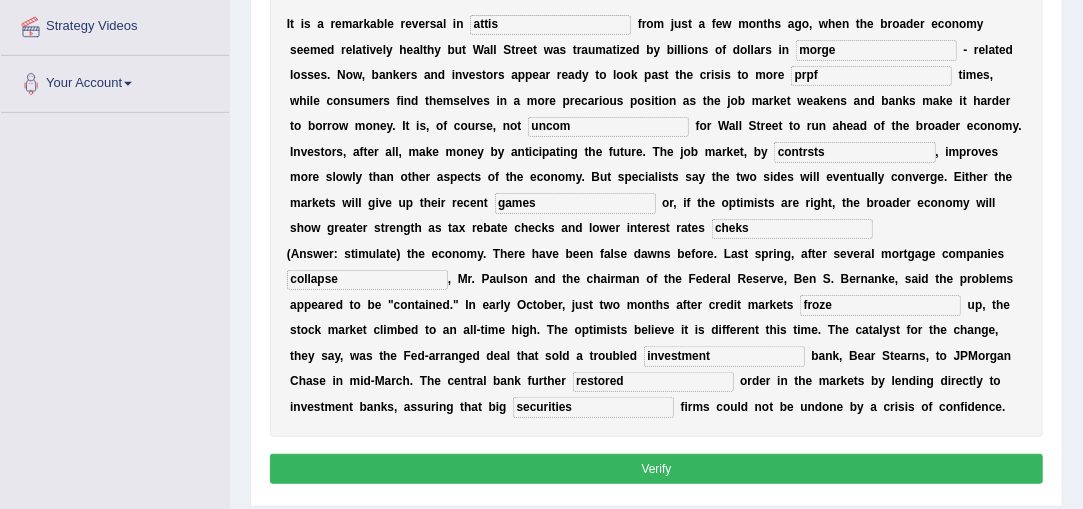 click on "collapse" at bounding box center [367, 280] 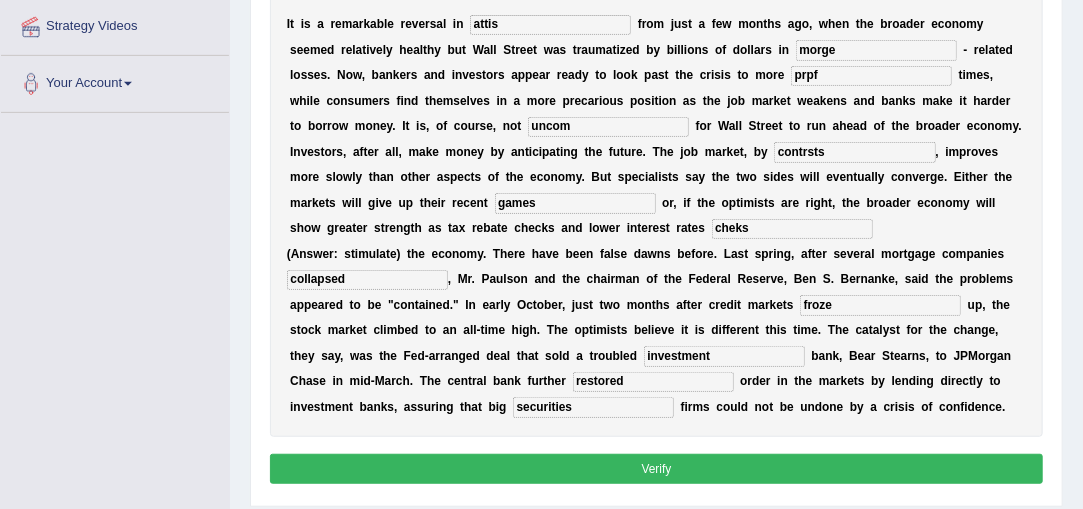 type on "collapsed" 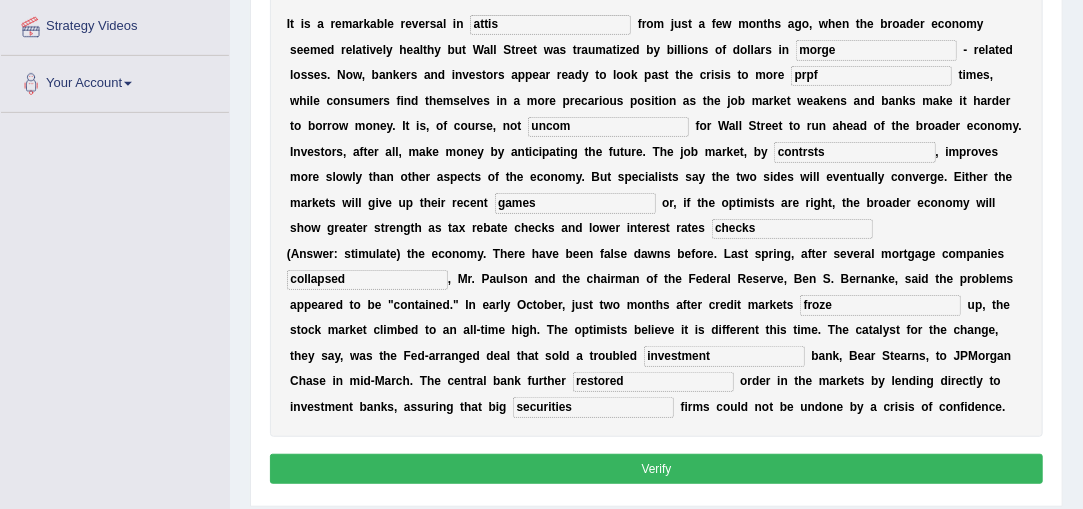 type on "checks" 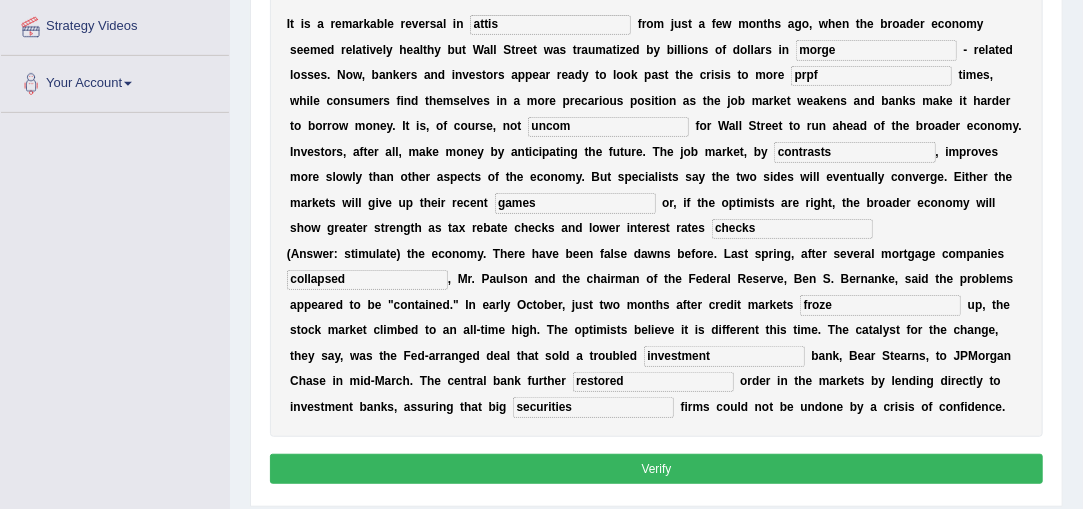 type on "contrasts" 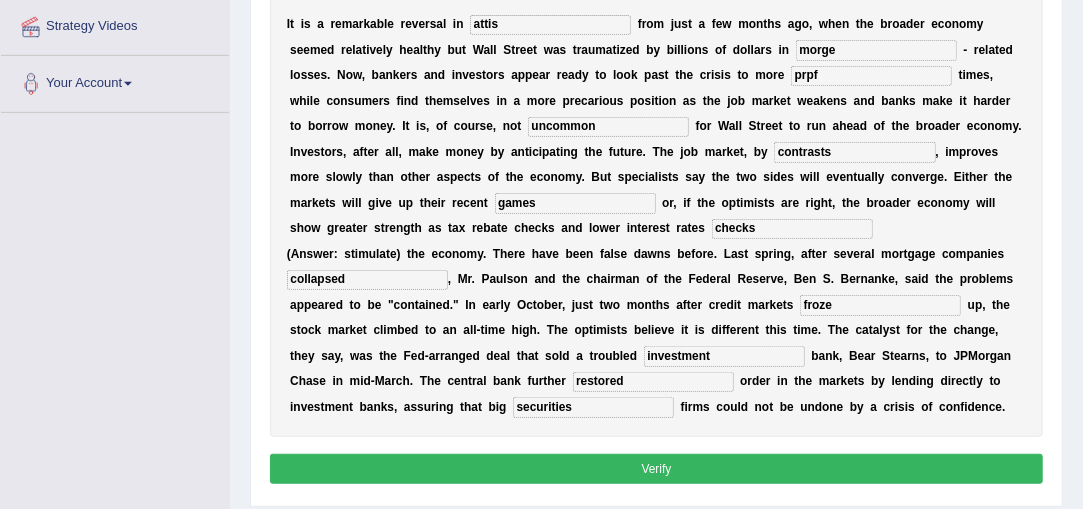type on "uncommon" 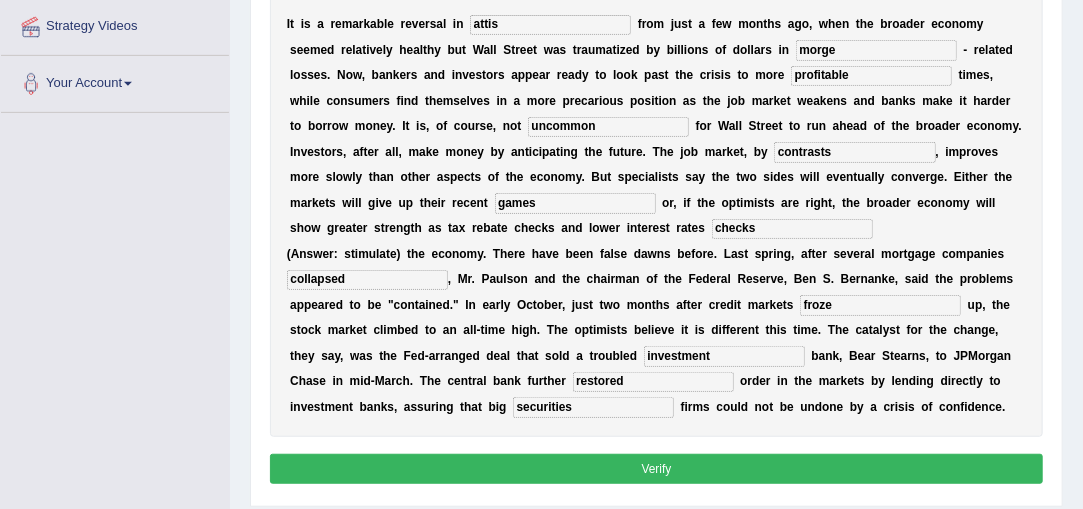 type on "profitable" 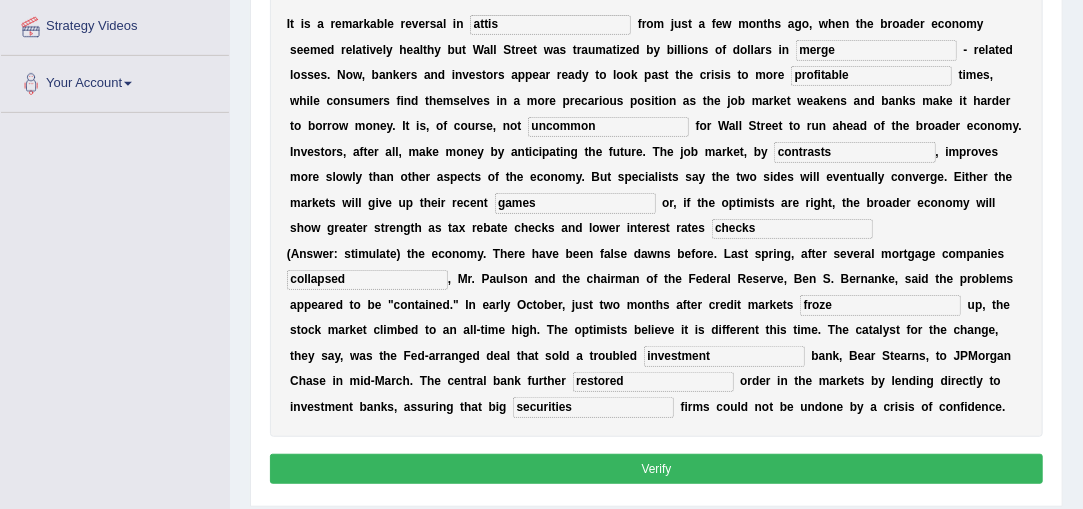 type on "merge" 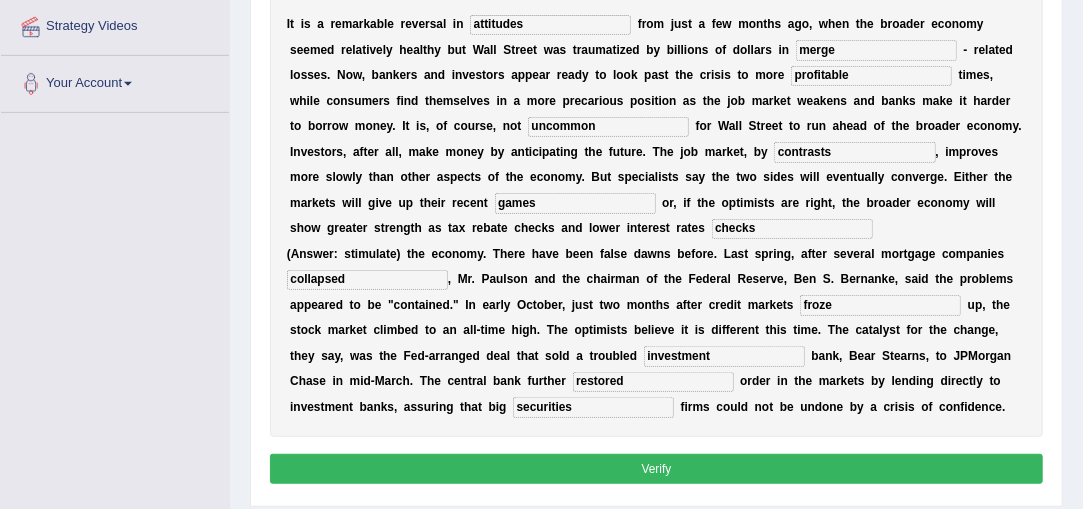 type on "attitudes" 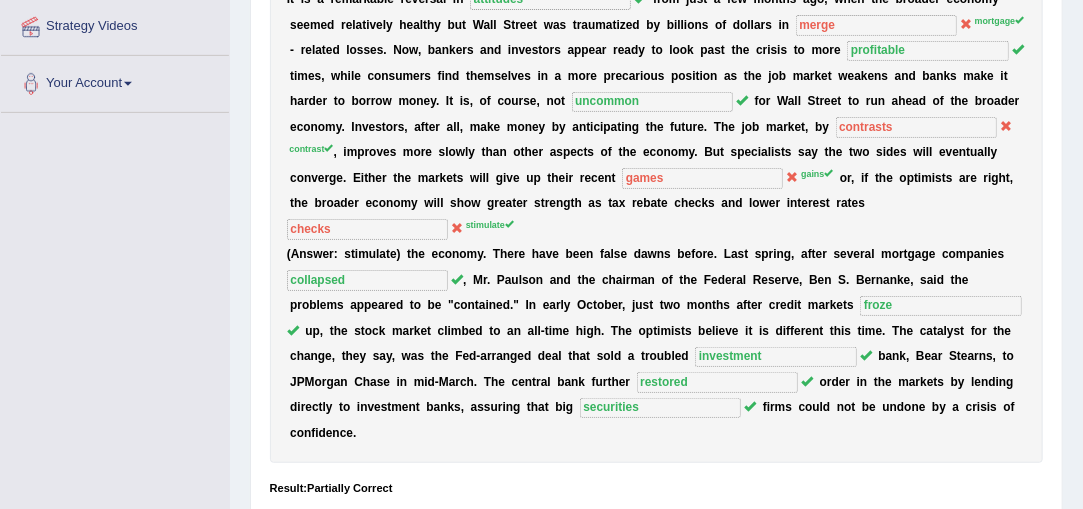 click on "Home
Practice
Listening: Fill In The Blanks
Remarkable Reversal
« Prev Next »  Report Question  Re-Attempt
Practice Listening: Fill In The Blanks
5
Remarkable Reversal
Instructions:  You will hear a recording. Type the missing words in each blank.
* Fill in the missing words into the blank fields I t    i s    a    r e m a r k a b l e    r e v e r s a l    i n    attitudes      f r o m    j u s t    a    f e w    m o n t h s    a g o ,    w h e n    t h e    b r o a d e r    e c o n o m y    s e e m e d    r e l a t i v e l y    h e a l t h y    b u t    W a l l    S t r e e t    w a s    t r a u m a t i z e d    b y    b i l l i o n s    o f    d o l l a r s    i n    merge   mortgage    -    r e l a t e d    l o s s e s .    N o w ,    b a n k e r s    a n d    i n v e s t o r s" at bounding box center (656, 115) 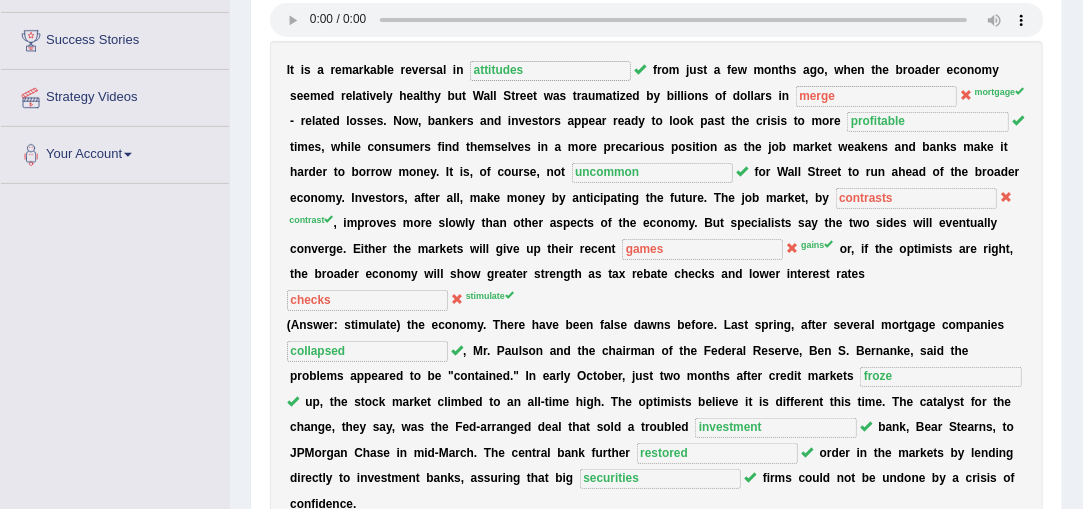 scroll, scrollTop: 304, scrollLeft: 0, axis: vertical 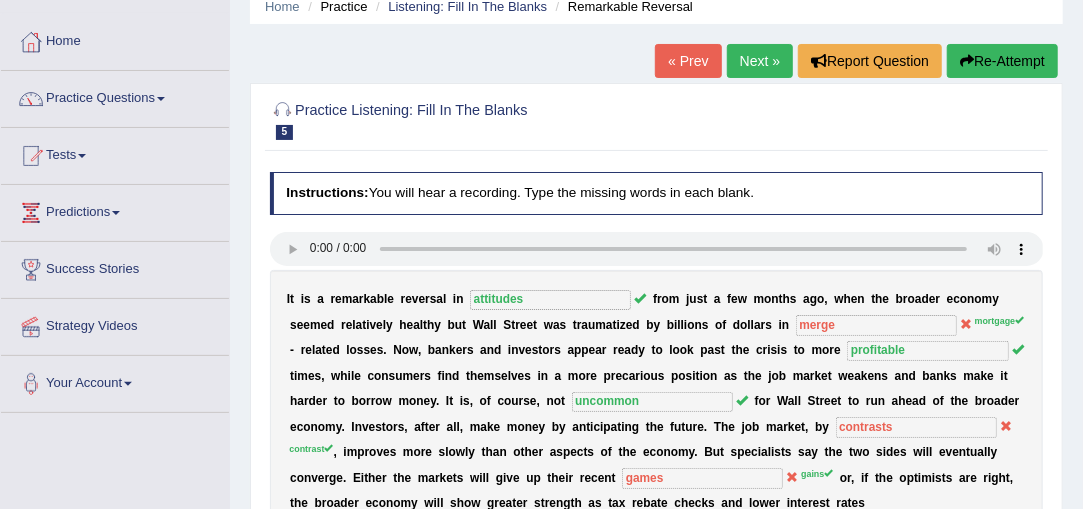 click on "Next »" at bounding box center (760, 61) 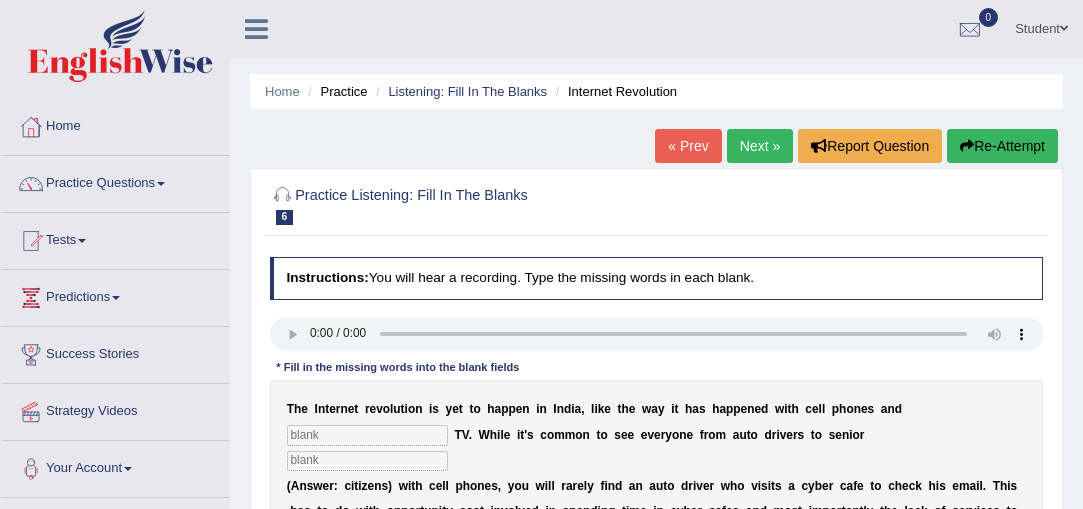 scroll, scrollTop: 0, scrollLeft: 0, axis: both 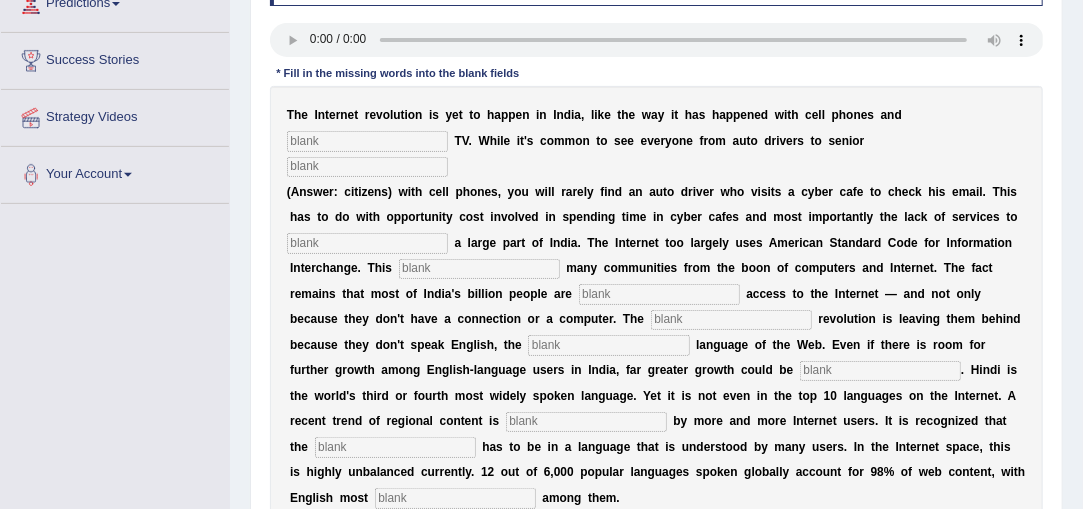 click at bounding box center (367, 141) 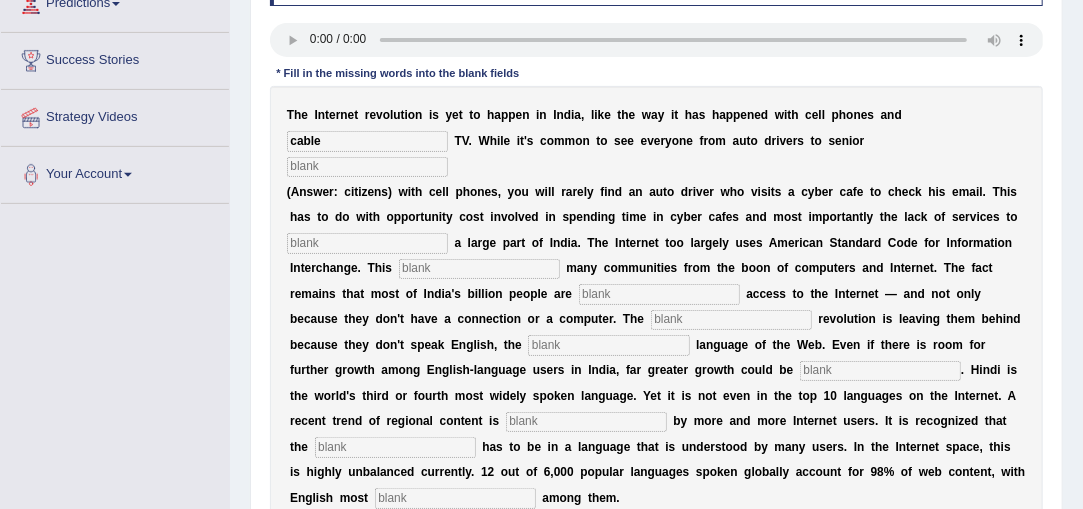 type on "cable" 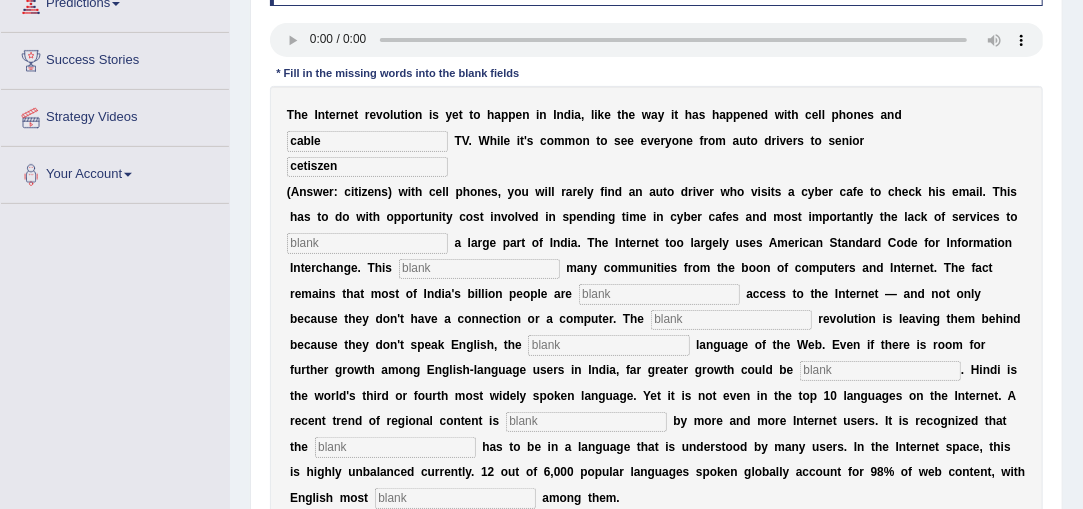 type on "cetiszen" 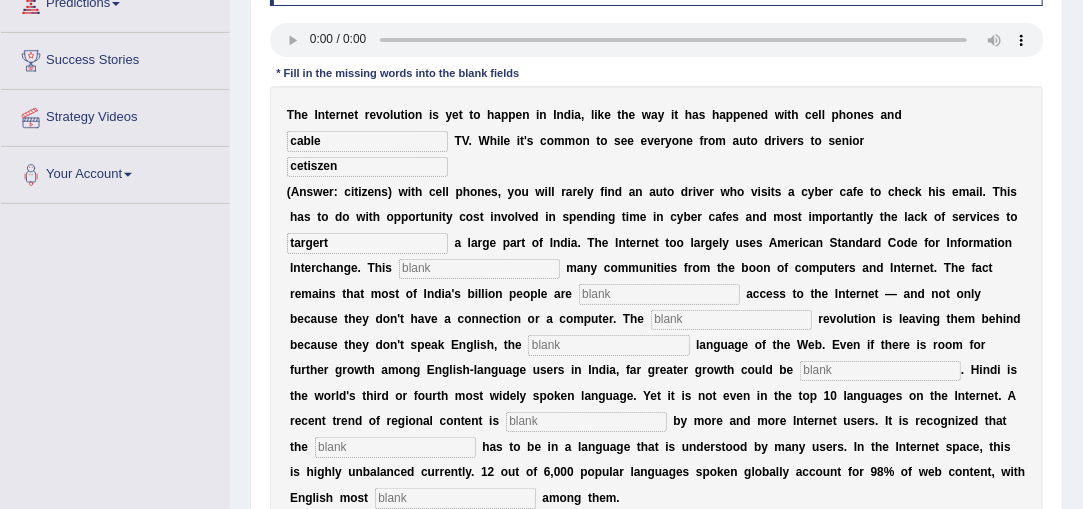 type on "targert" 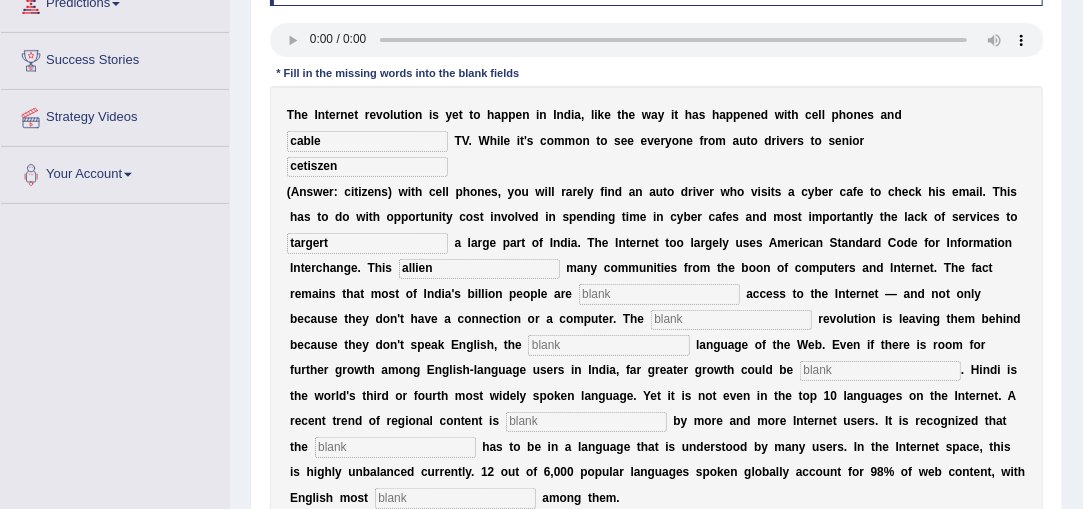 type on "allien" 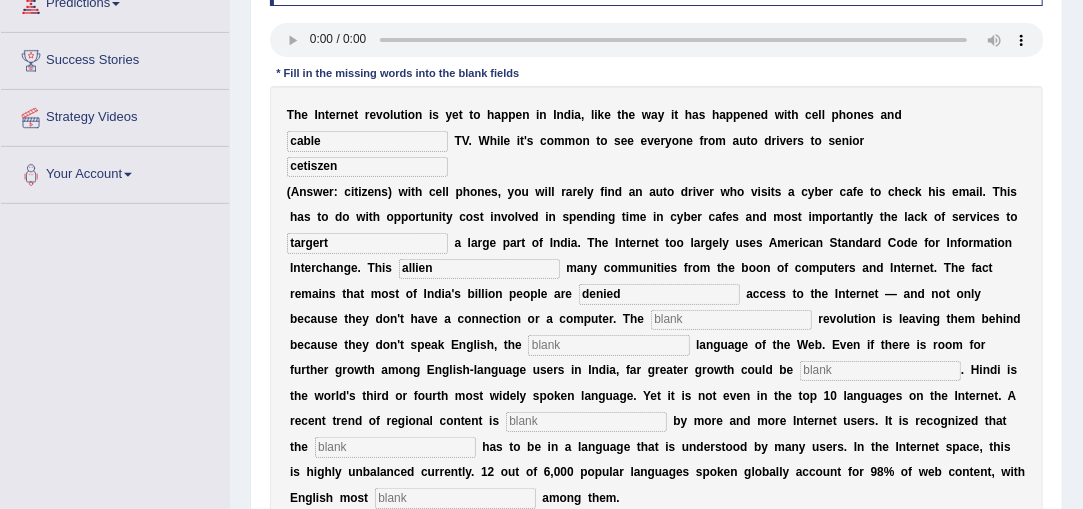 type on "denied" 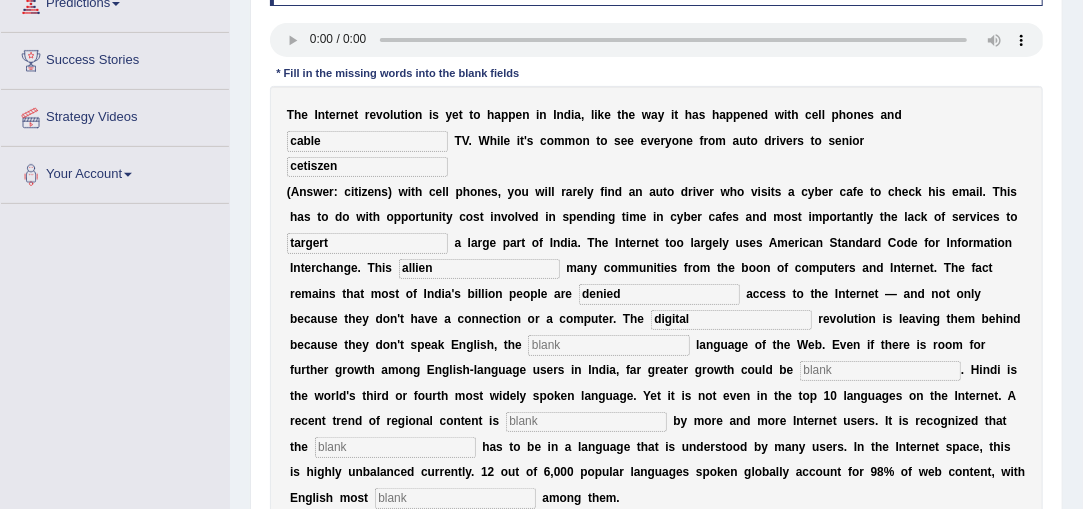 type on "digital" 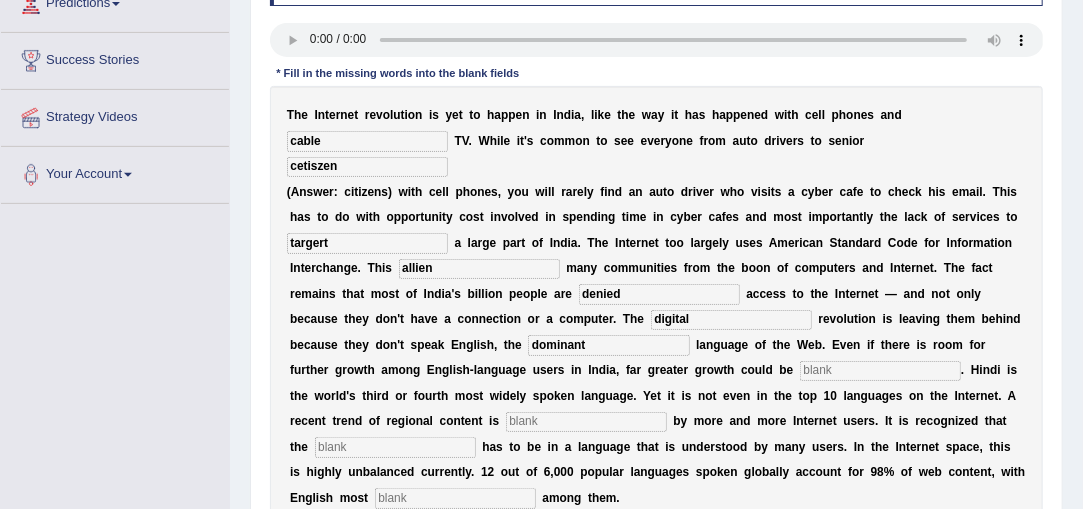 type on "dominant" 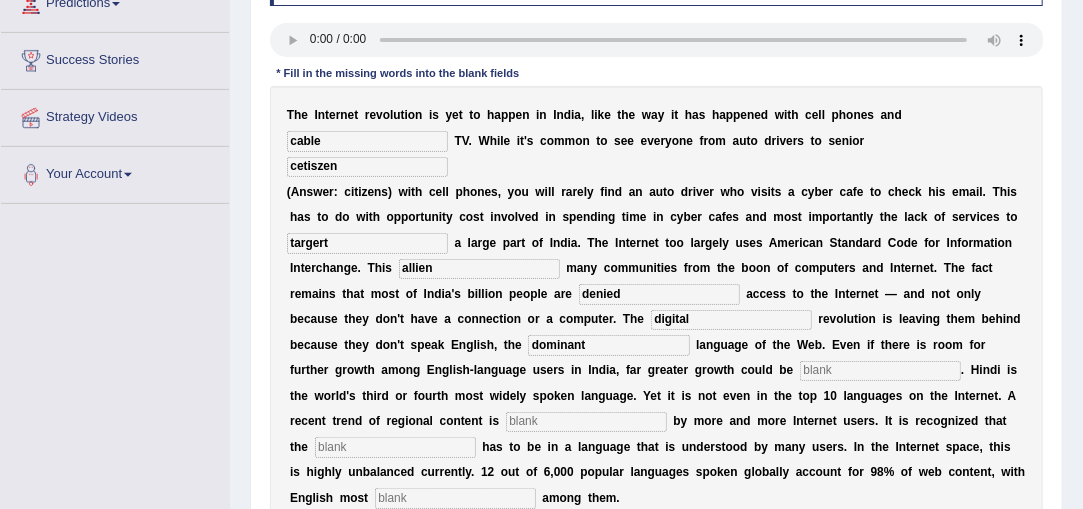 type on "a" 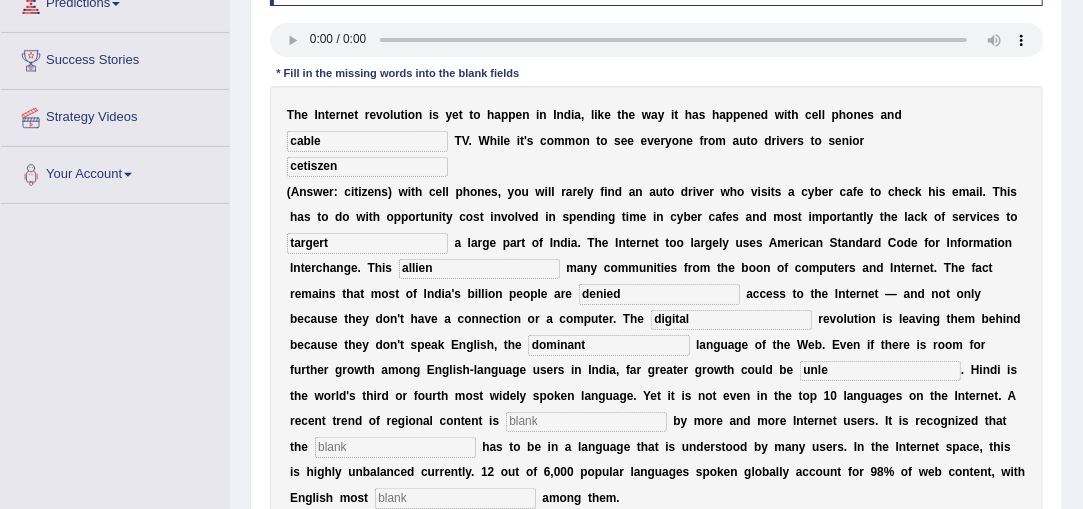 type on "unle" 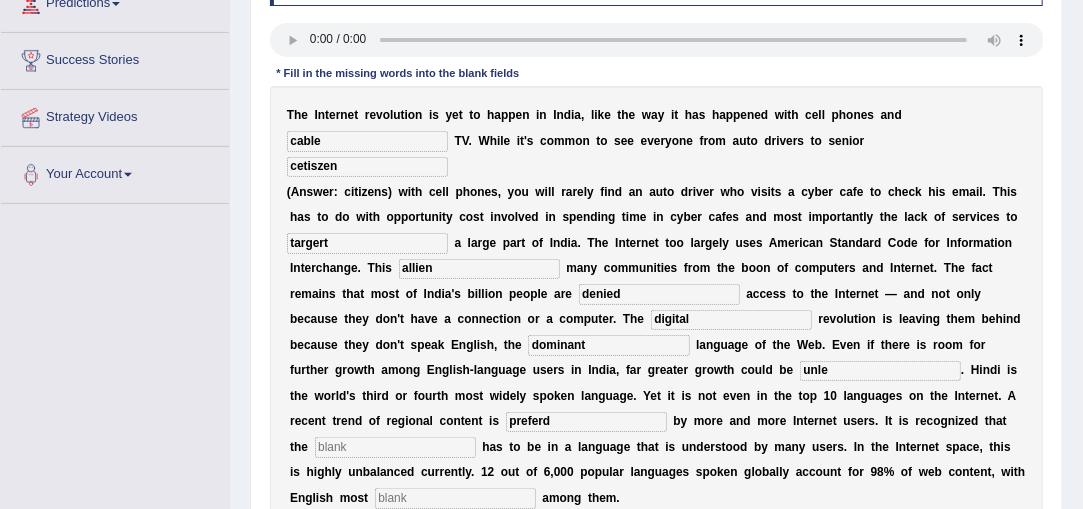 type on "preferd" 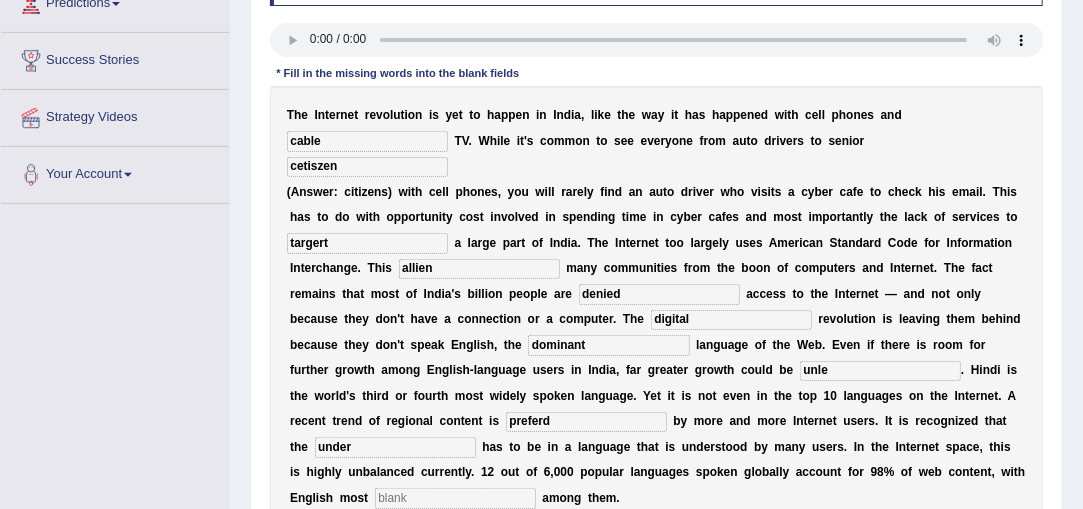 type on "under" 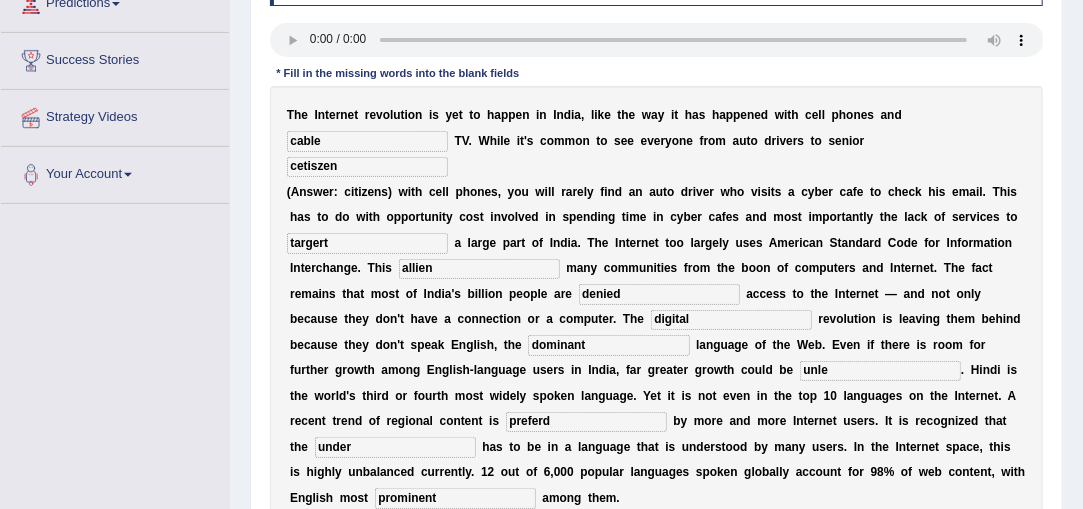 type on "prominent" 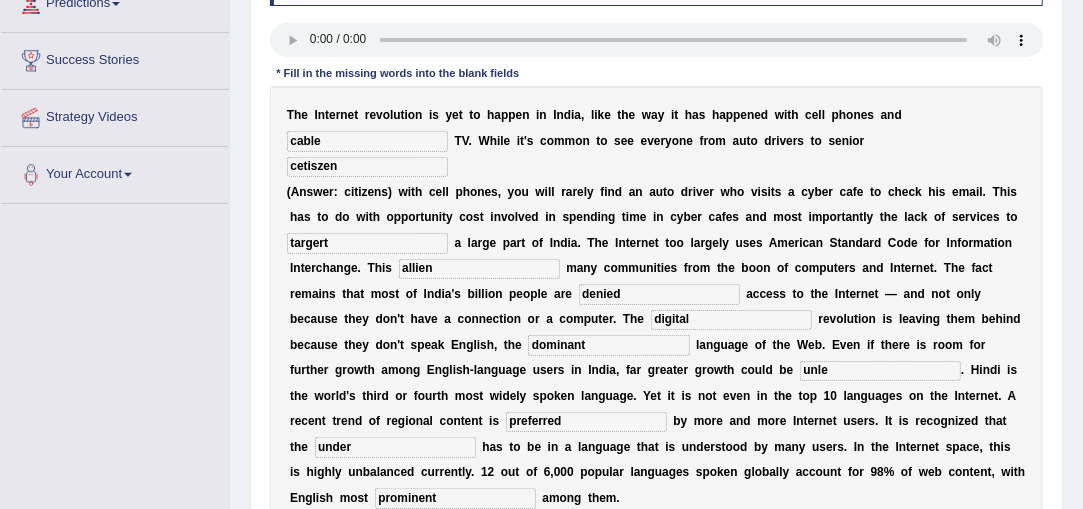 type on "preferred" 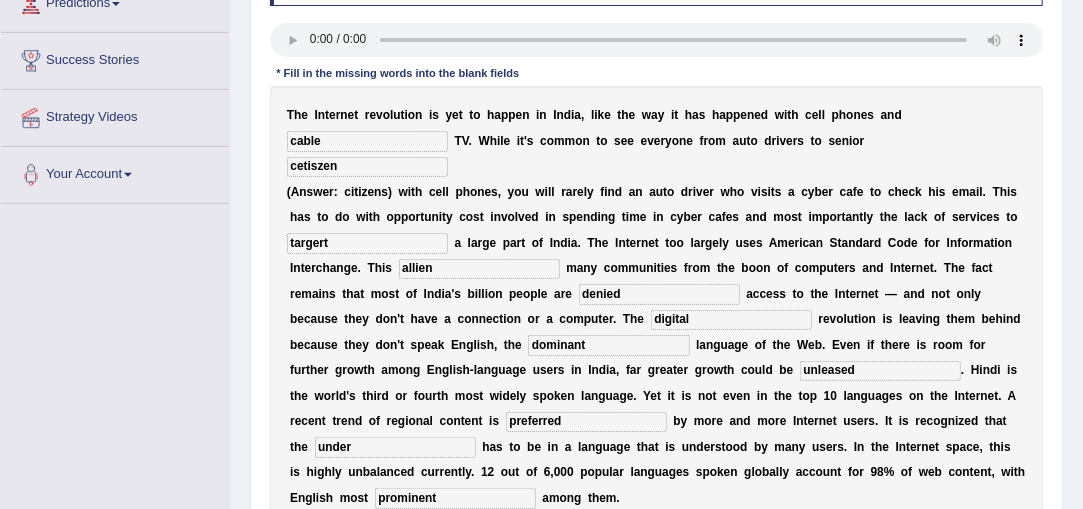 type on "unleased" 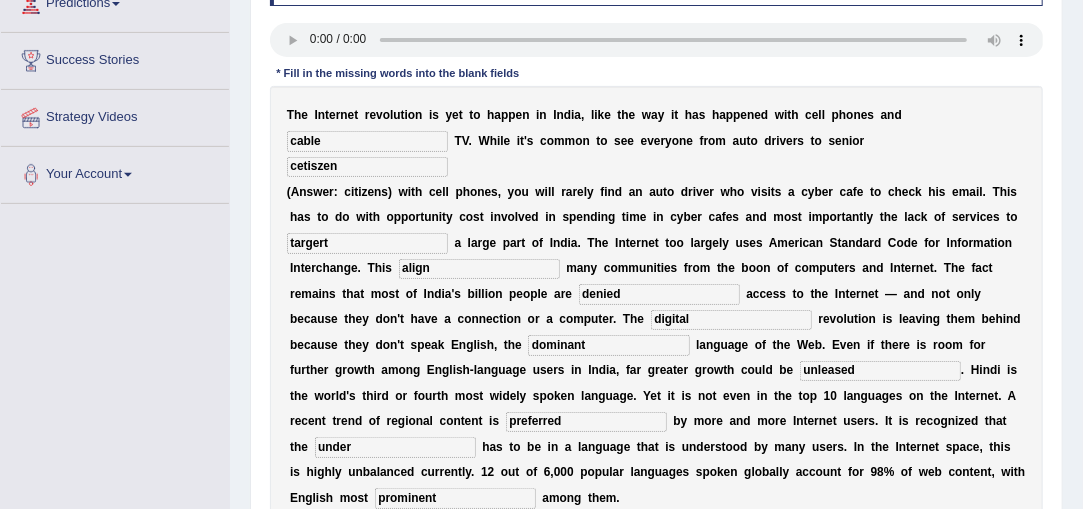 type on "align" 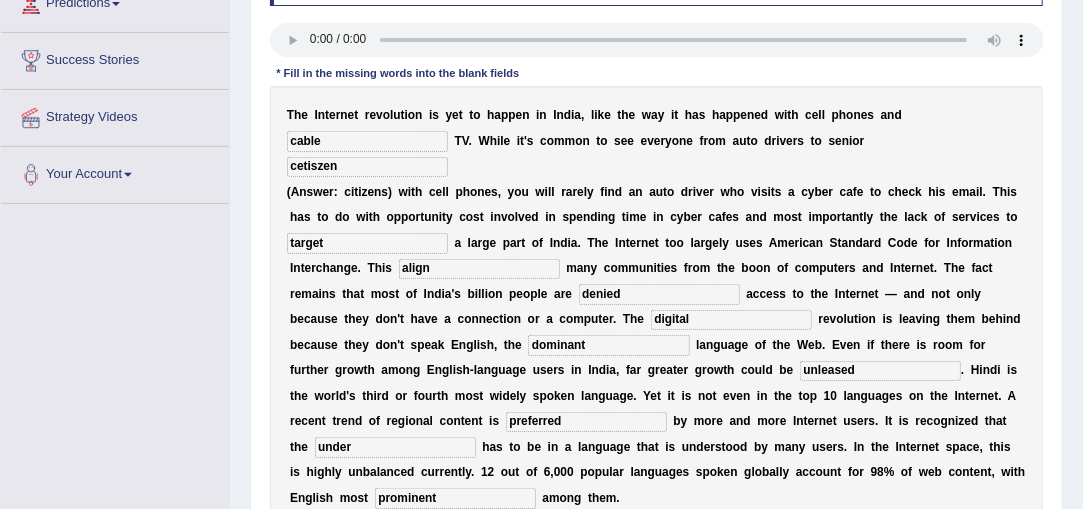 type on "target" 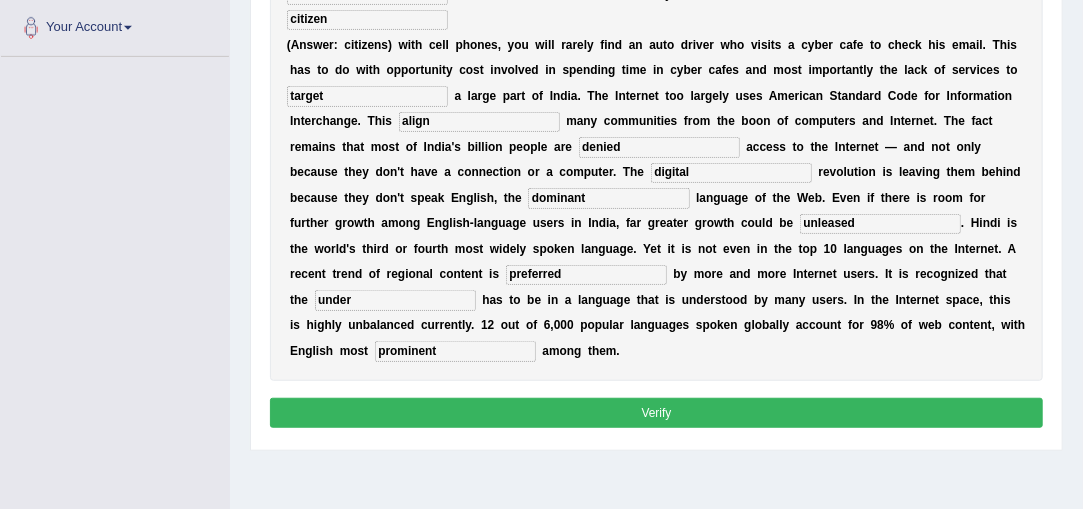 scroll, scrollTop: 512, scrollLeft: 0, axis: vertical 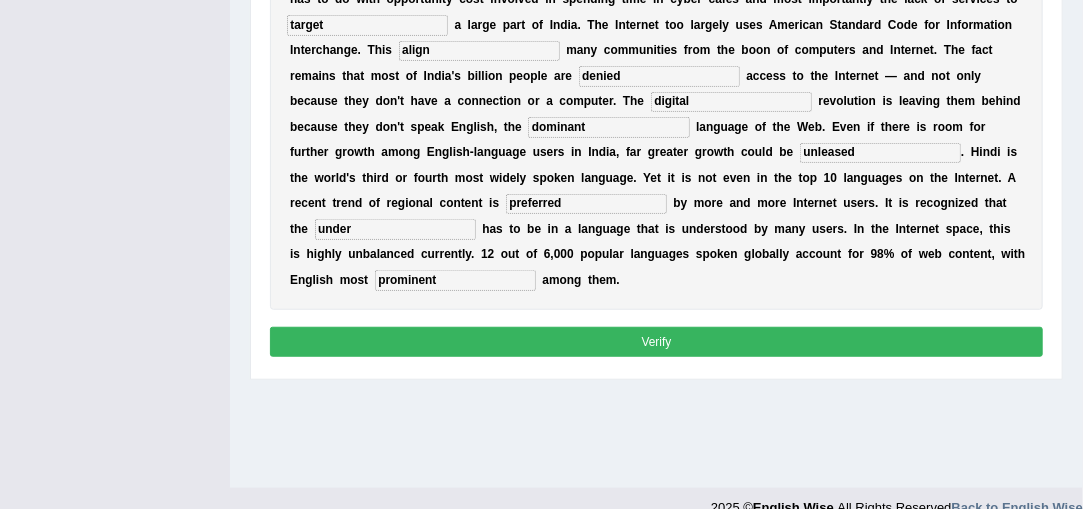 type on "citizen" 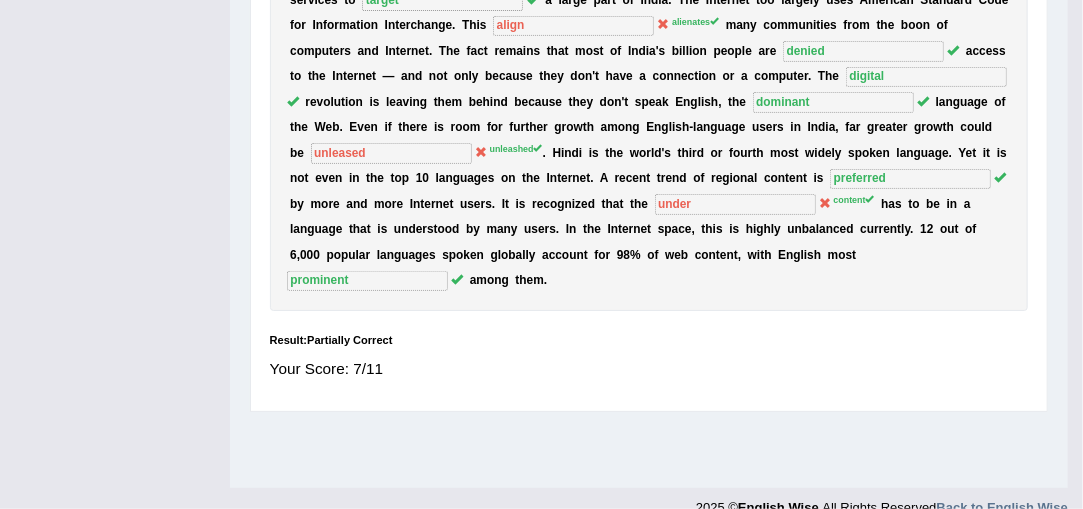 scroll, scrollTop: 486, scrollLeft: 0, axis: vertical 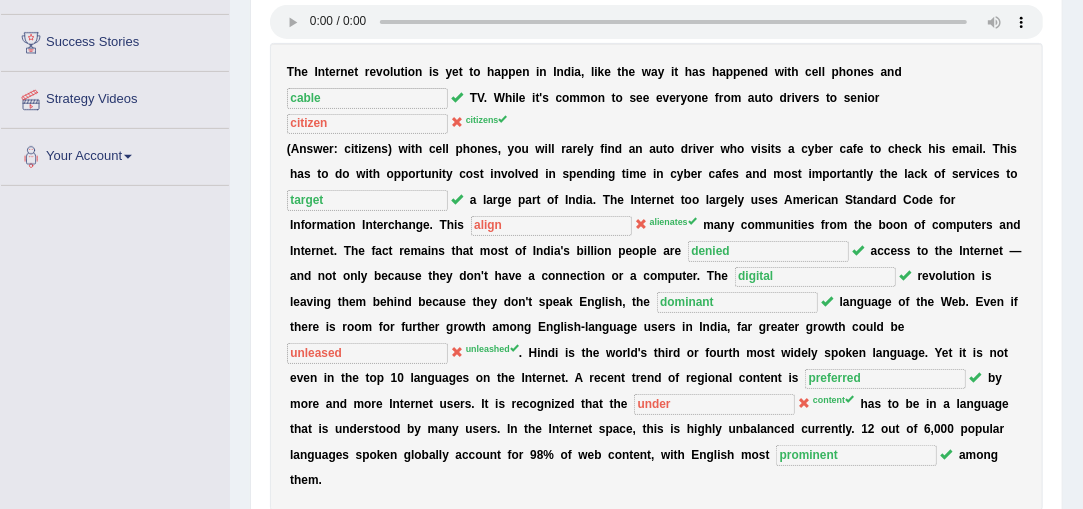 drag, startPoint x: 1060, startPoint y: 204, endPoint x: 1047, endPoint y: 166, distance: 40.16217 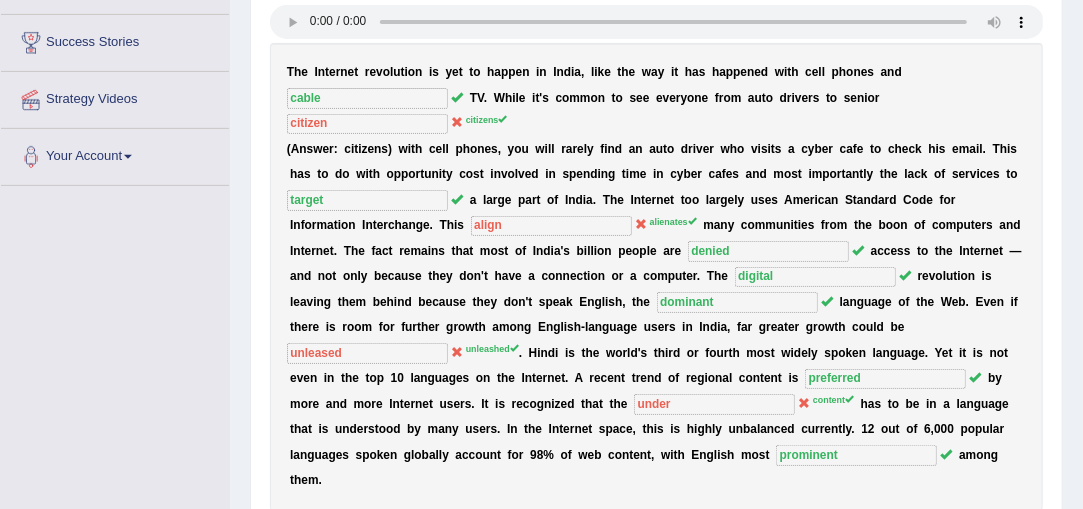 click on "Practice Listening: Fill In The Blanks
6
Internet Revolution
Instructions:  You will hear a recording. Type the missing words in each blank.
* Fill in the missing words into the blank fields T h e    I n t e r n e t    r e v o l u t i o n    i s    y e t    t o    h a p p e n    i n    I n d i a ,    l i k e    t h e    w a y    i t    h a s    h a p p e n e d    w i t h    c e l l    p h o n e s    a n d    cable      T V .    W h i l e    i t ' s    c o m m o n    t o    s e e    e v e r y o n e    f r o m    a u t o    d r i v e r s    t o    s e n i o r    citizen   citizens ( A n s w e r :    c i t i z e n s )    w i t h    c e l l    p h o n e s ,    y o u    w i l l    r a r e l y    f i n d    a n    a u t o    d r i v e r    w h o    v i s i t s    a    c y b e r    c a f e    t o    c h e c k    h i s    e m a i l .    T h i s    h a s    t o    d o    w i t h o" at bounding box center (656, 232) 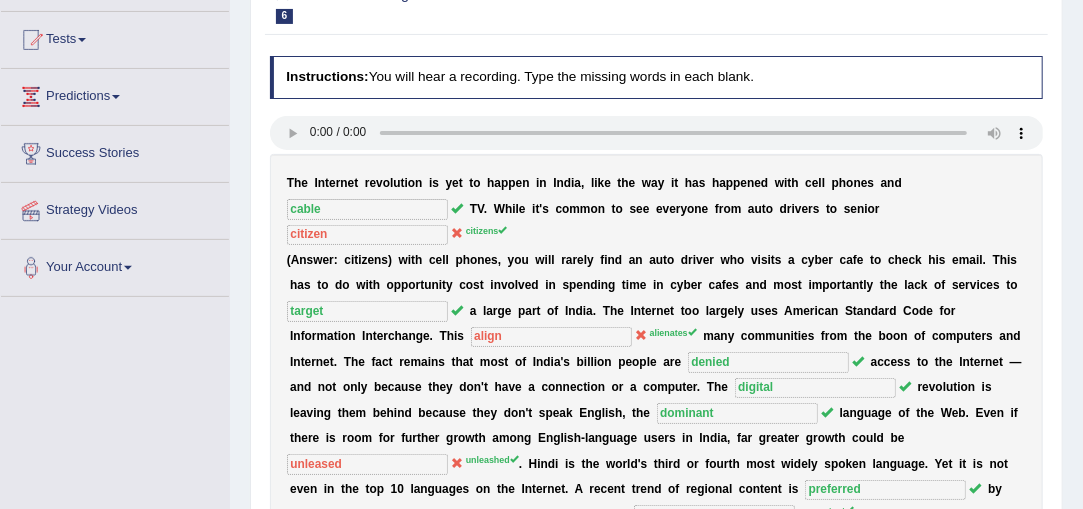 scroll, scrollTop: 162, scrollLeft: 0, axis: vertical 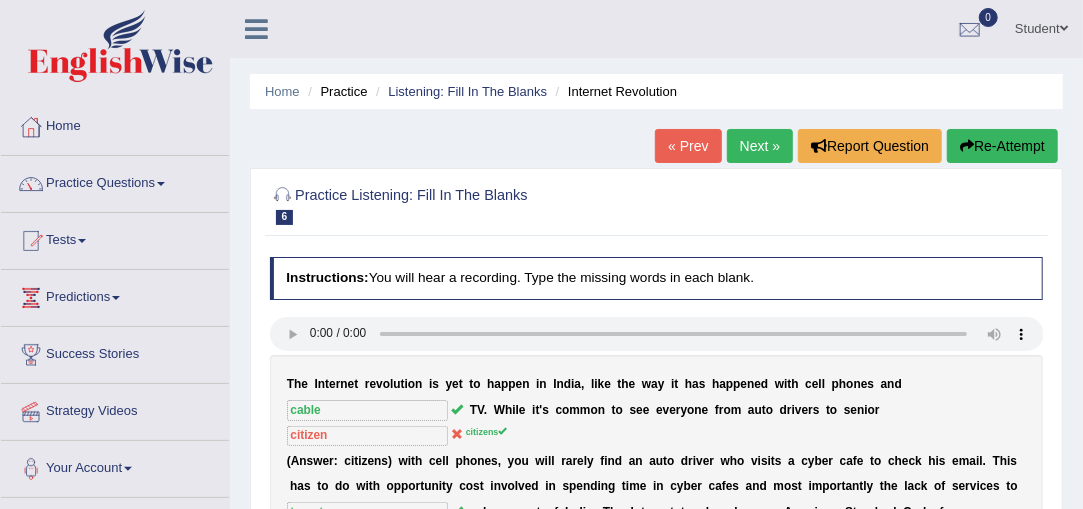 click on "Next »" at bounding box center [760, 146] 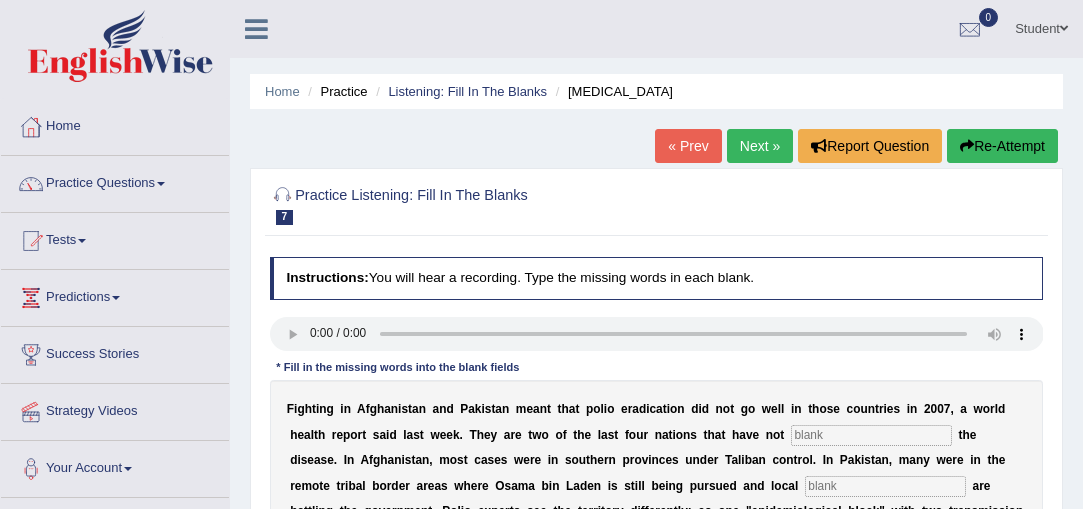 scroll, scrollTop: 0, scrollLeft: 0, axis: both 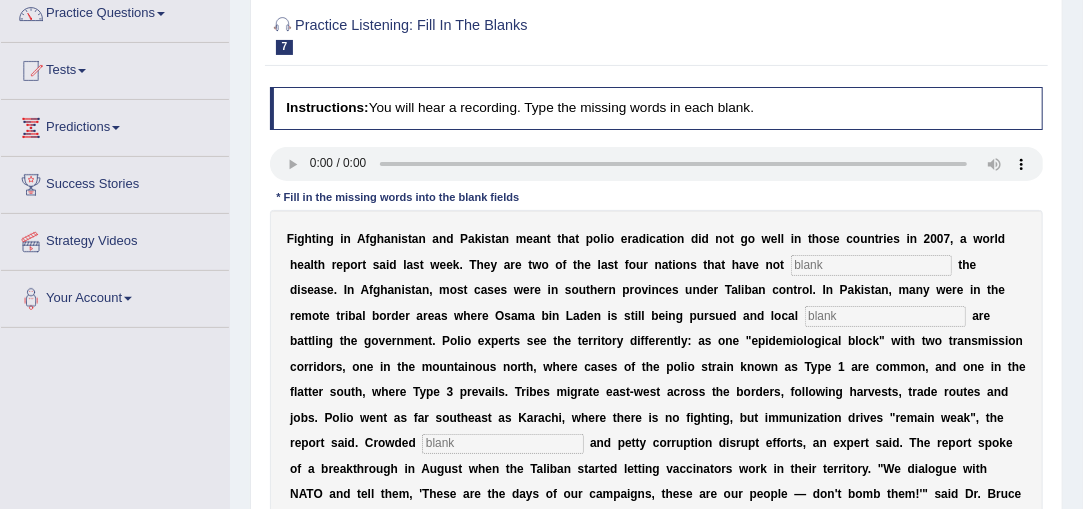 click at bounding box center [871, 265] 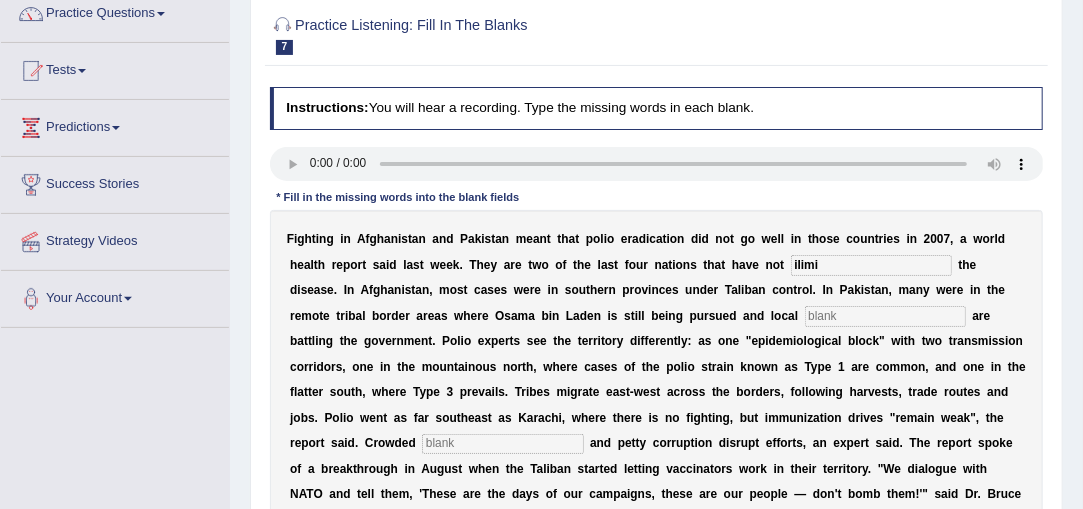 type on "ilimi" 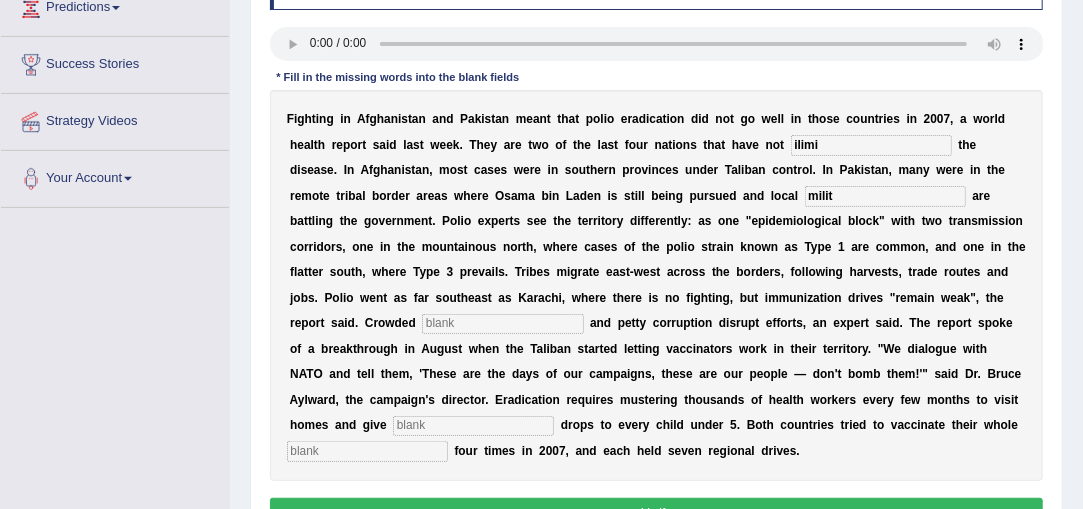 scroll, scrollTop: 291, scrollLeft: 0, axis: vertical 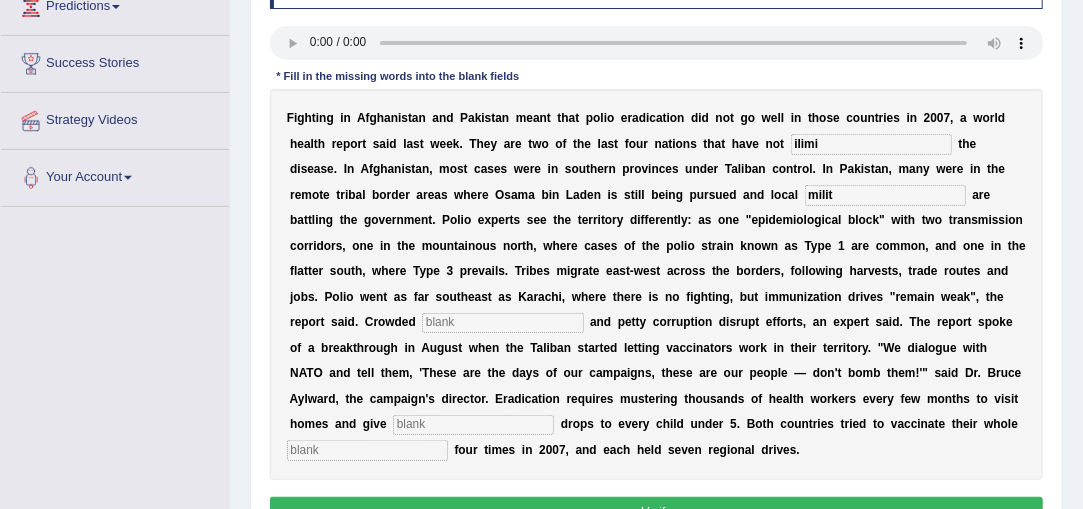 type on "milit" 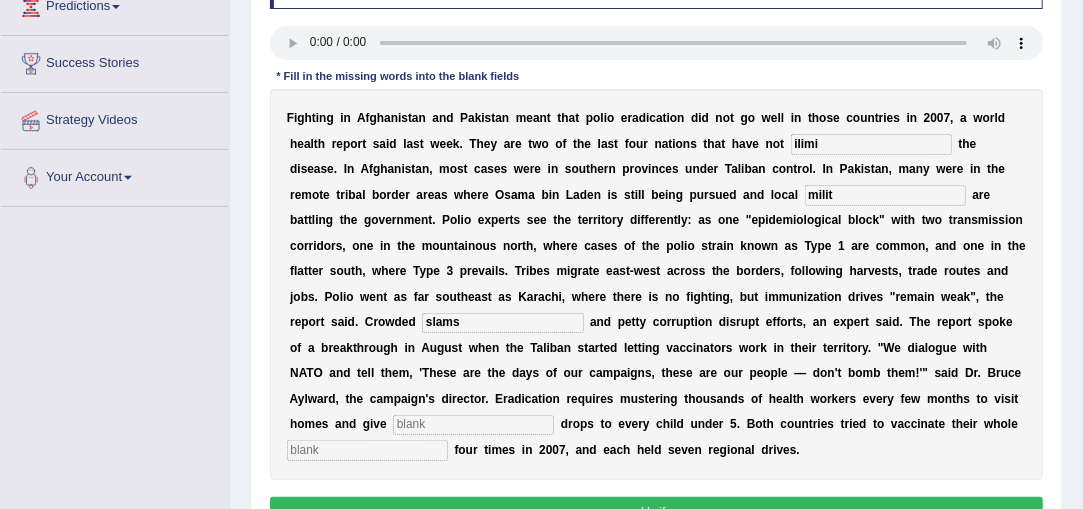 type on "slams" 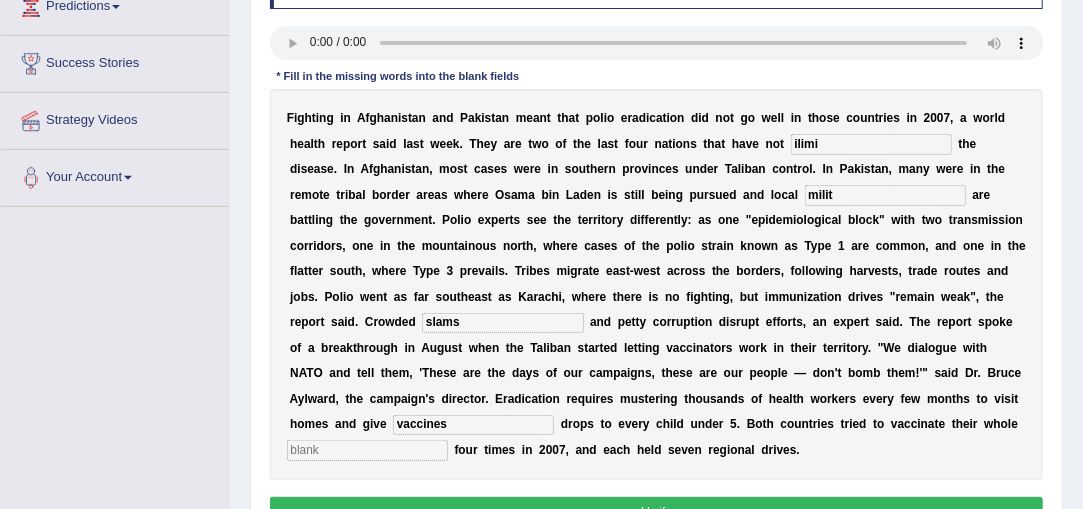 type on "vaccines" 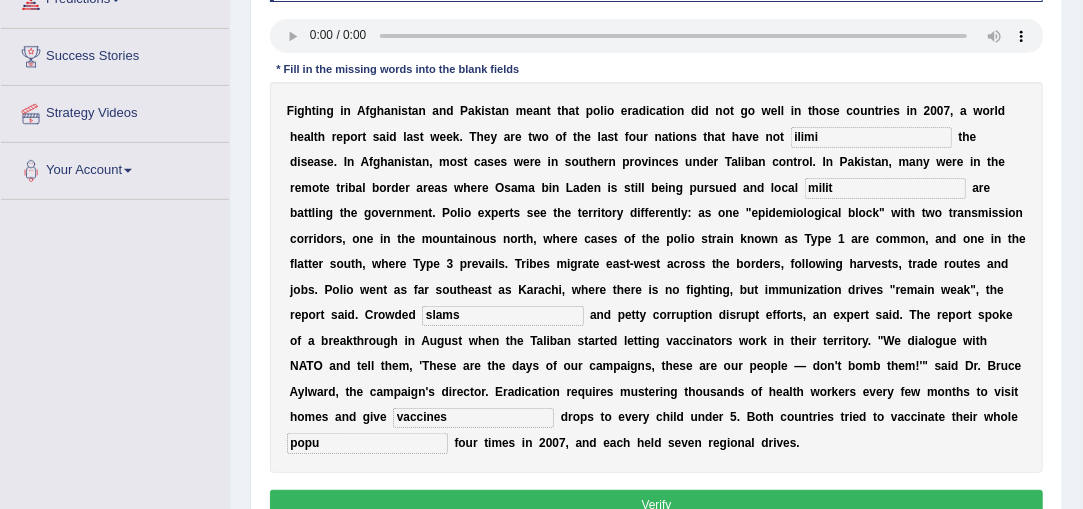 scroll, scrollTop: 295, scrollLeft: 0, axis: vertical 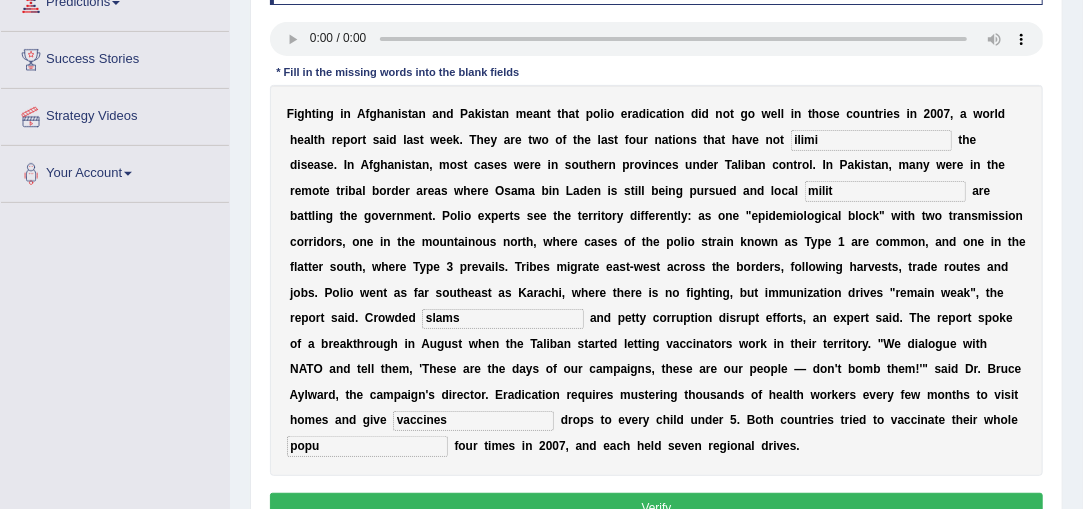 type on "popu" 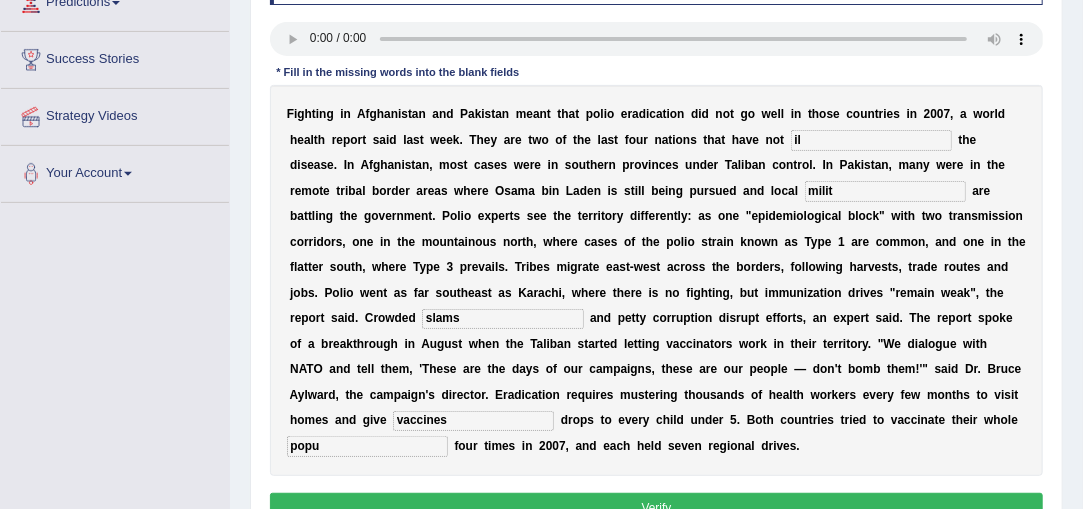 type on "i" 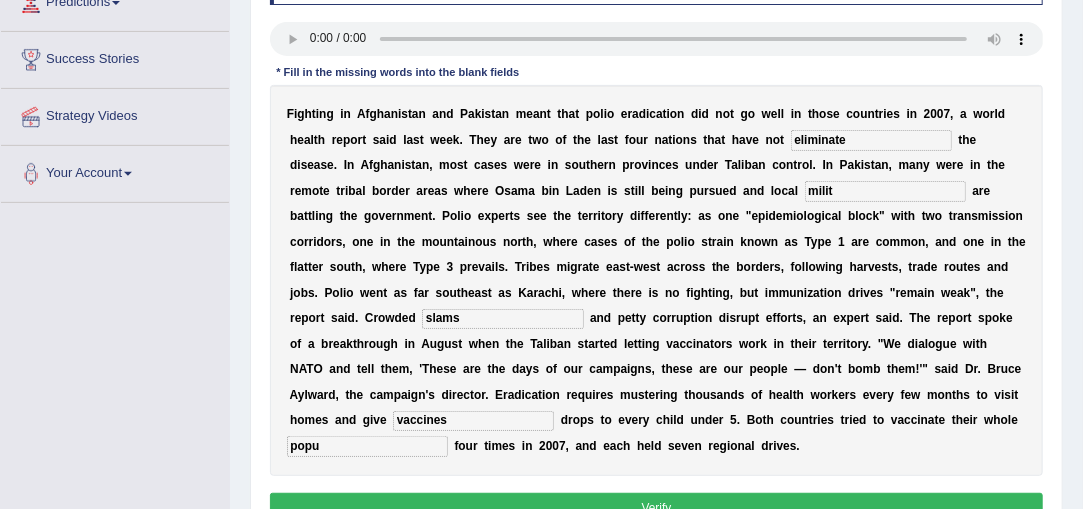 type on "eliminate" 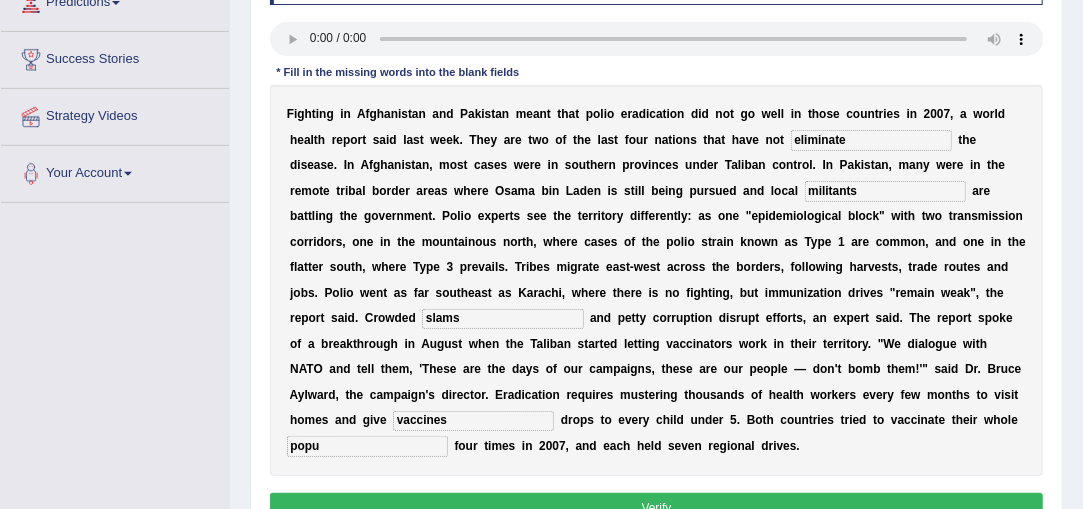 type on "militants" 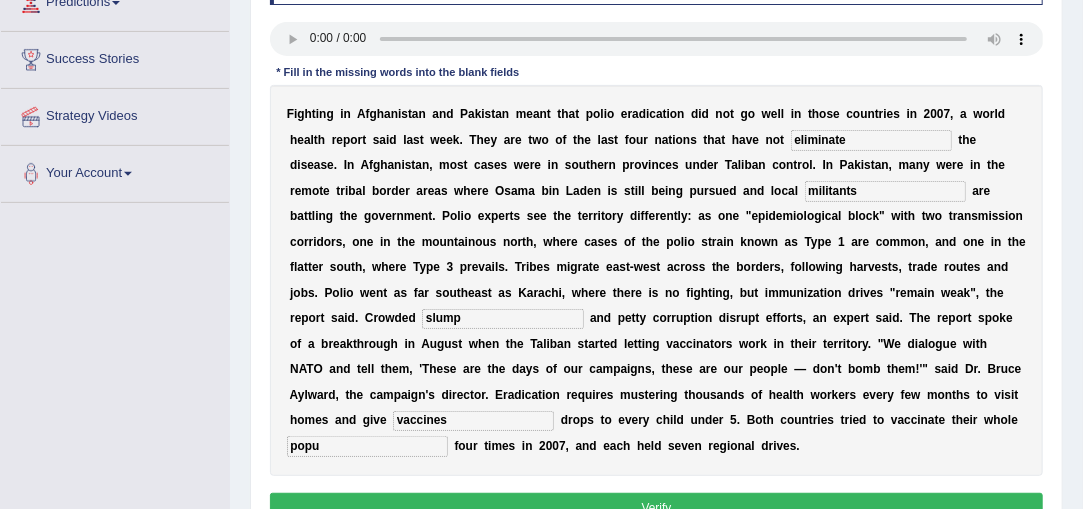 type on "slump" 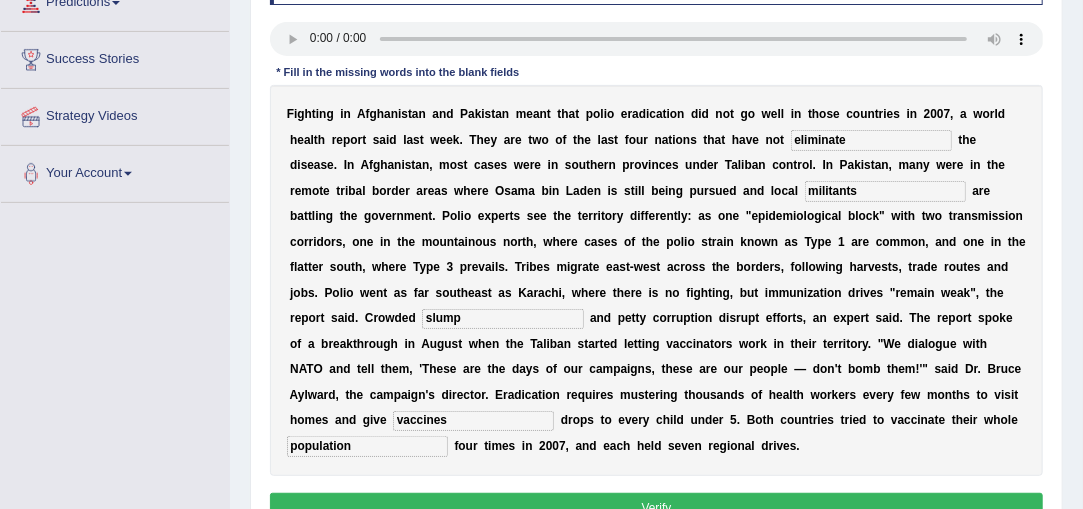 type on "population" 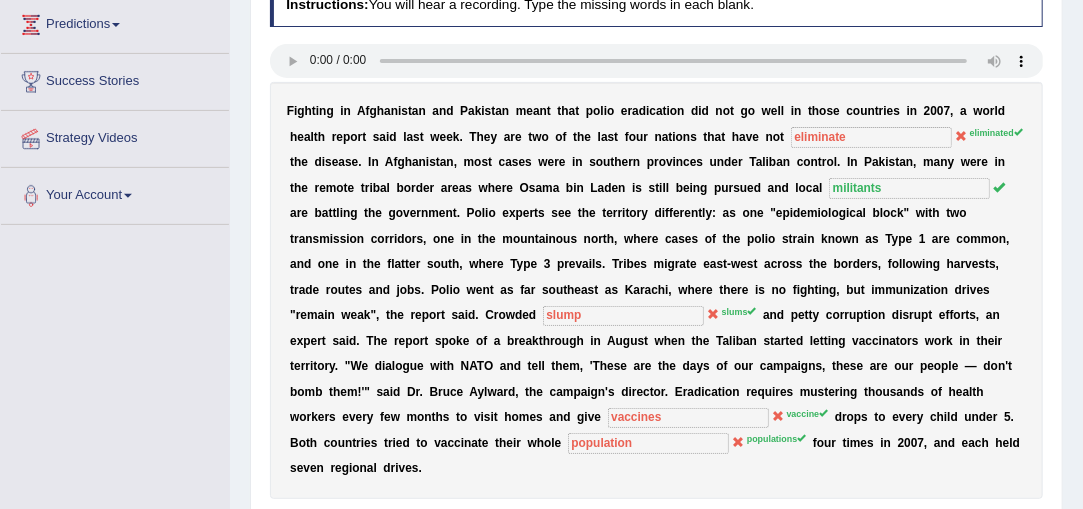 scroll, scrollTop: 98, scrollLeft: 0, axis: vertical 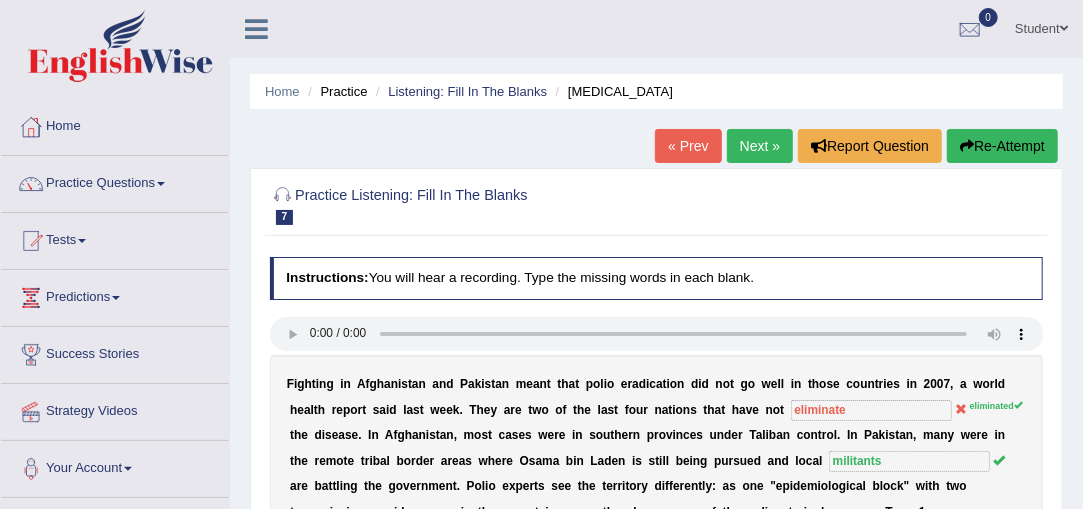 click on "Next »" at bounding box center [760, 146] 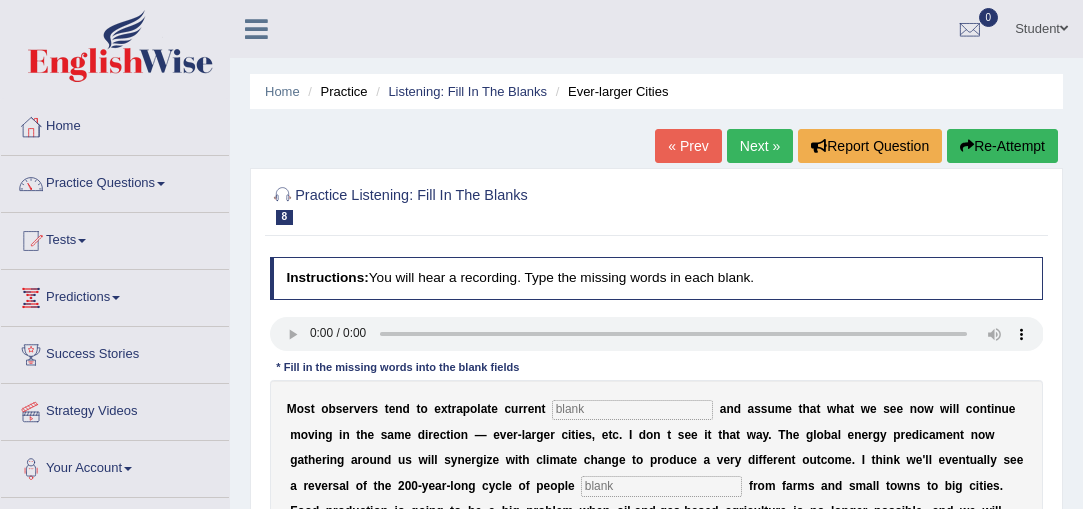 scroll, scrollTop: 0, scrollLeft: 0, axis: both 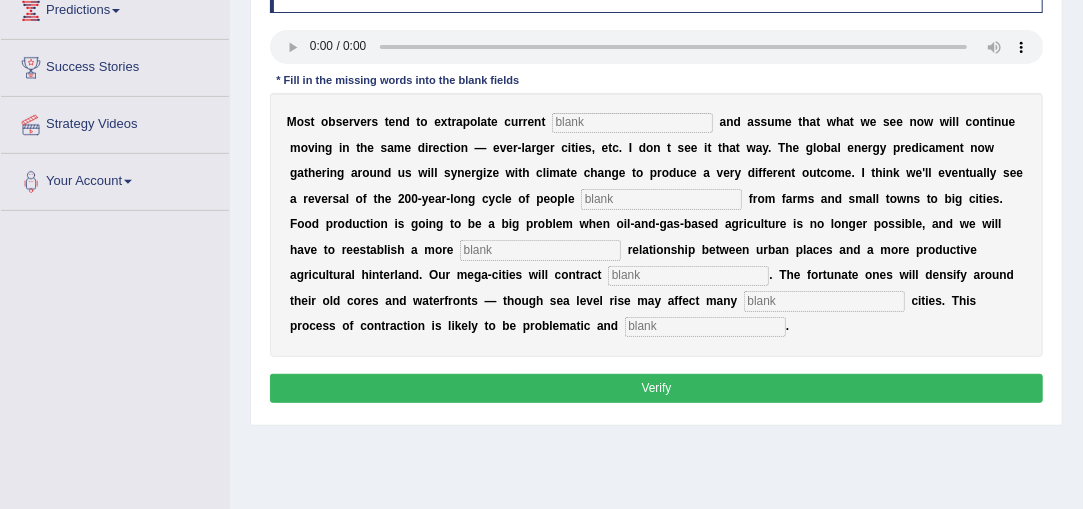 click at bounding box center (632, 123) 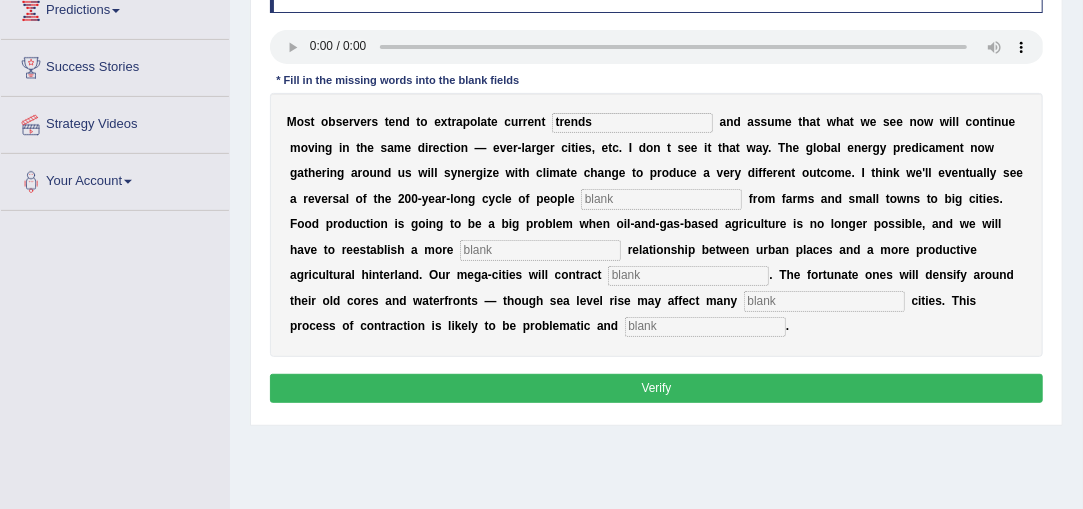 type on "trends" 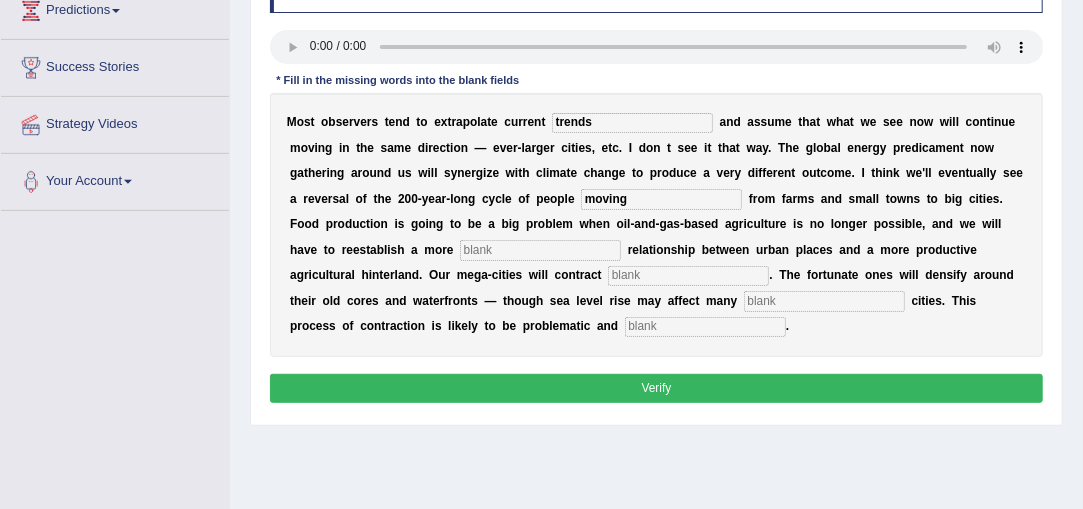 type on "moving" 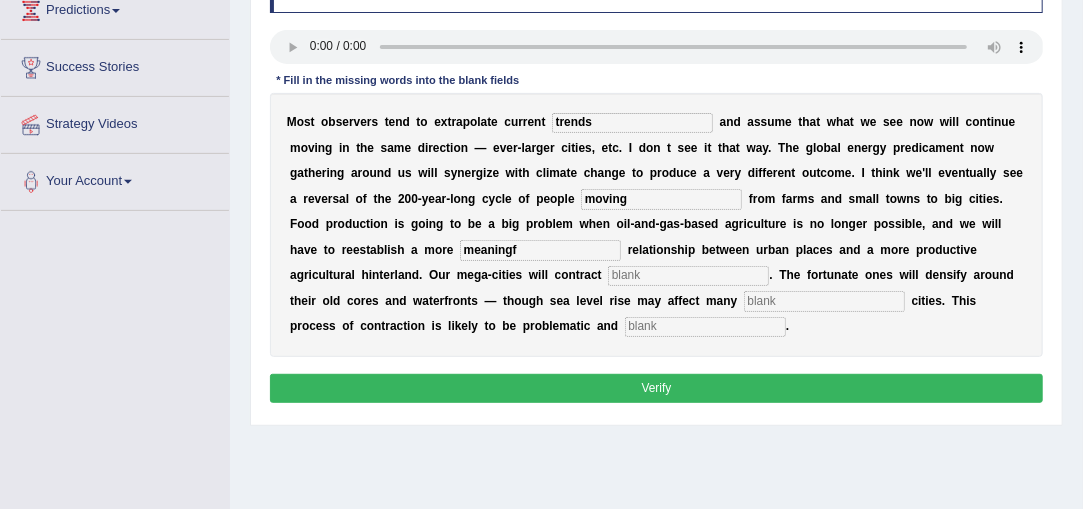 type on "meaningf" 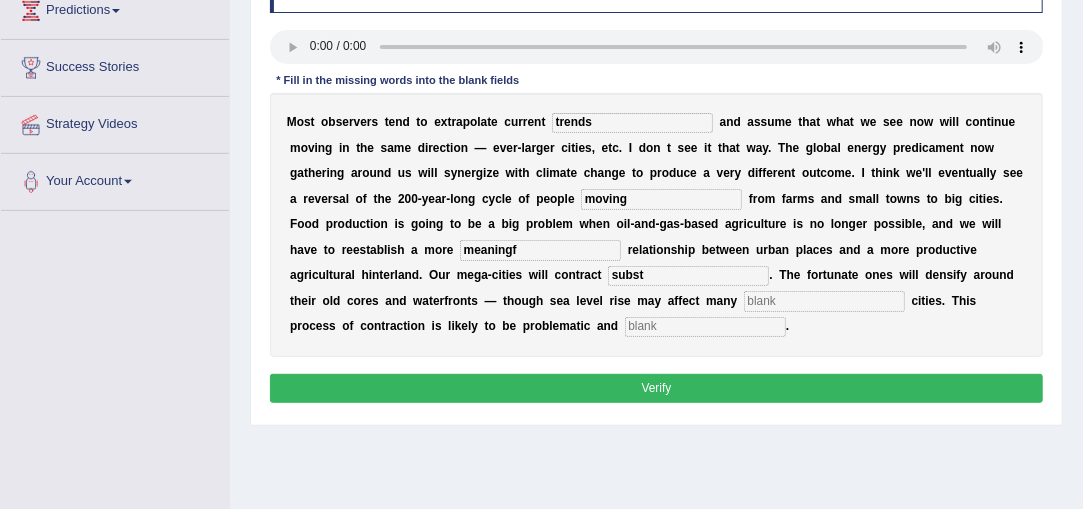 type on "subst" 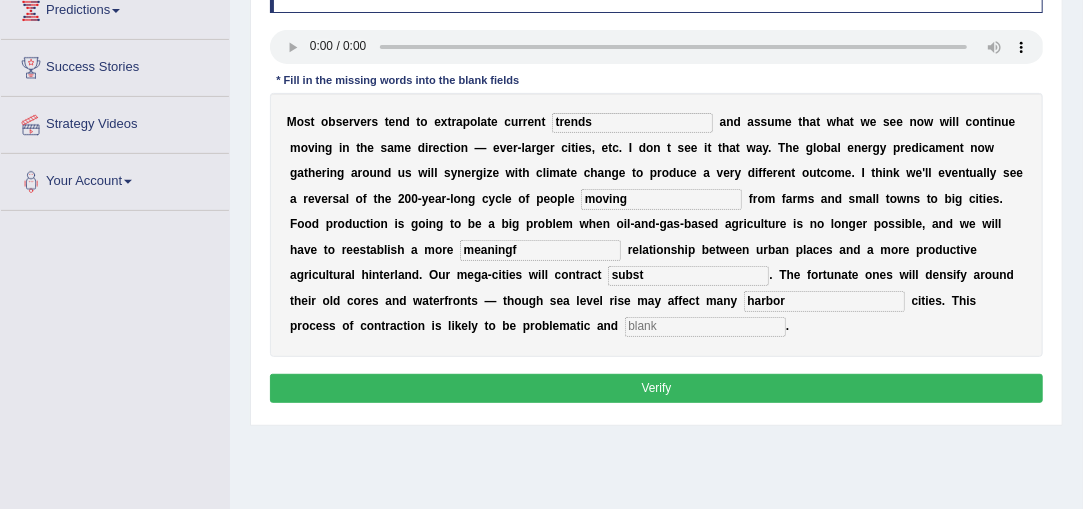 type on "harbor" 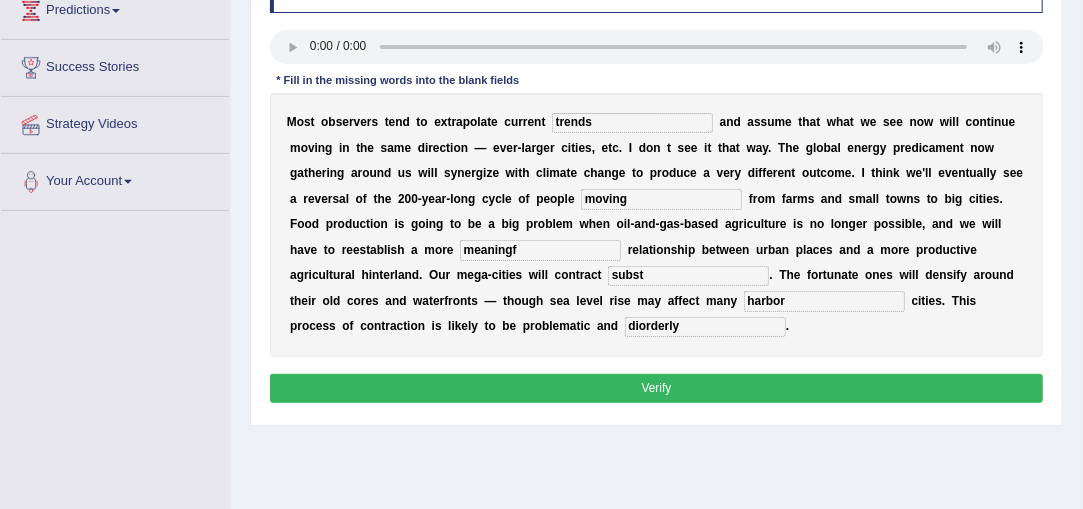 type on "diorderly" 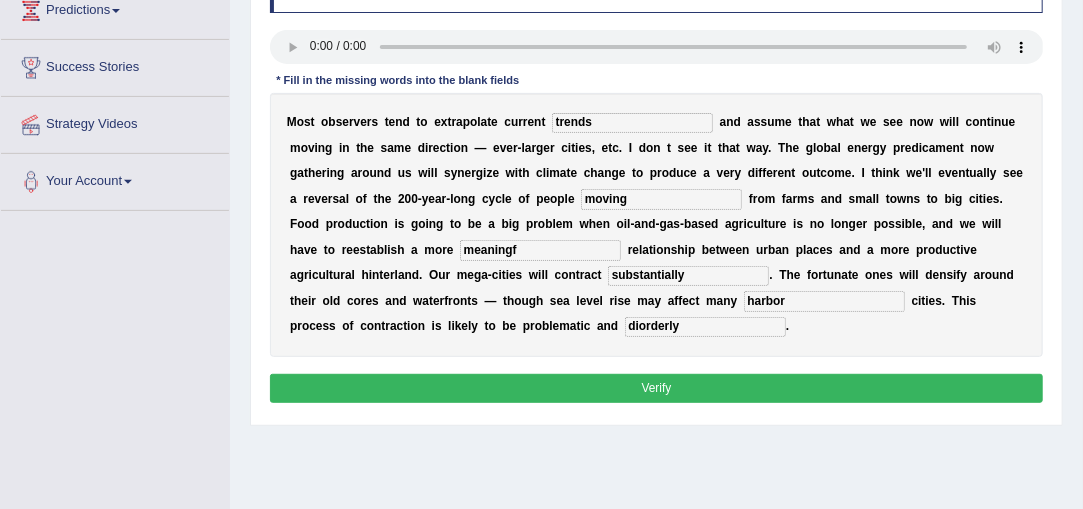 type on "substantially" 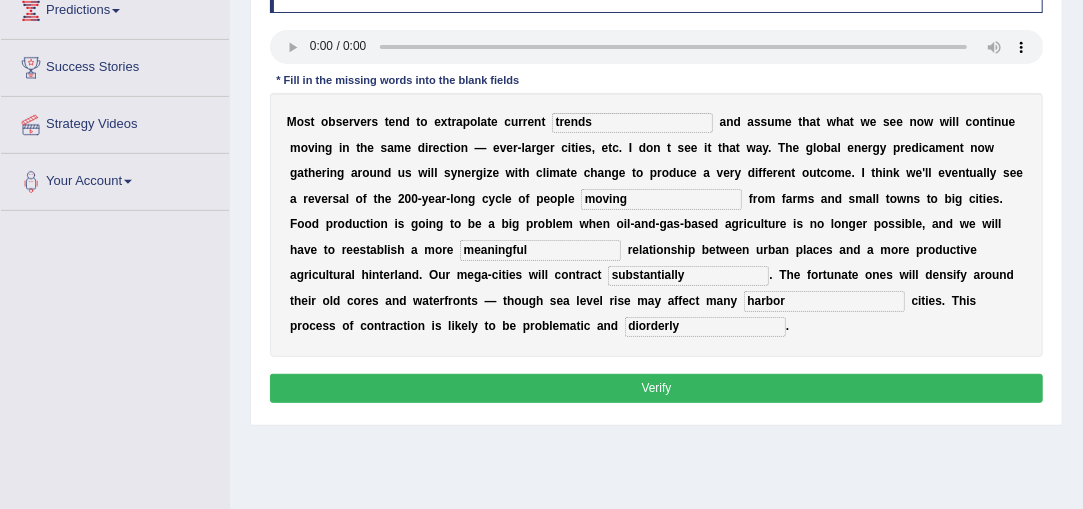 type on "meaningful" 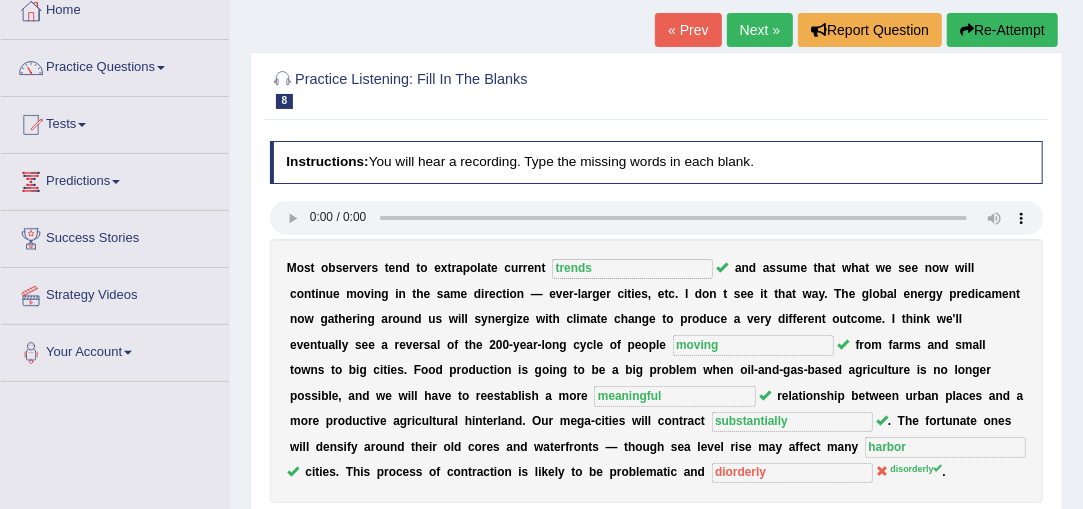 scroll, scrollTop: 19, scrollLeft: 0, axis: vertical 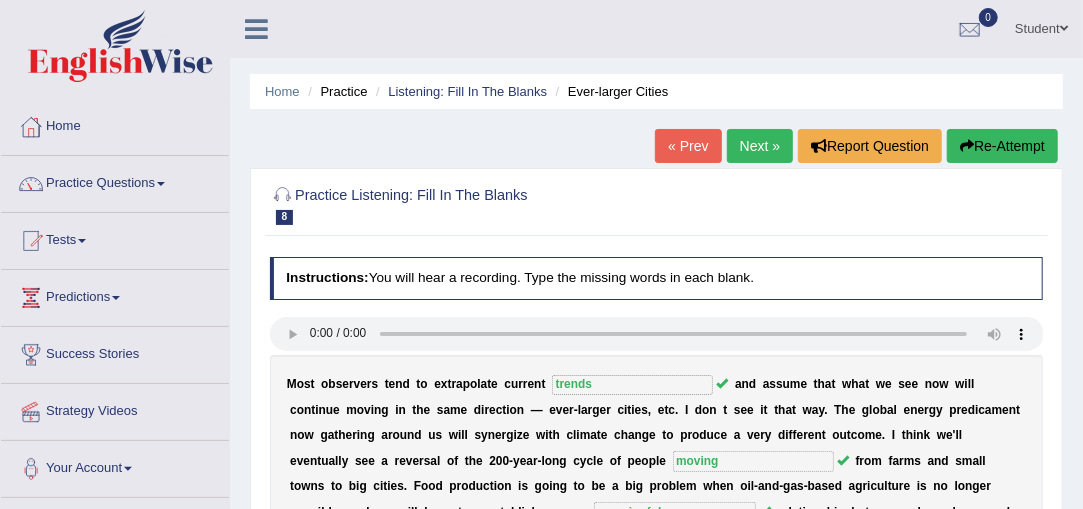 click on "Next »" at bounding box center (760, 146) 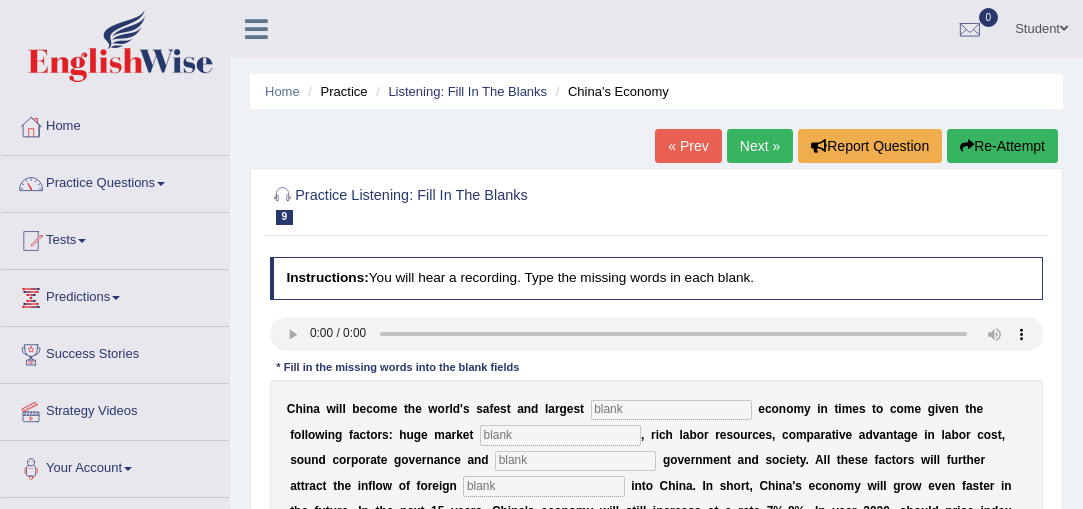 scroll, scrollTop: 0, scrollLeft: 0, axis: both 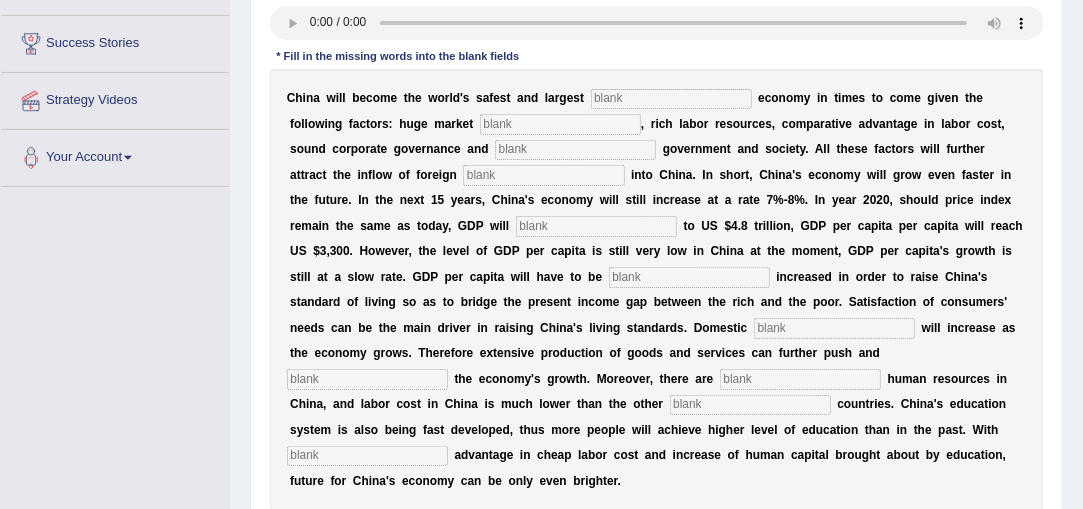 click at bounding box center (671, 99) 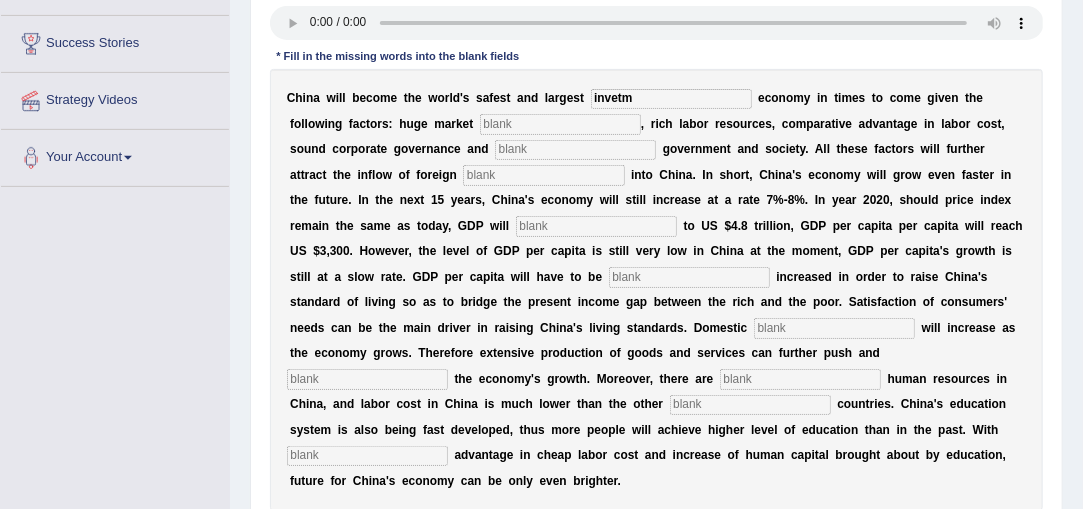 type on "invetm" 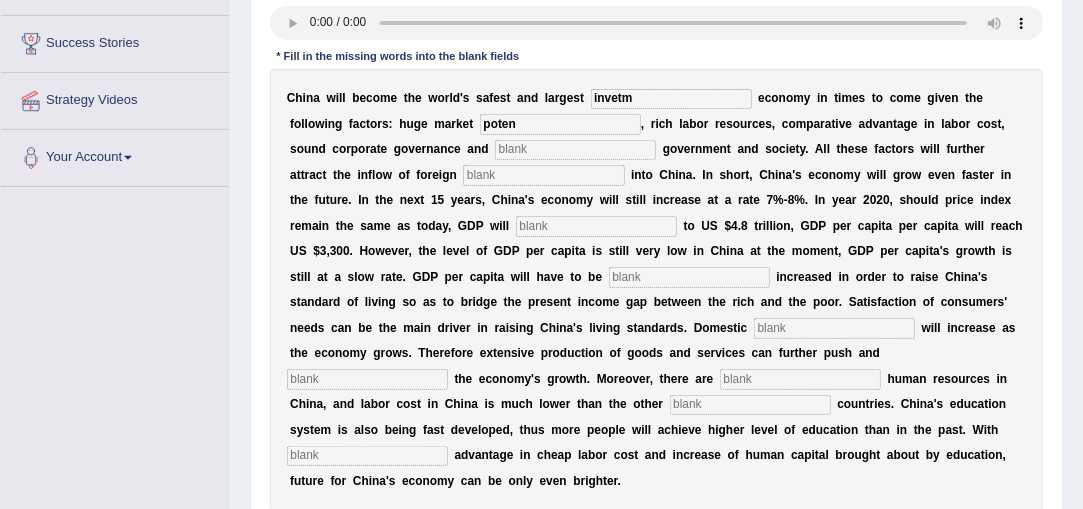 type on "poten" 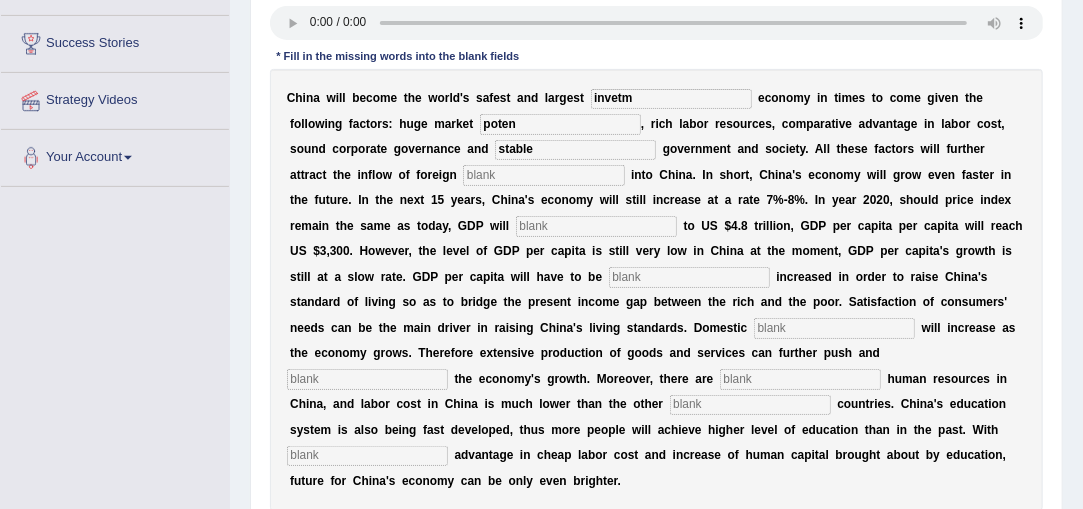 type on "stable" 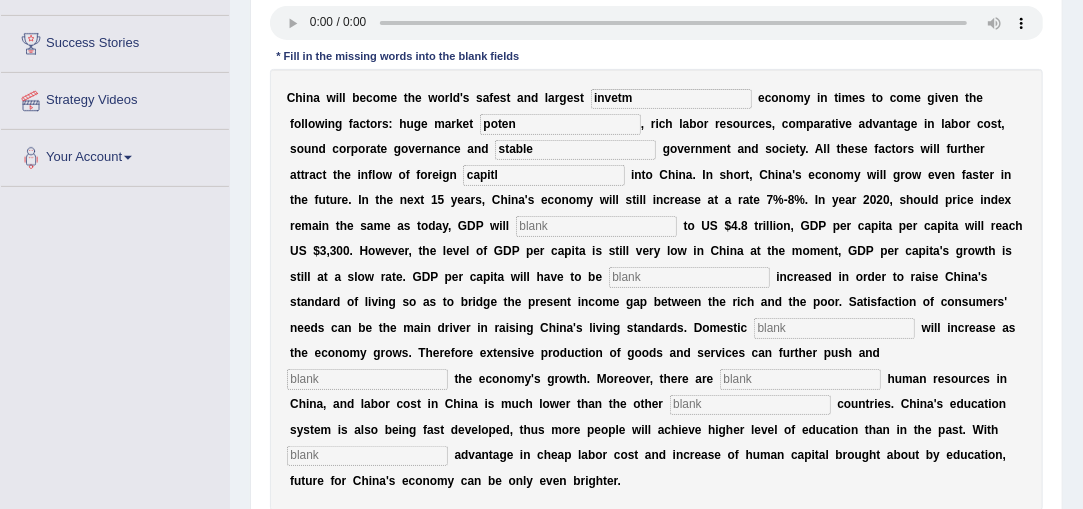 type on "capitl" 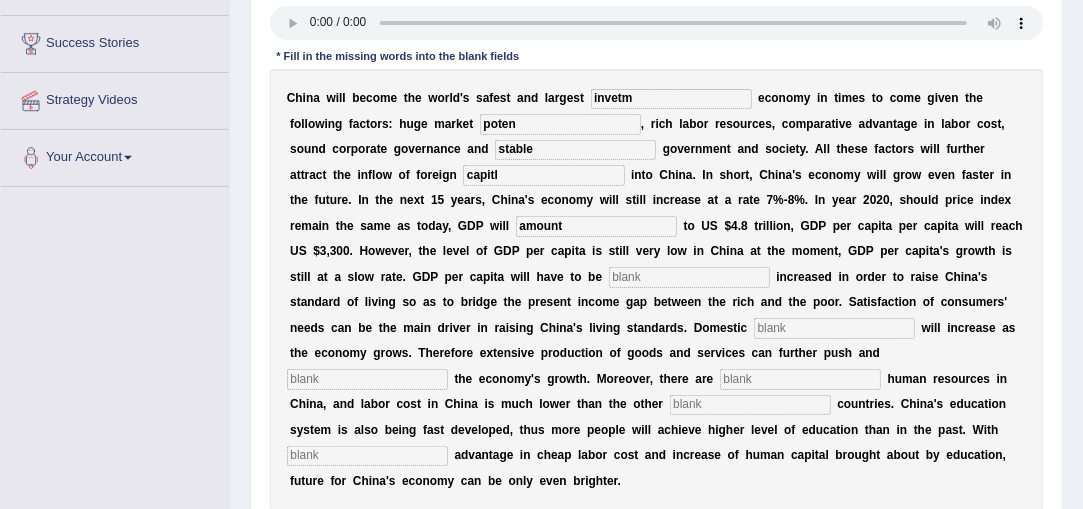 type on "amount" 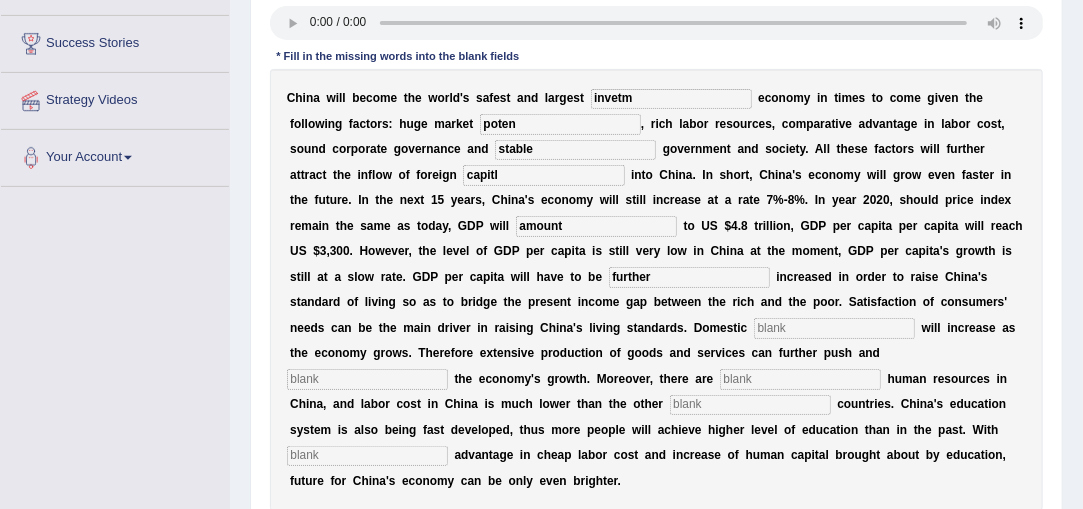 type on "further" 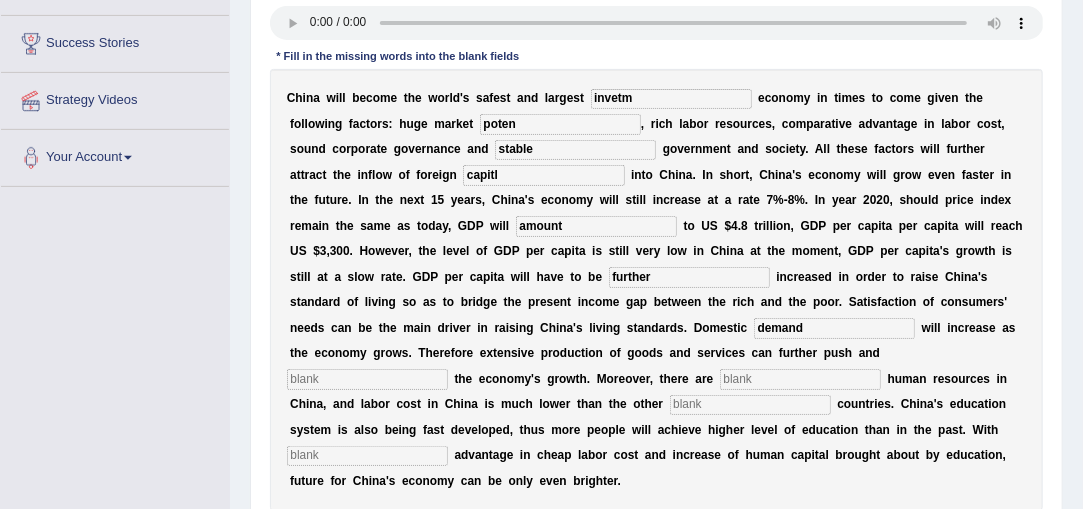 type on "demand" 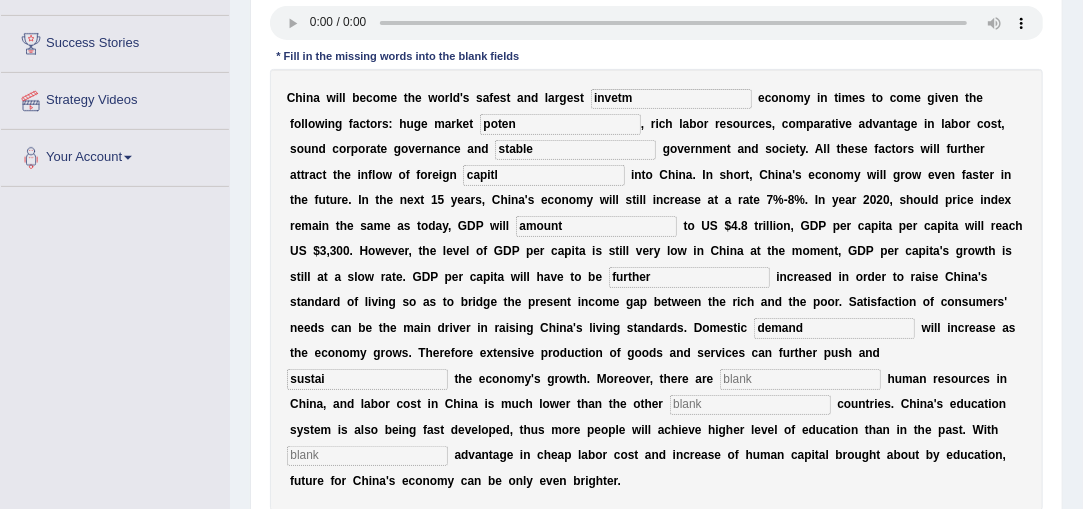 type on "sustai" 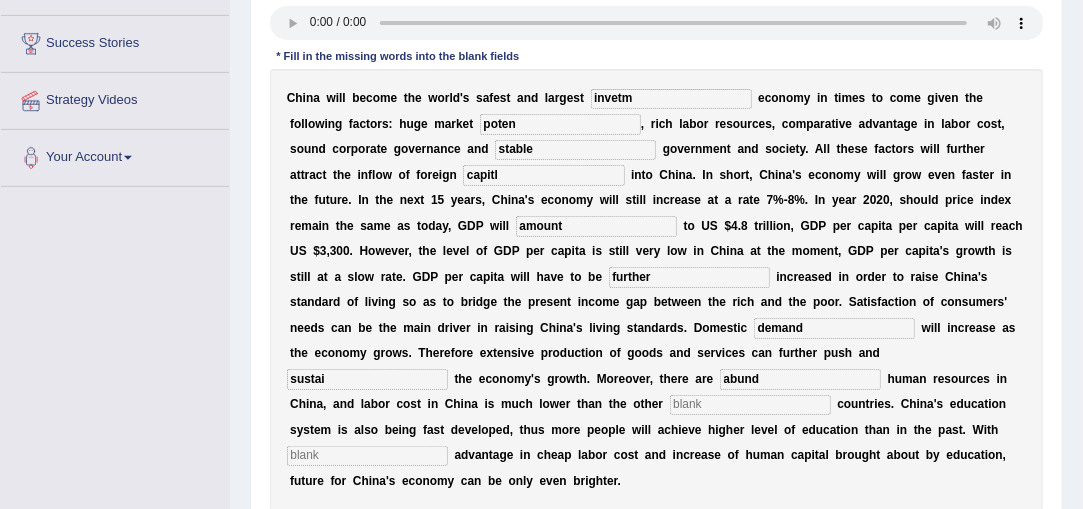 type on "abund" 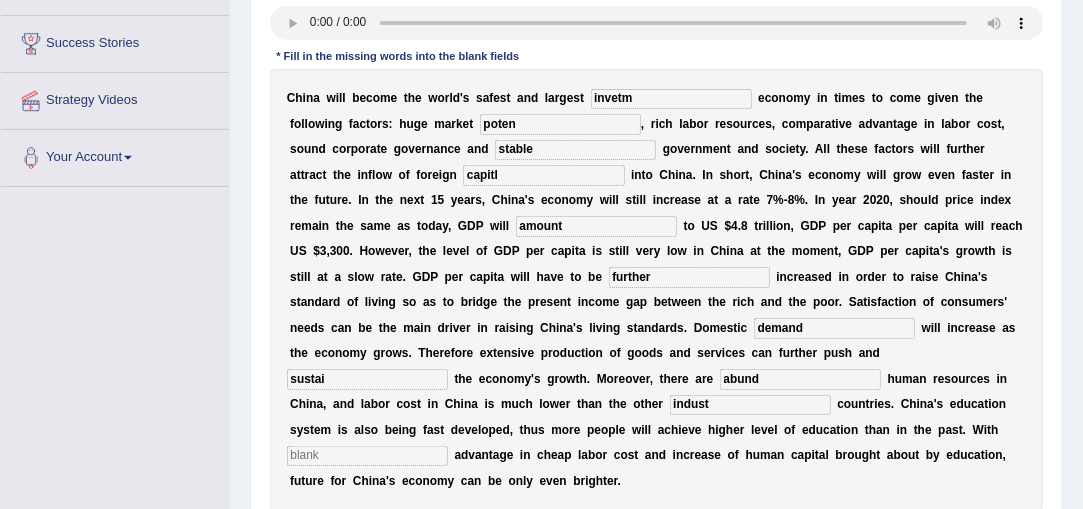 type on "indust" 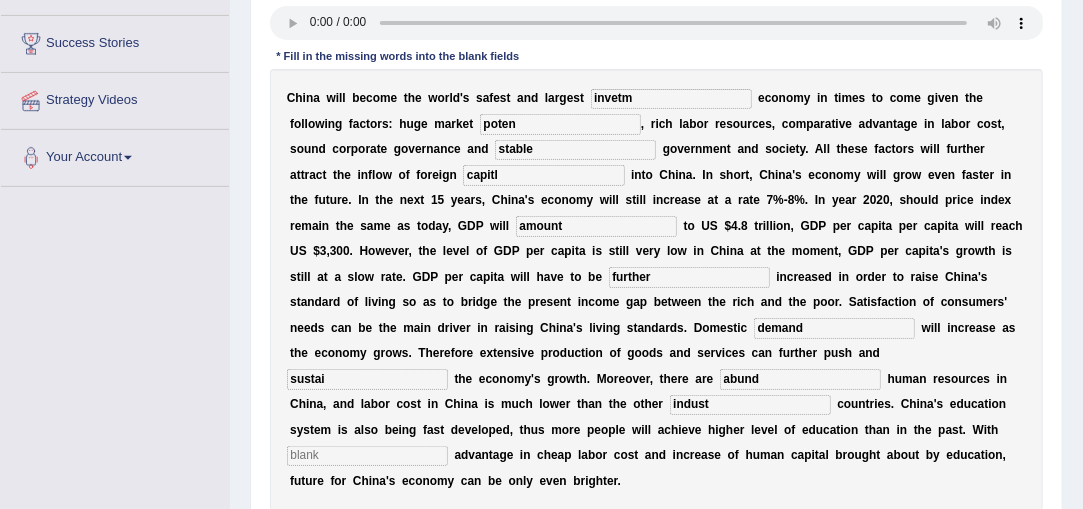 click at bounding box center (367, 456) 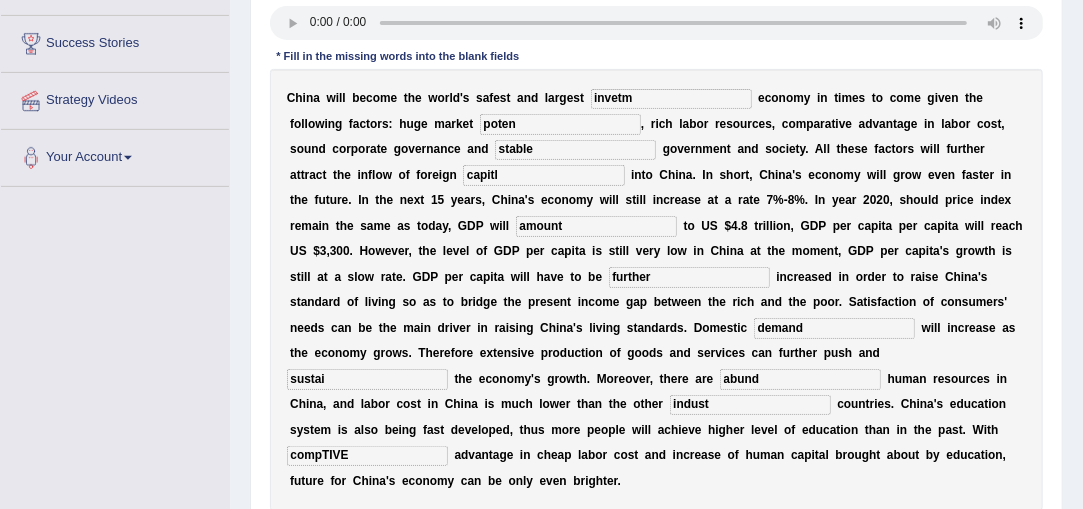 click on "C h i n a    w i l l    b e c o m e    t h e    w o r l d ' s    s a f e s t    a n d    l a r g e s t    invetm    e c o n o m y    i n    t i m e s    t o    c o m e    g i v e n    t h e    f o l l o w i n g    f a c t o r s :    h u g e    m a r k e t    poten ,    r i c h    l a b o r    r e s o u r c e s ,    c o m p a r a t i v e    a d v a n t a g e    i n    l a b o r    c o s t ,    s o u n d    c o r p o r a t e    g o v e r n a n c e    a n d    stable    g o v e r n m e n t    a n d    s o c i e t y .    A l l    t h e s e    f a c t o r s    w i l l    f u r t h e r    a t t r a c t    t h e    i n f l o w    o f    f o r e i g n    capitl    i n t o    C h i n a .    I n    s h o r t ,    C h i n a ' s    e c o n o m y    w i l l    g r o w    e v e n    f a s t e r    i n    t h e    f u t u r e .    I n    t h e    n e x t    1 5    y e a r s ,    C h i n a ' s    e c o n o m y    w i l l    s t i l l    i n c r e a s e" at bounding box center (657, 290) 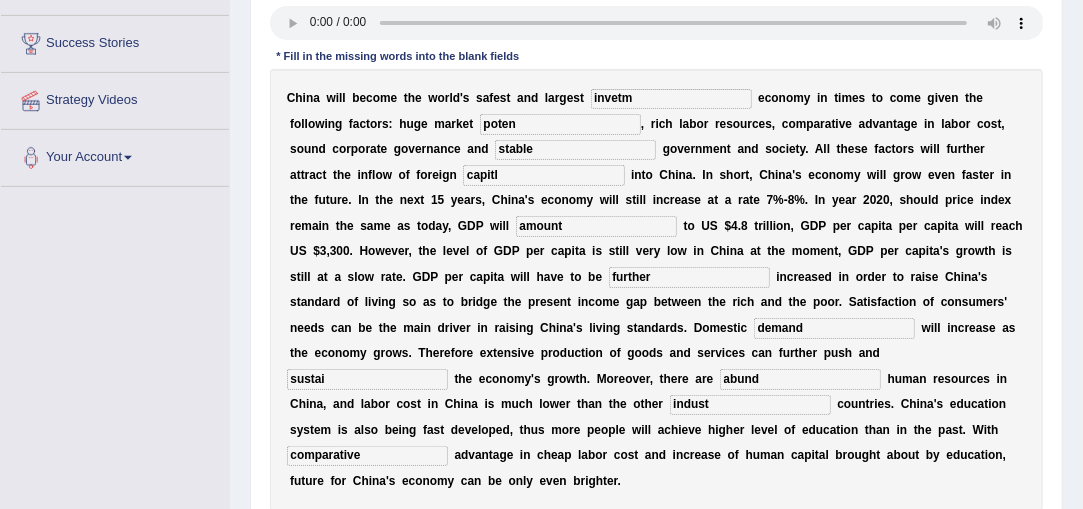type on "comparative" 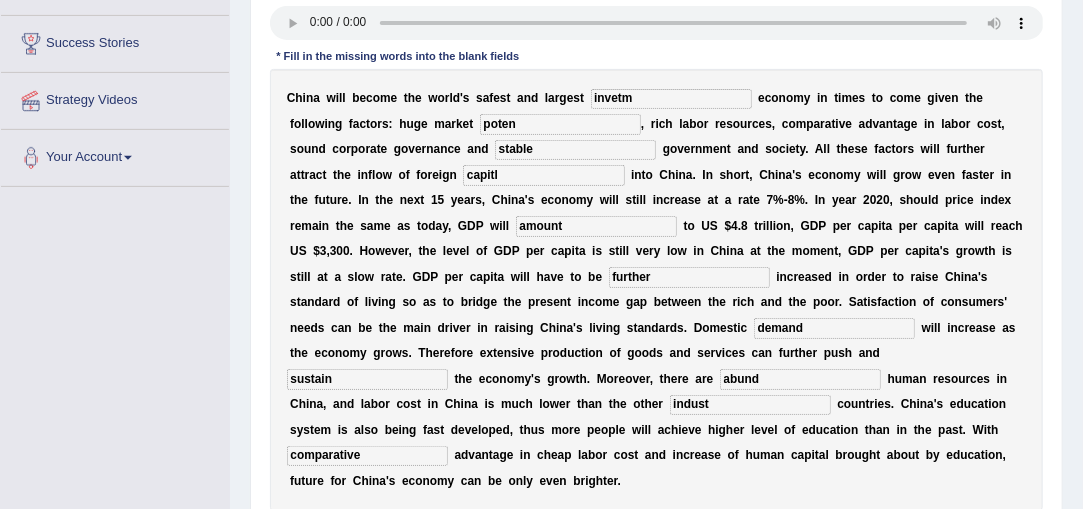 type on "sustain" 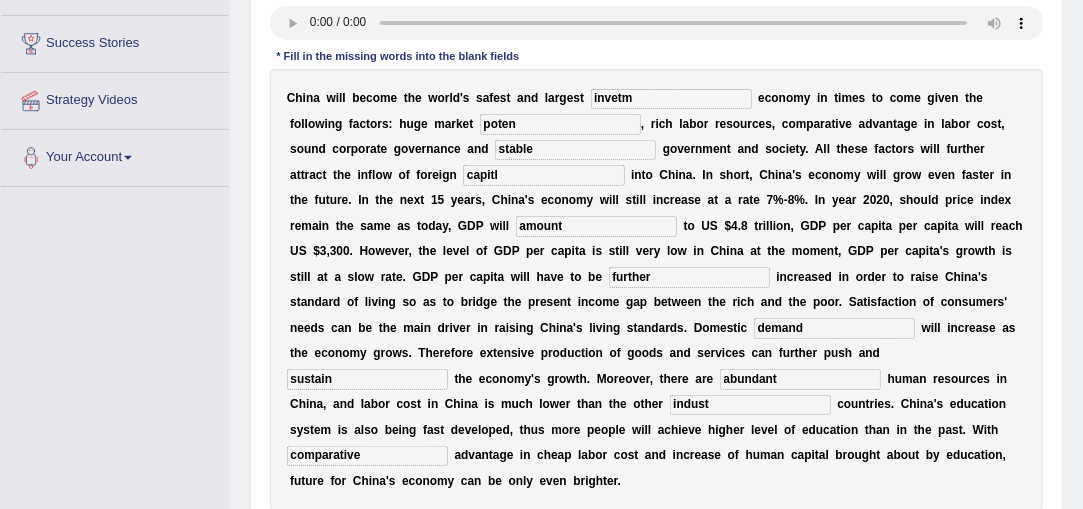 type on "abundant" 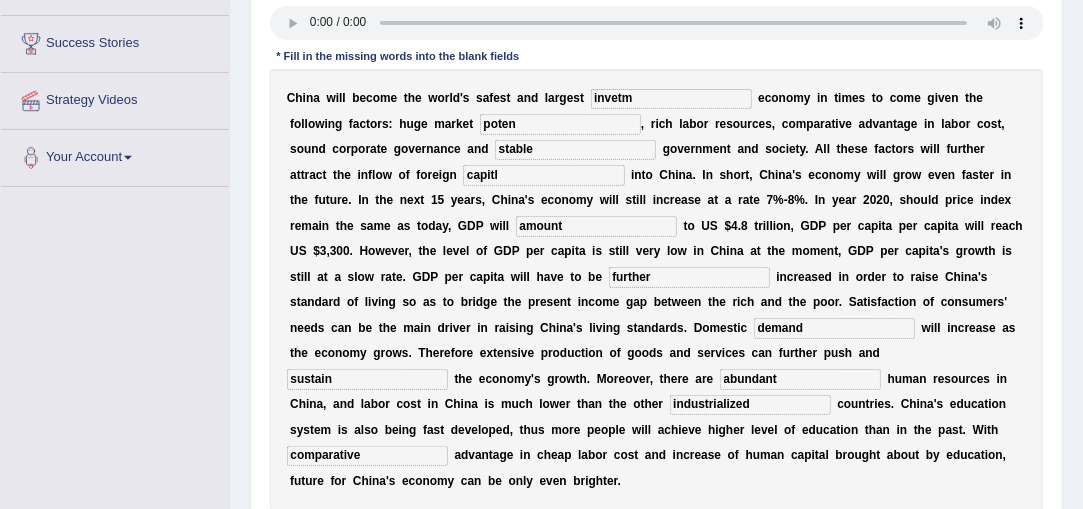 type on "industrialized" 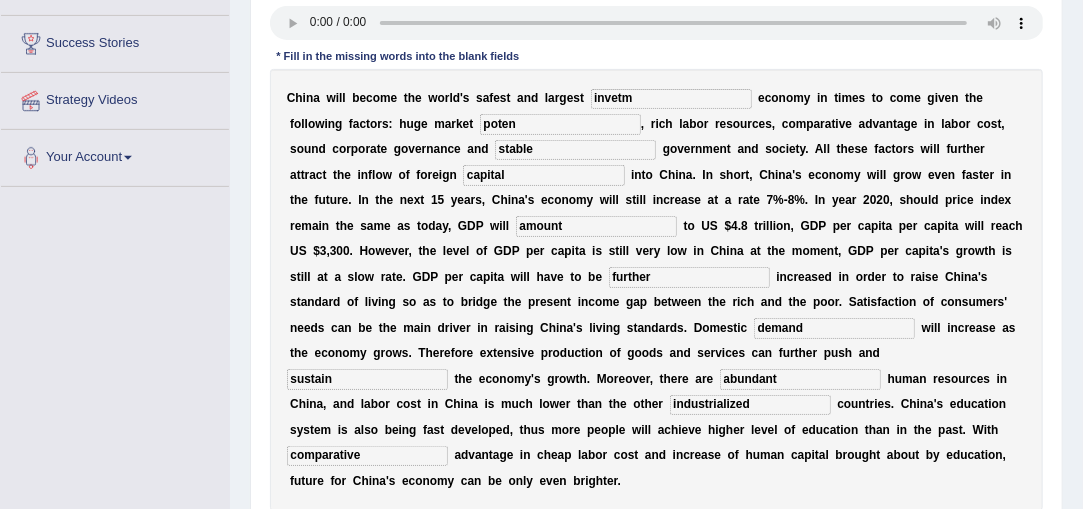 type on "capital" 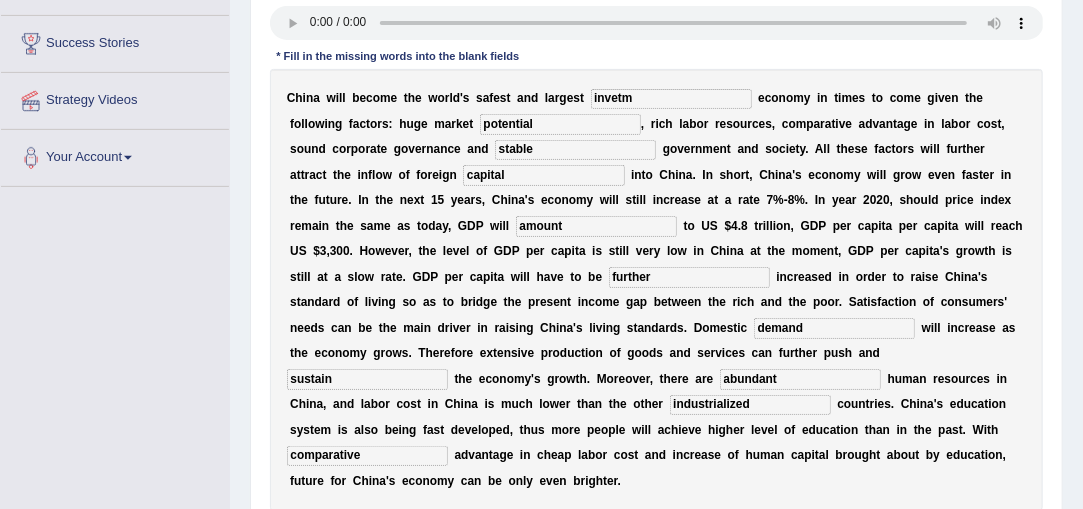 type on "potential" 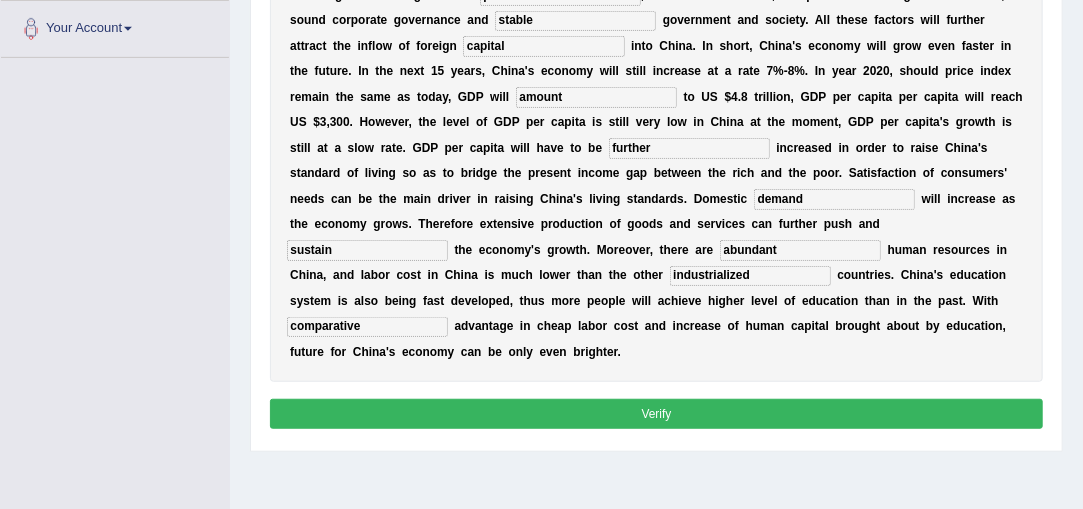 scroll, scrollTop: 452, scrollLeft: 0, axis: vertical 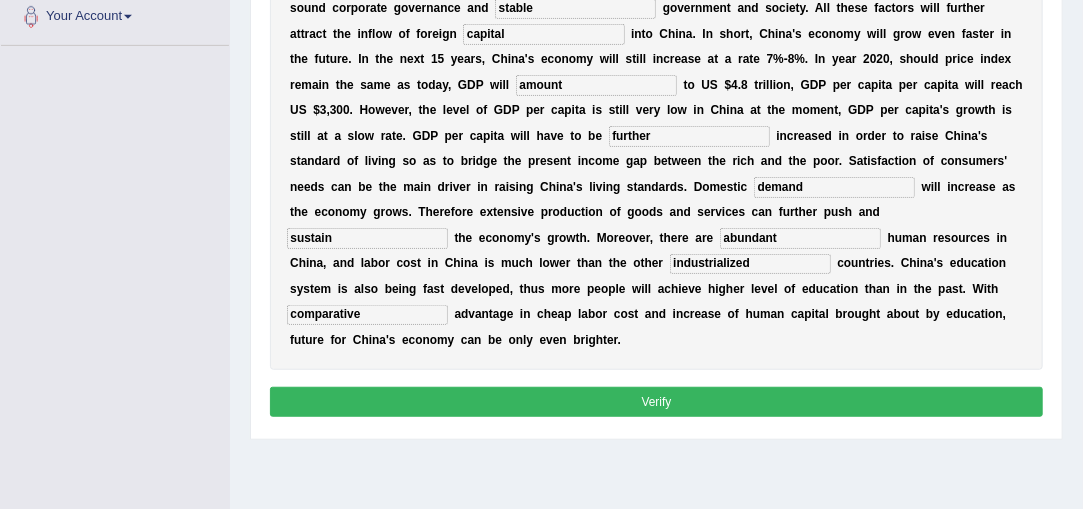 type on "investment" 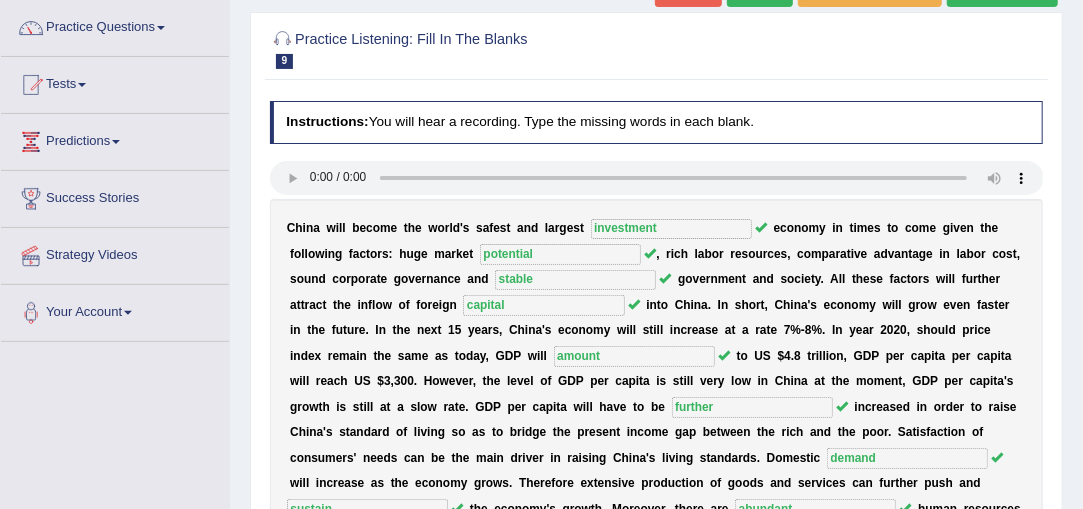 scroll, scrollTop: 151, scrollLeft: 0, axis: vertical 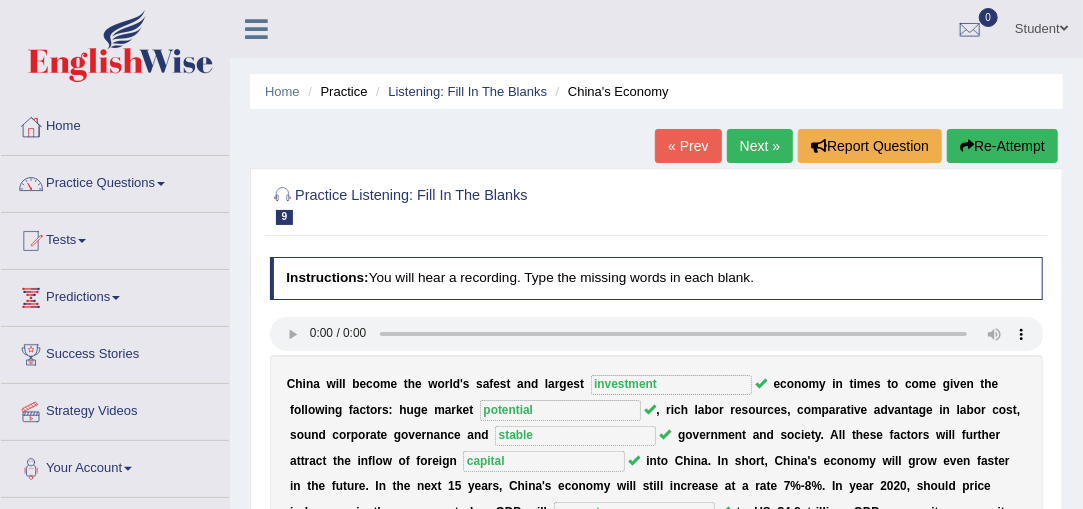 click on "Next »" at bounding box center [760, 146] 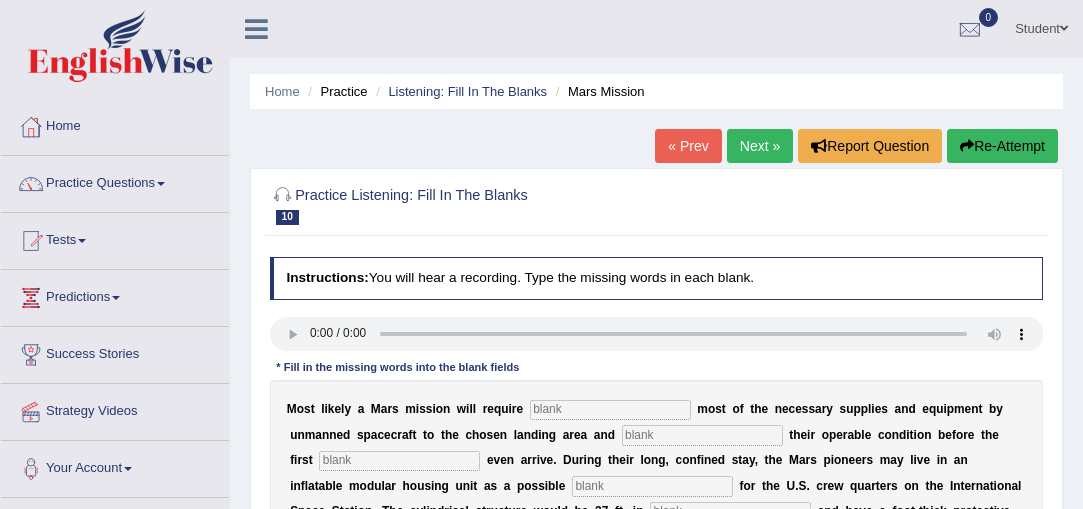 scroll, scrollTop: 0, scrollLeft: 0, axis: both 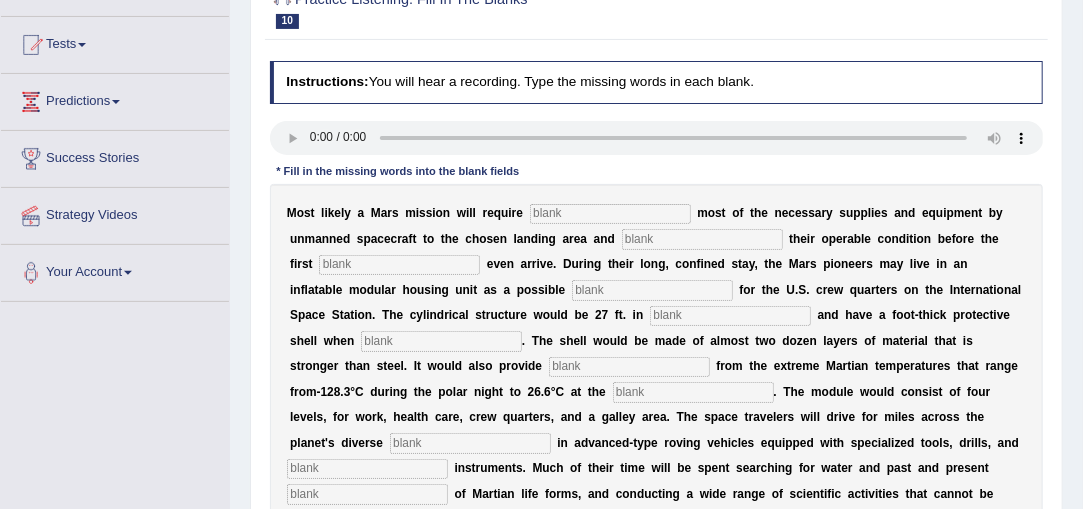 click at bounding box center [610, 214] 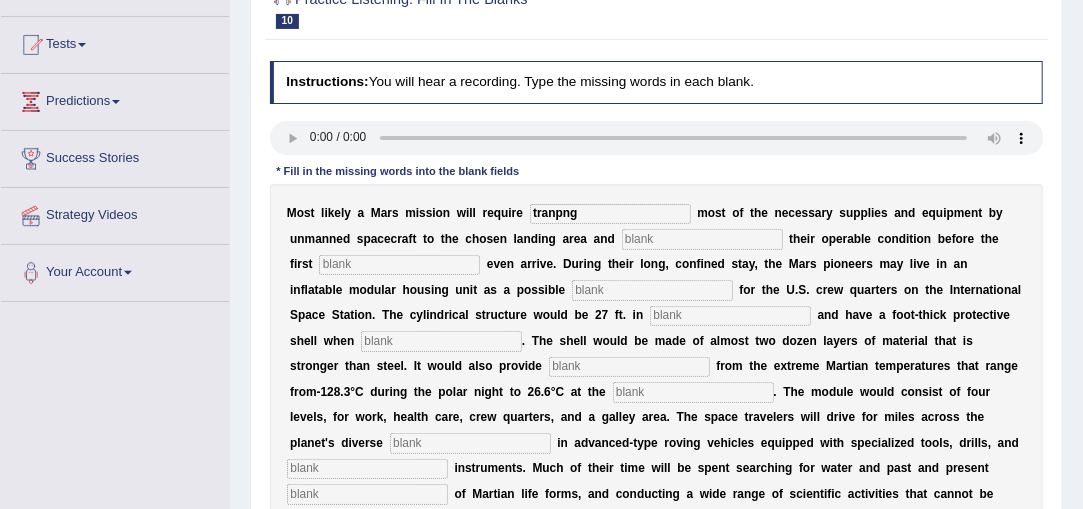 type on "tranpng" 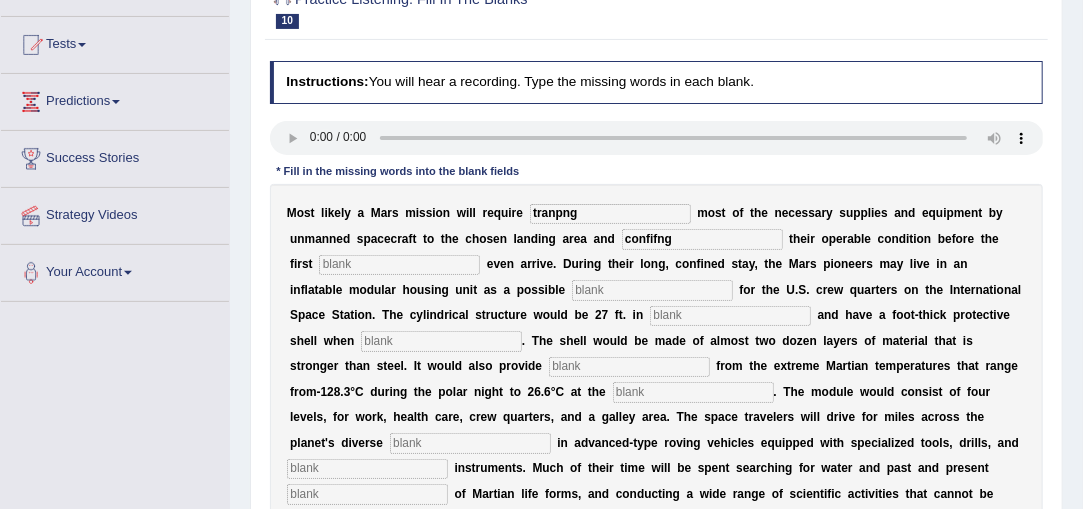 type on "confifng" 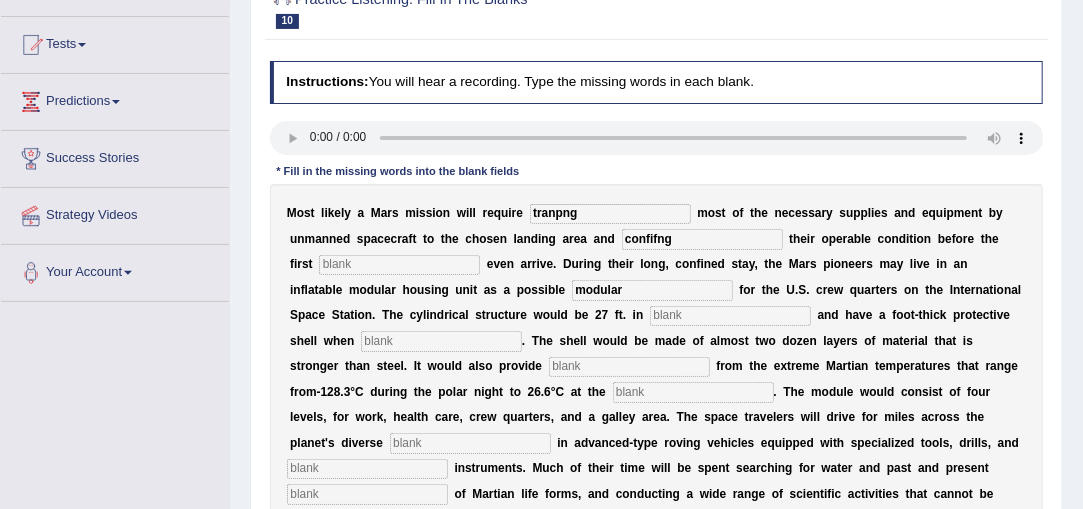 type on "modular" 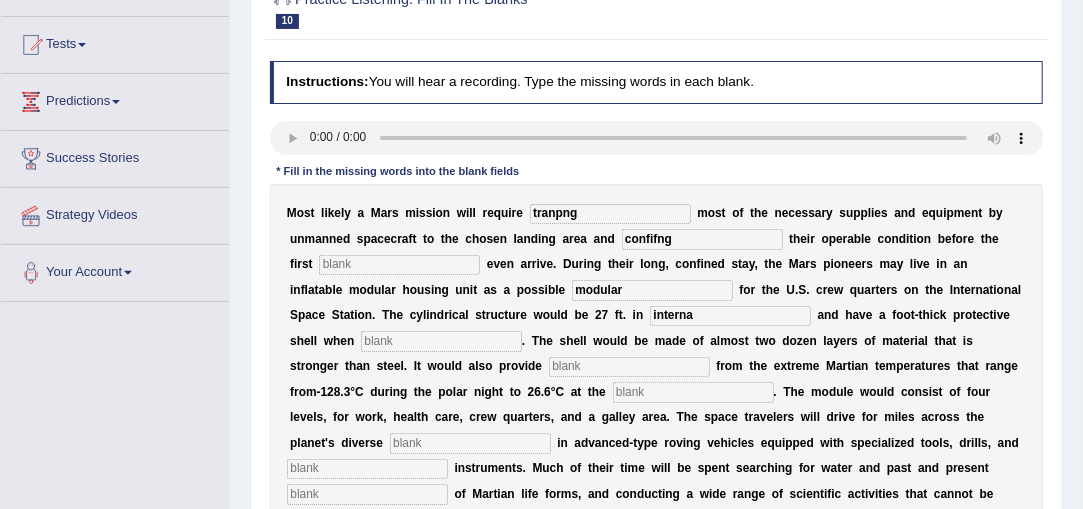 type on "interna" 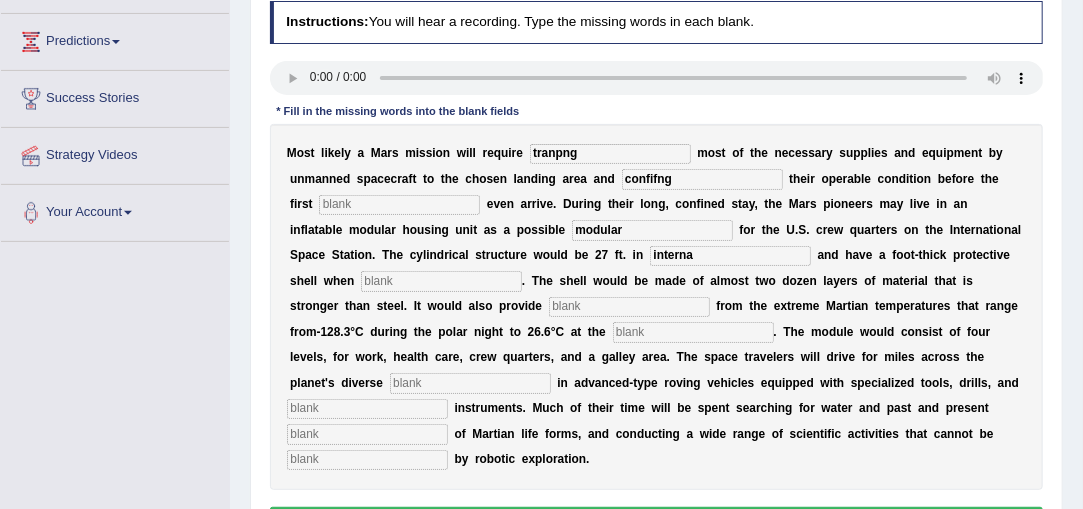 scroll, scrollTop: 272, scrollLeft: 0, axis: vertical 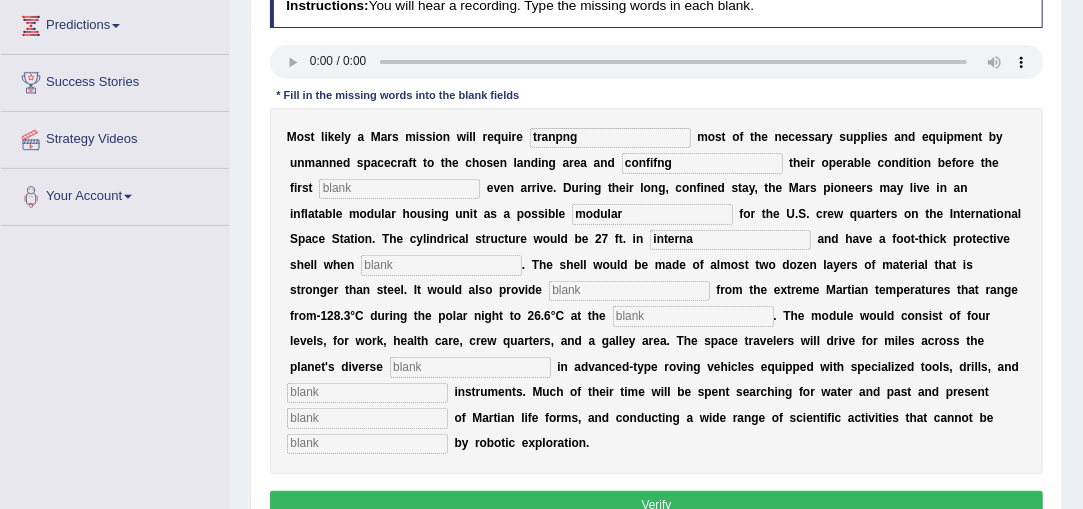 click at bounding box center [693, 316] 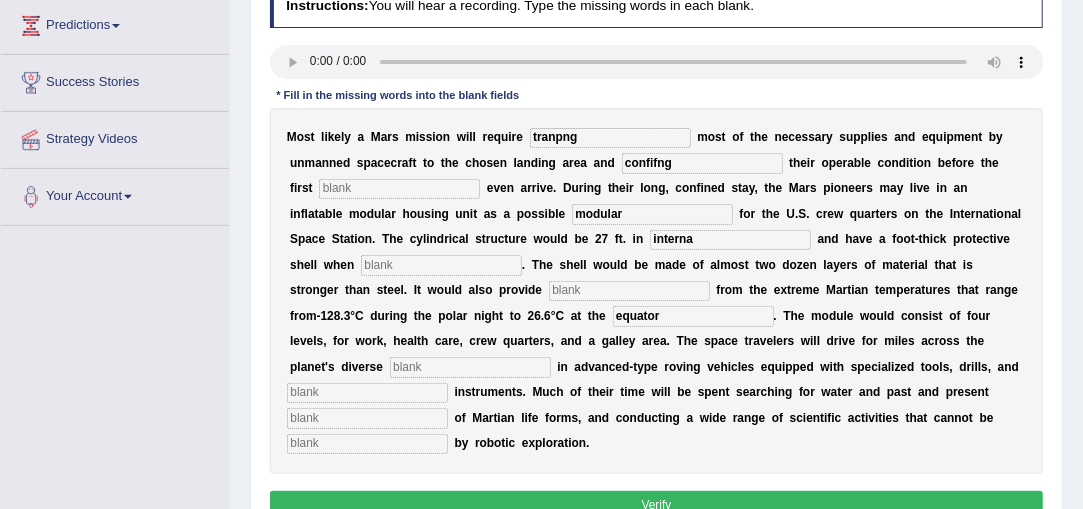 type on "equator" 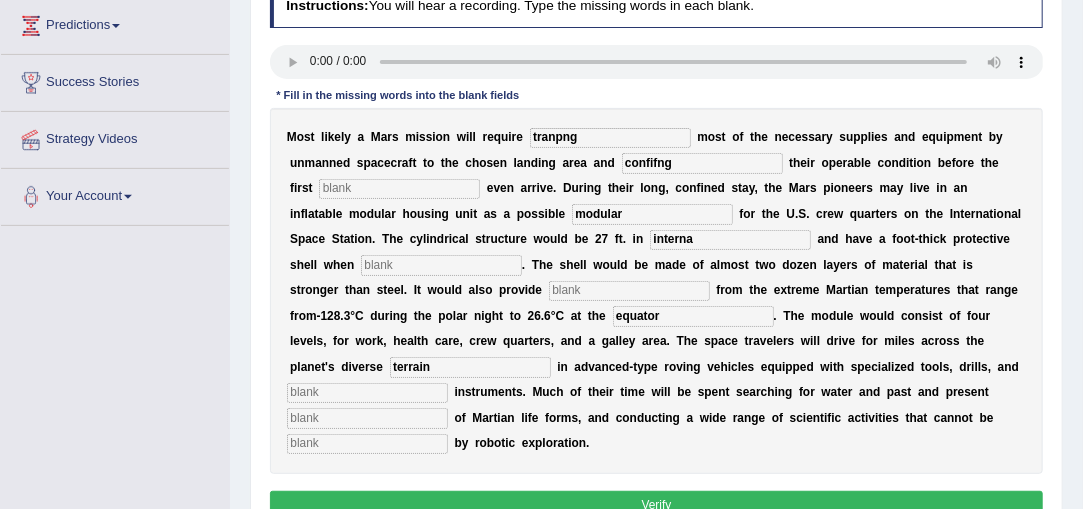 type on "terrain" 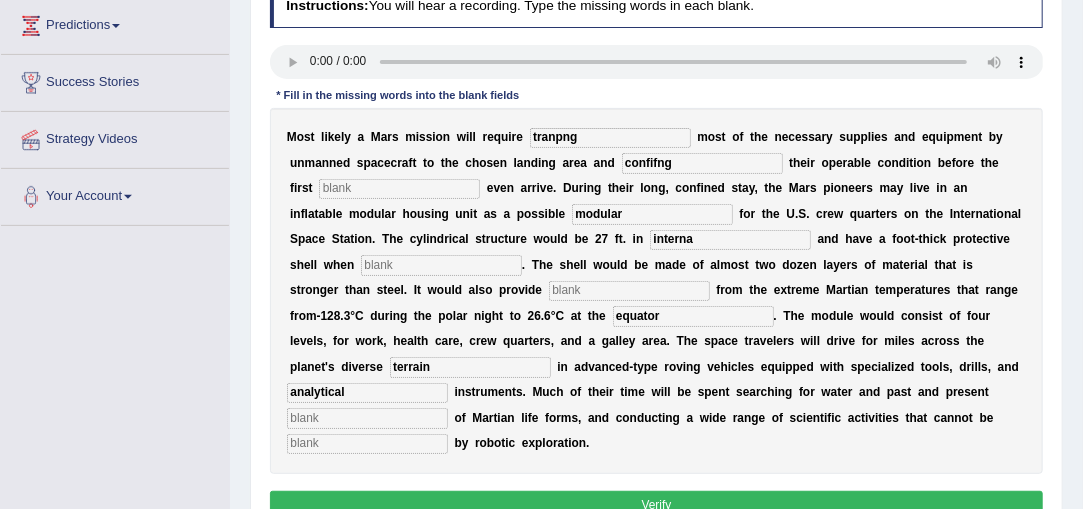 type on "analytical" 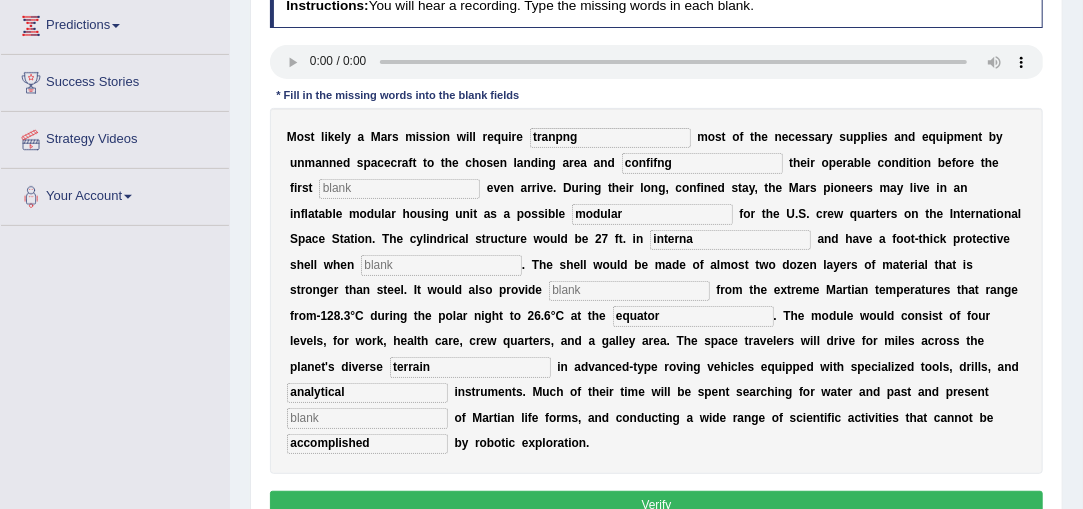 scroll, scrollTop: 540, scrollLeft: 0, axis: vertical 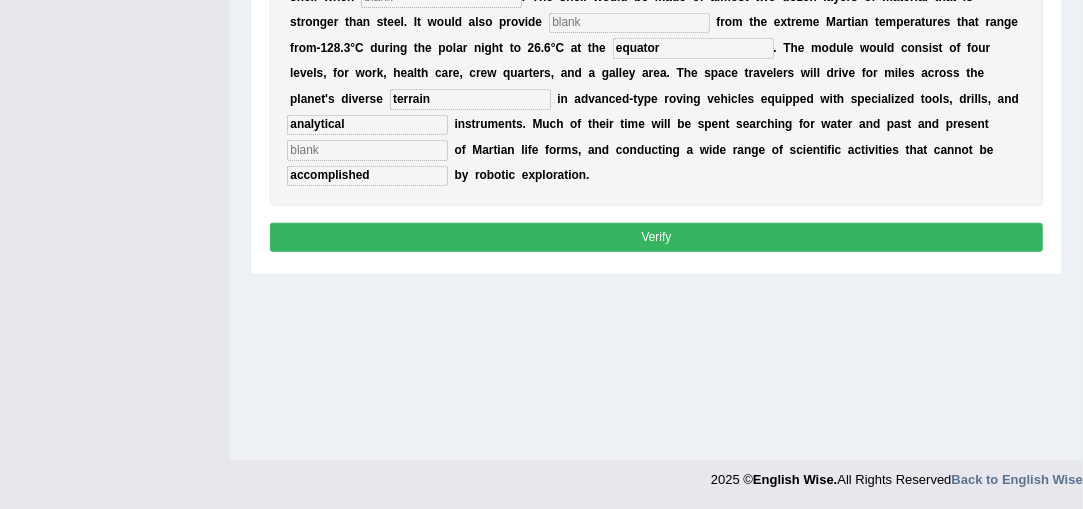 type on "accomplished" 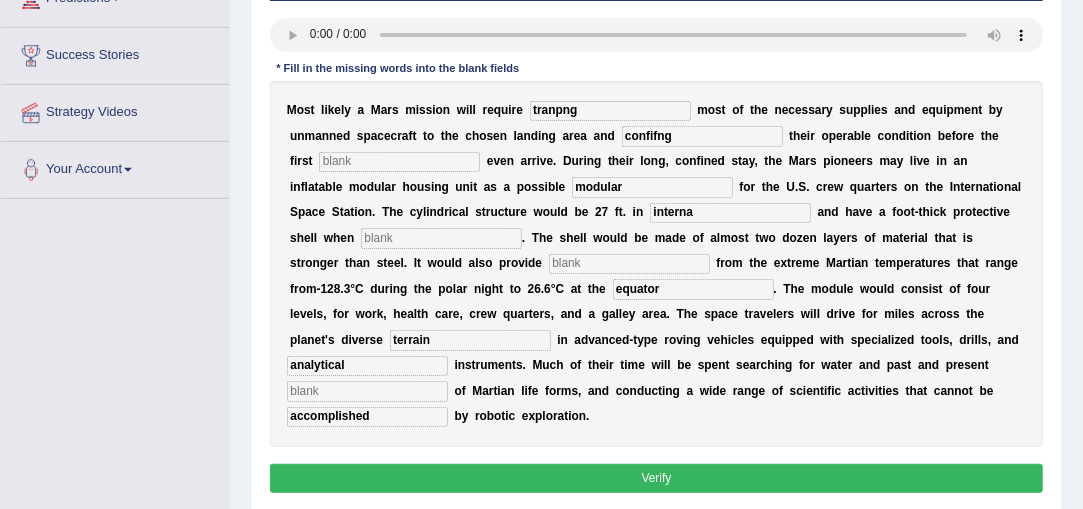 scroll, scrollTop: 0, scrollLeft: 0, axis: both 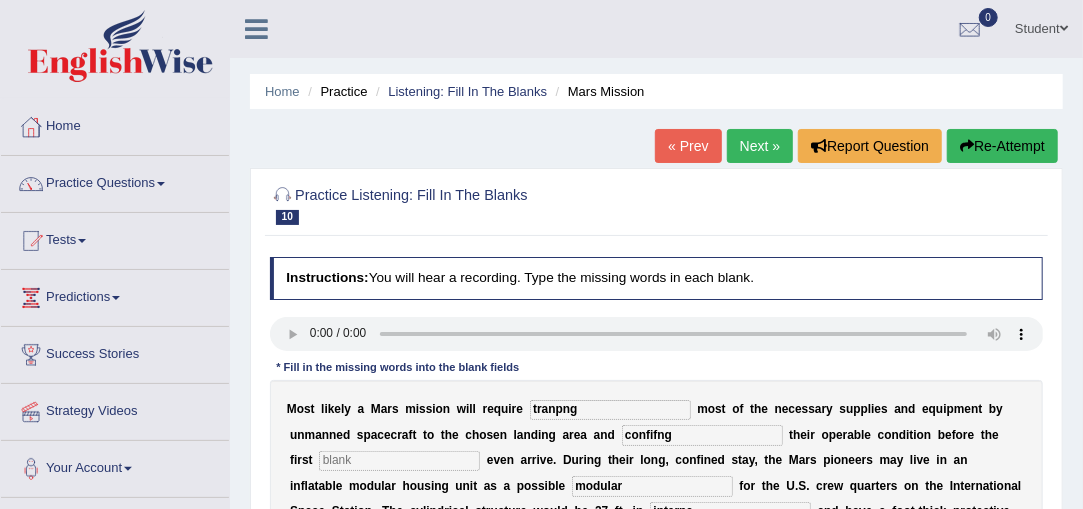 click on "Re-Attempt" at bounding box center (1002, 146) 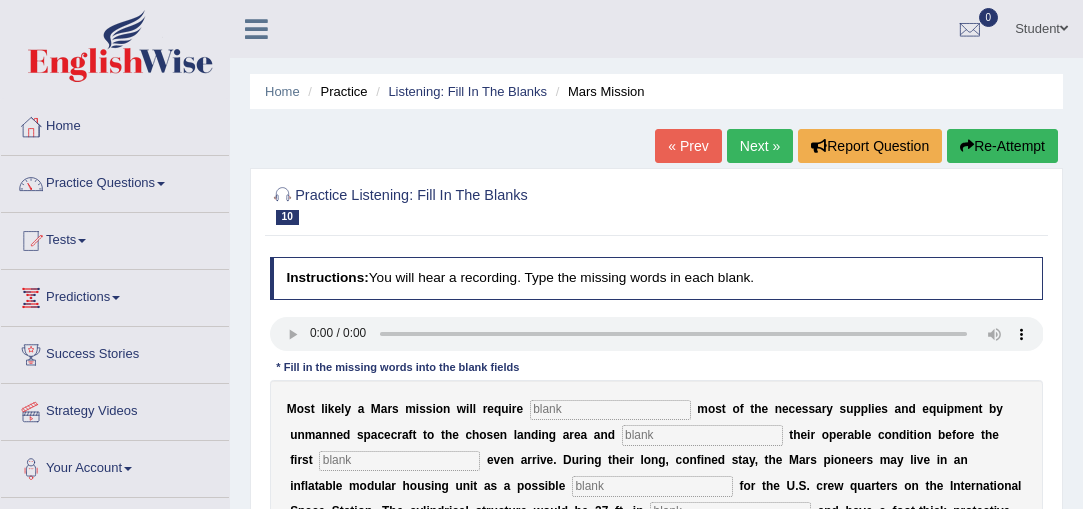 scroll, scrollTop: 0, scrollLeft: 0, axis: both 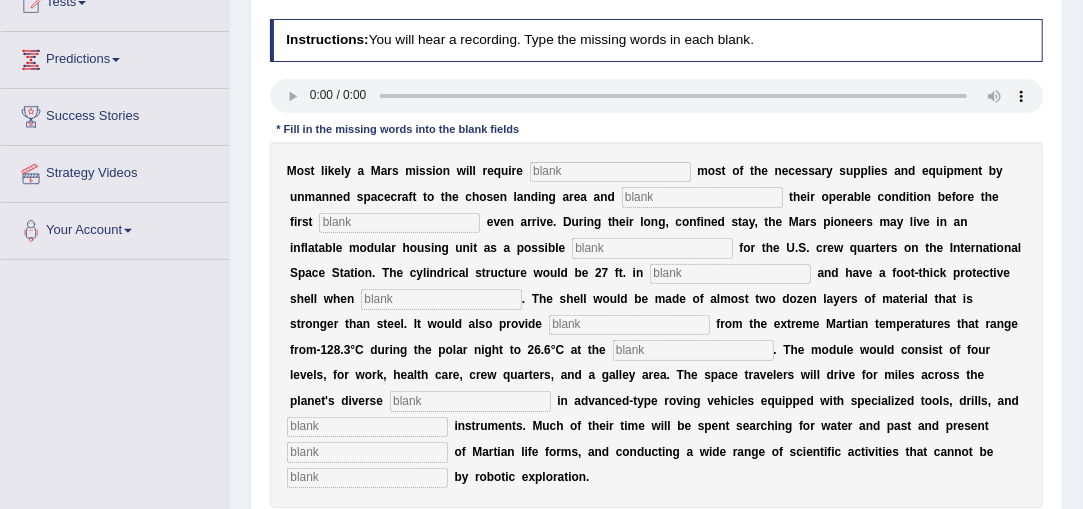 click at bounding box center [610, 172] 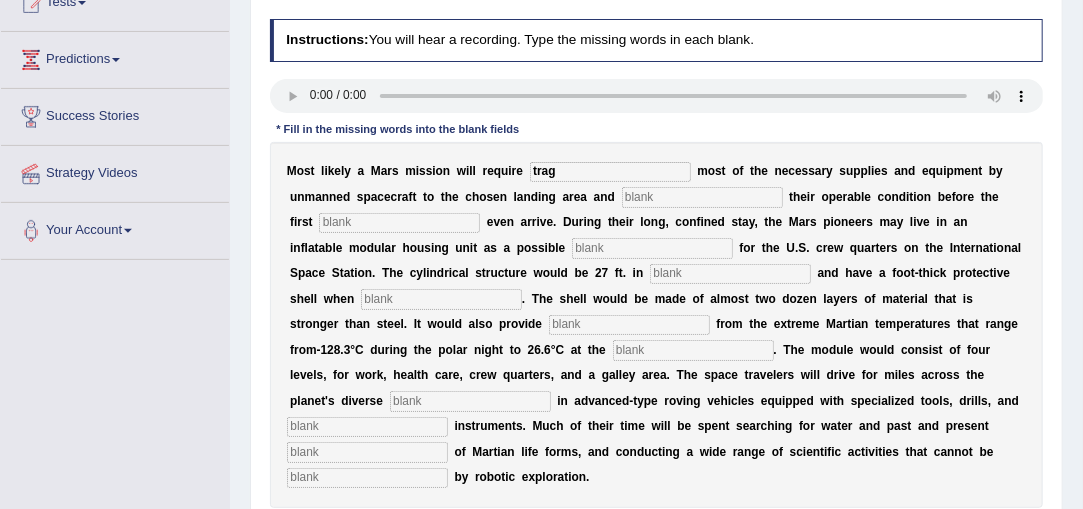 type on "trag" 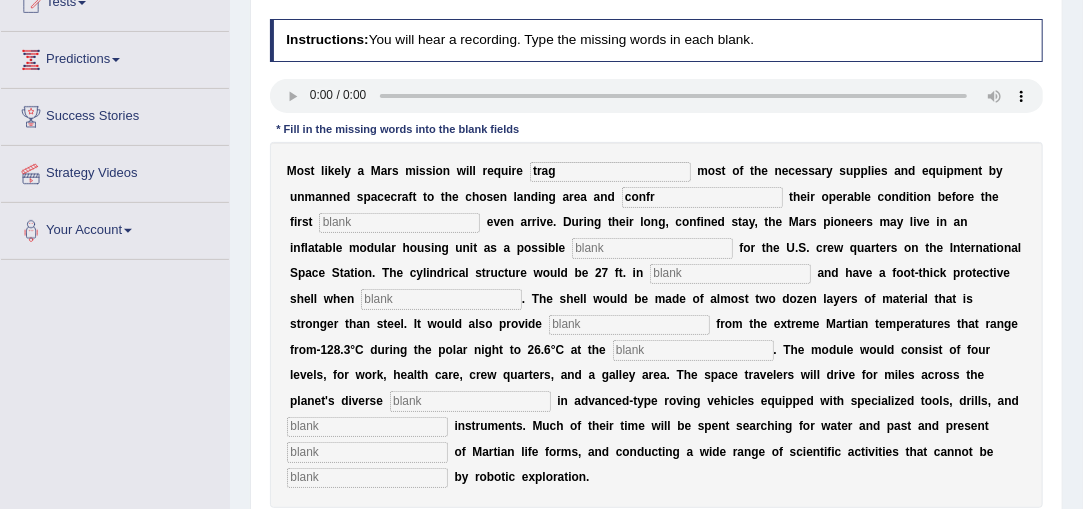 type on "confr" 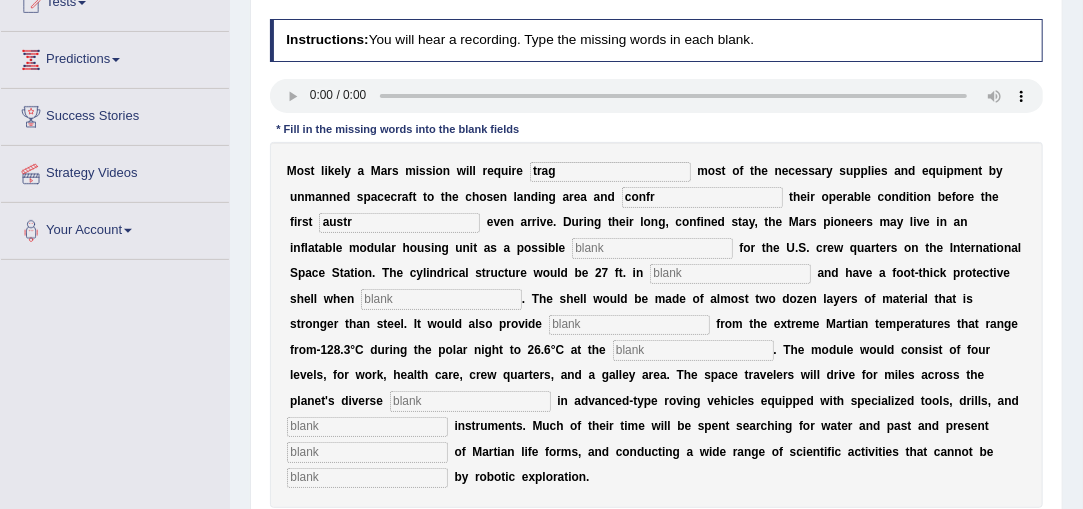 type on "austr" 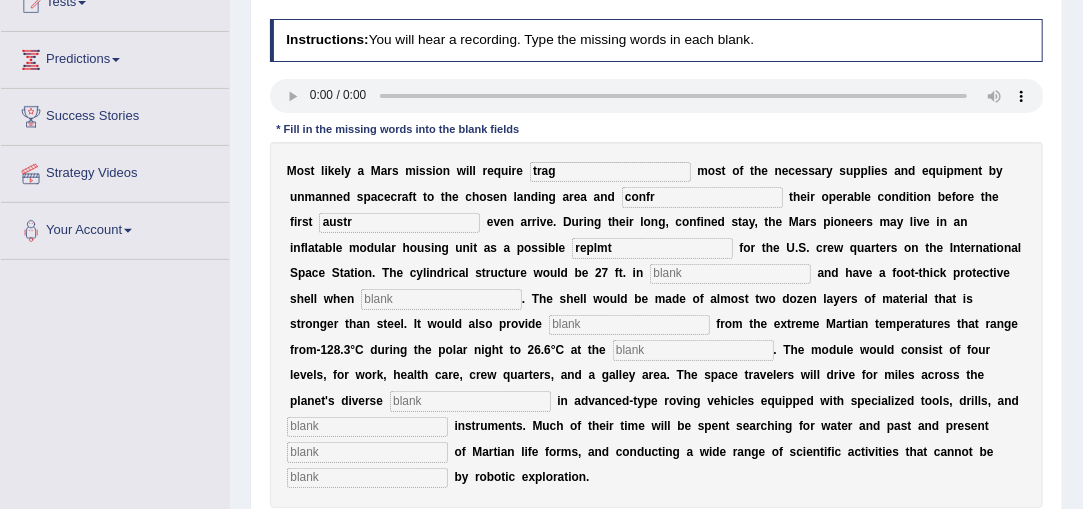 type on "replmt" 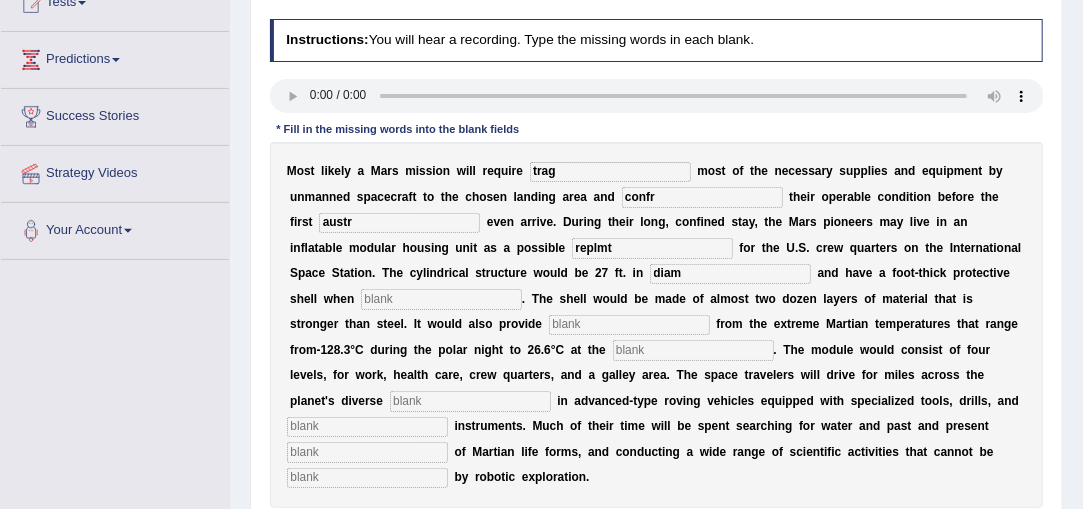 type on "diam" 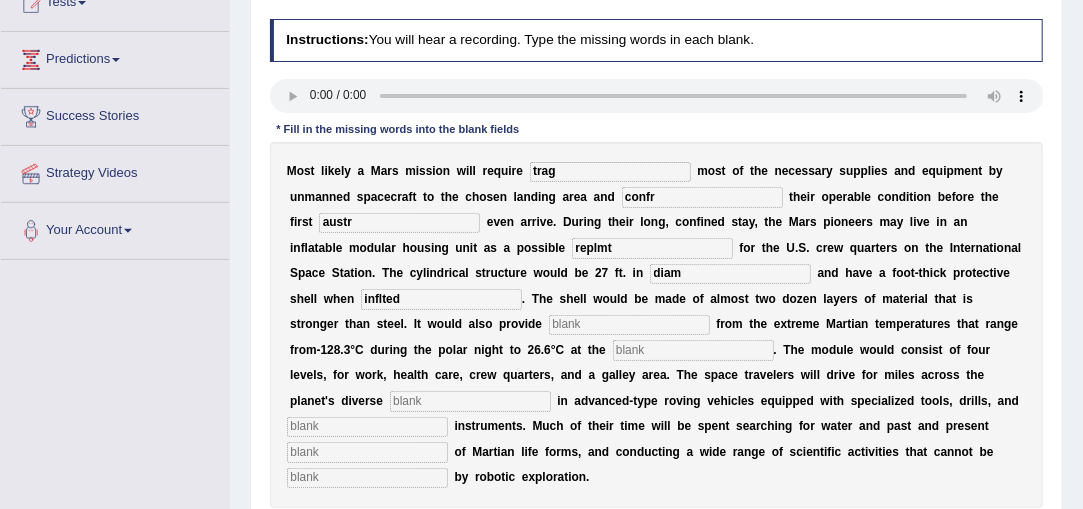 type on "inflted" 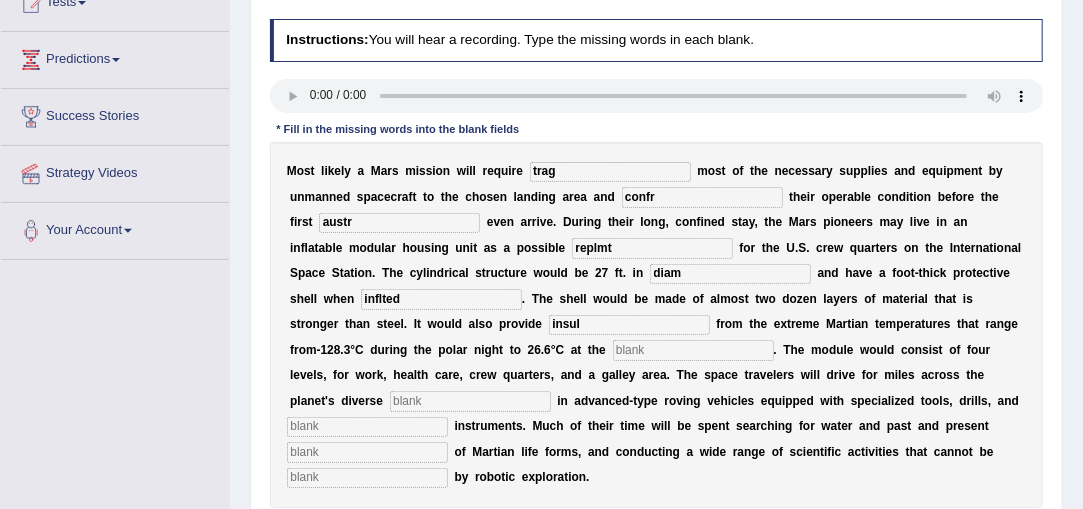 type on "insul" 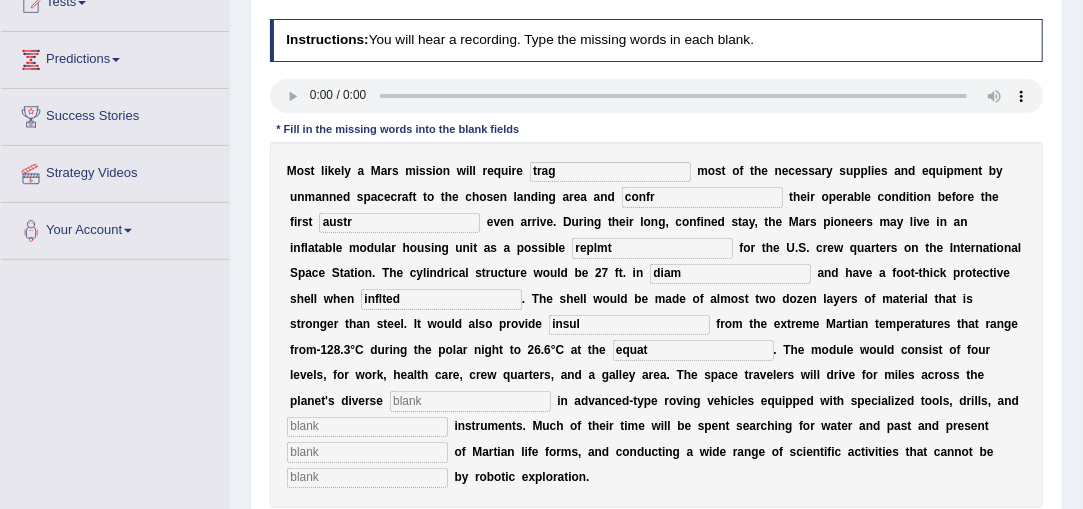 type on "equat" 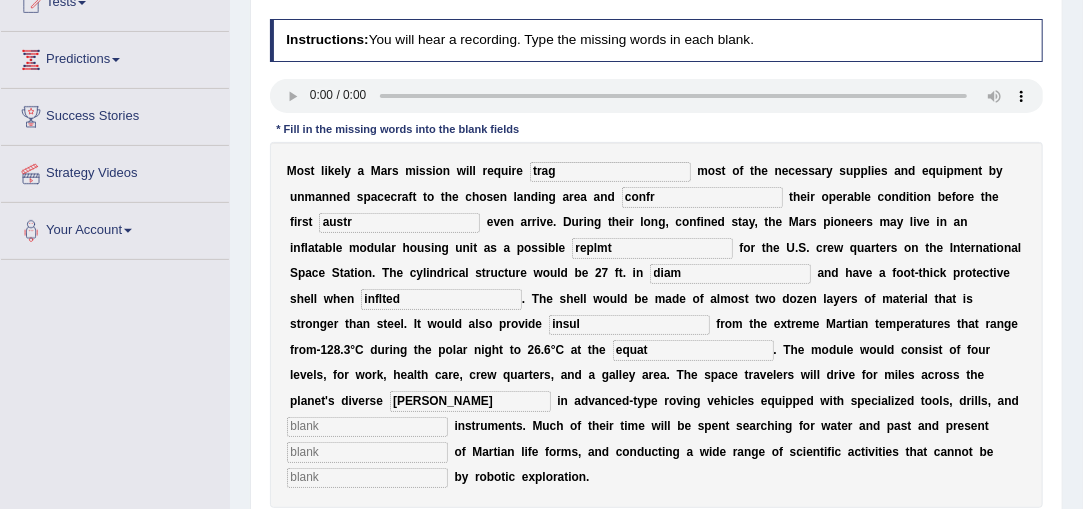 type on "[PERSON_NAME]" 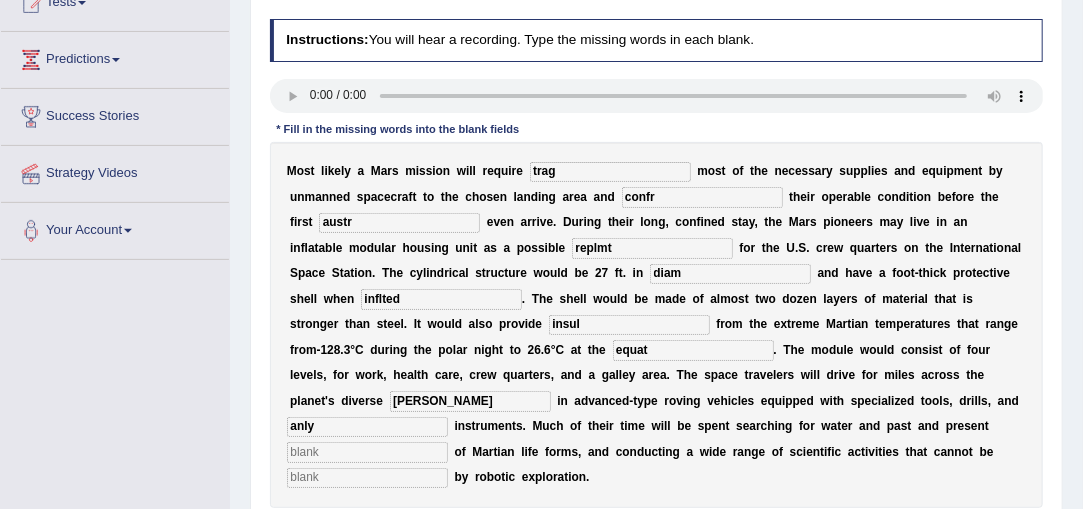 type on "anly" 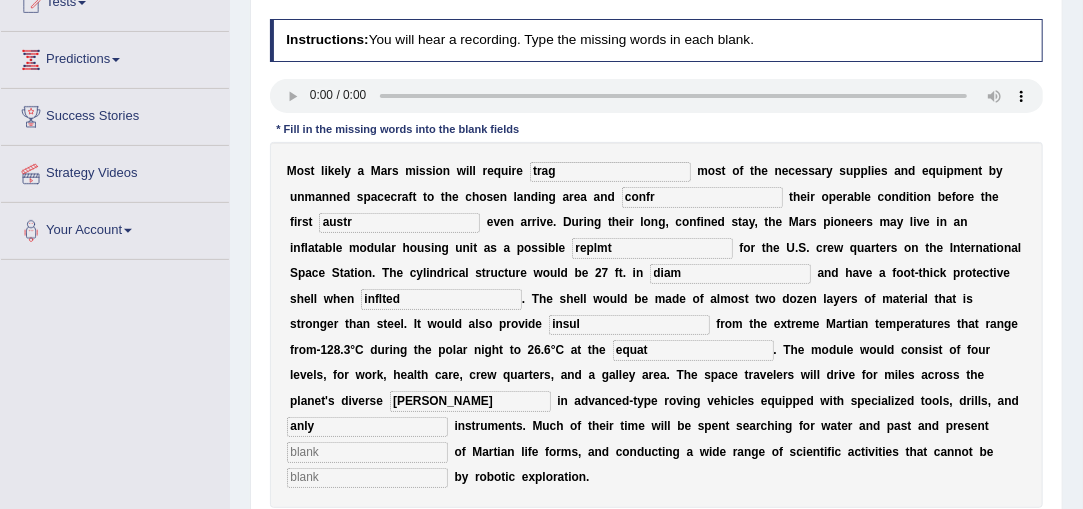 type on "i" 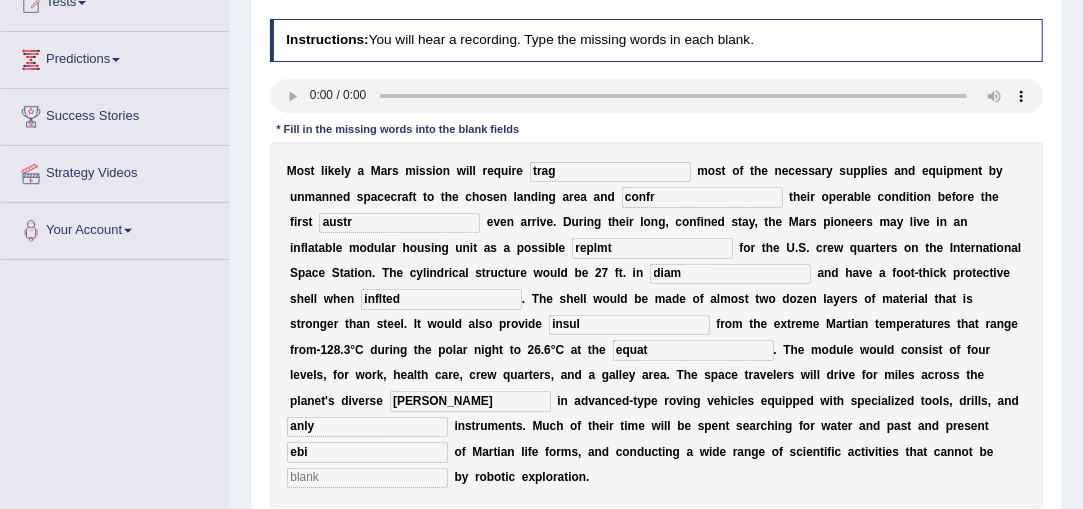 type on "ebi" 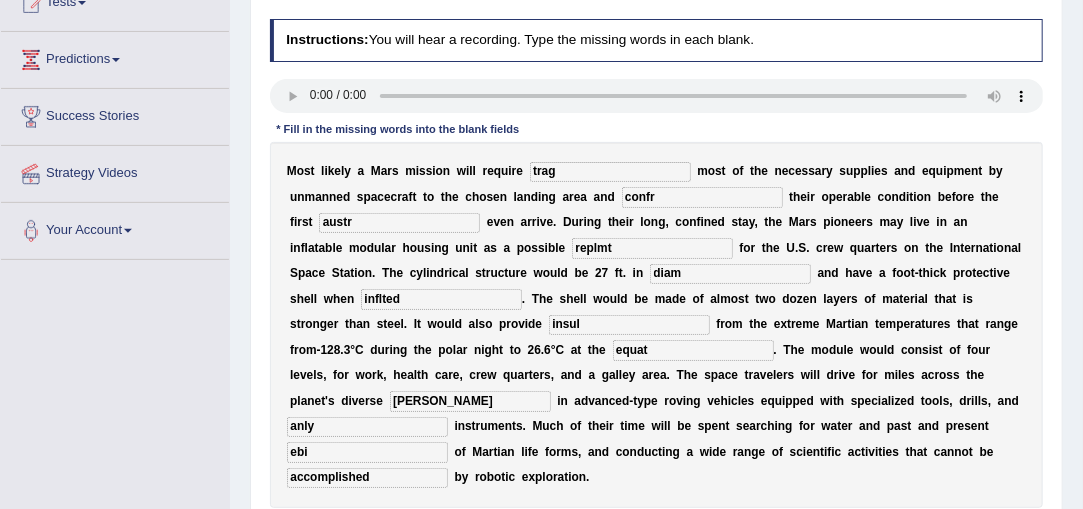 type on "accomplished" 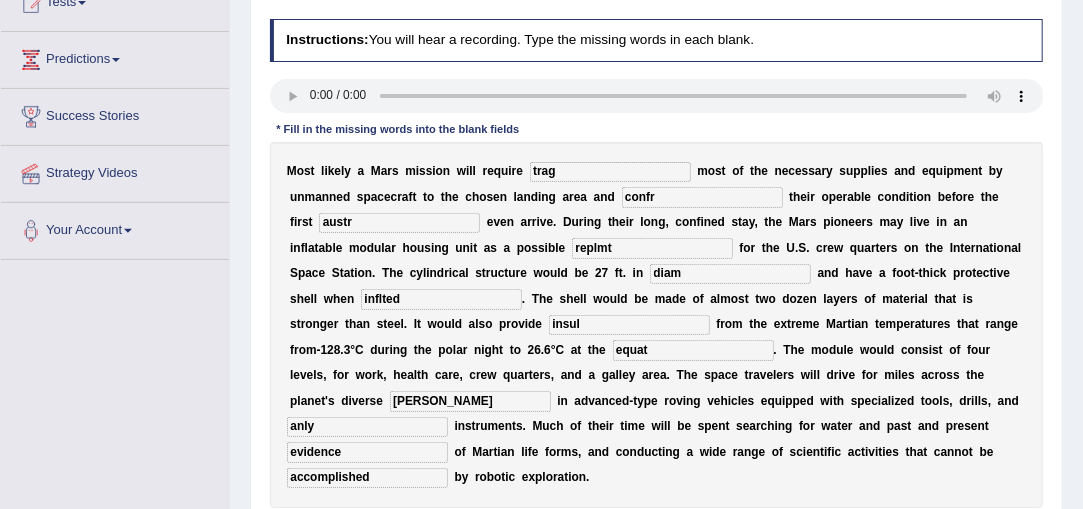 type on "evidence" 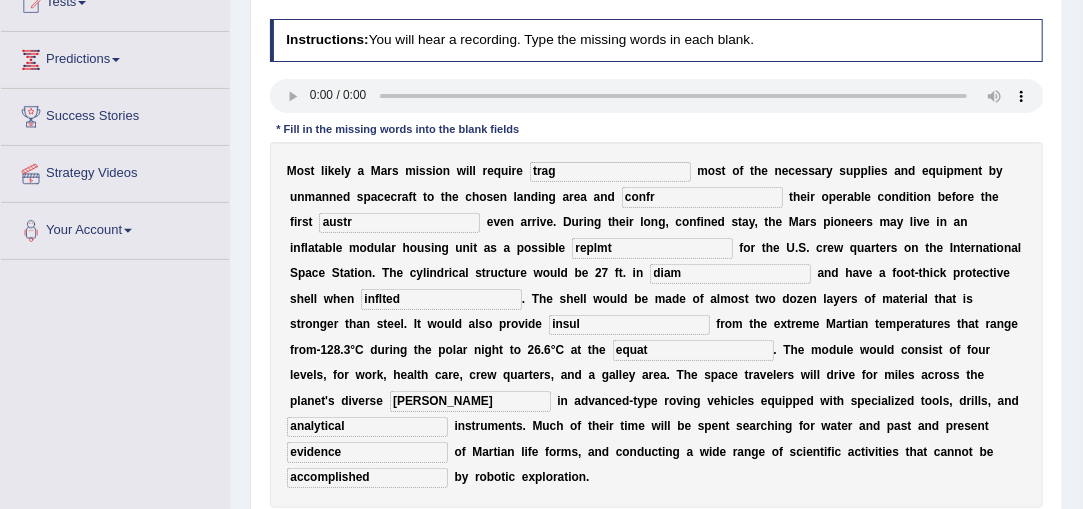 type on "analytical" 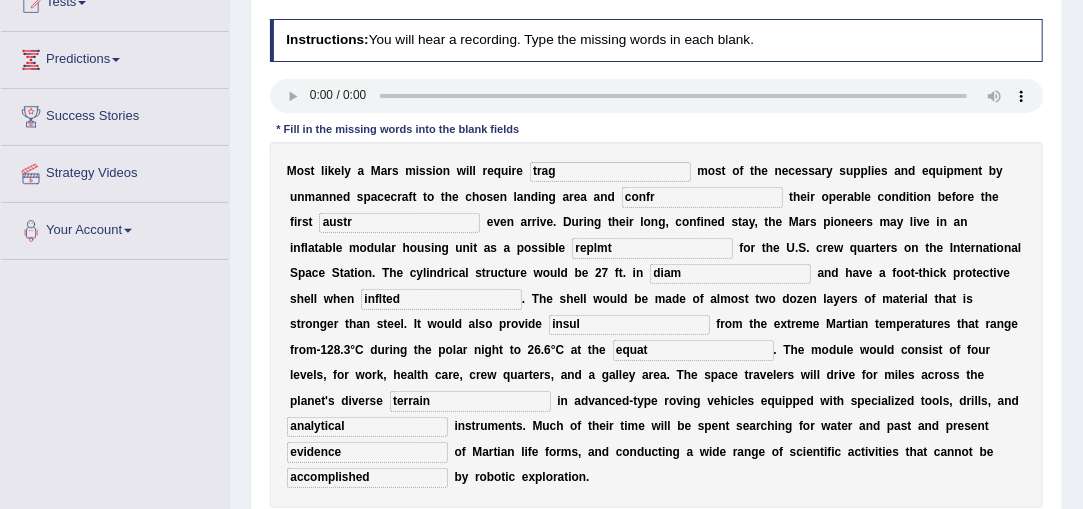 type on "terrain" 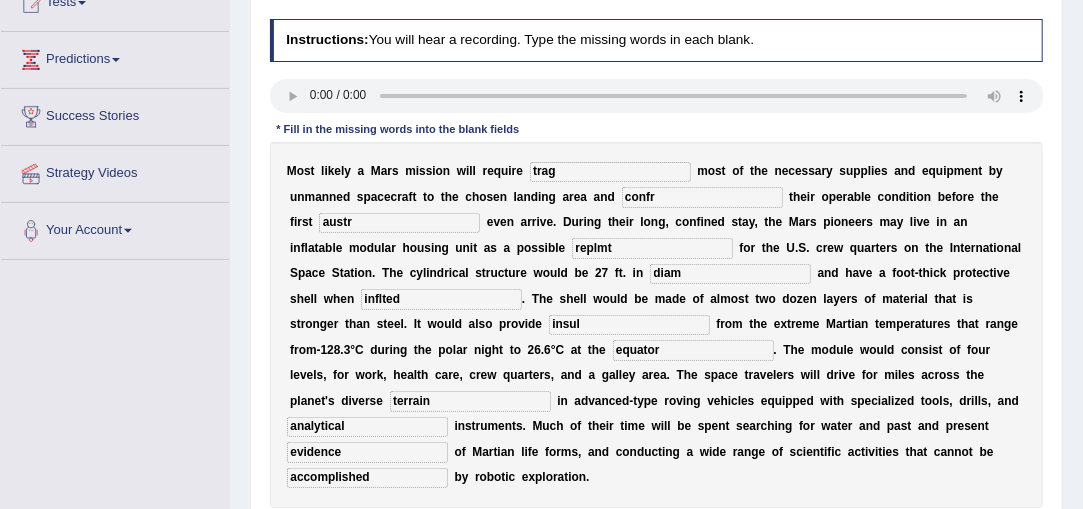 type on "equator" 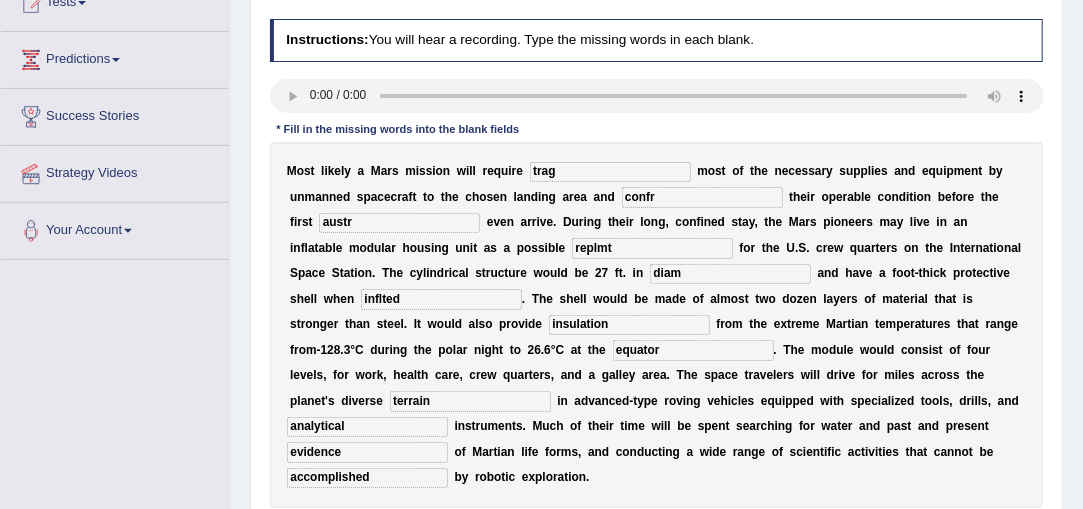 type on "insulation" 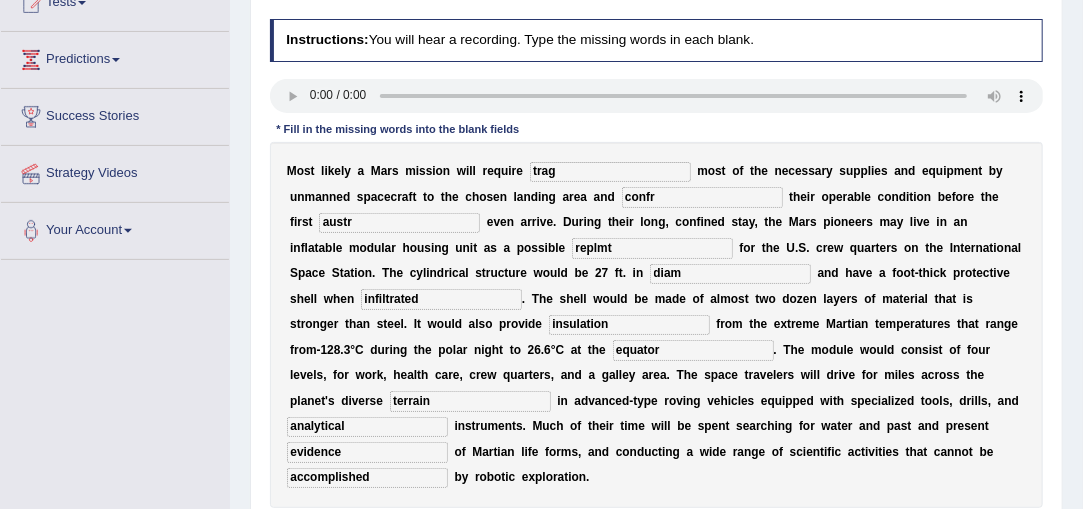 type on "infiltrated" 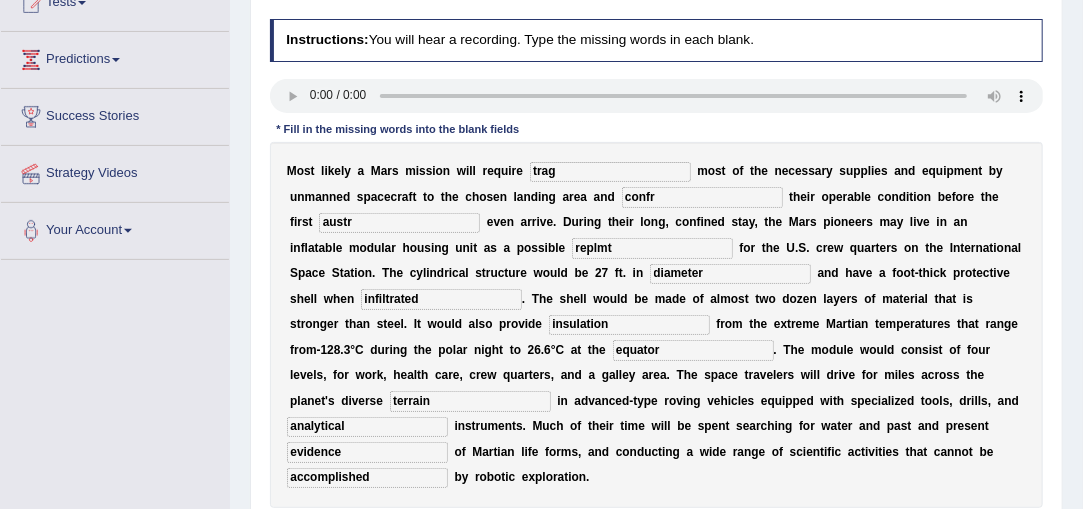 type on "diameter" 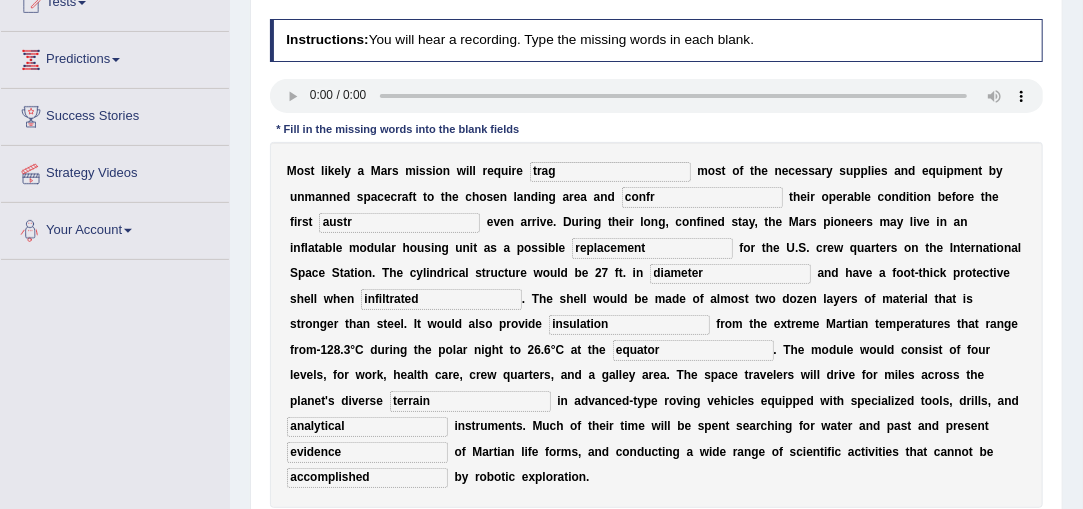 type on "replacement" 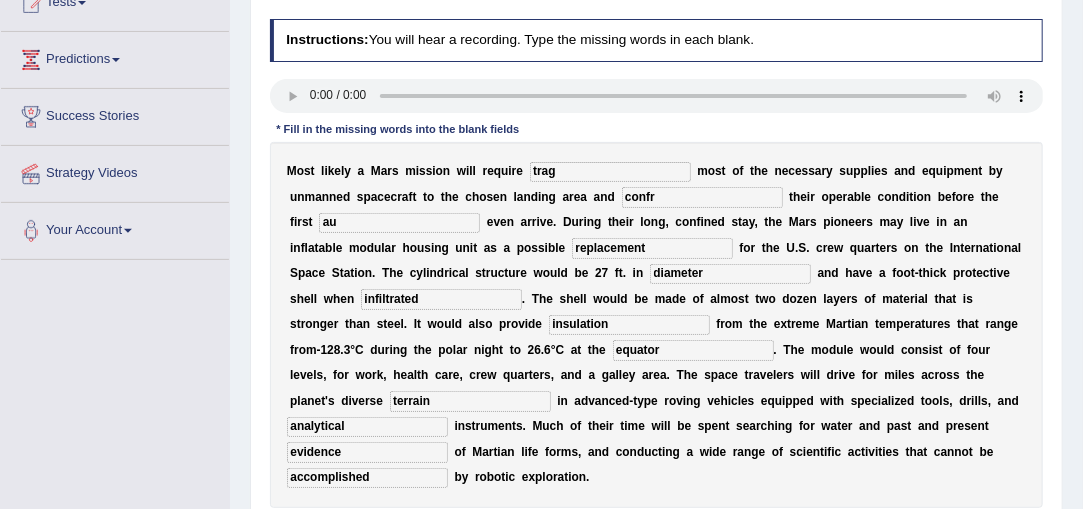 type on "a" 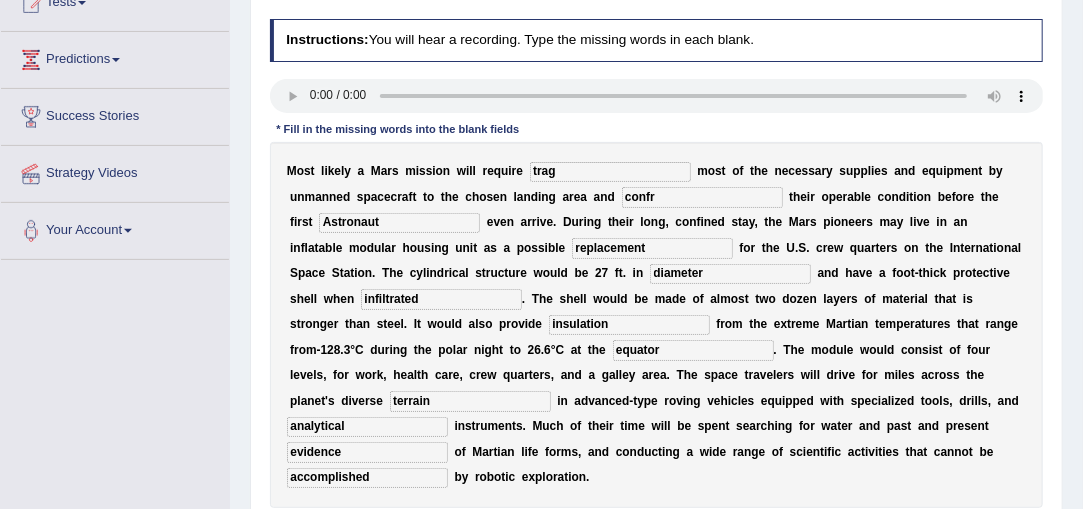 type on "Astronaut" 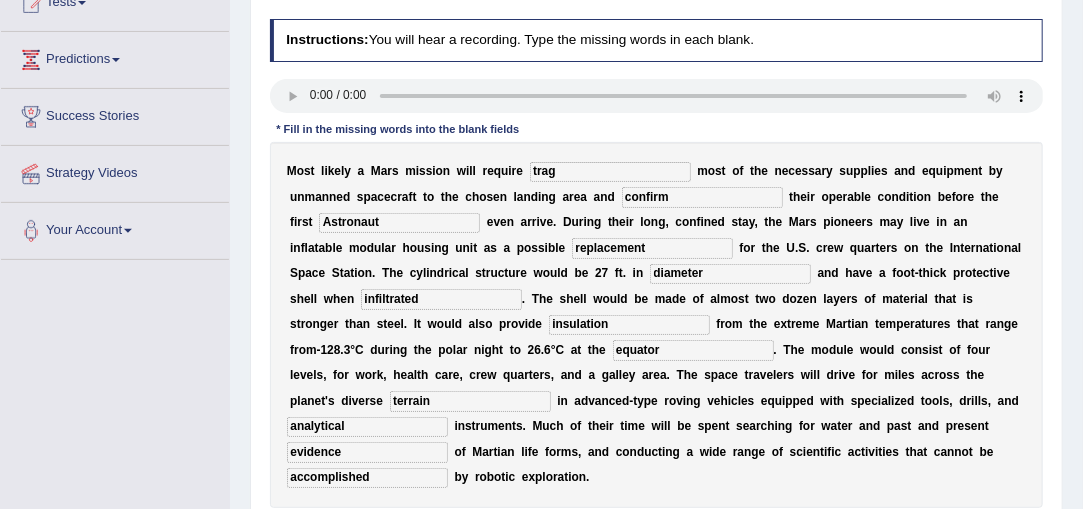type on "confirm" 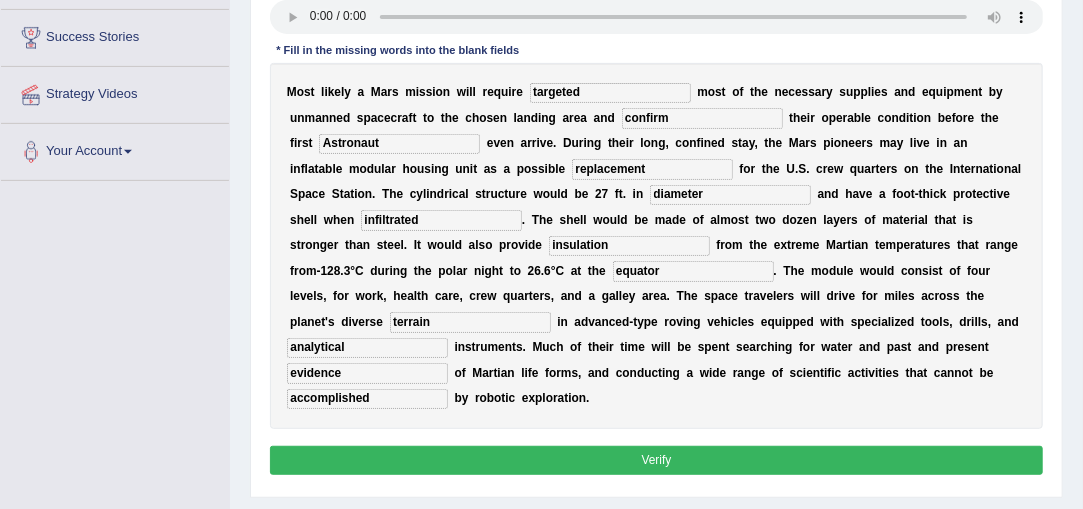 scroll, scrollTop: 354, scrollLeft: 0, axis: vertical 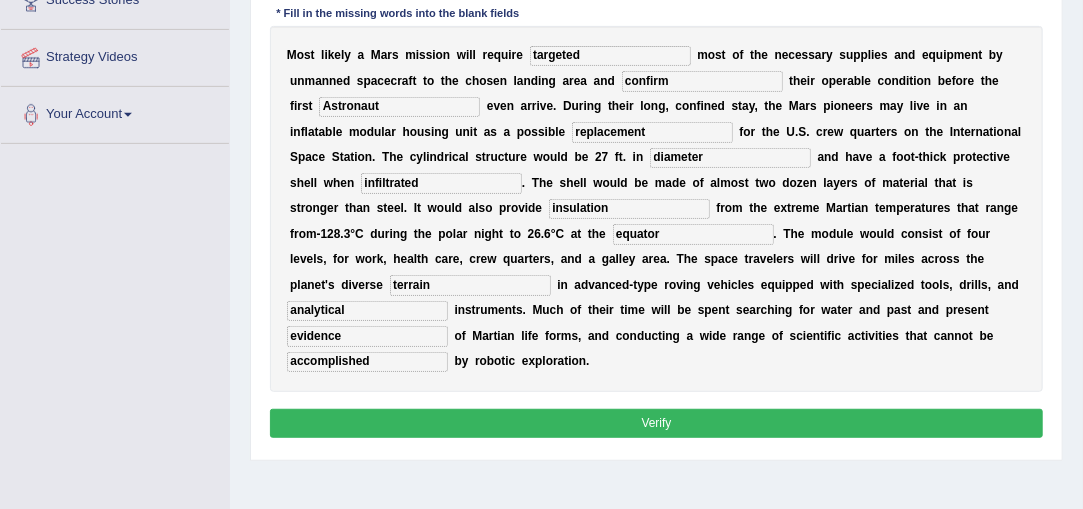 type on "targeted" 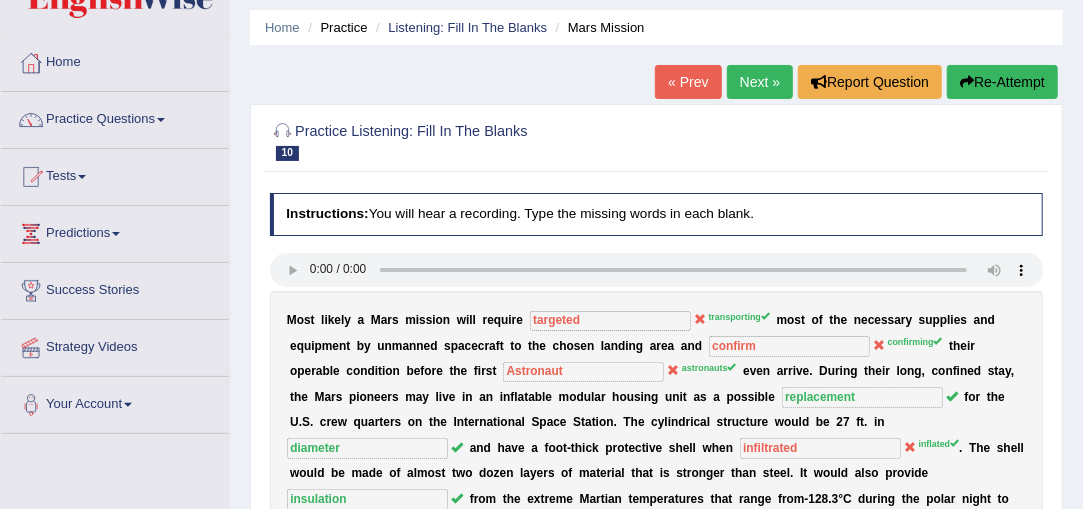 scroll, scrollTop: 0, scrollLeft: 0, axis: both 